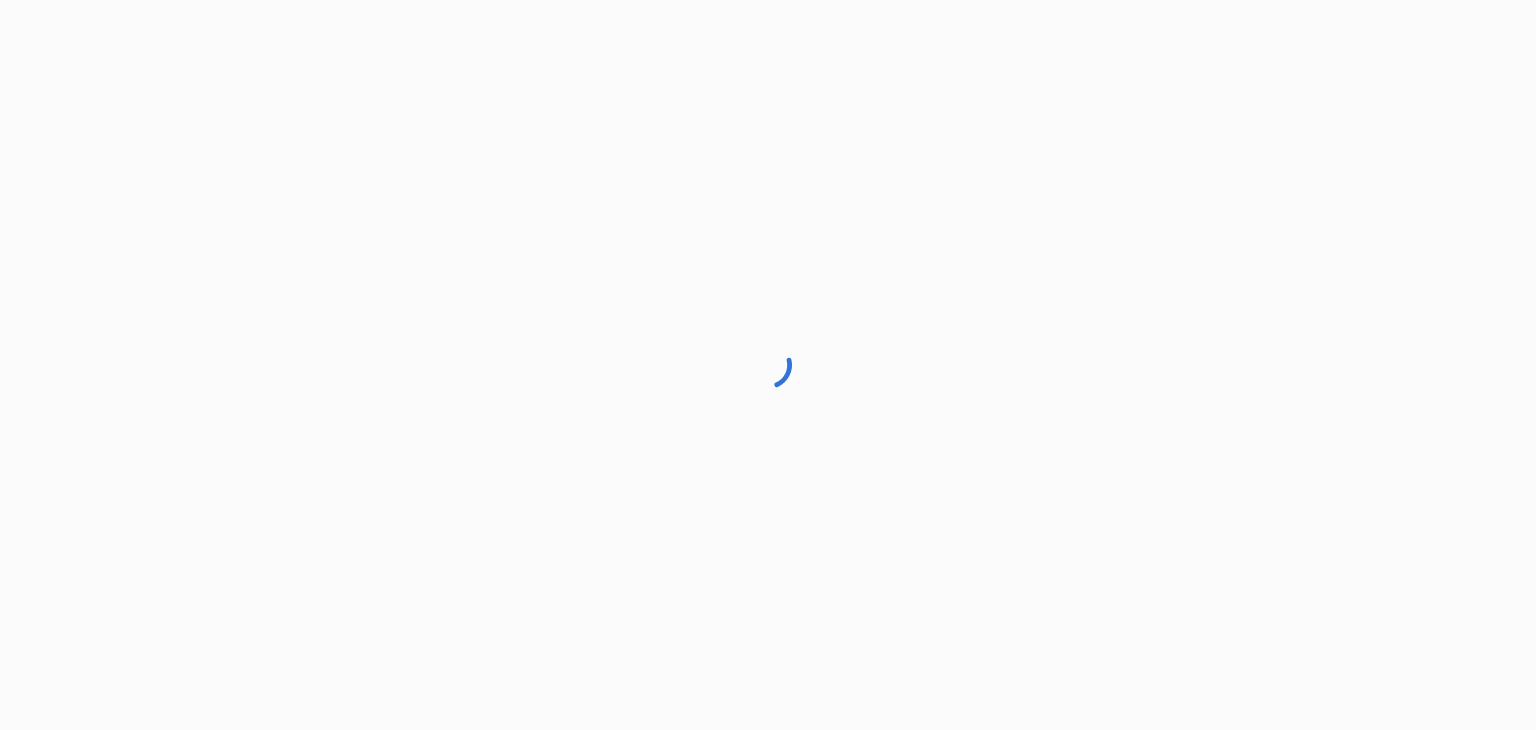 scroll, scrollTop: 0, scrollLeft: 0, axis: both 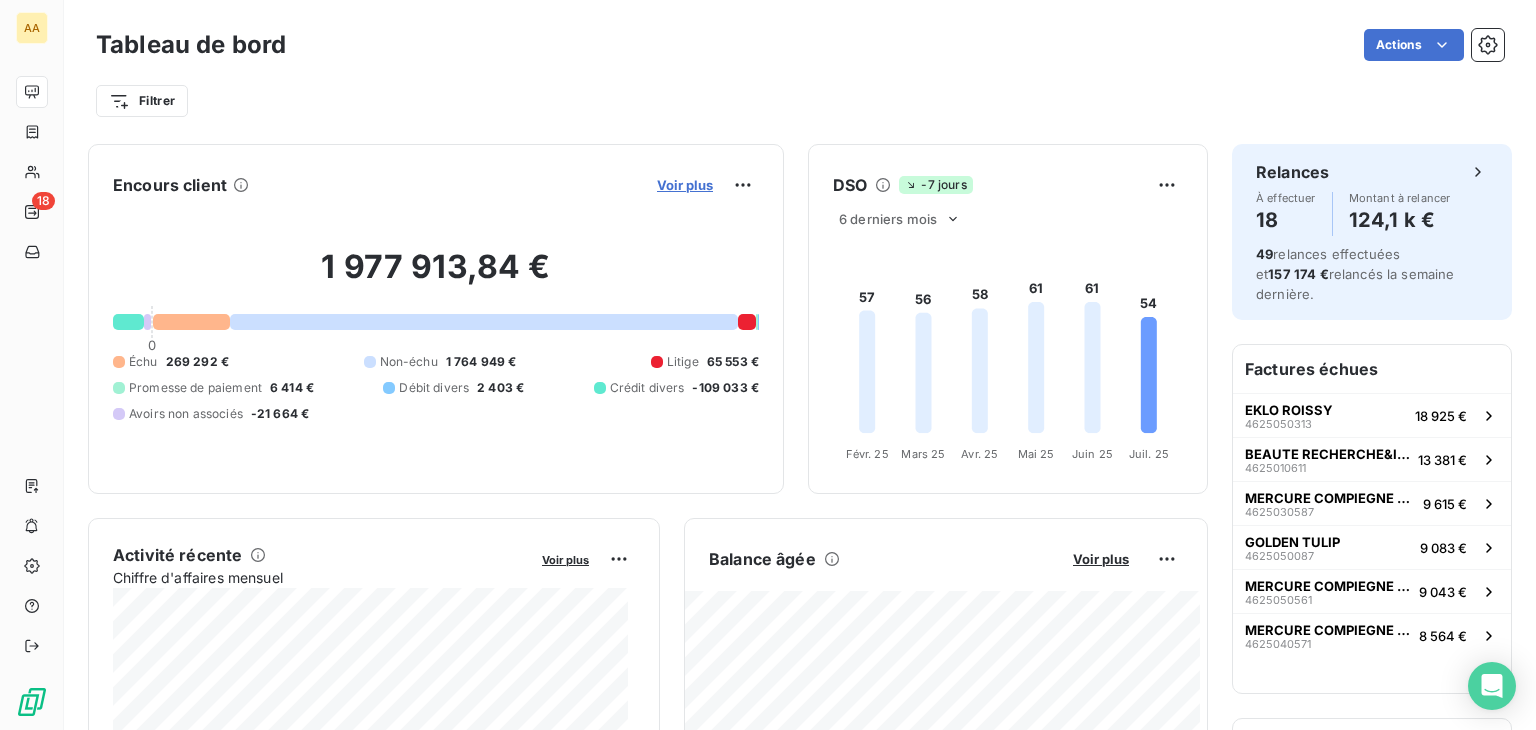 click on "Voir plus" at bounding box center (685, 185) 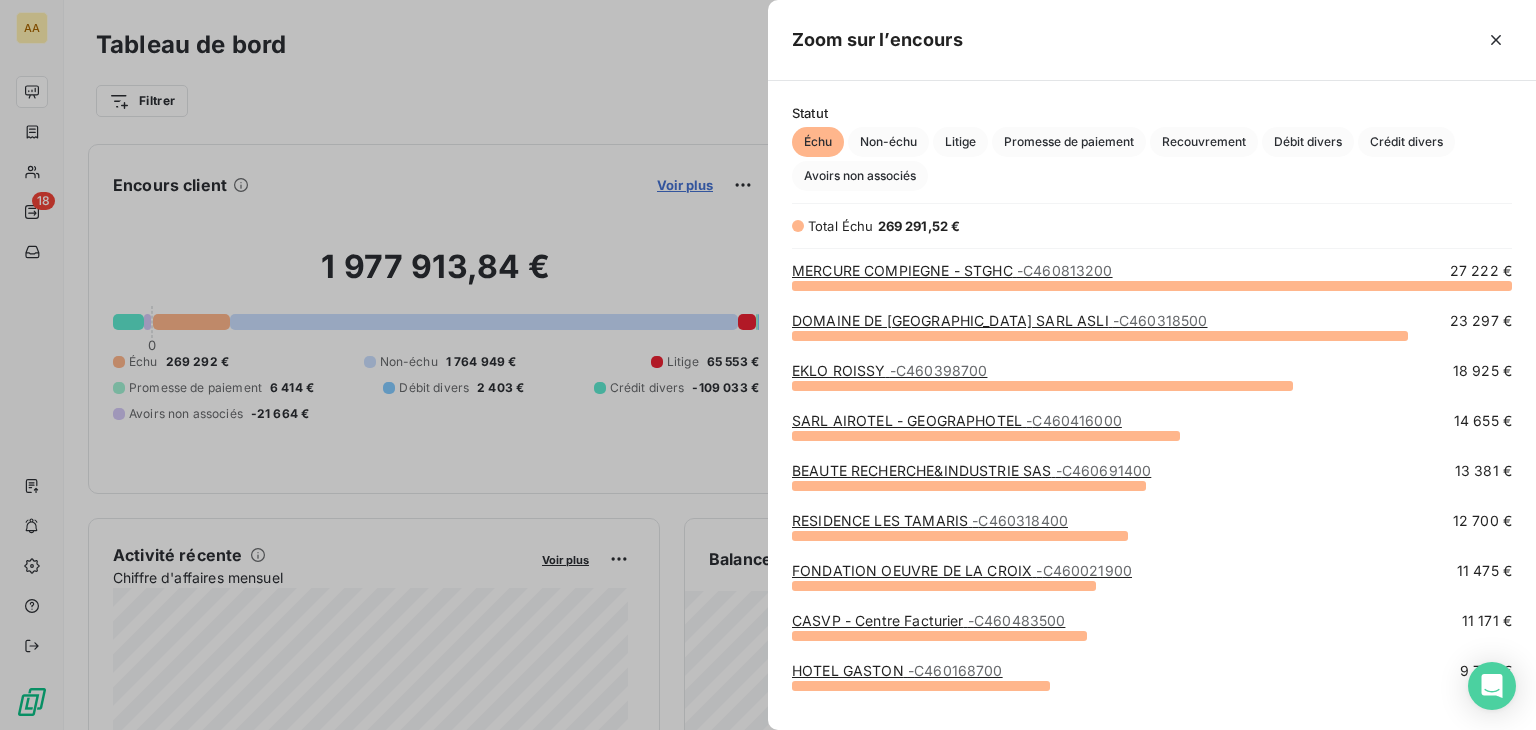 scroll, scrollTop: 16, scrollLeft: 16, axis: both 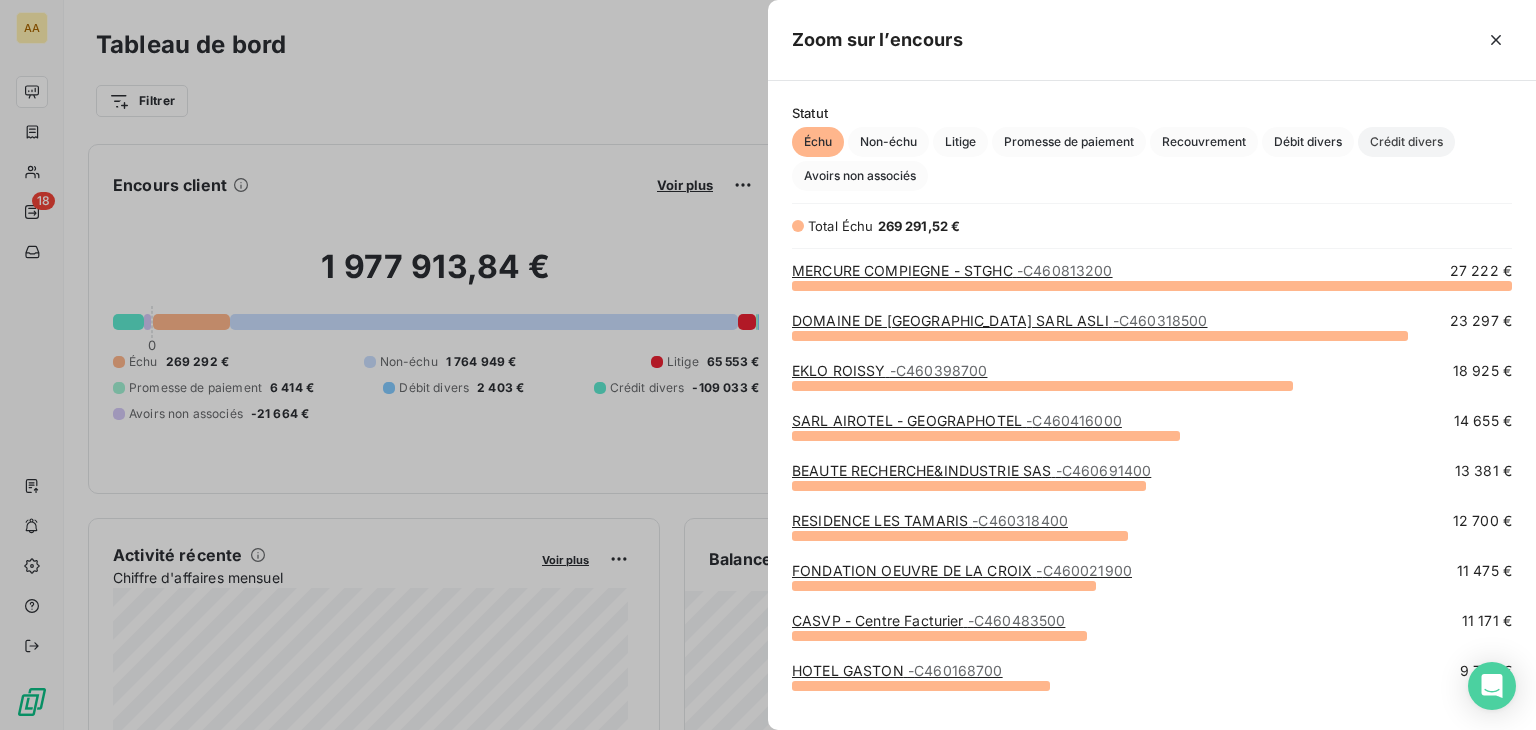 click on "Crédit divers" at bounding box center (1406, 142) 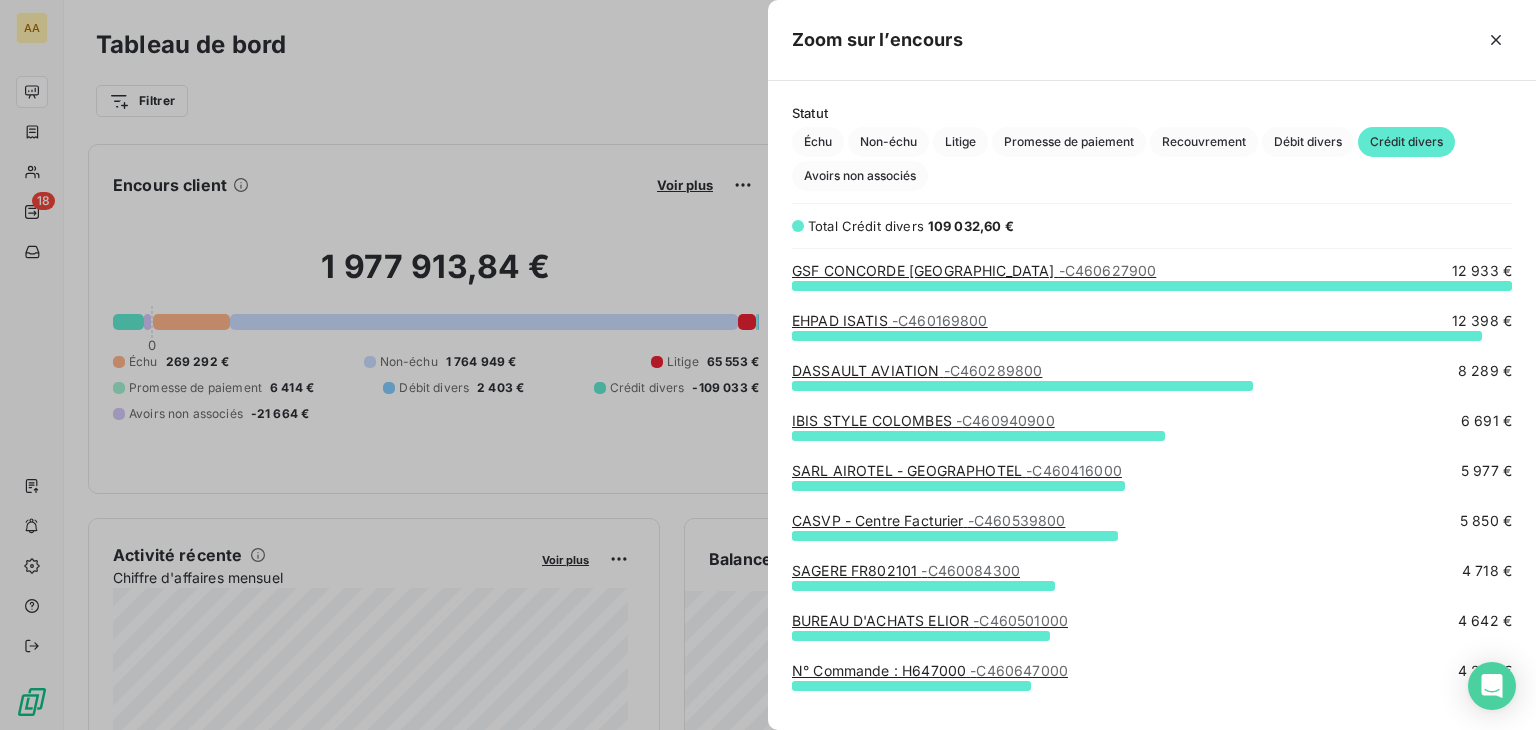 scroll, scrollTop: 16, scrollLeft: 16, axis: both 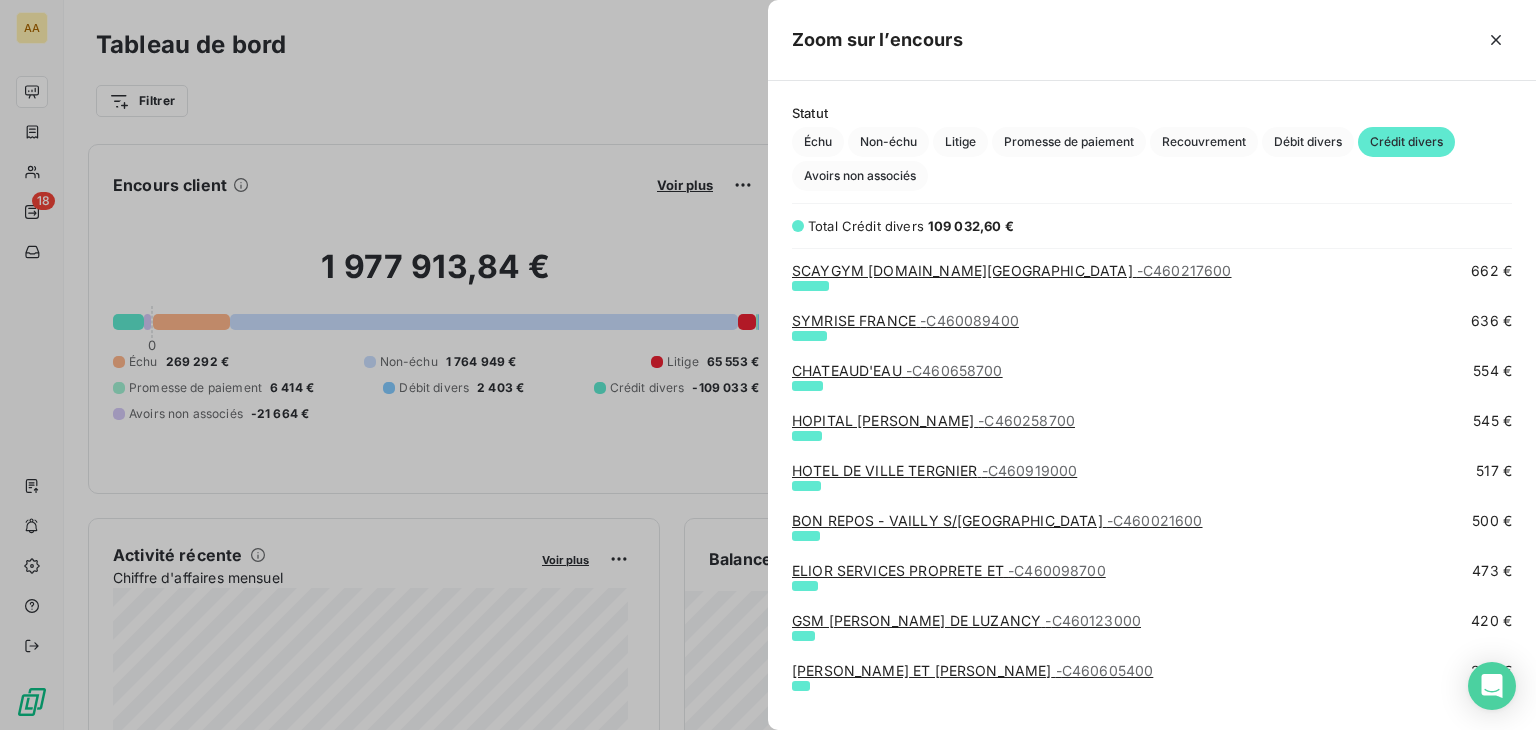 click on "HOPITAL [PERSON_NAME]   -  C460258700" at bounding box center [933, 420] 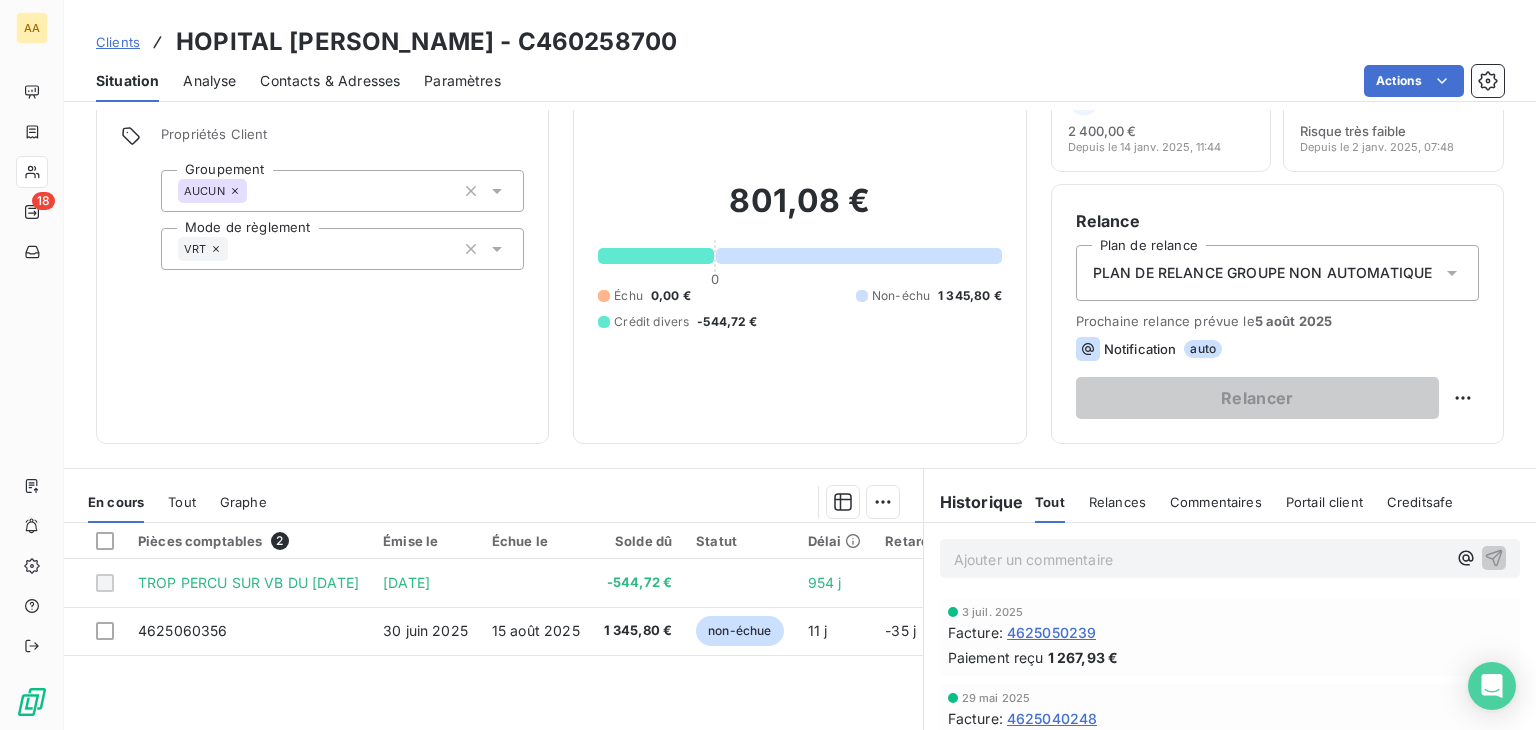scroll, scrollTop: 200, scrollLeft: 0, axis: vertical 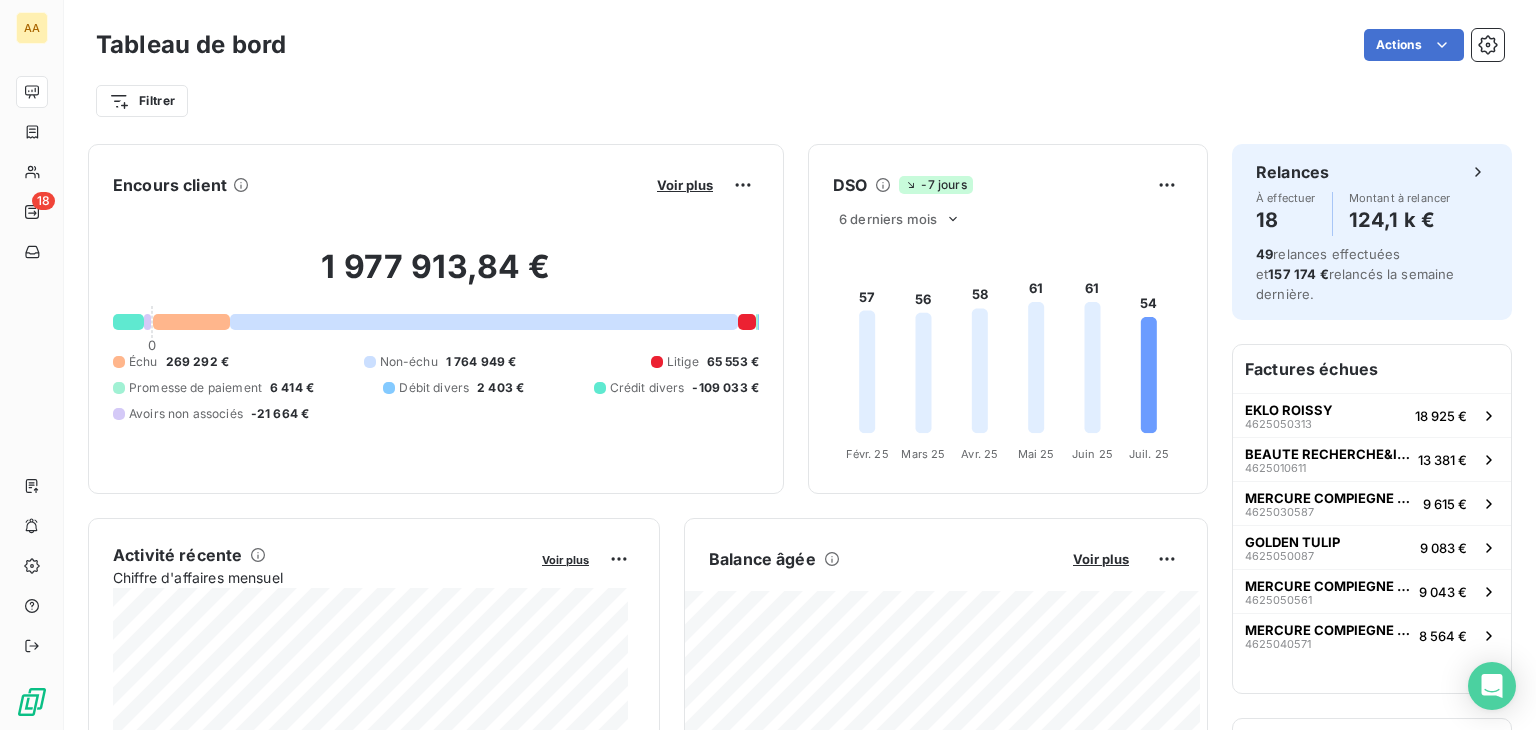 click on "Encours client   Voir plus" at bounding box center [436, 185] 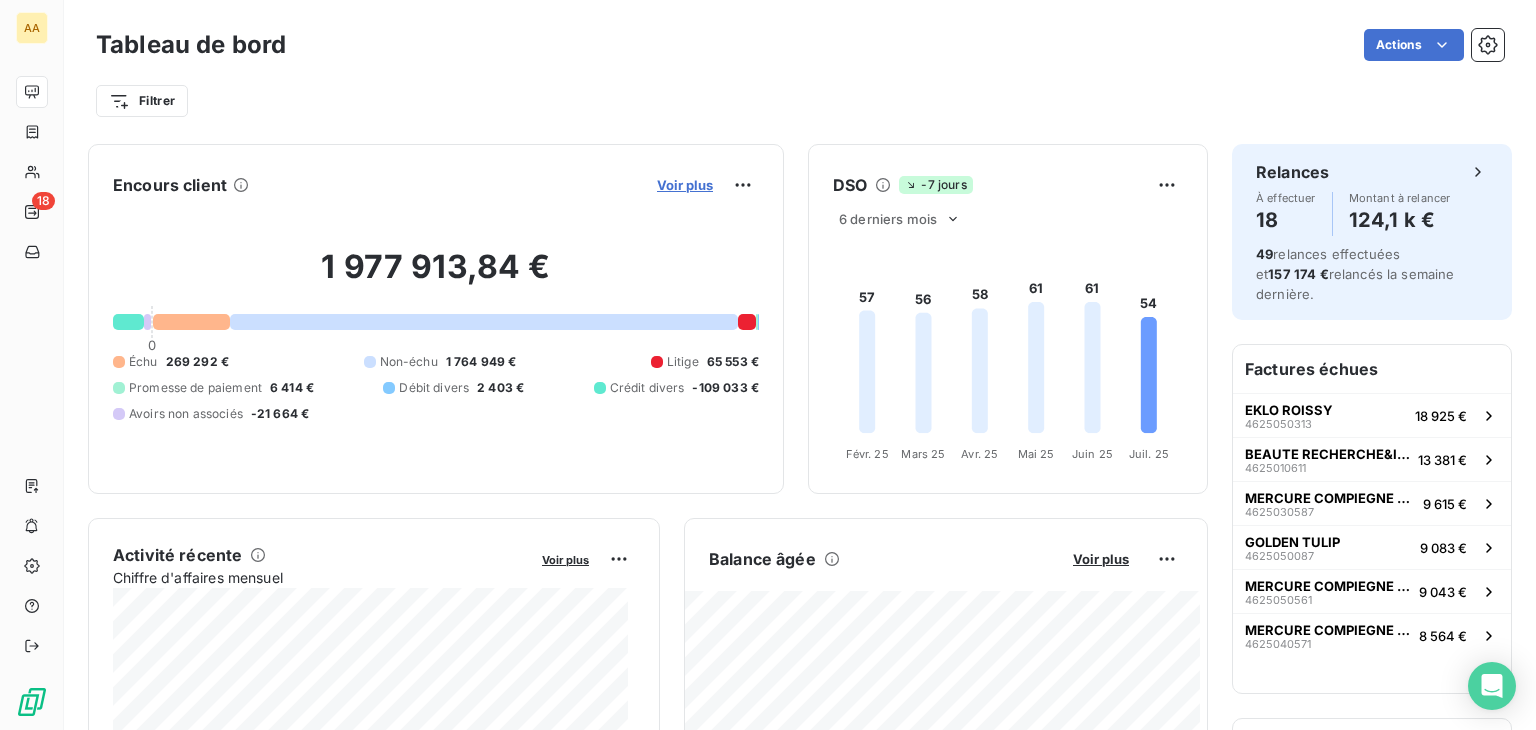click on "Voir plus" at bounding box center (685, 185) 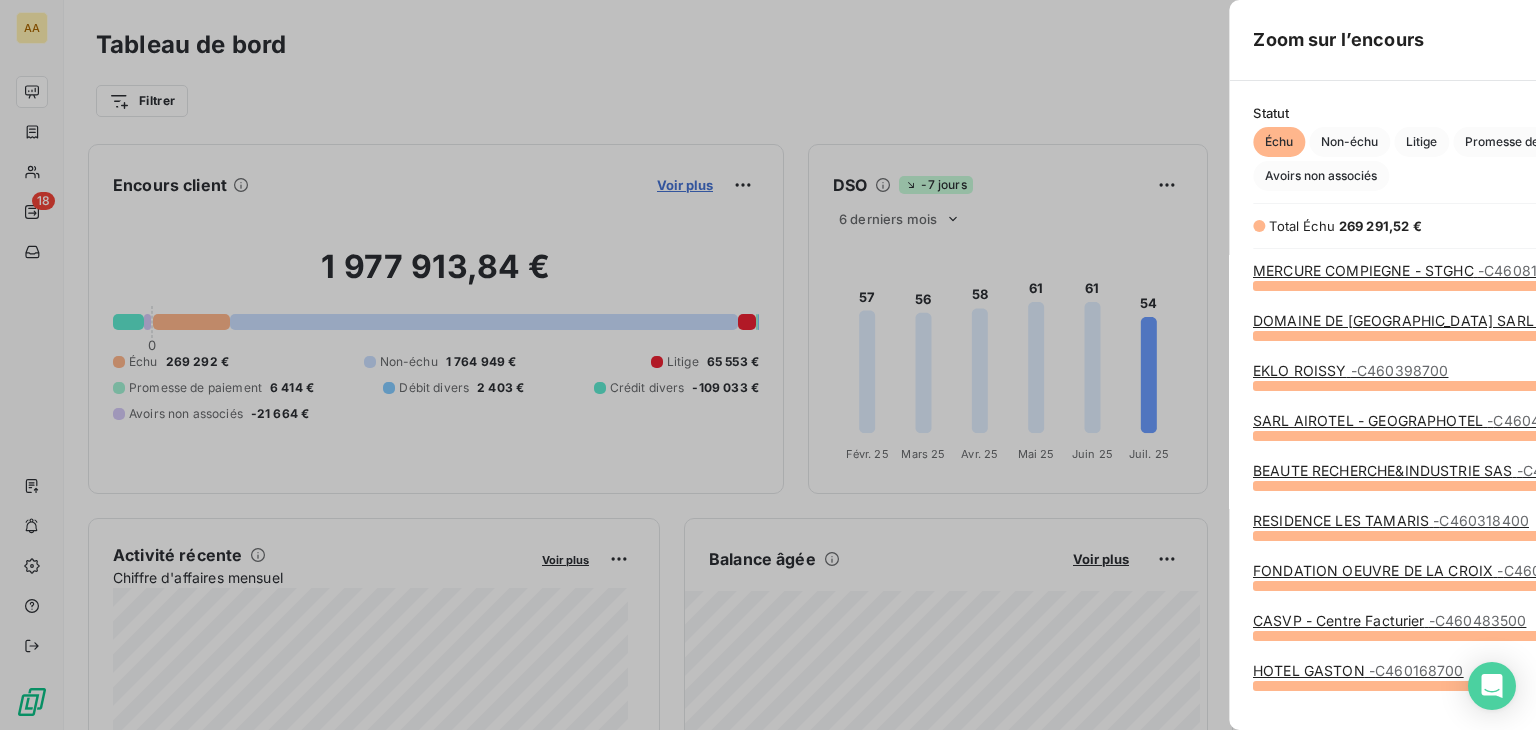 scroll, scrollTop: 16, scrollLeft: 16, axis: both 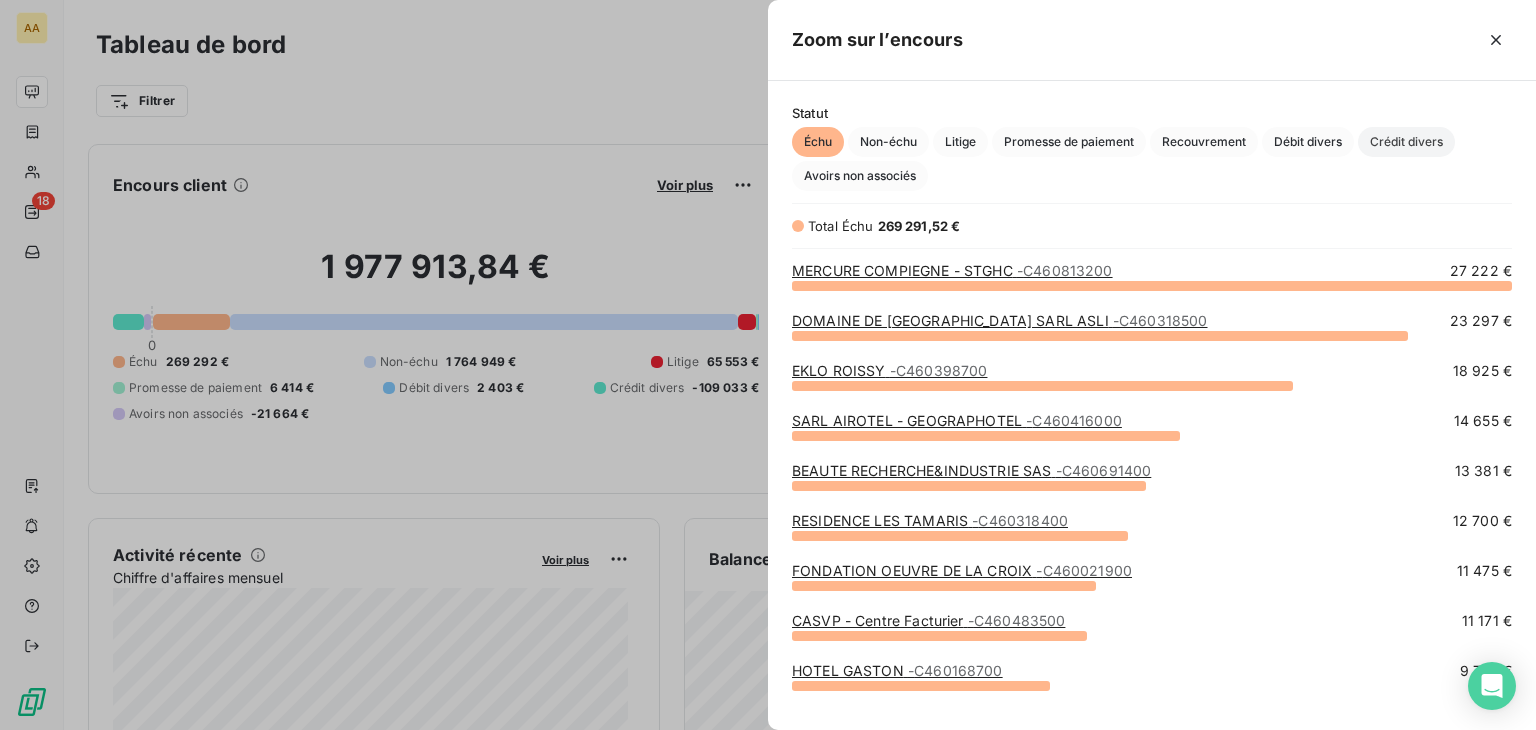 click on "Crédit divers" at bounding box center (1406, 142) 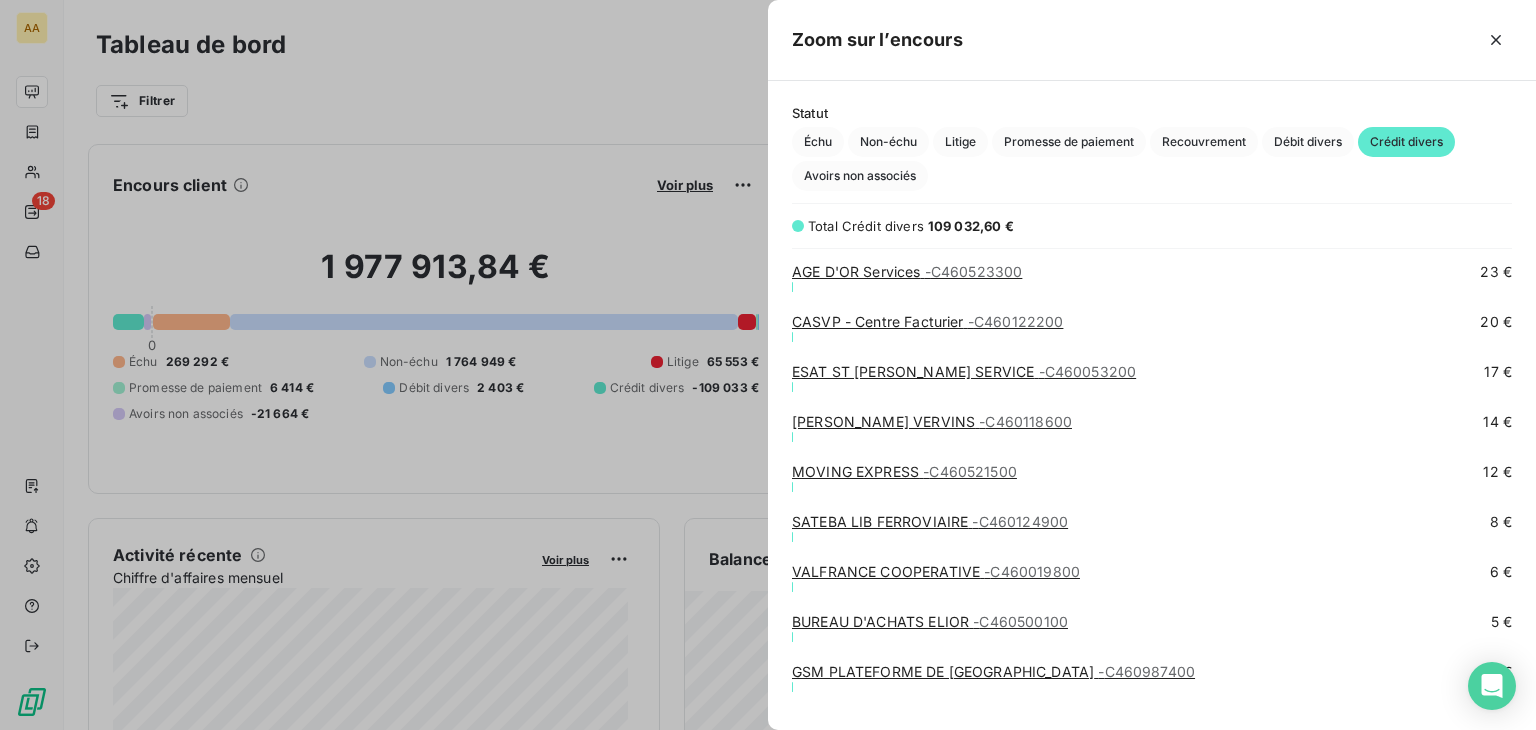 scroll, scrollTop: 3779, scrollLeft: 0, axis: vertical 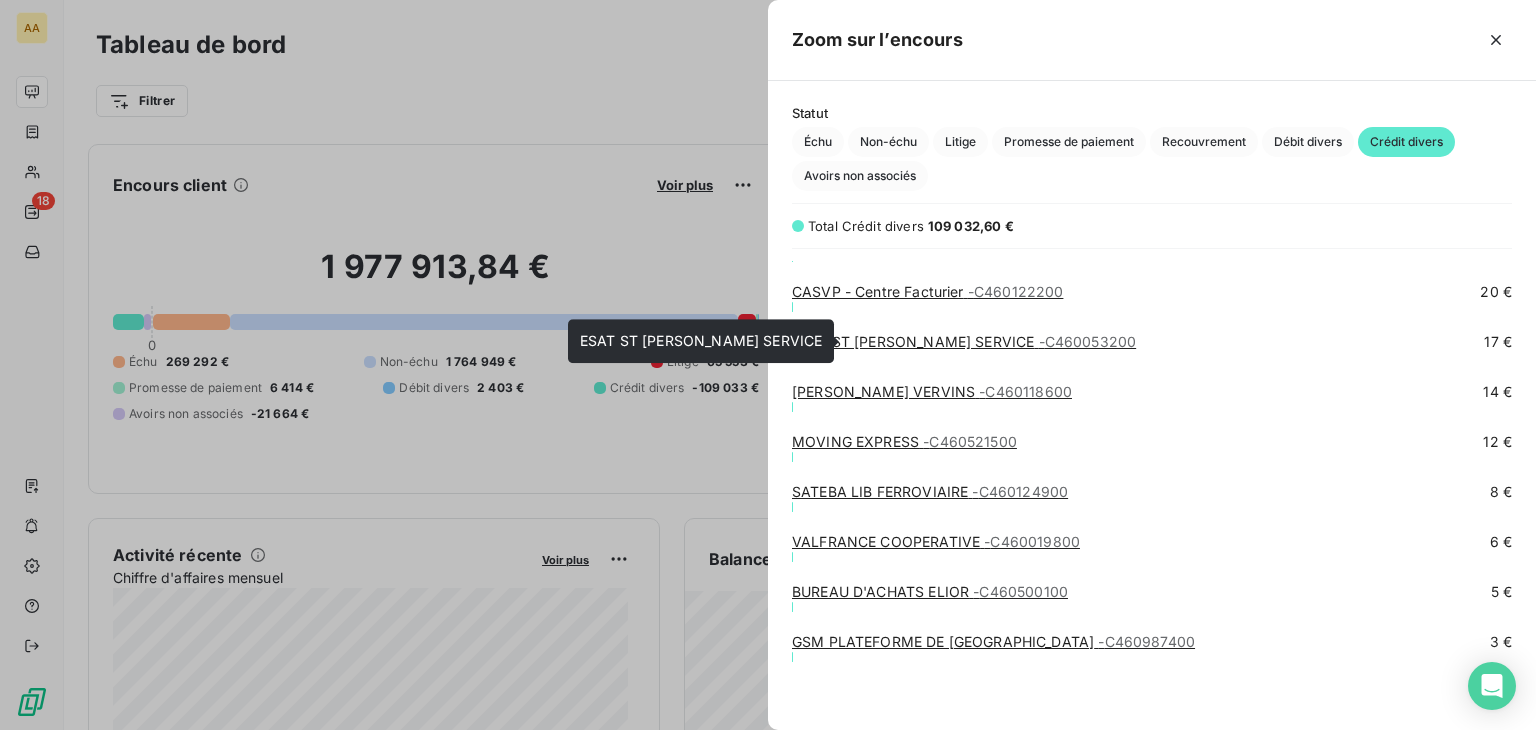 click on "ESAT ST [PERSON_NAME] SERVICE   -  C460053200" at bounding box center (964, 341) 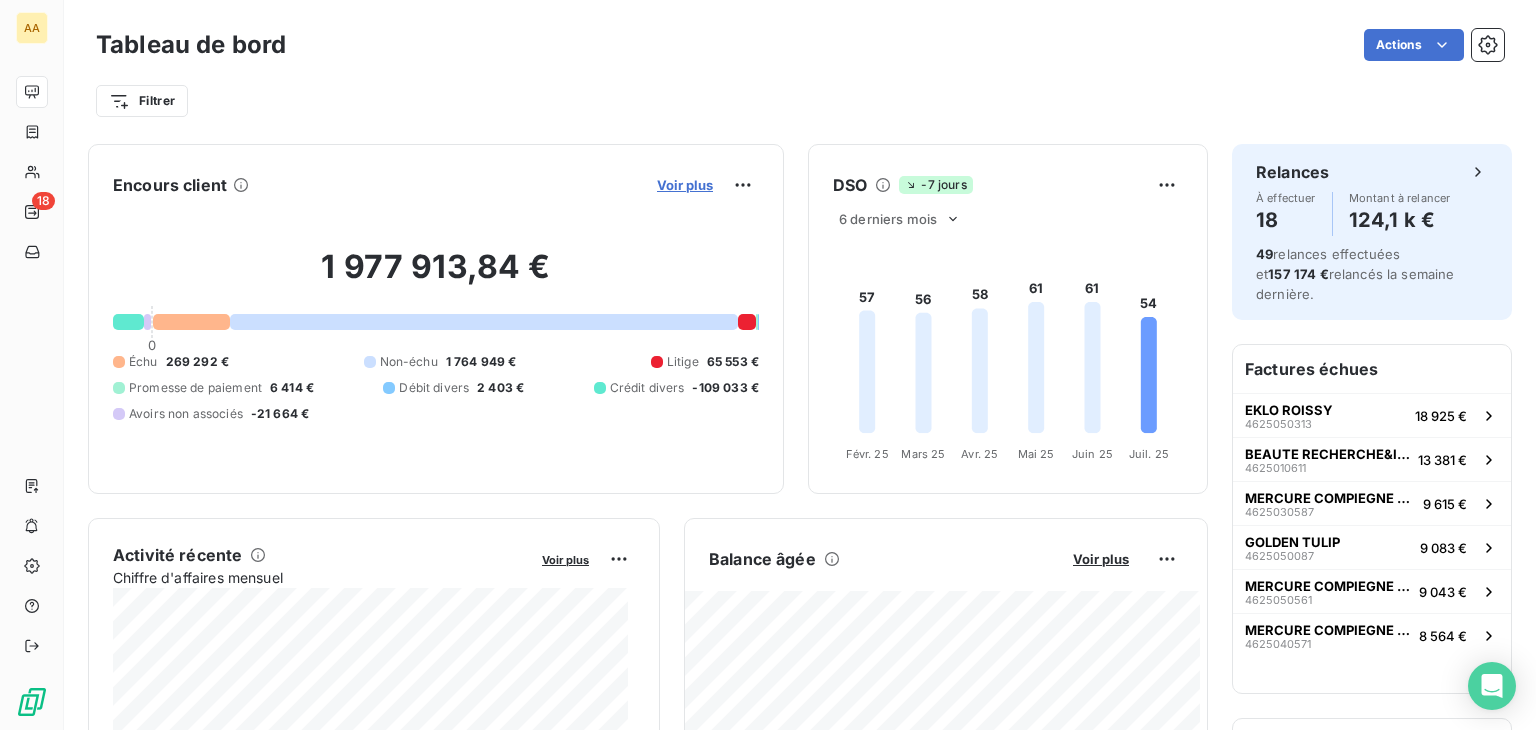click on "Voir plus" at bounding box center (685, 185) 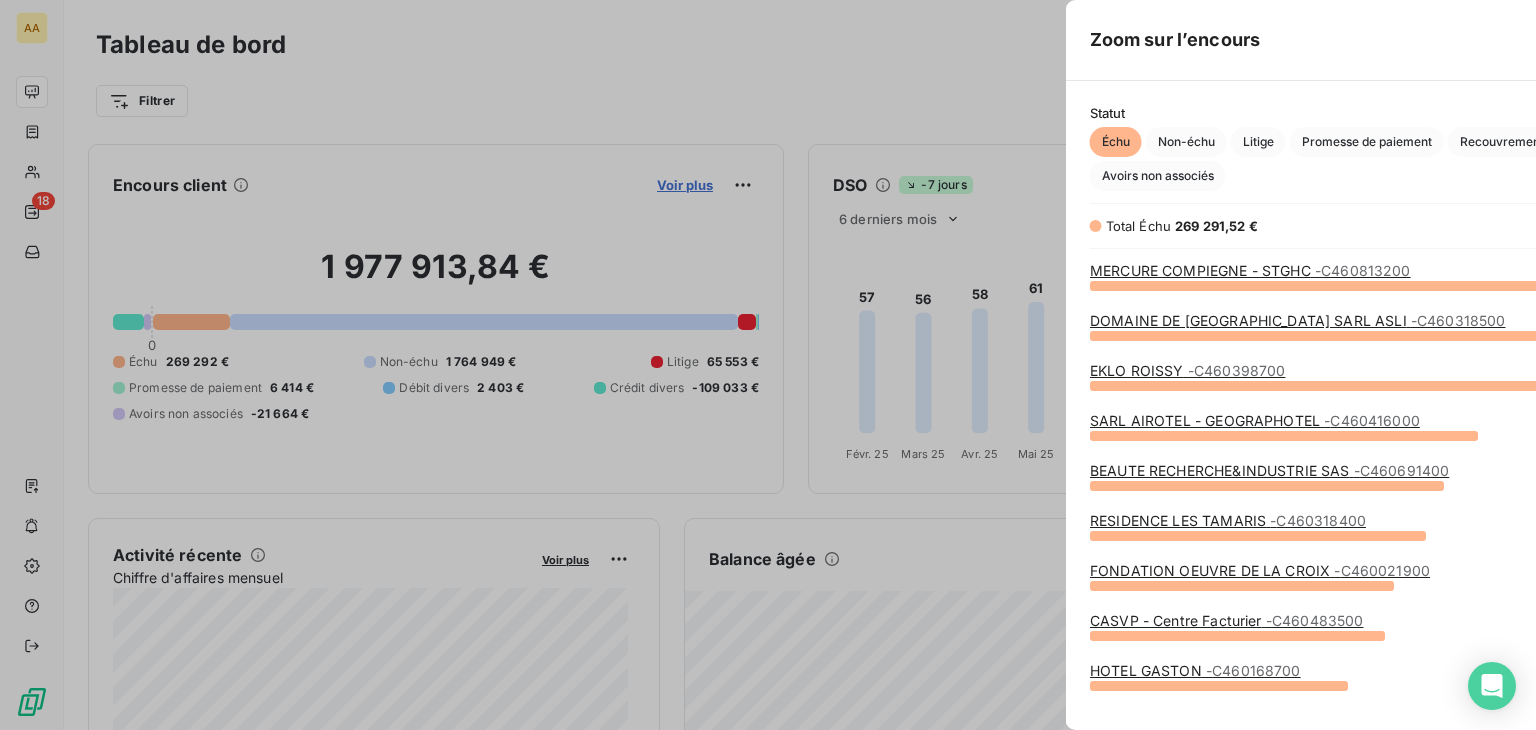 scroll, scrollTop: 16, scrollLeft: 16, axis: both 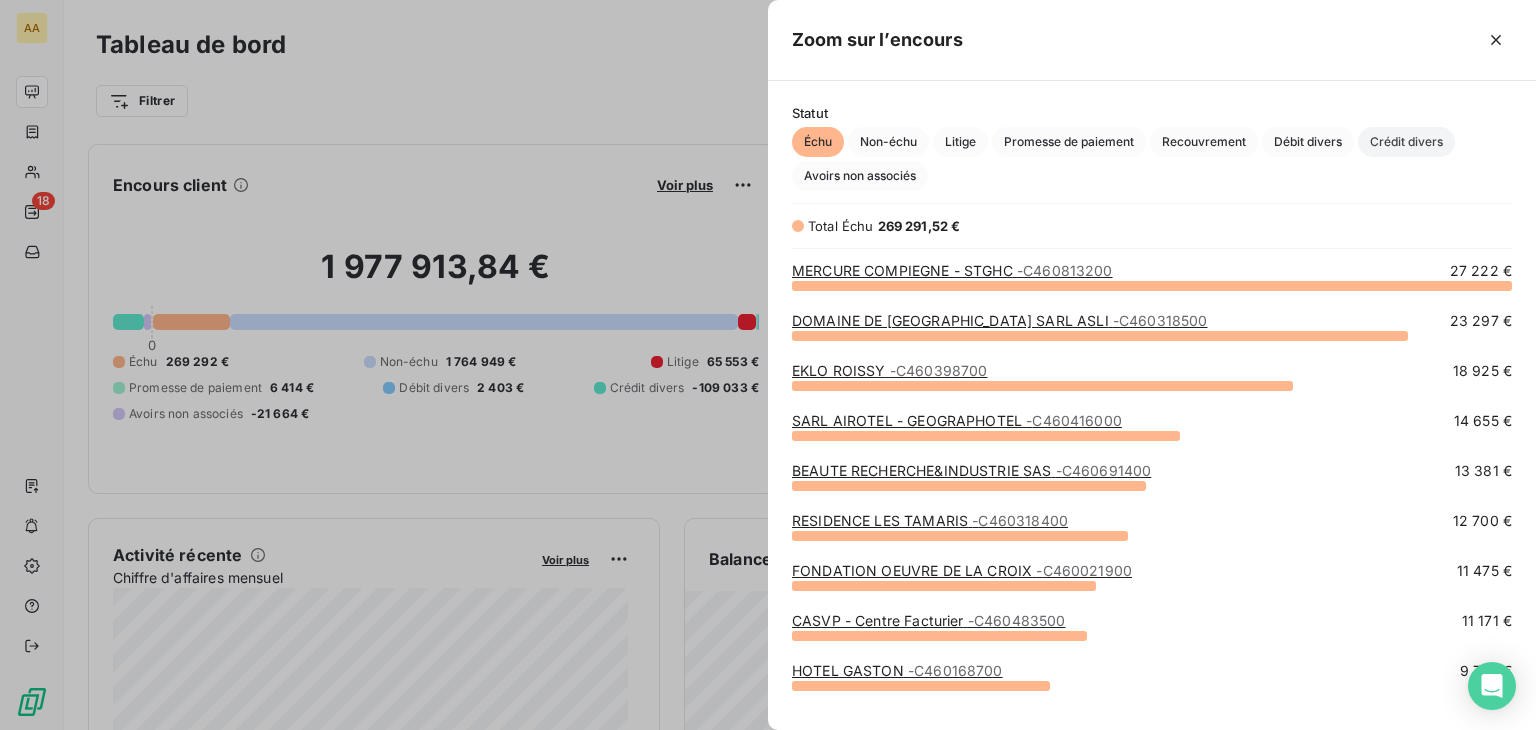 click on "Crédit divers" at bounding box center (1406, 142) 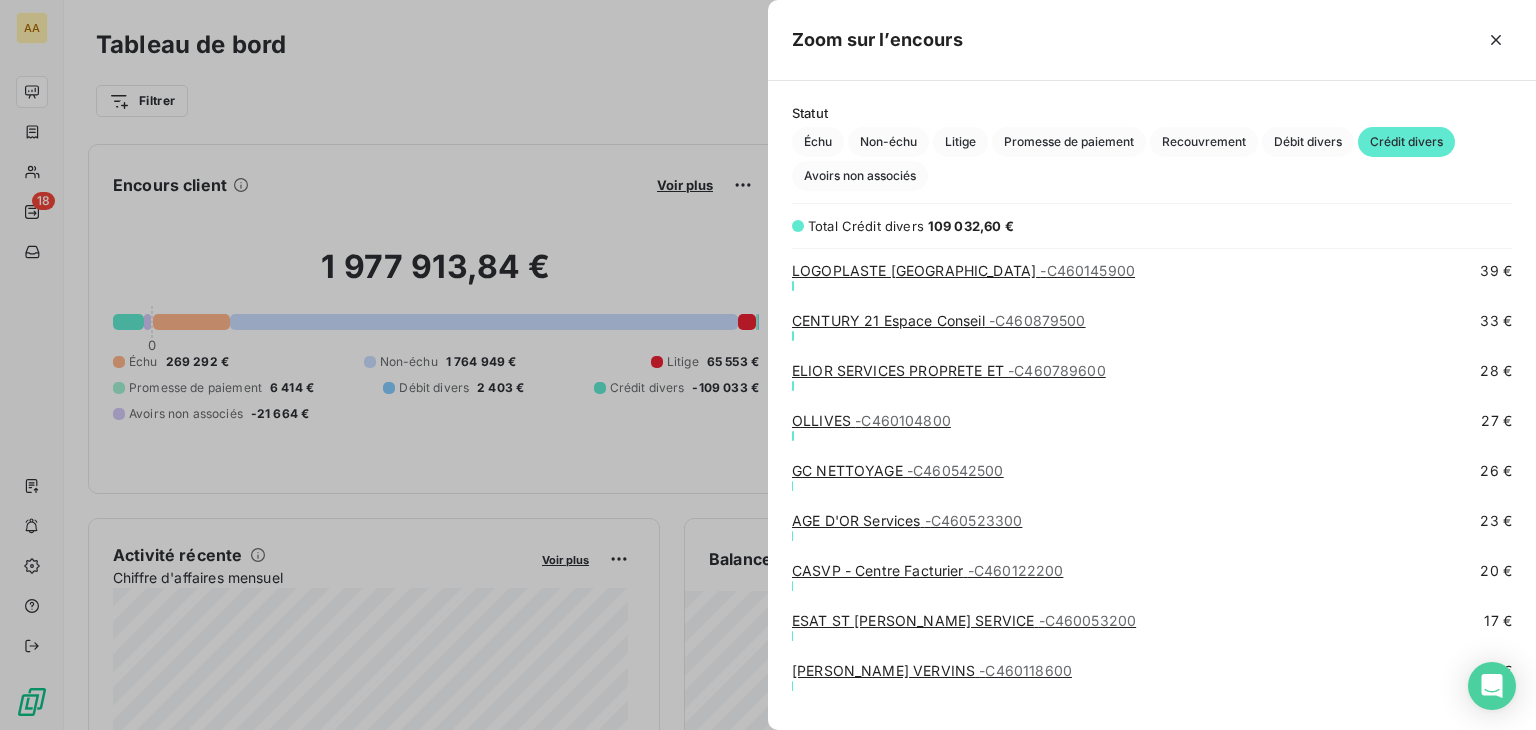 scroll, scrollTop: 3779, scrollLeft: 0, axis: vertical 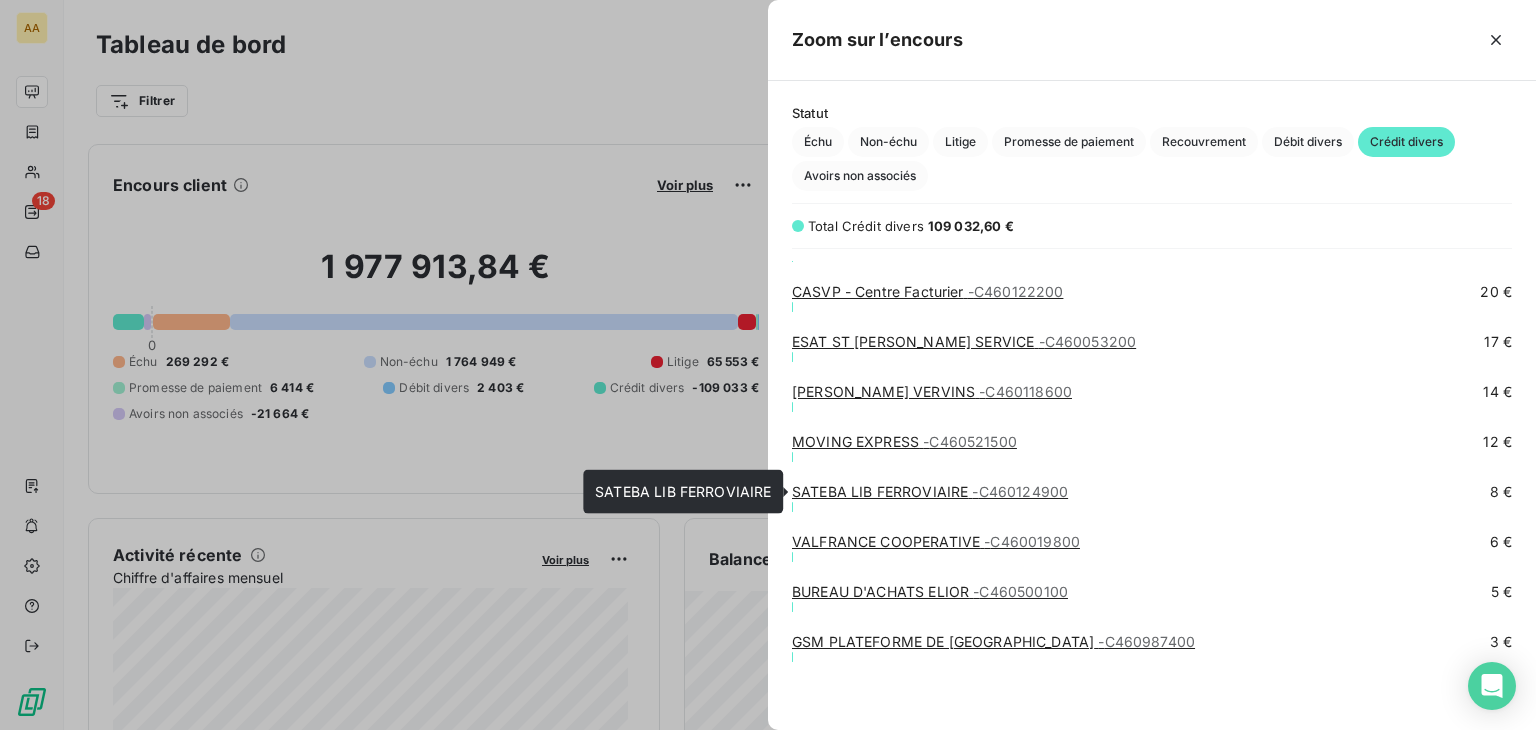 click on "SATEBA LIB FERROVIAIRE   -  C460124900" at bounding box center (930, 491) 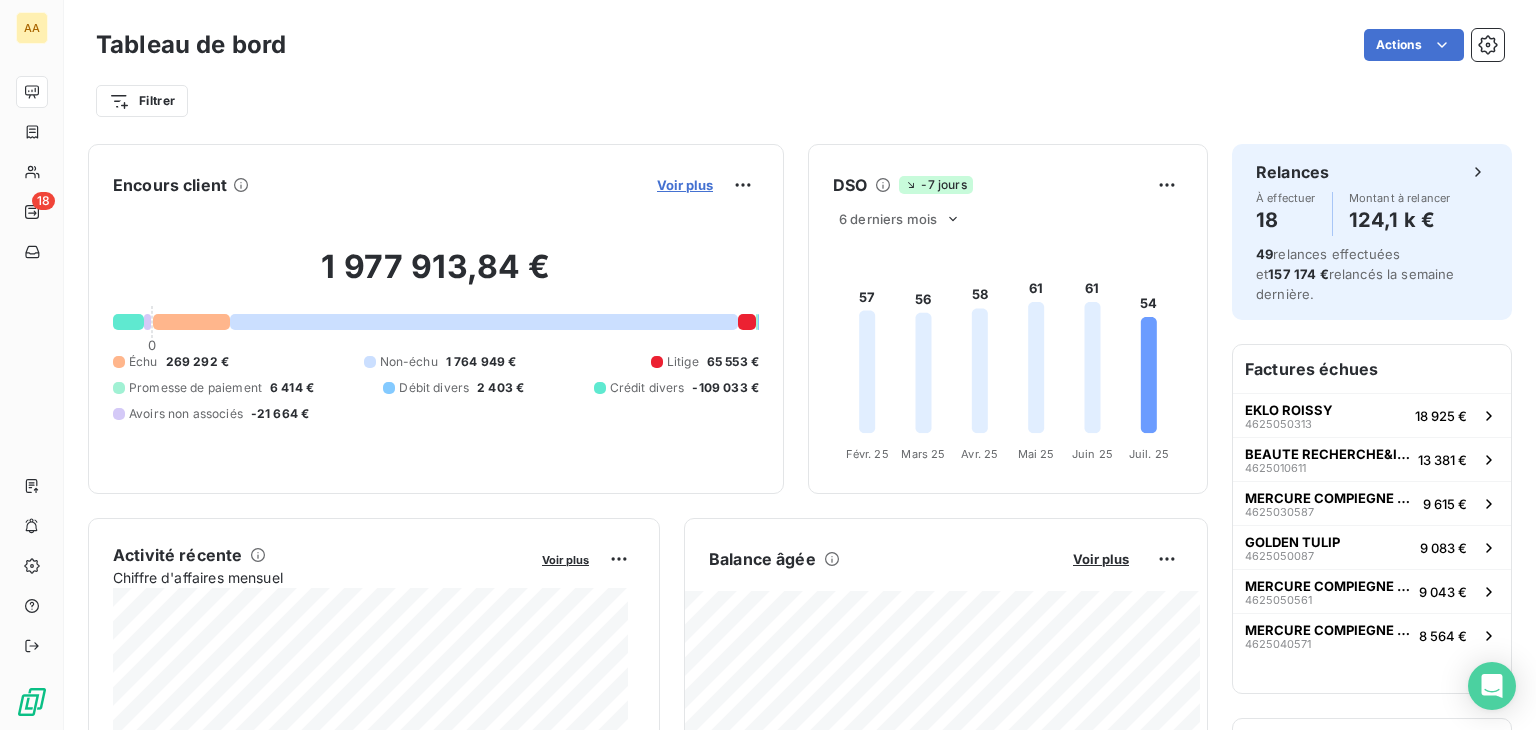 click on "Voir plus" at bounding box center [685, 185] 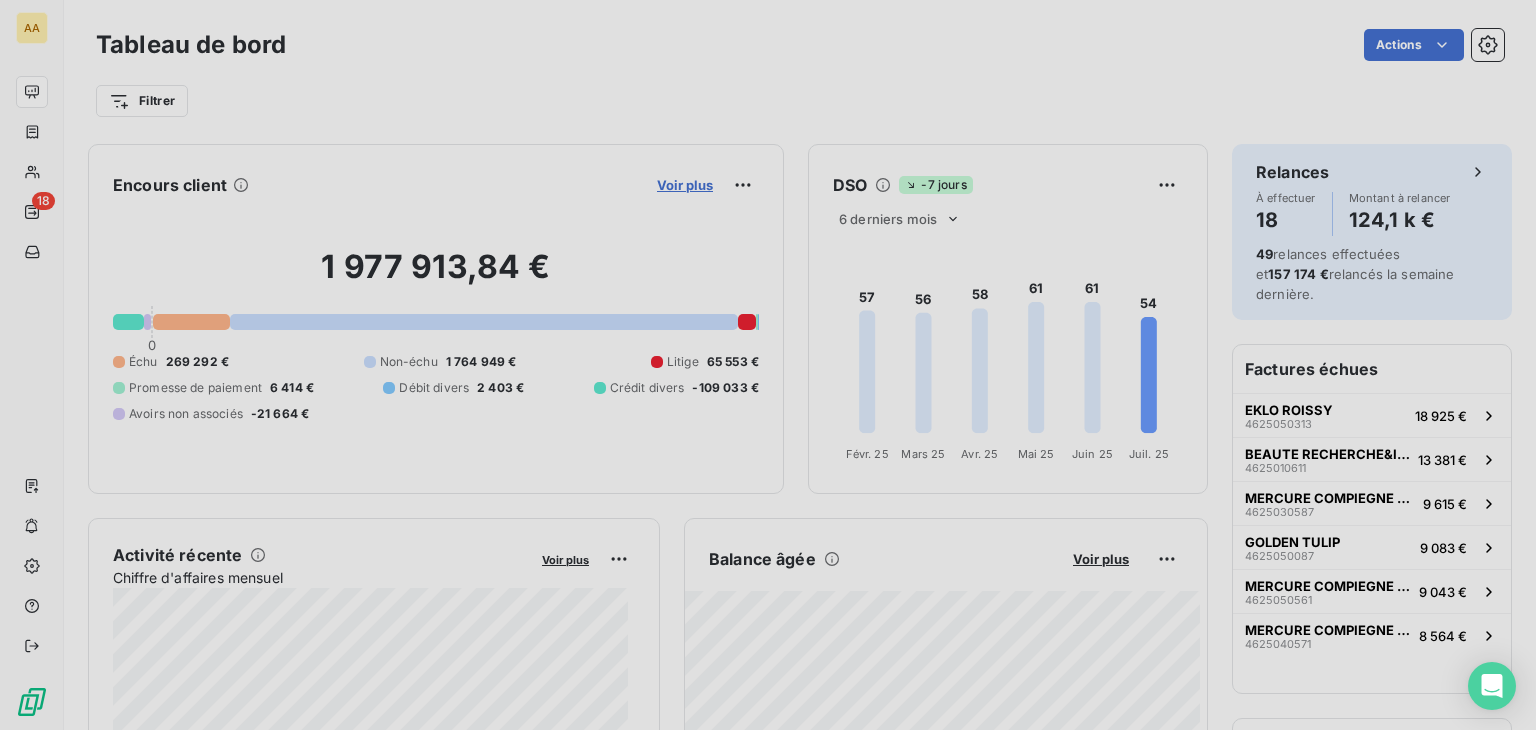 scroll, scrollTop: 16, scrollLeft: 16, axis: both 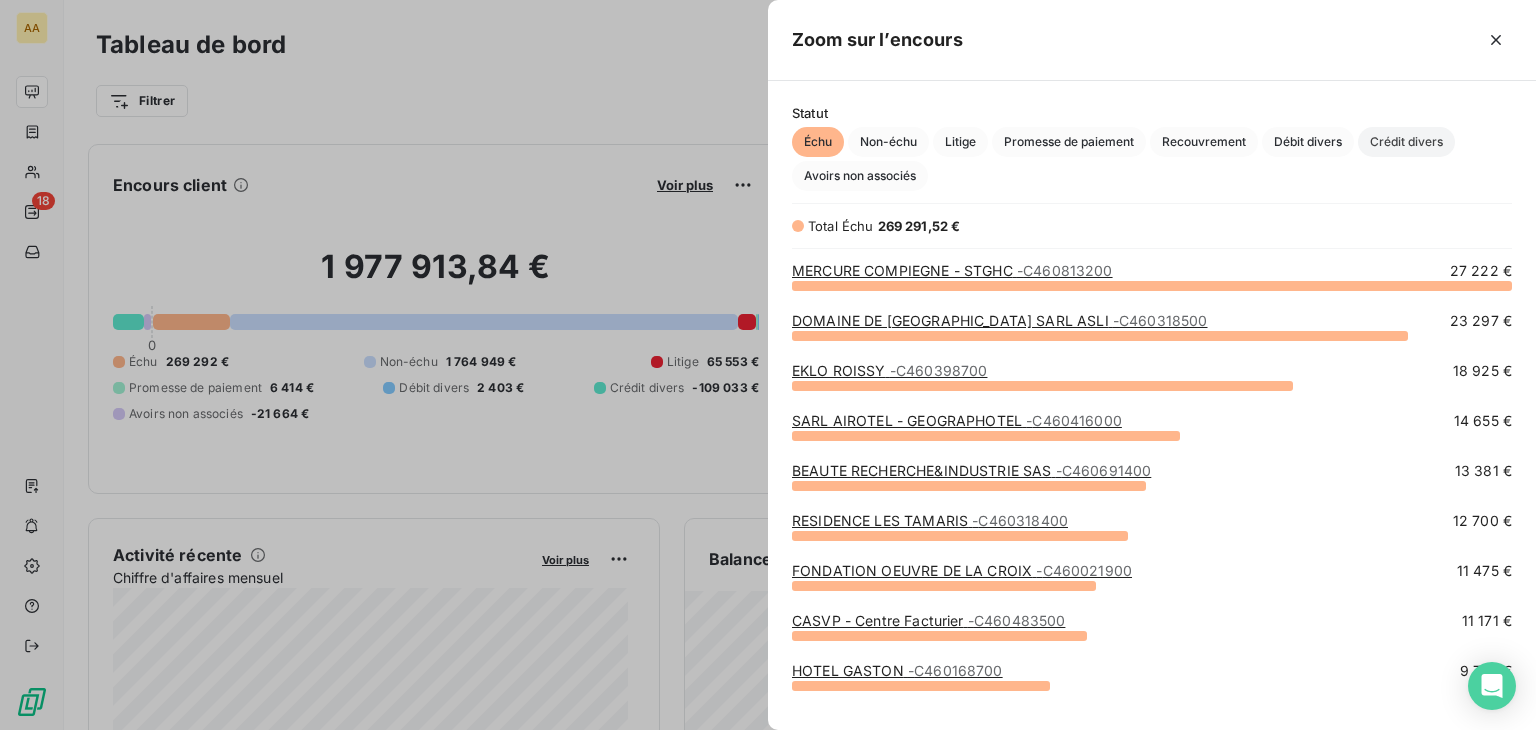 click on "Crédit divers" at bounding box center (1406, 142) 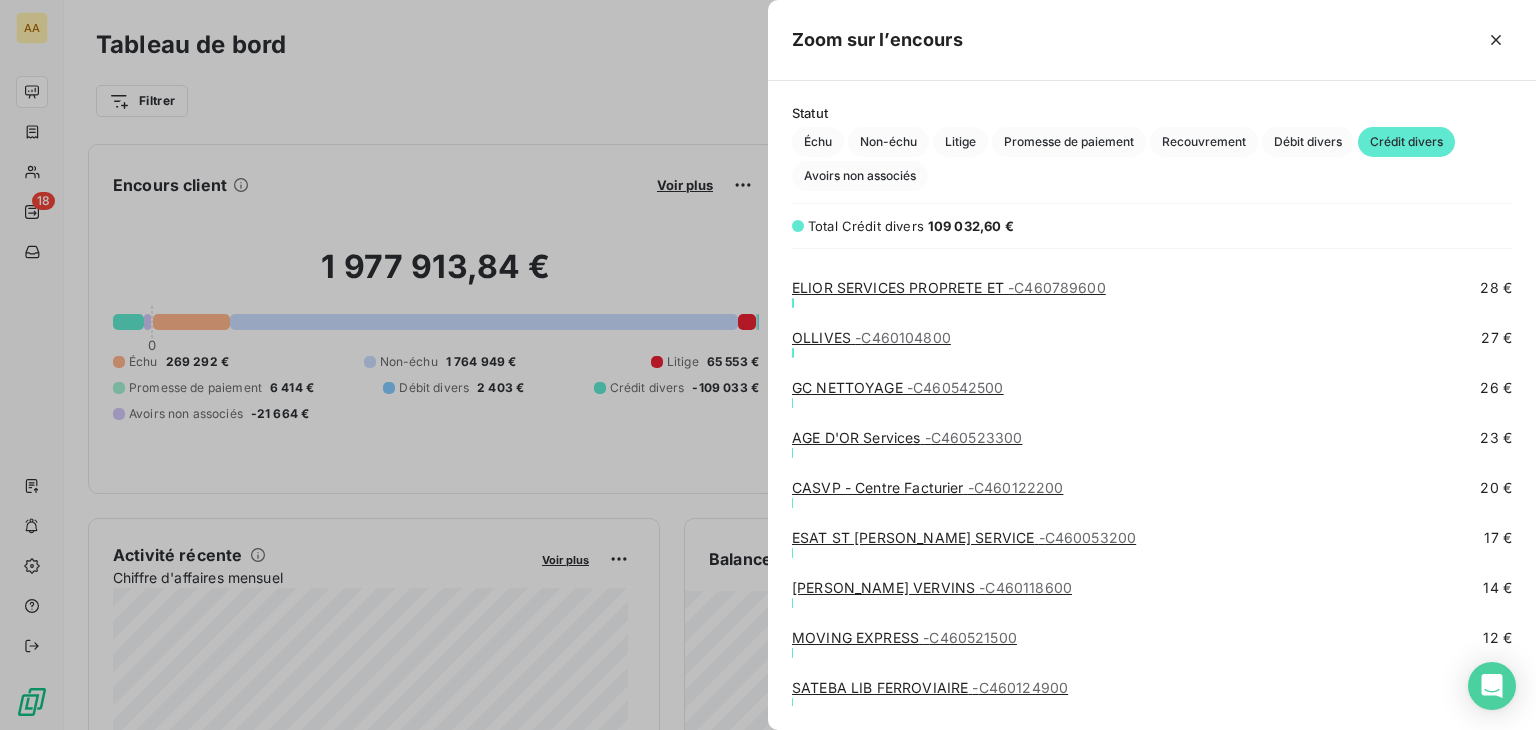 scroll, scrollTop: 3579, scrollLeft: 0, axis: vertical 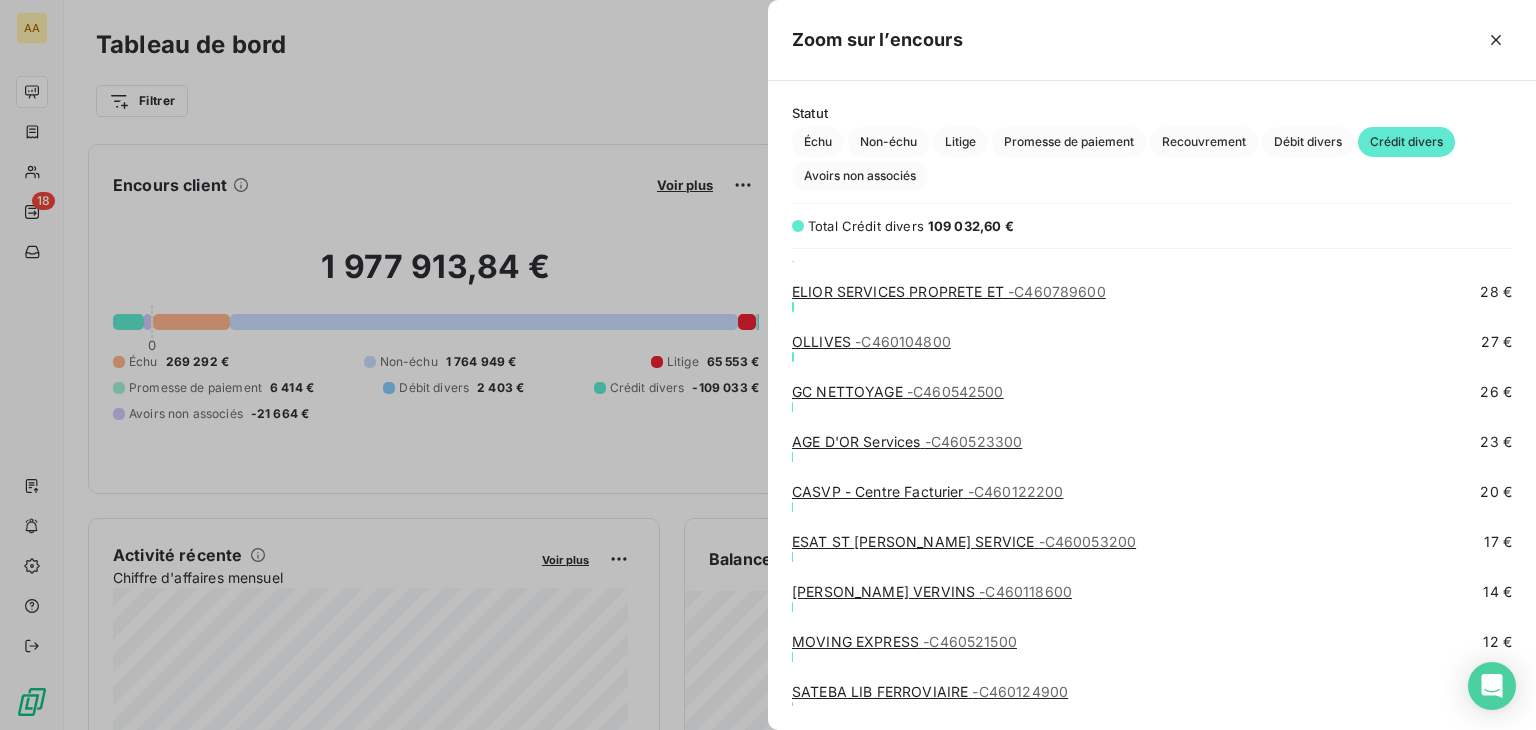click on "MOVING EXPRESS   -  C460521500" at bounding box center (904, 641) 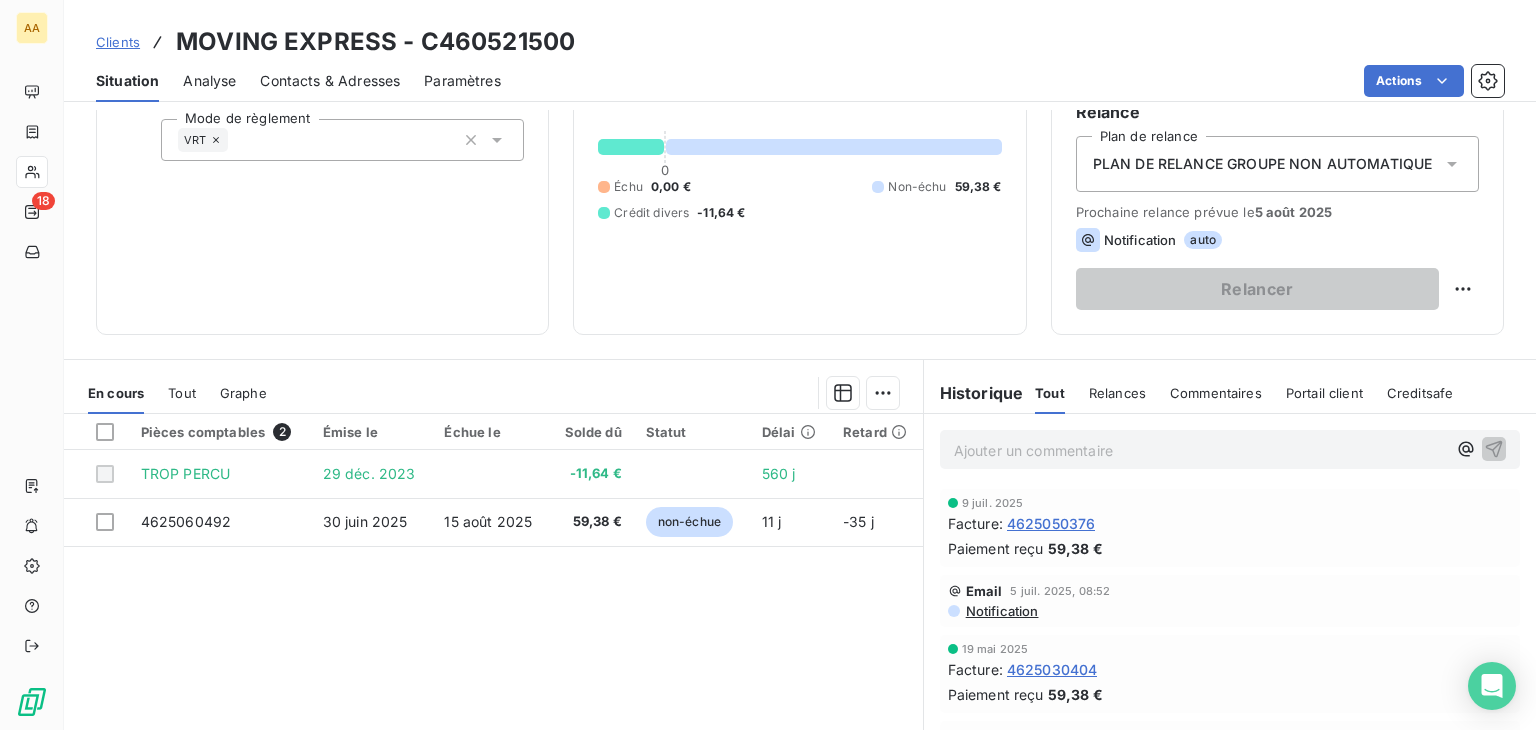 scroll, scrollTop: 200, scrollLeft: 0, axis: vertical 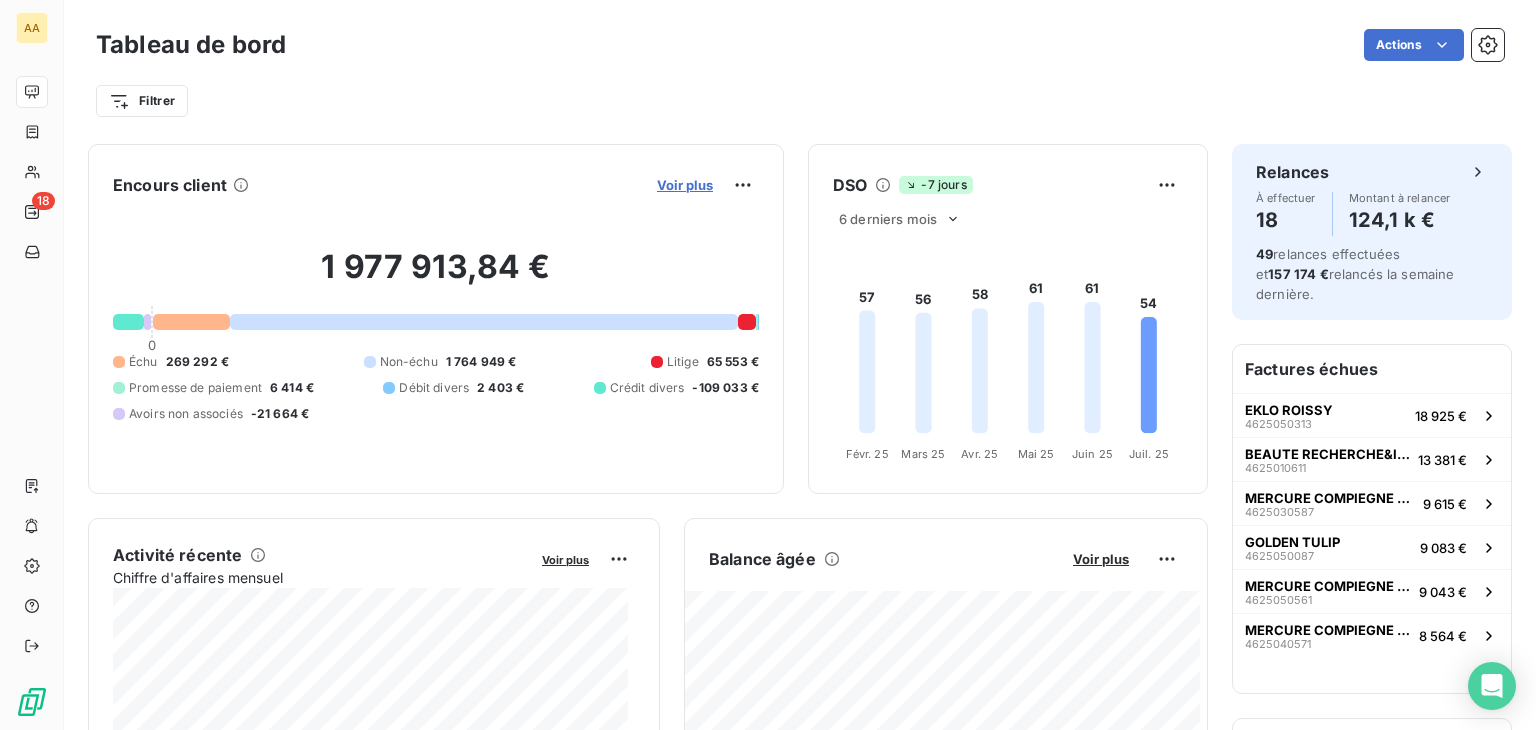 click on "Voir plus" at bounding box center (685, 185) 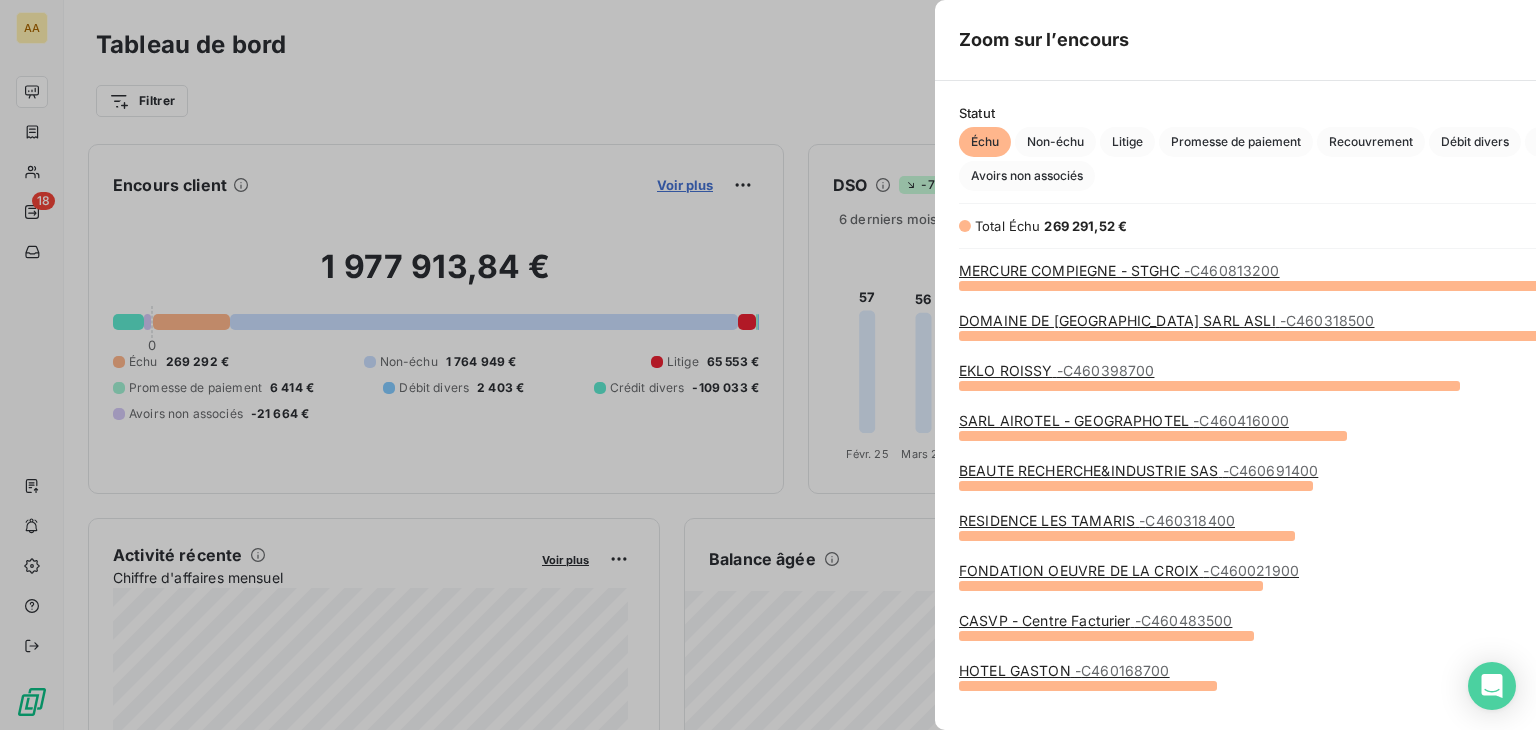 scroll, scrollTop: 16, scrollLeft: 16, axis: both 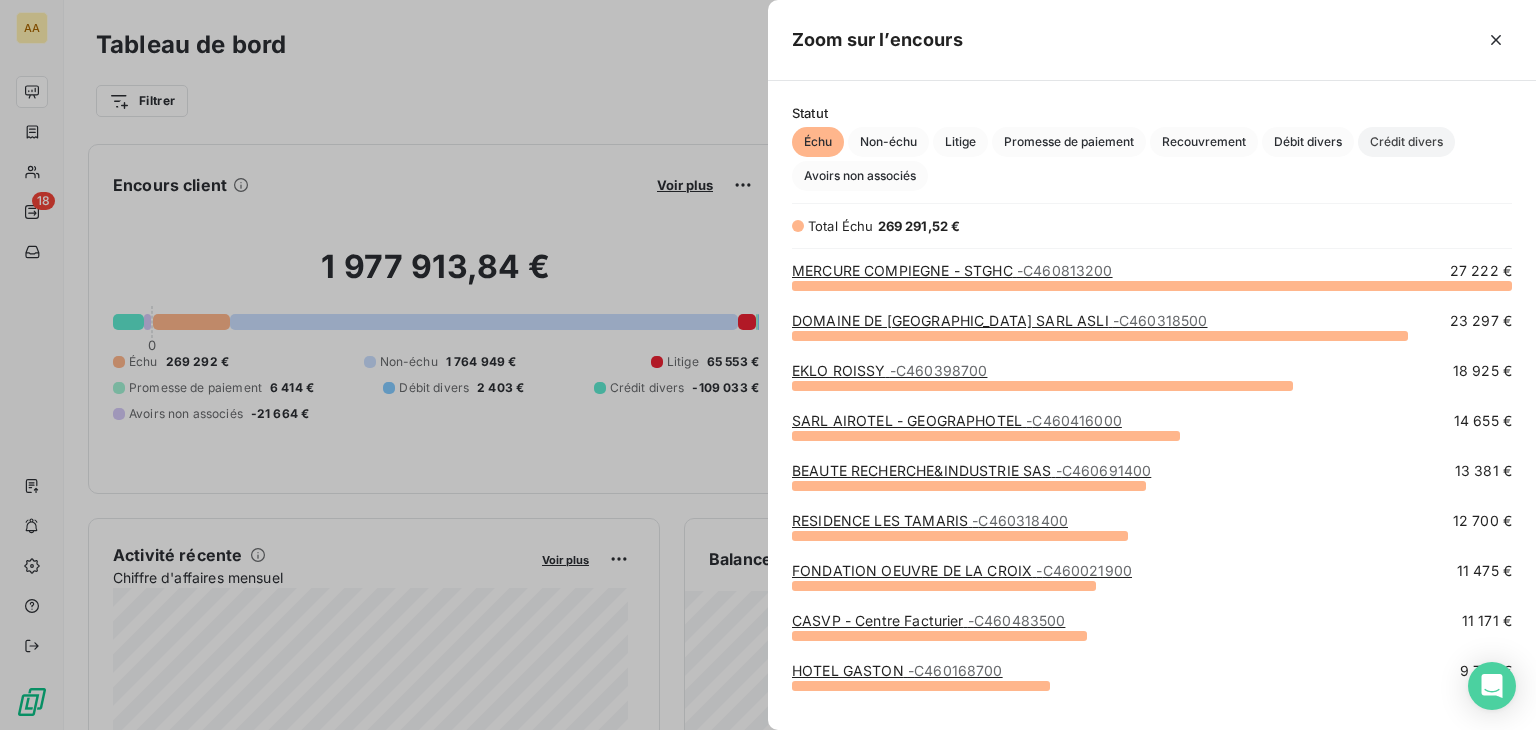 click on "Crédit divers" at bounding box center (1406, 142) 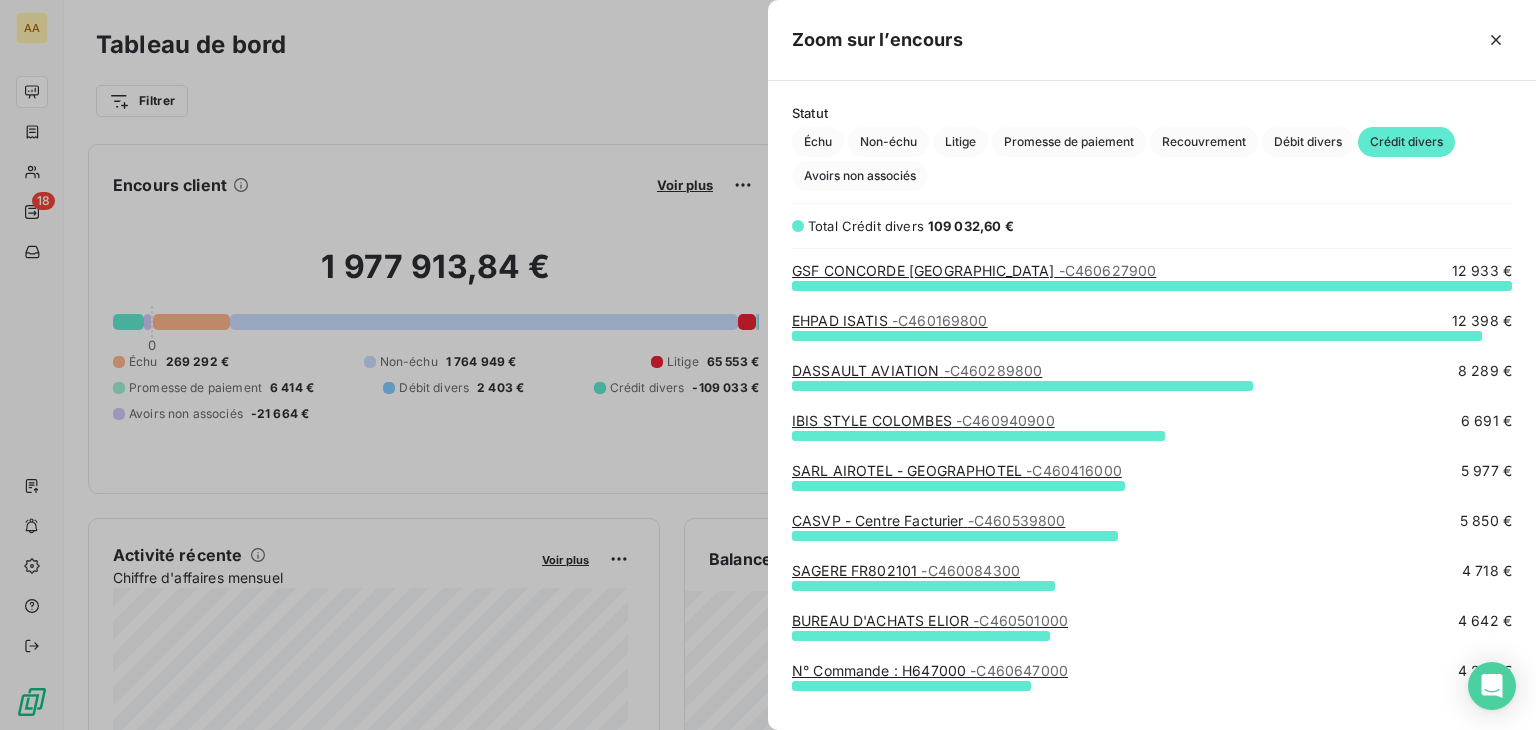 scroll, scrollTop: 500, scrollLeft: 0, axis: vertical 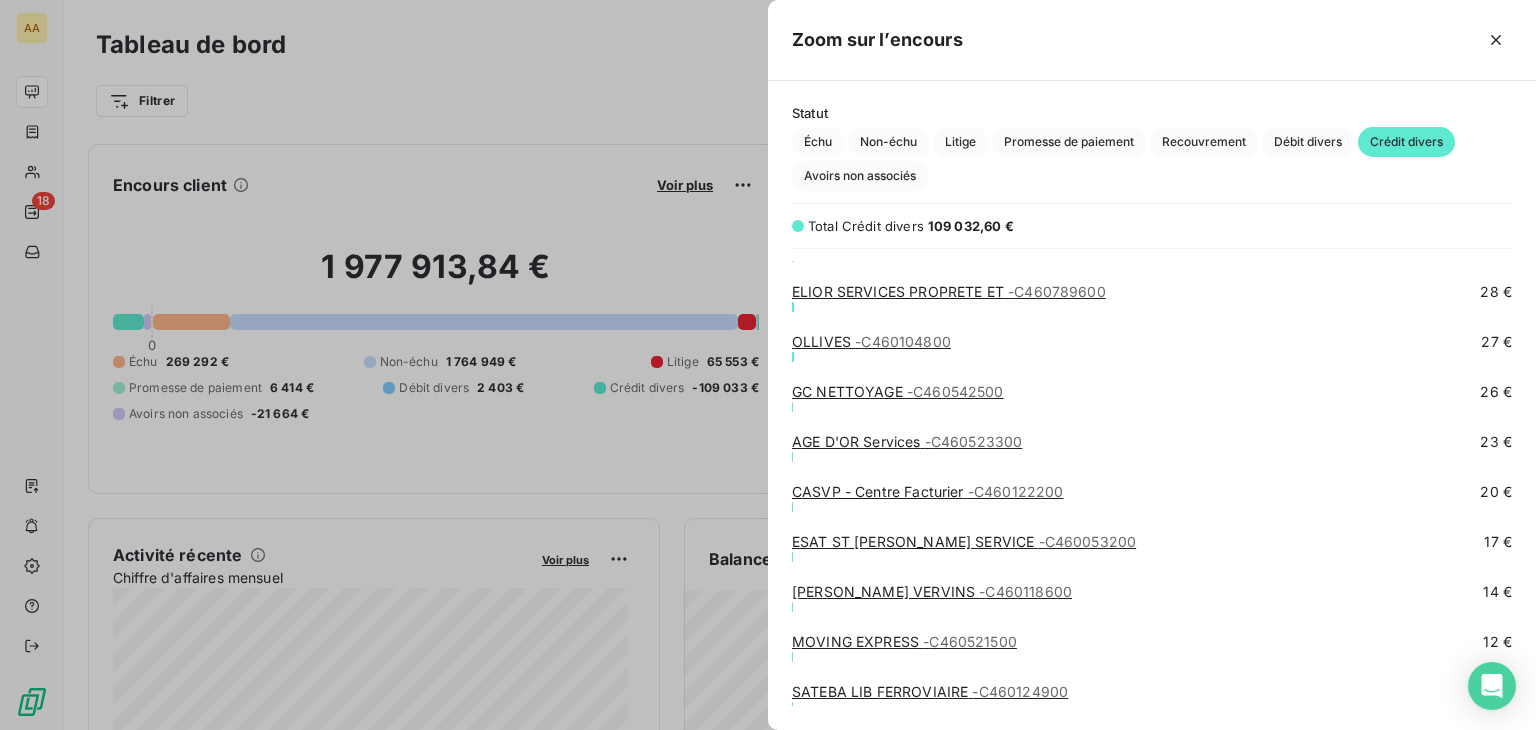 click on "-  C460523300" at bounding box center [974, 441] 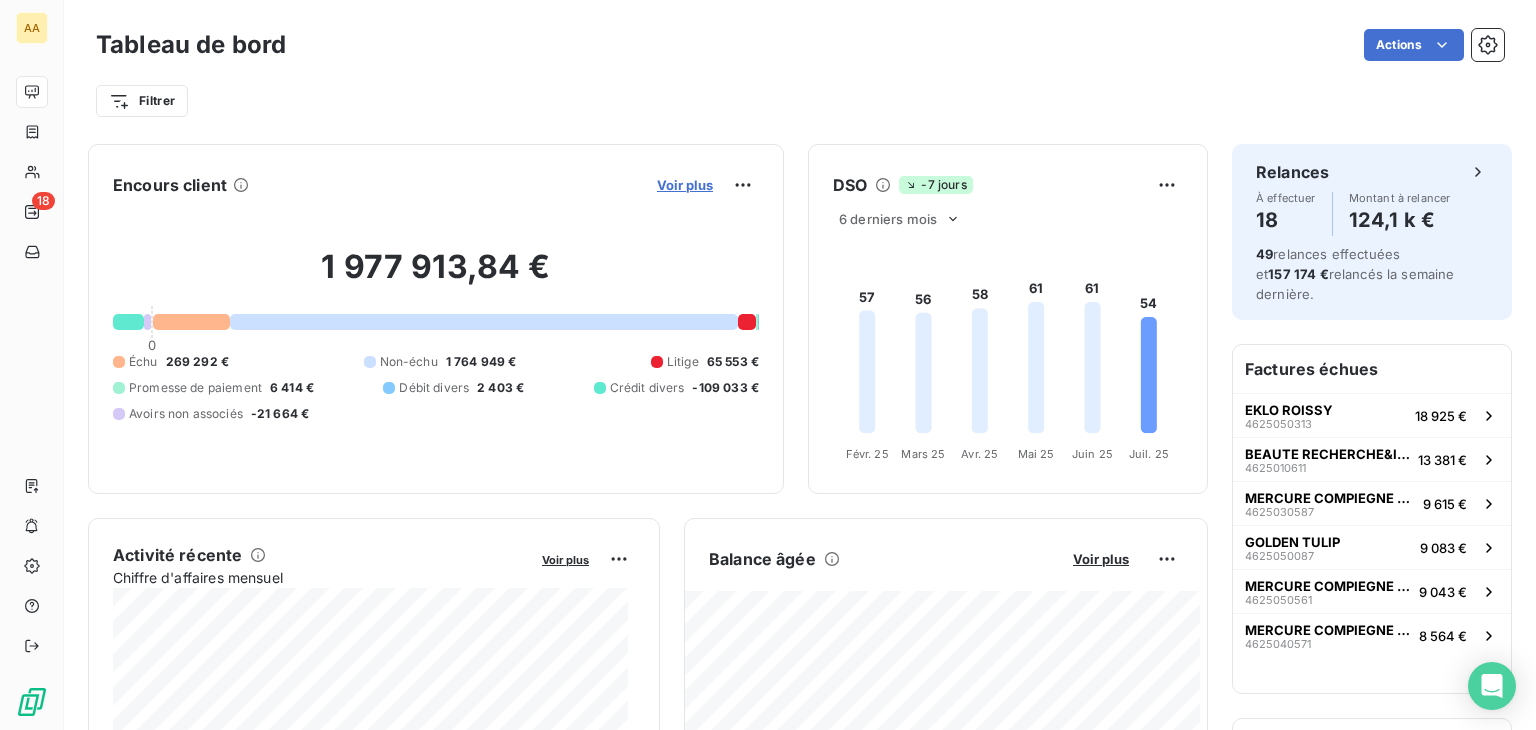 click on "Voir plus" at bounding box center [685, 185] 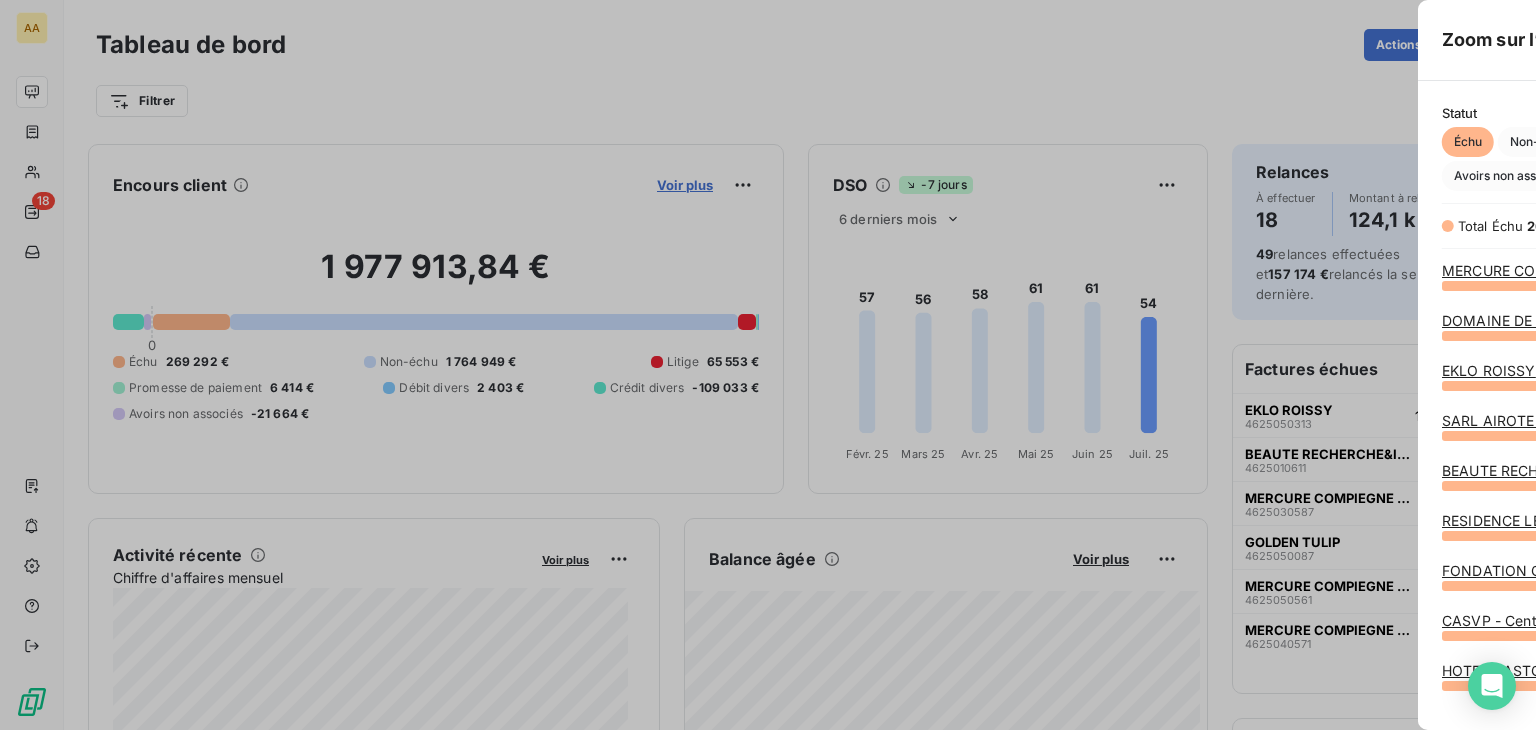 scroll, scrollTop: 16, scrollLeft: 16, axis: both 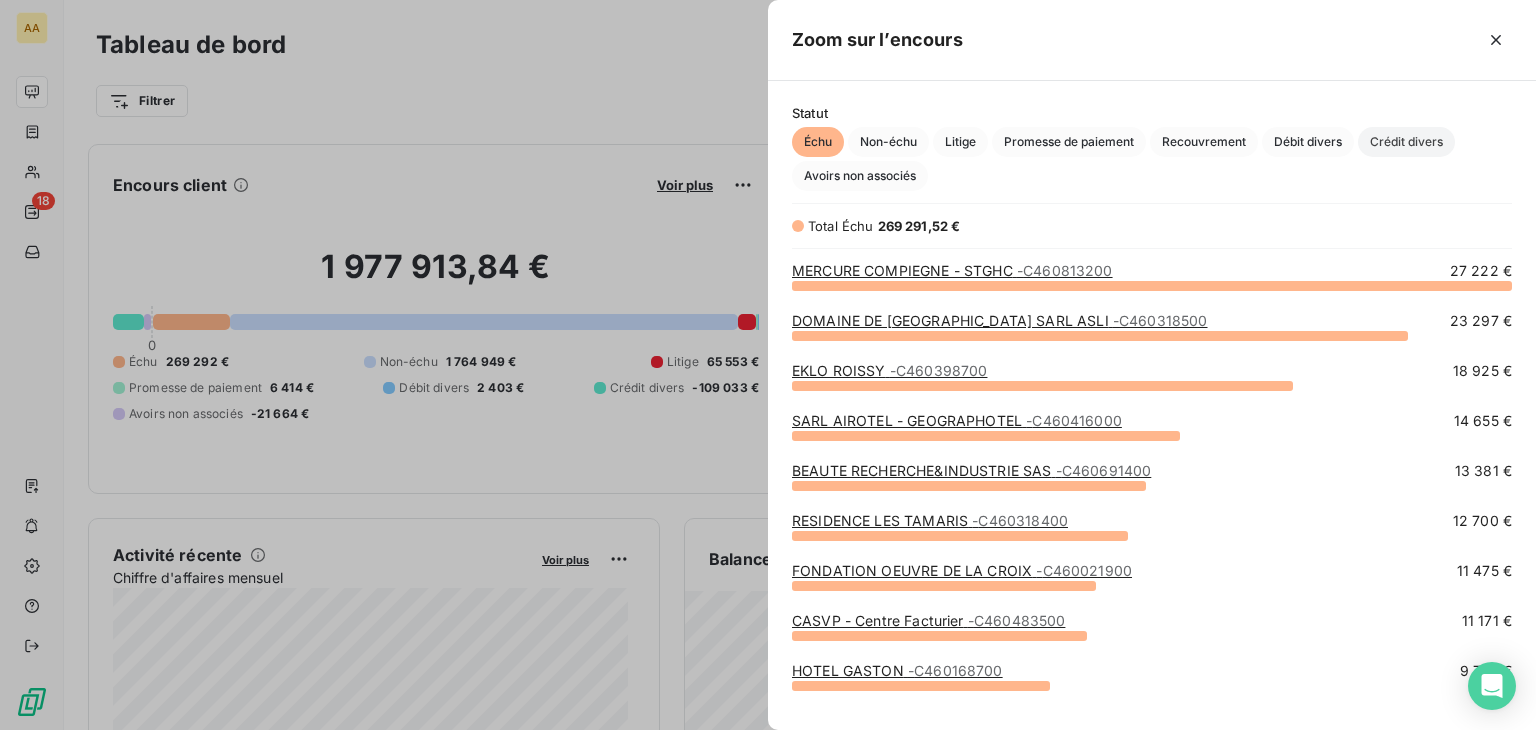 click on "Crédit divers" at bounding box center (1406, 142) 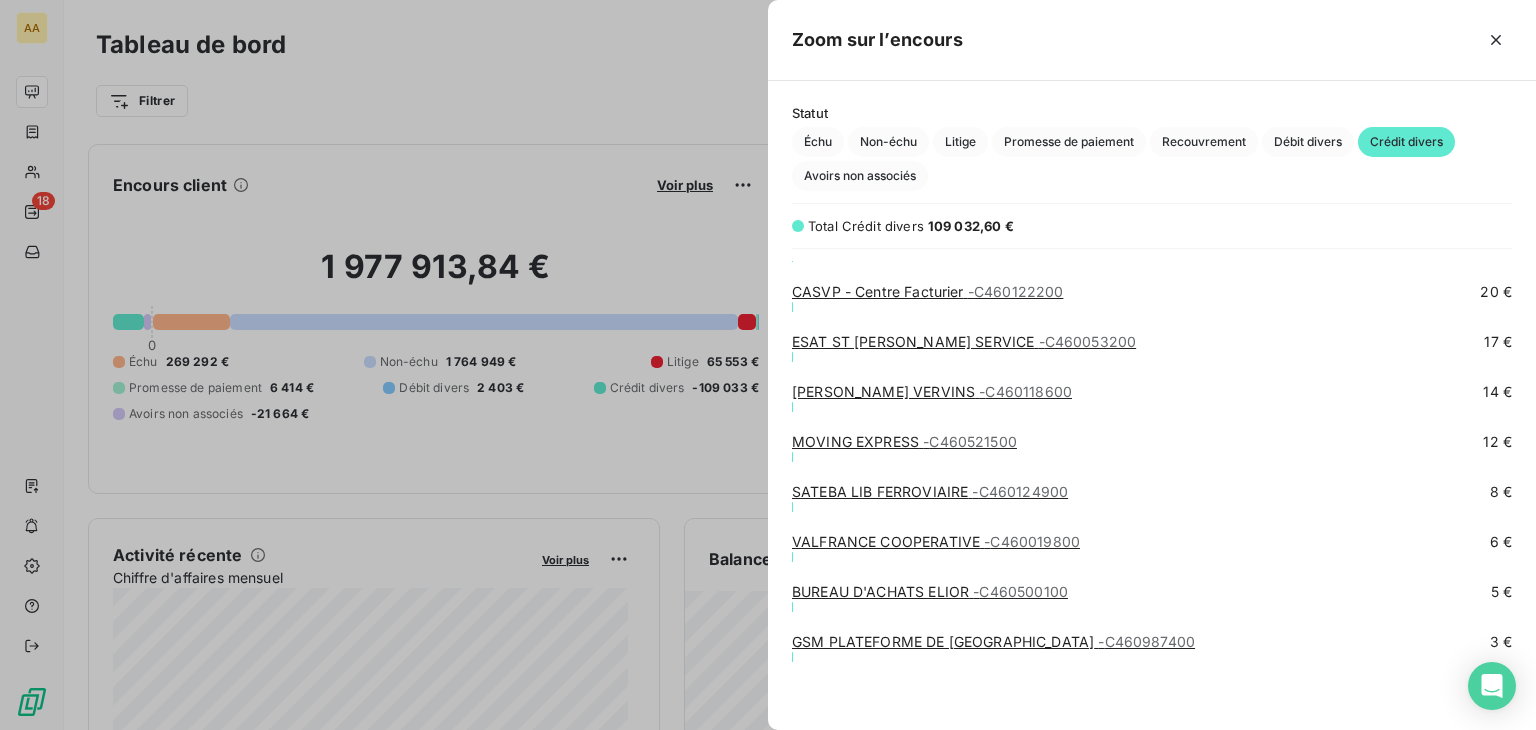 scroll, scrollTop: 3479, scrollLeft: 0, axis: vertical 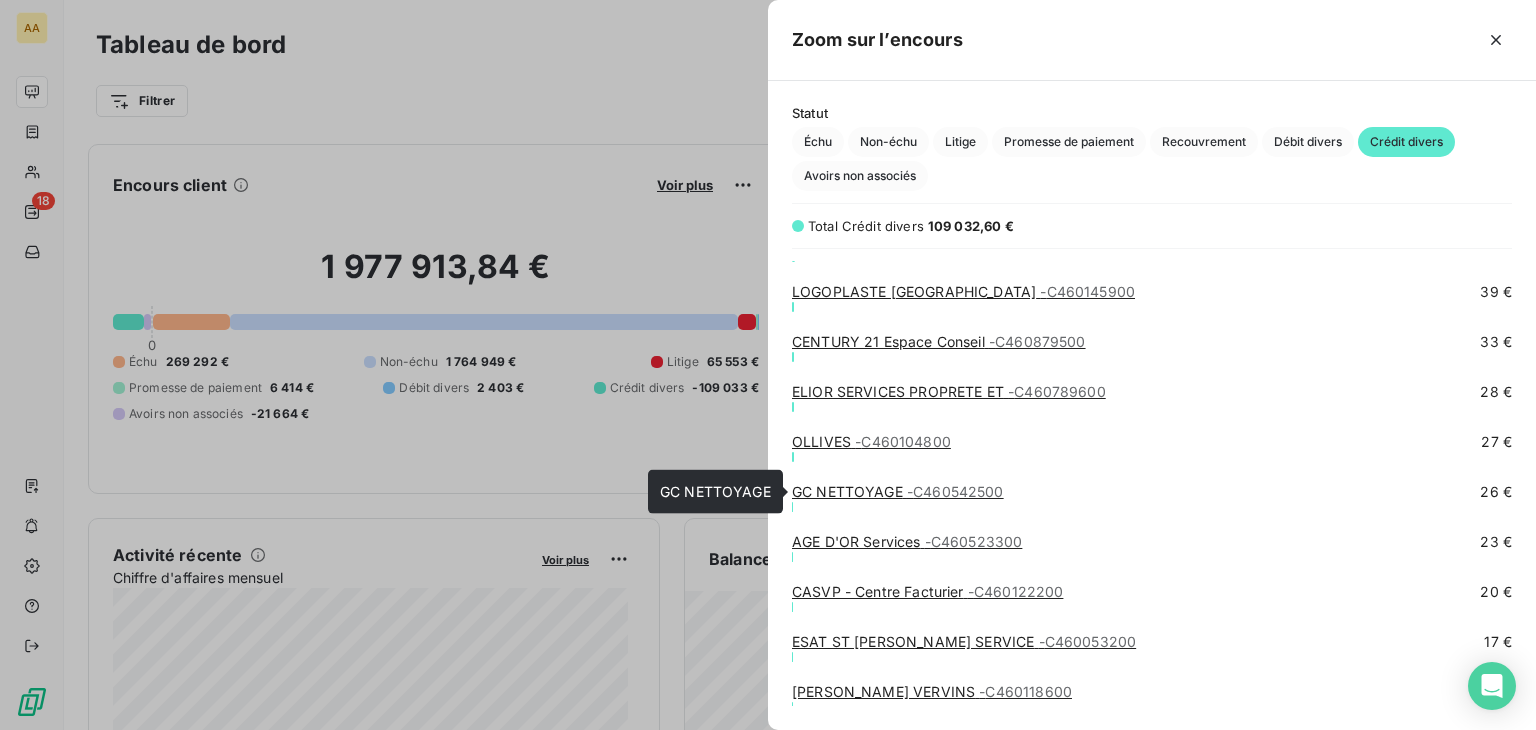 click on "GC NETTOYAGE   -  C460542500" at bounding box center (898, 491) 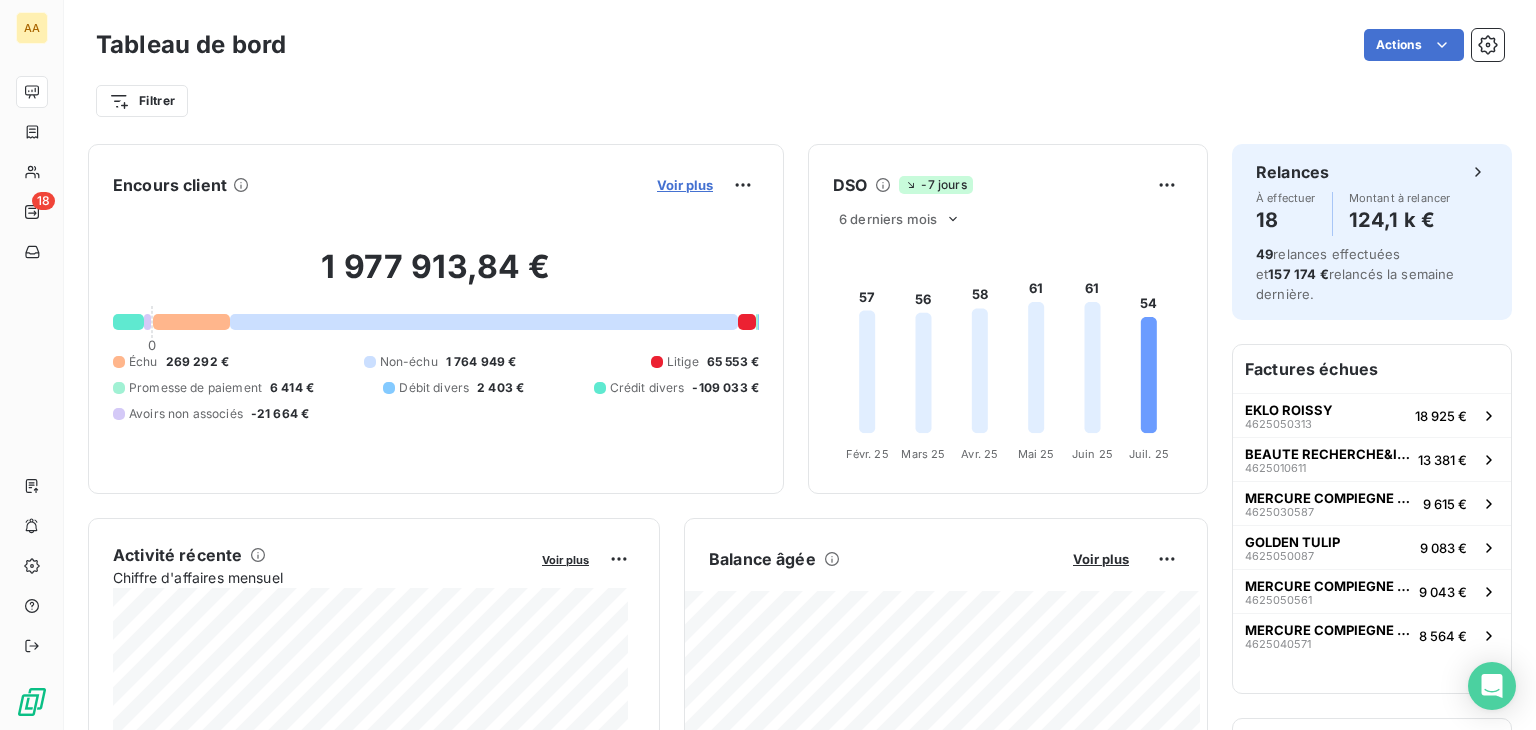 click on "Voir plus" at bounding box center (685, 185) 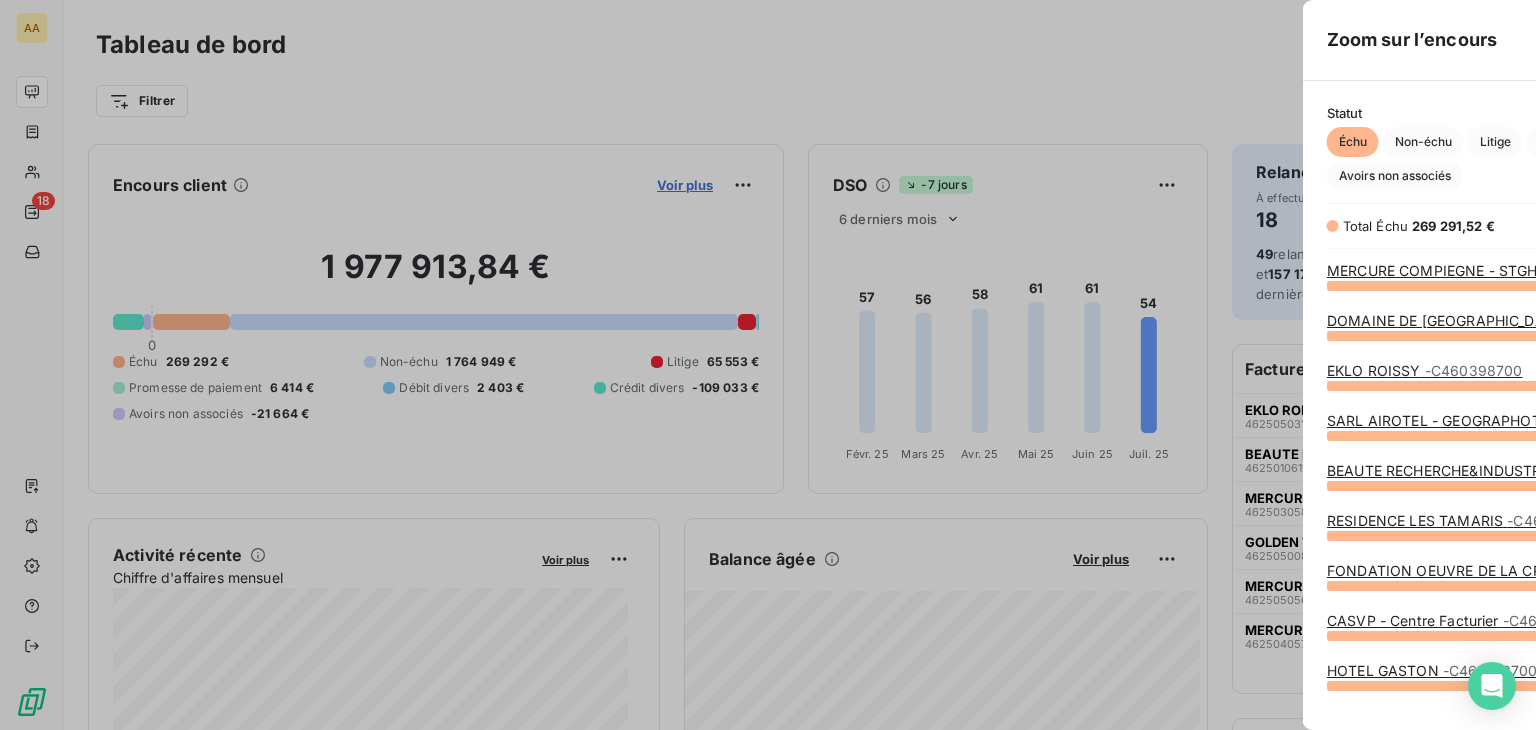 scroll, scrollTop: 16, scrollLeft: 16, axis: both 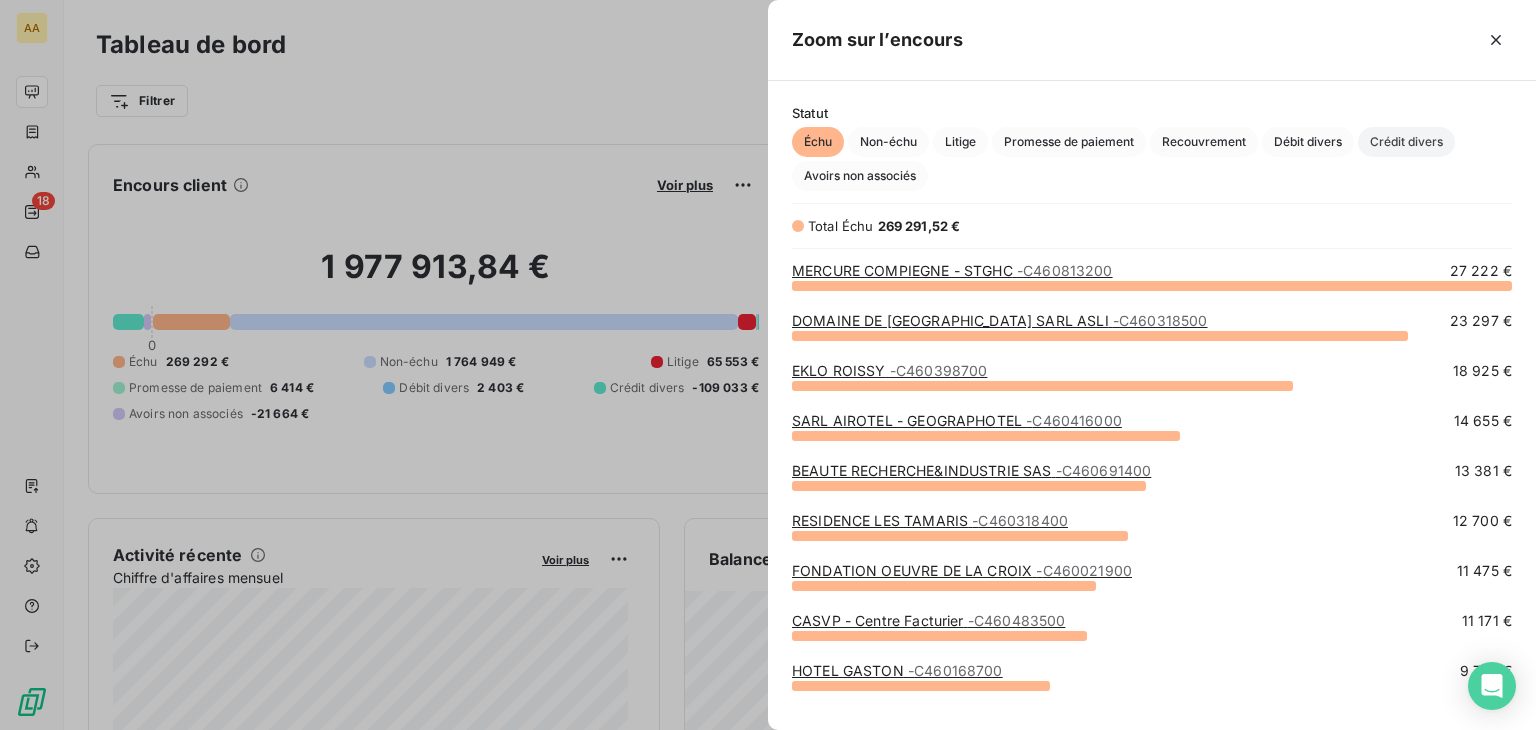 click on "Crédit divers" at bounding box center (1406, 142) 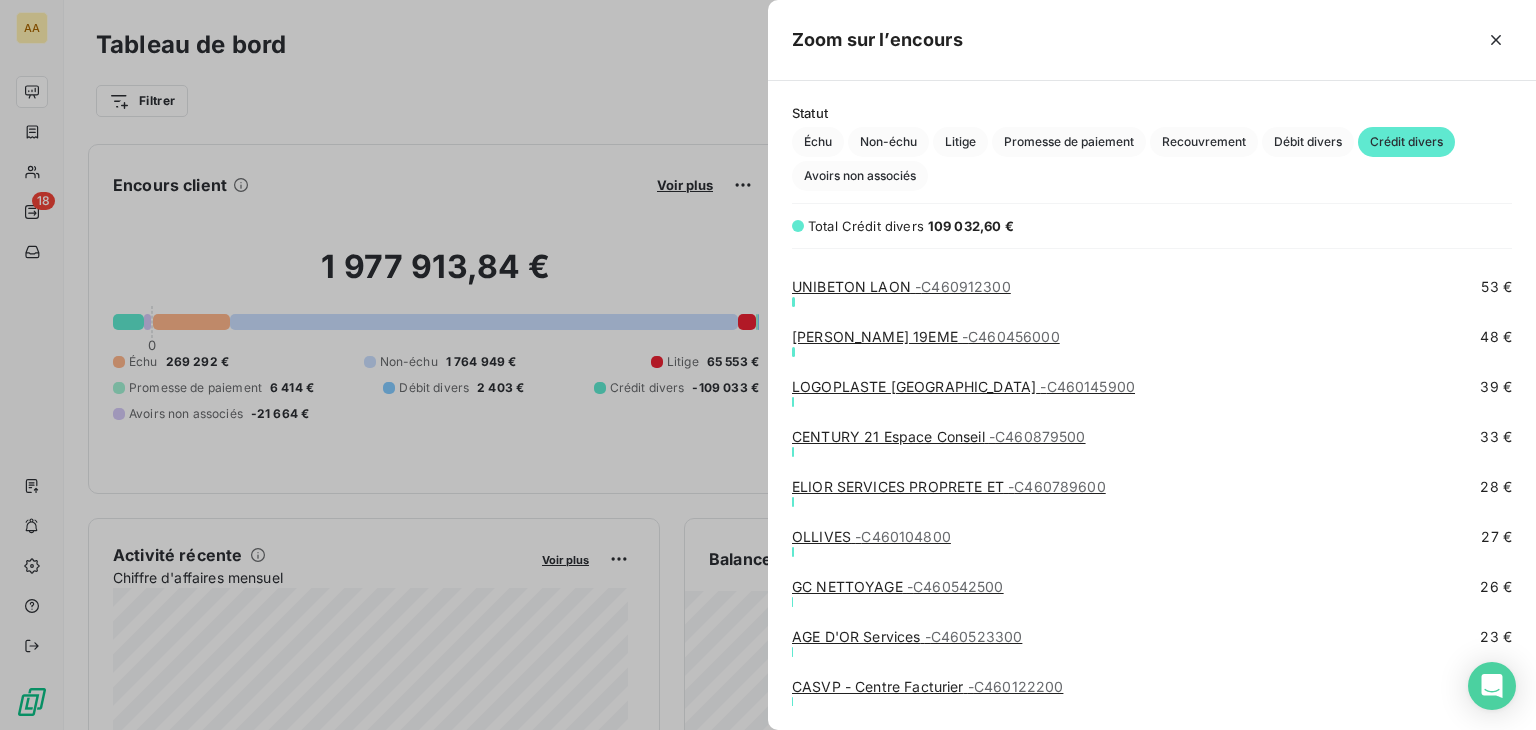 scroll, scrollTop: 3379, scrollLeft: 0, axis: vertical 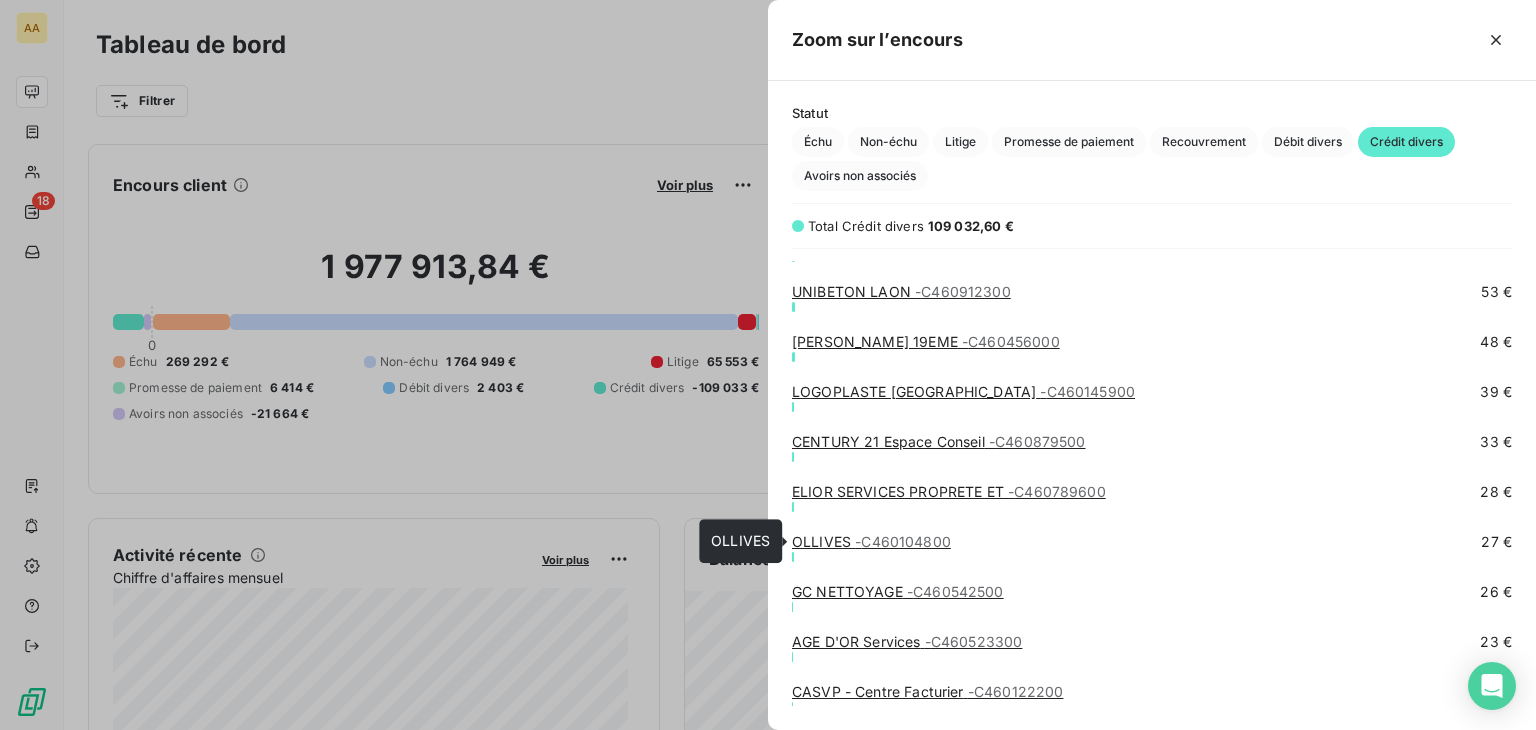 click on "-  C460104800" at bounding box center [903, 541] 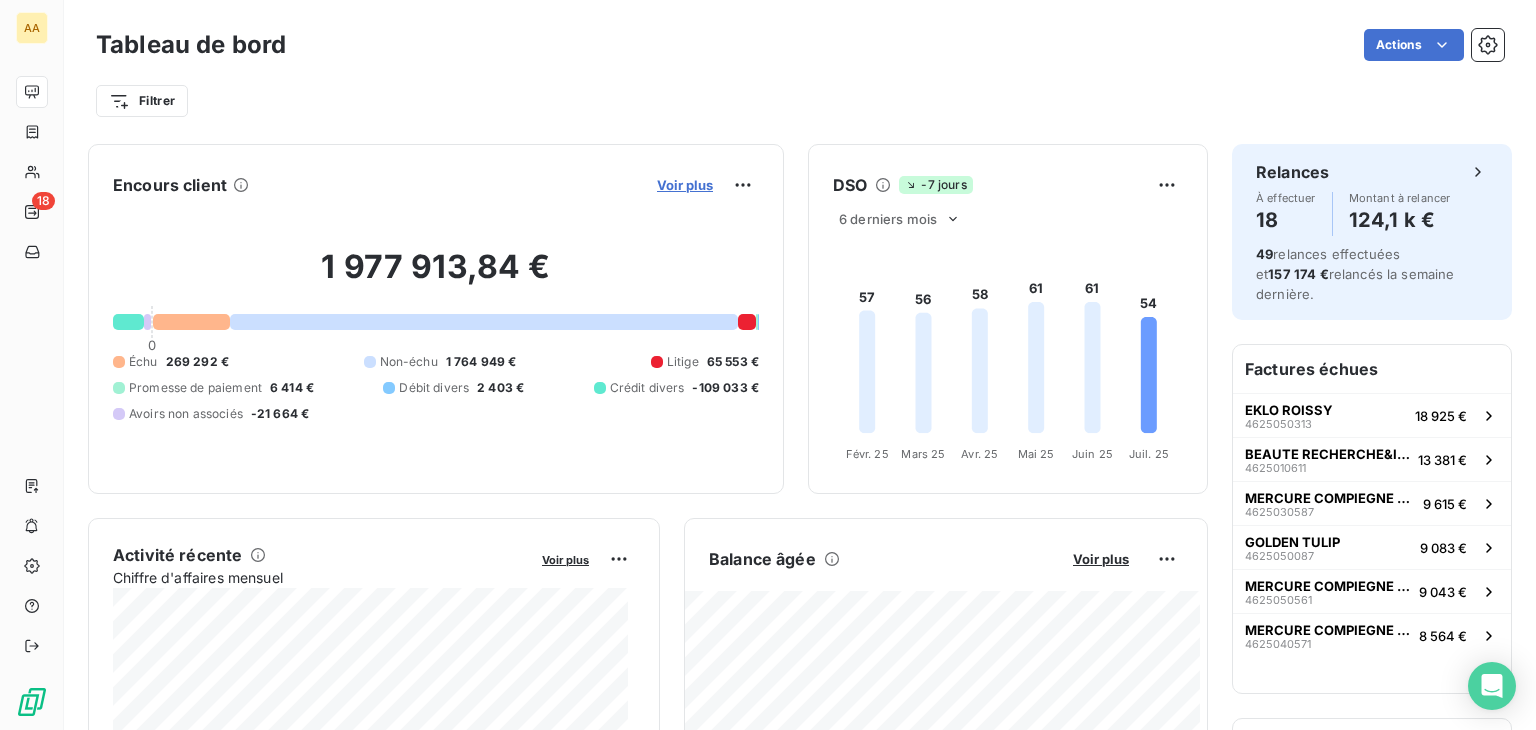 click on "Voir plus" at bounding box center [685, 185] 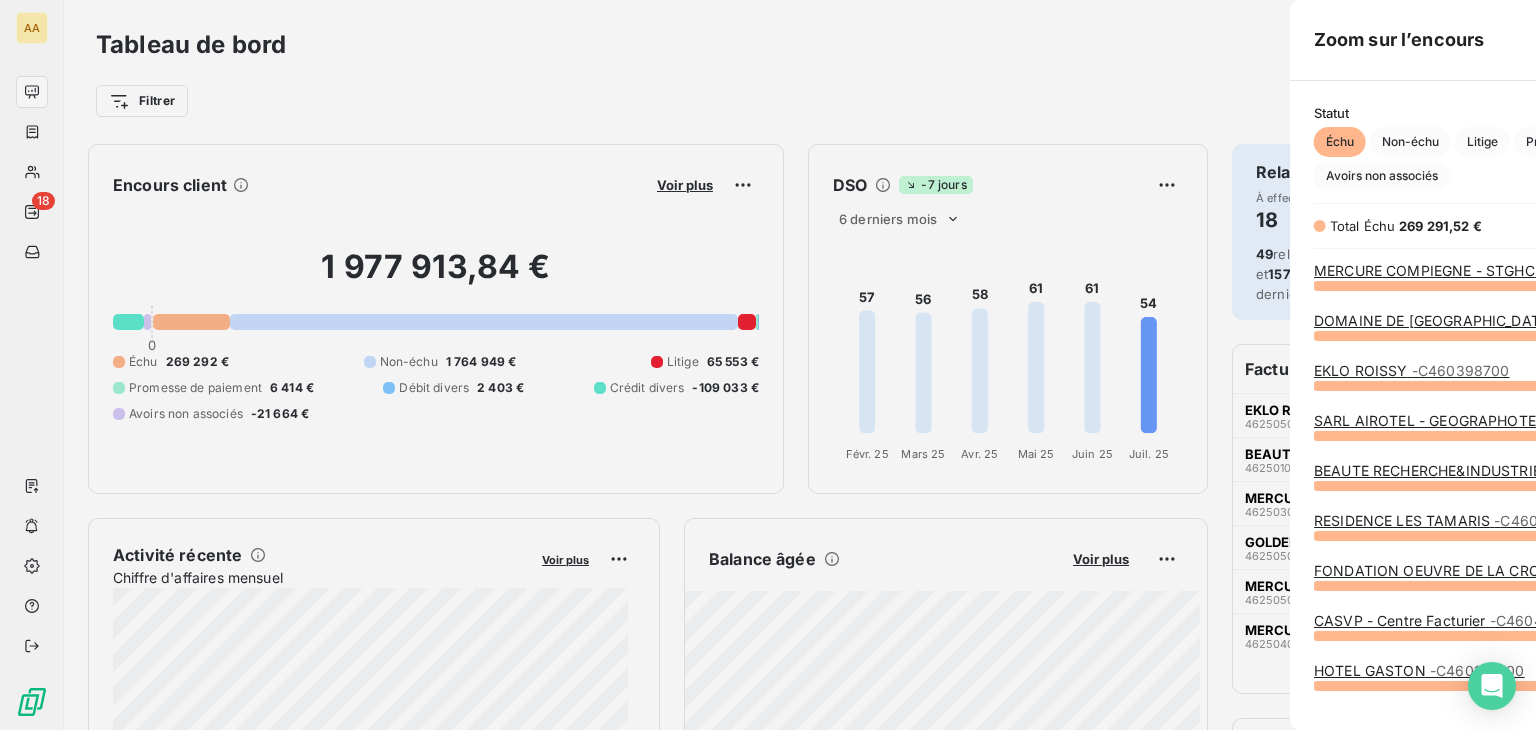 scroll, scrollTop: 16, scrollLeft: 16, axis: both 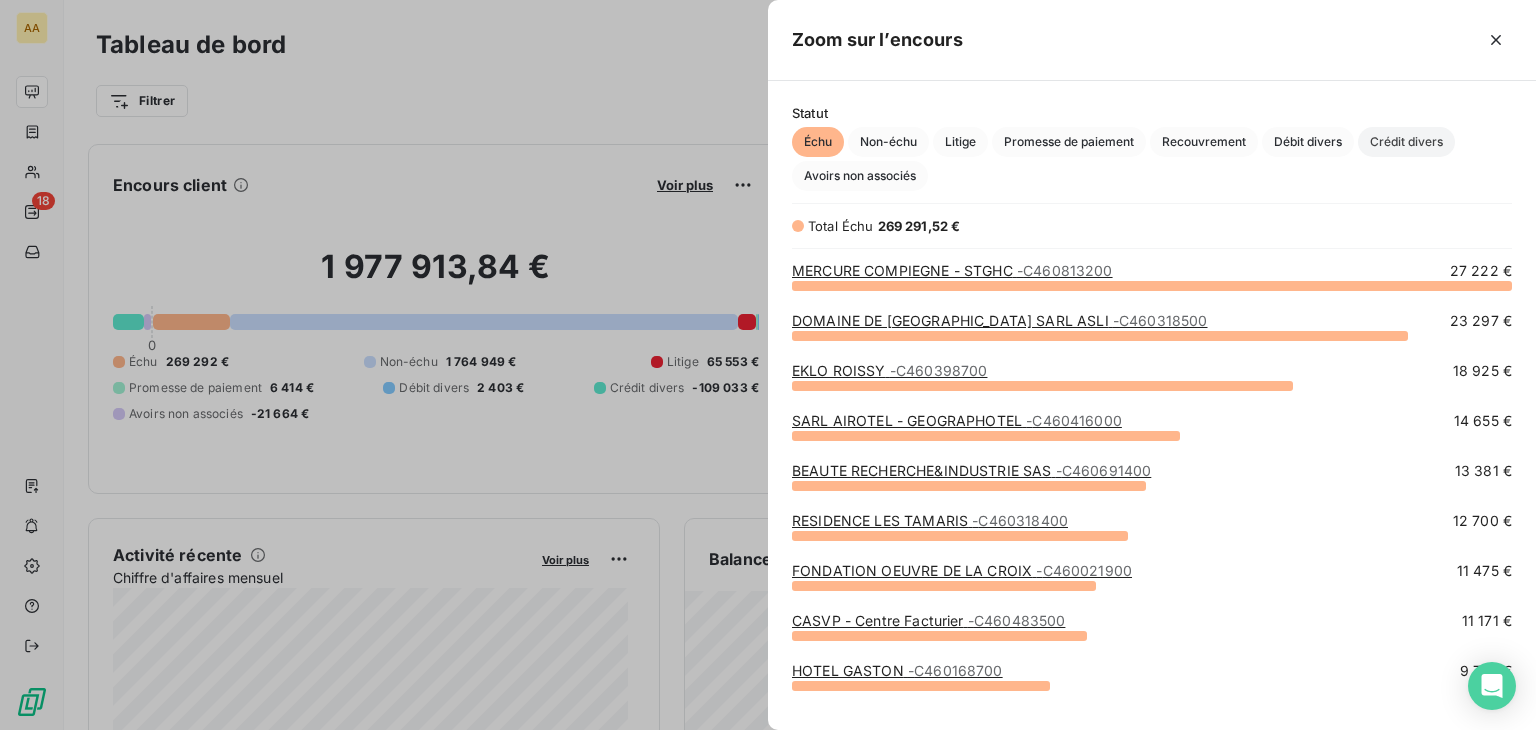 click on "Crédit divers" at bounding box center [1406, 142] 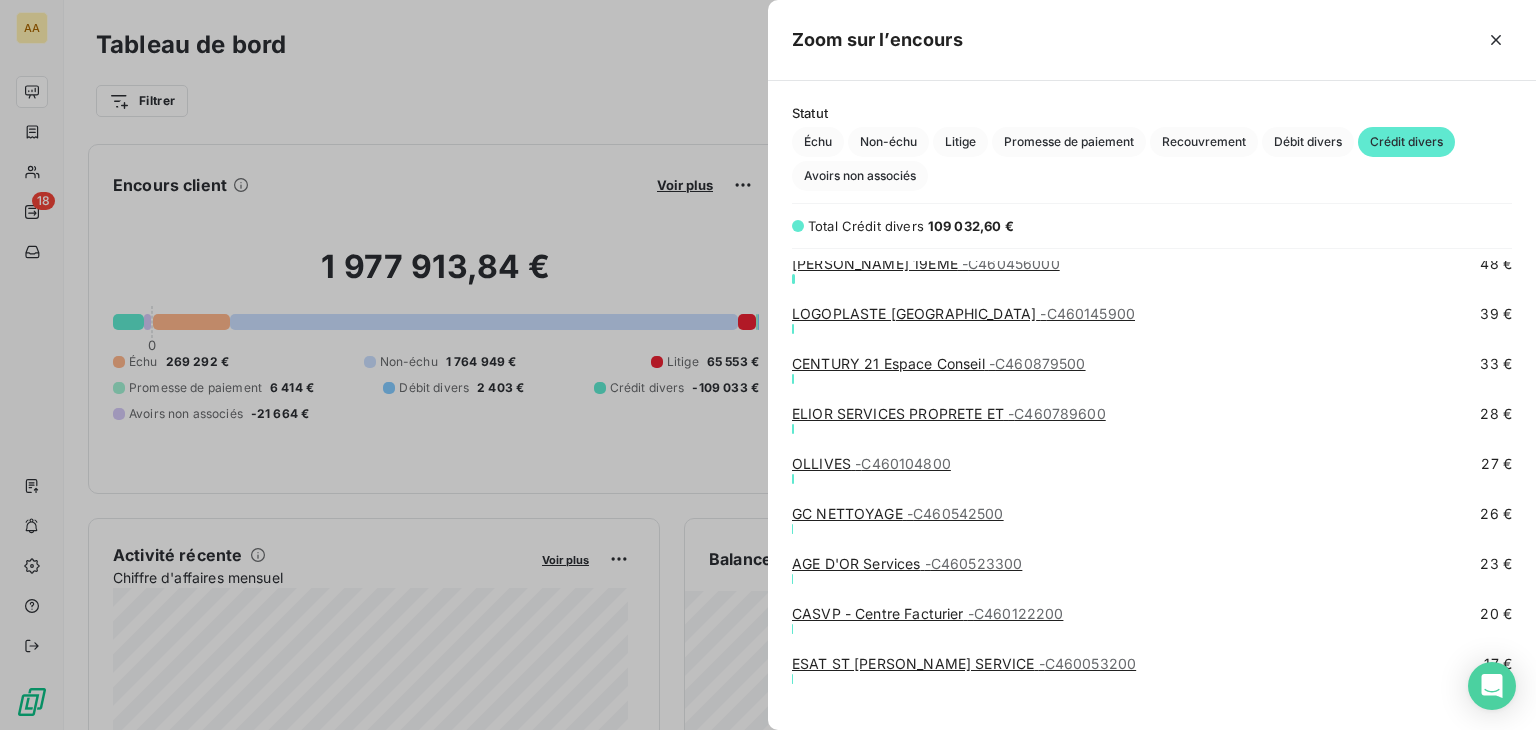 scroll, scrollTop: 3579, scrollLeft: 0, axis: vertical 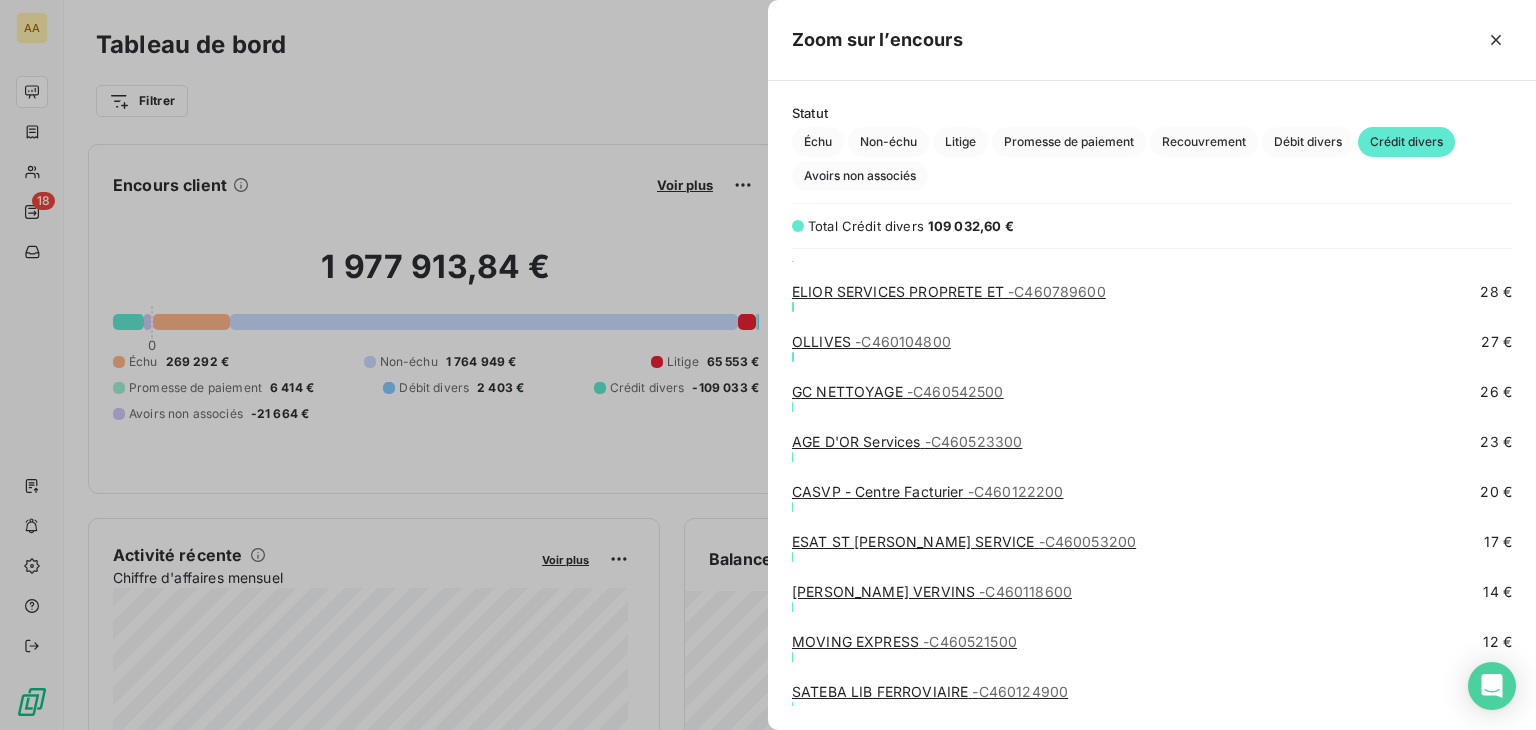 click on "-  C460542500" at bounding box center (955, 391) 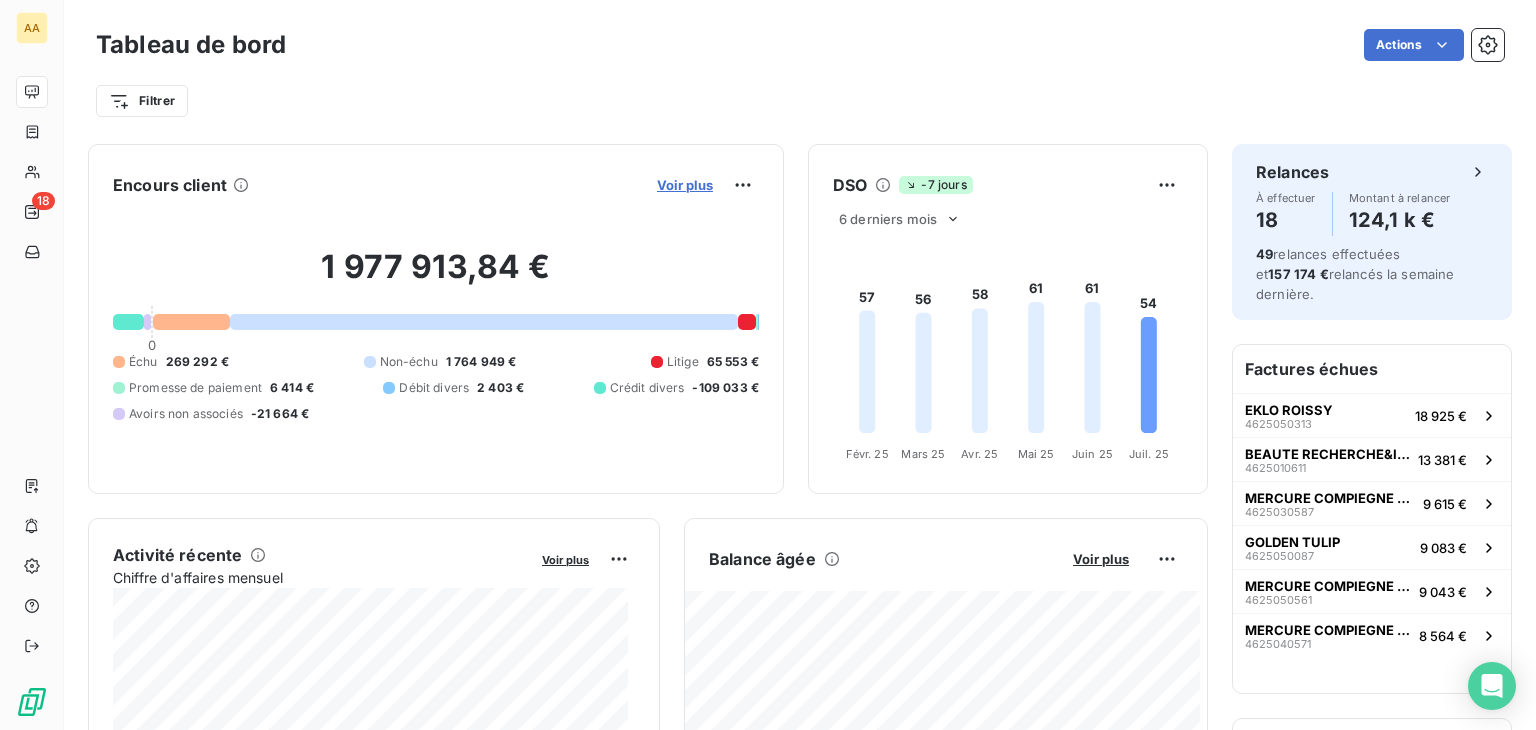 click on "Voir plus" at bounding box center (685, 185) 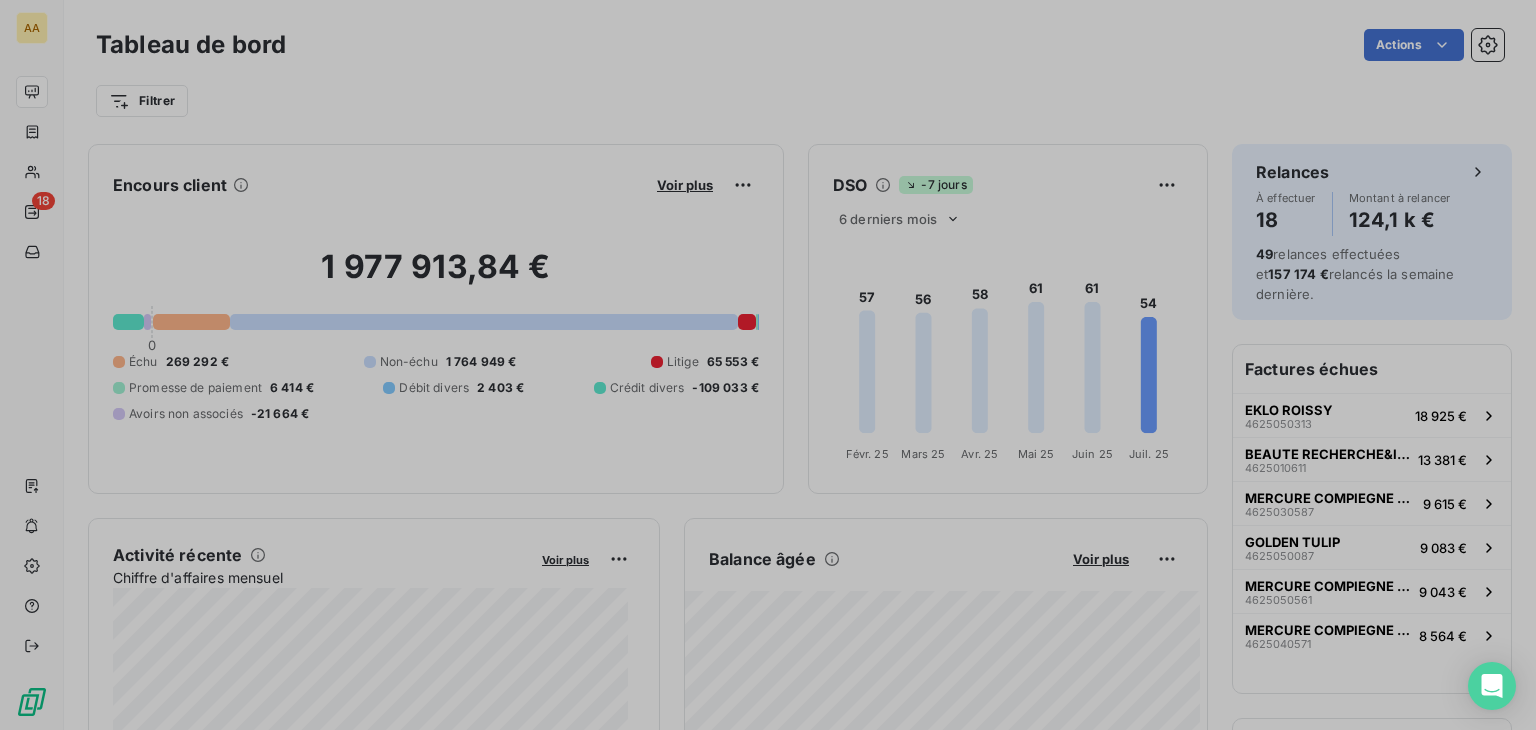 scroll, scrollTop: 16, scrollLeft: 16, axis: both 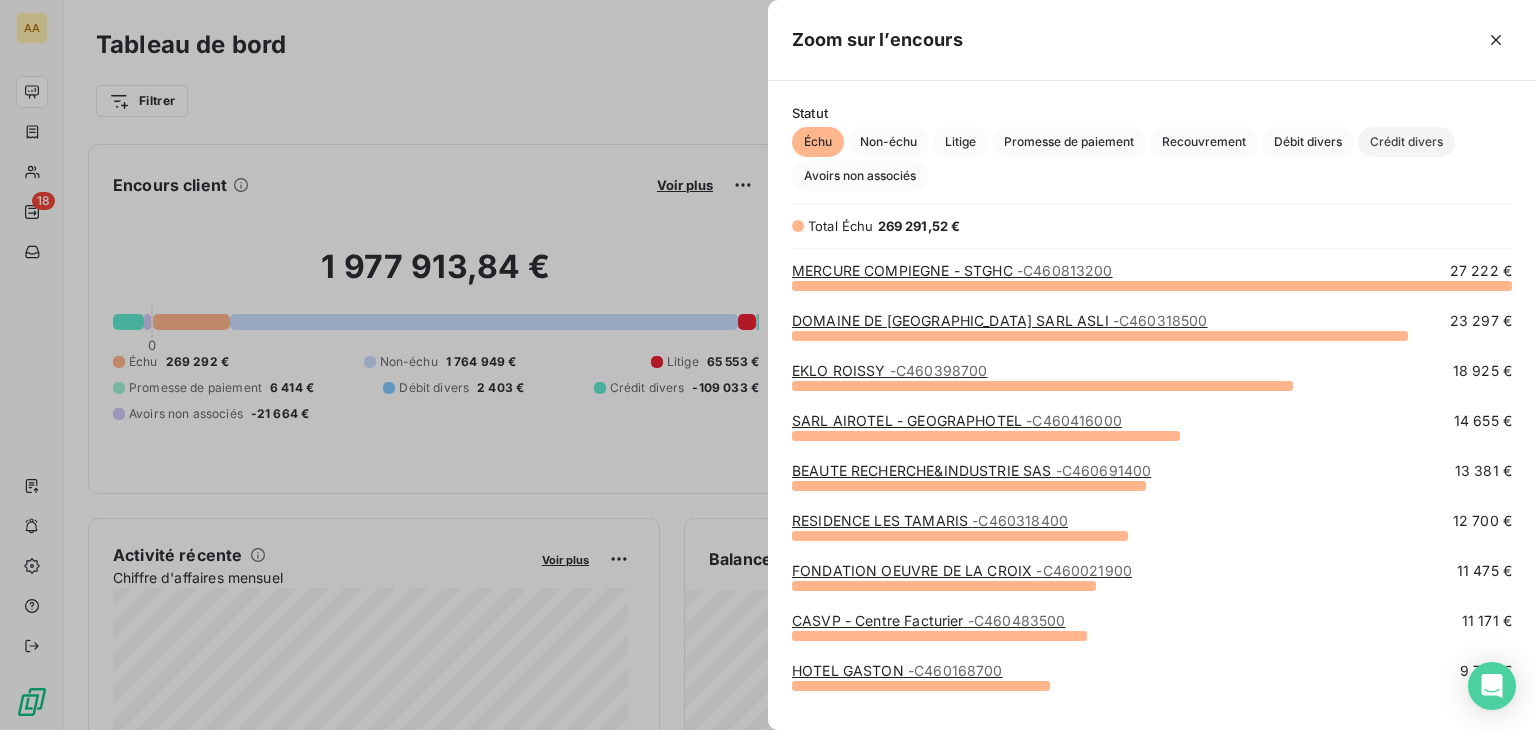 click on "Crédit divers" at bounding box center [1406, 142] 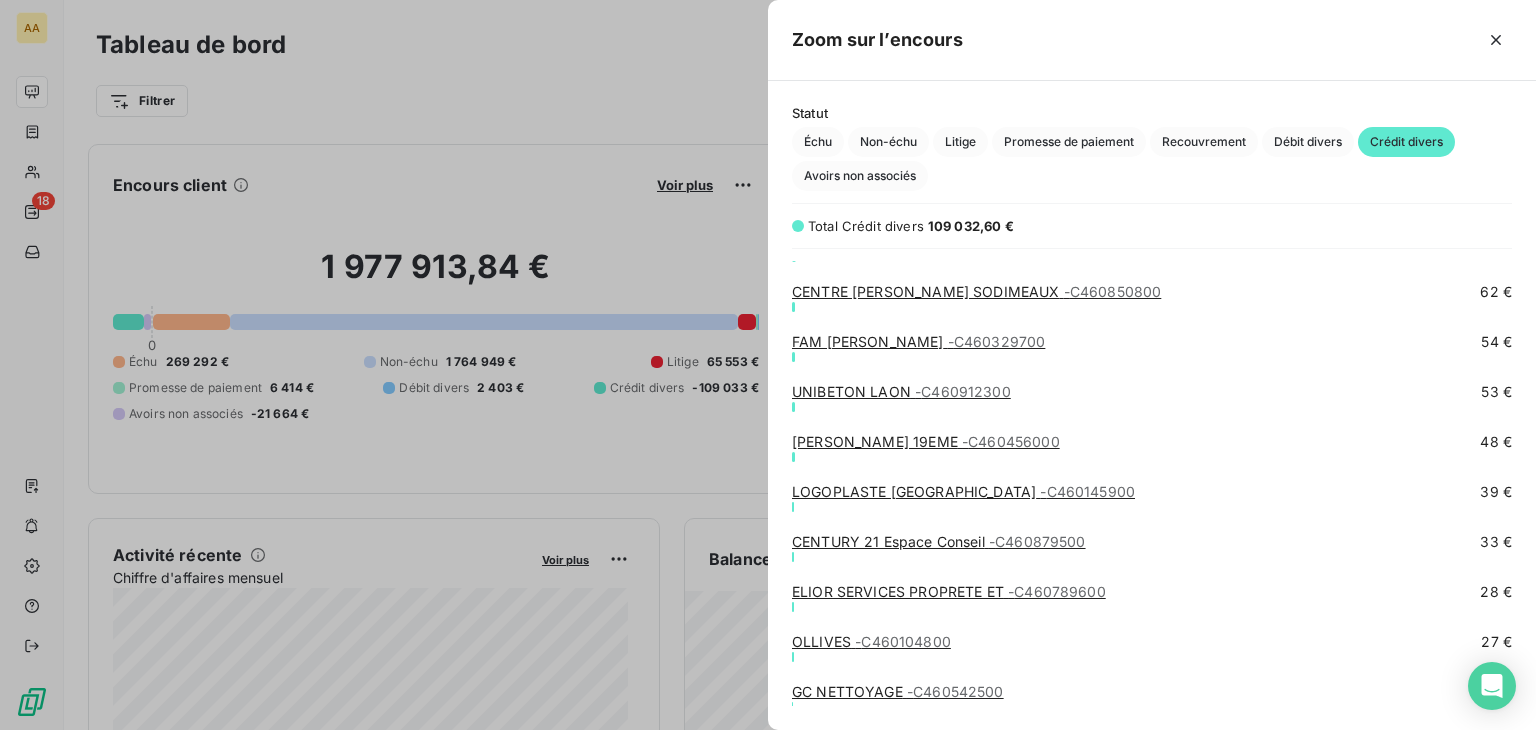 scroll, scrollTop: 3179, scrollLeft: 0, axis: vertical 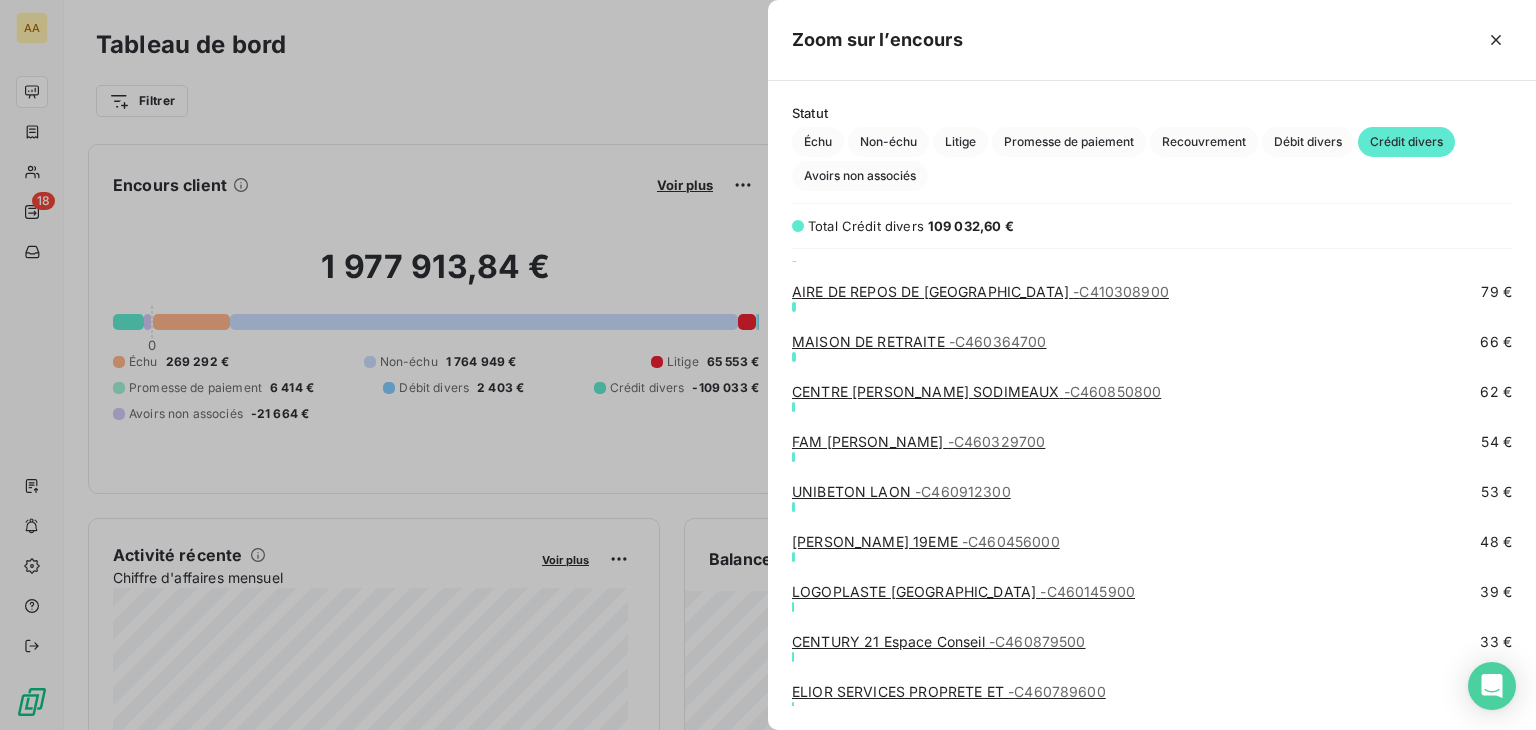 click on "LOGOPLASTE [GEOGRAPHIC_DATA]   -  C460145900" at bounding box center [963, 591] 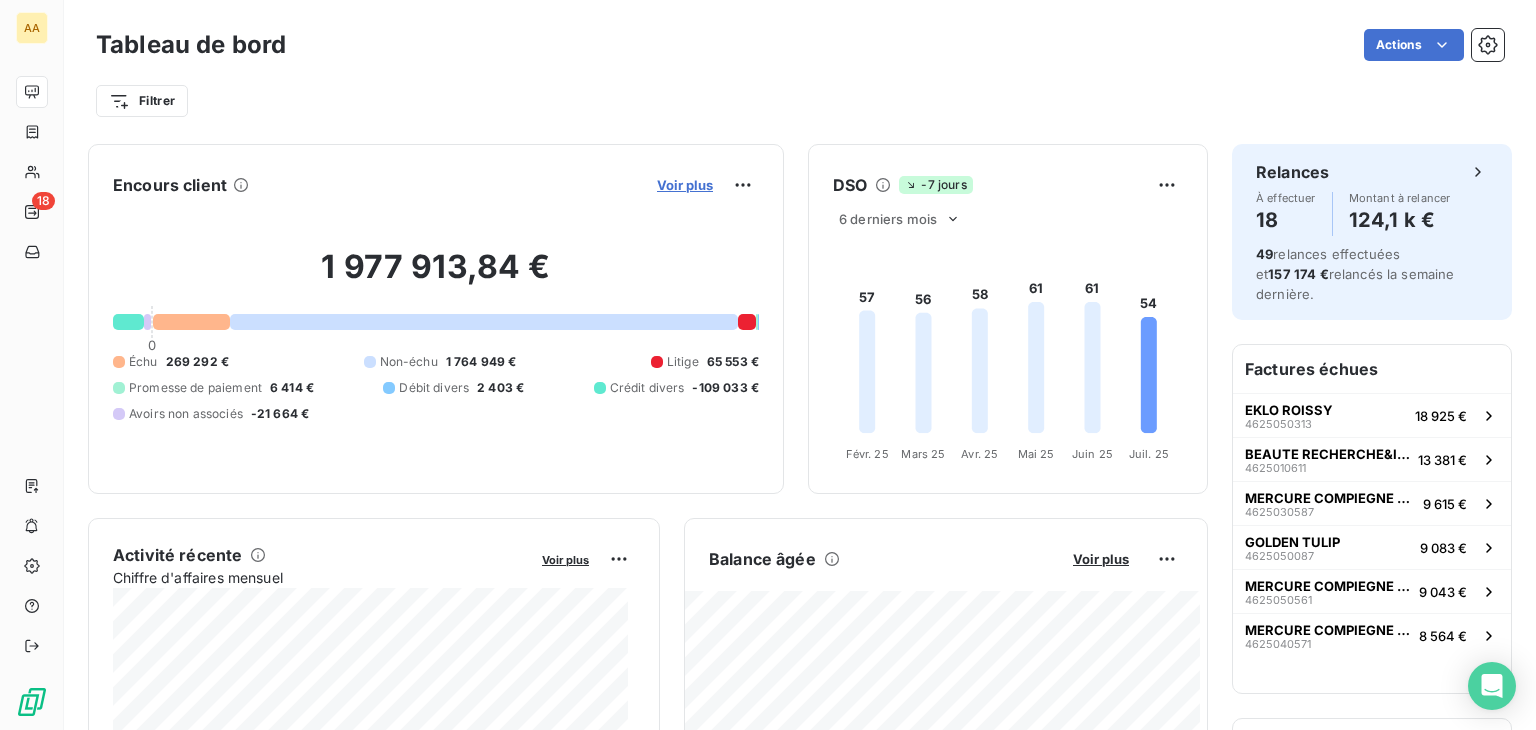 click on "Voir plus" at bounding box center [685, 185] 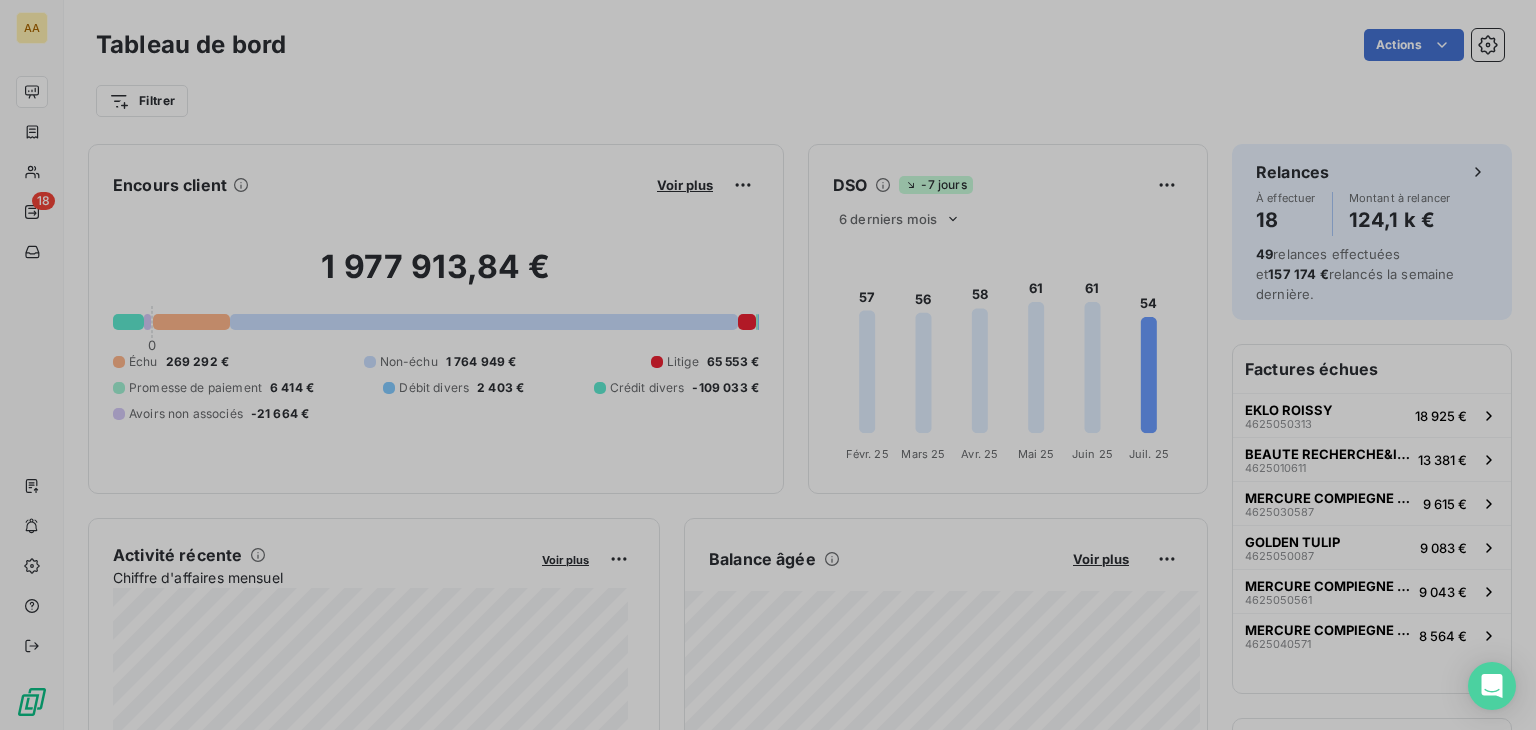 scroll, scrollTop: 16, scrollLeft: 16, axis: both 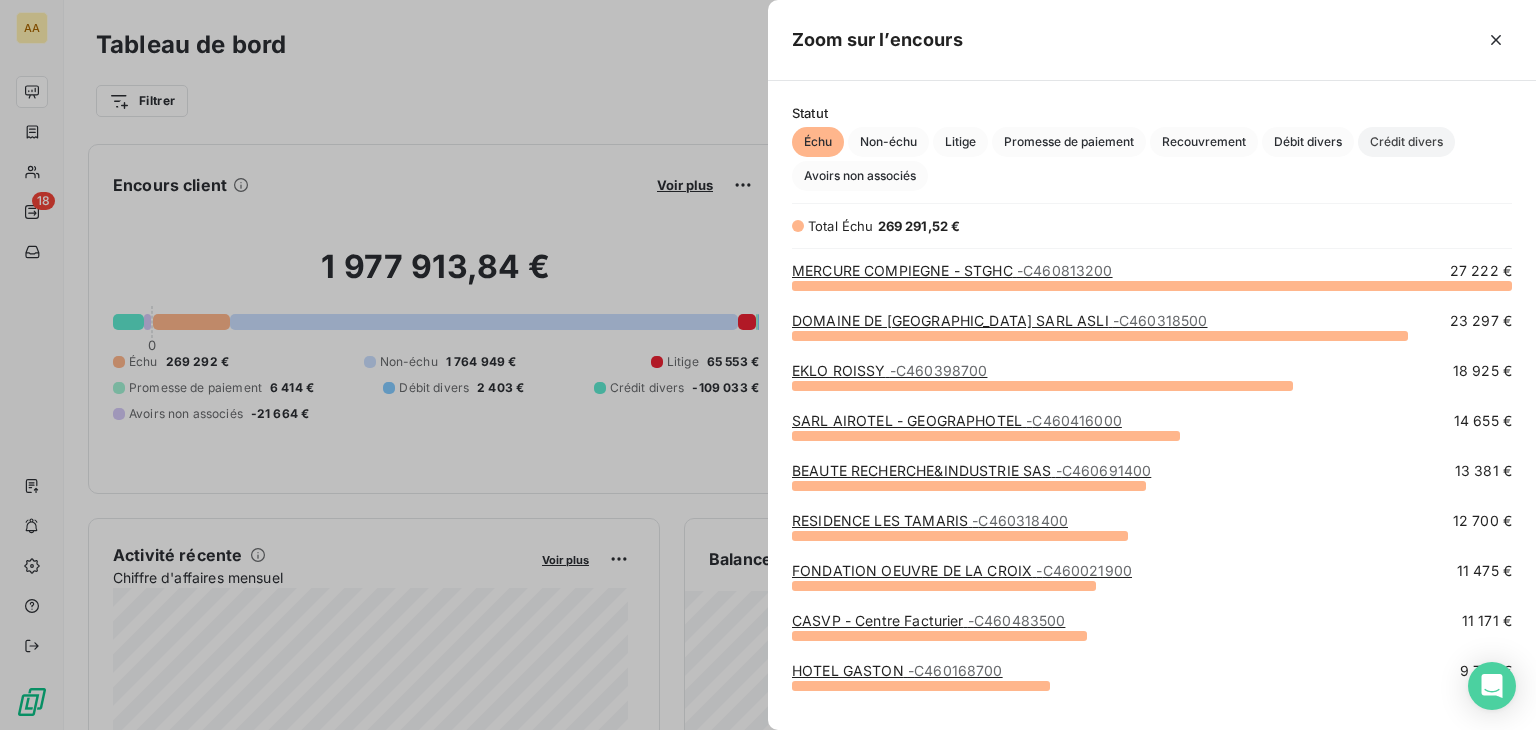 click on "Crédit divers" at bounding box center [1406, 142] 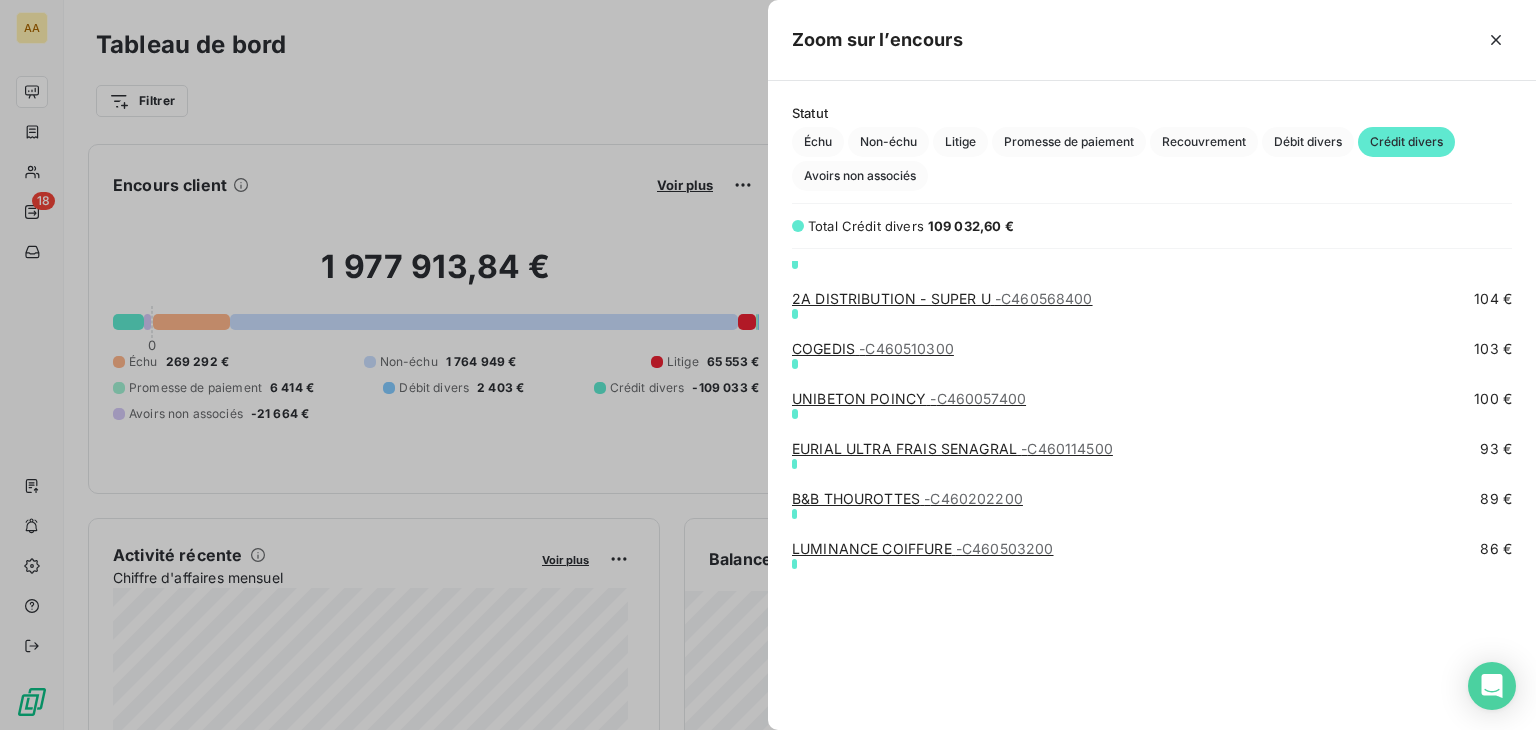 scroll, scrollTop: 2579, scrollLeft: 0, axis: vertical 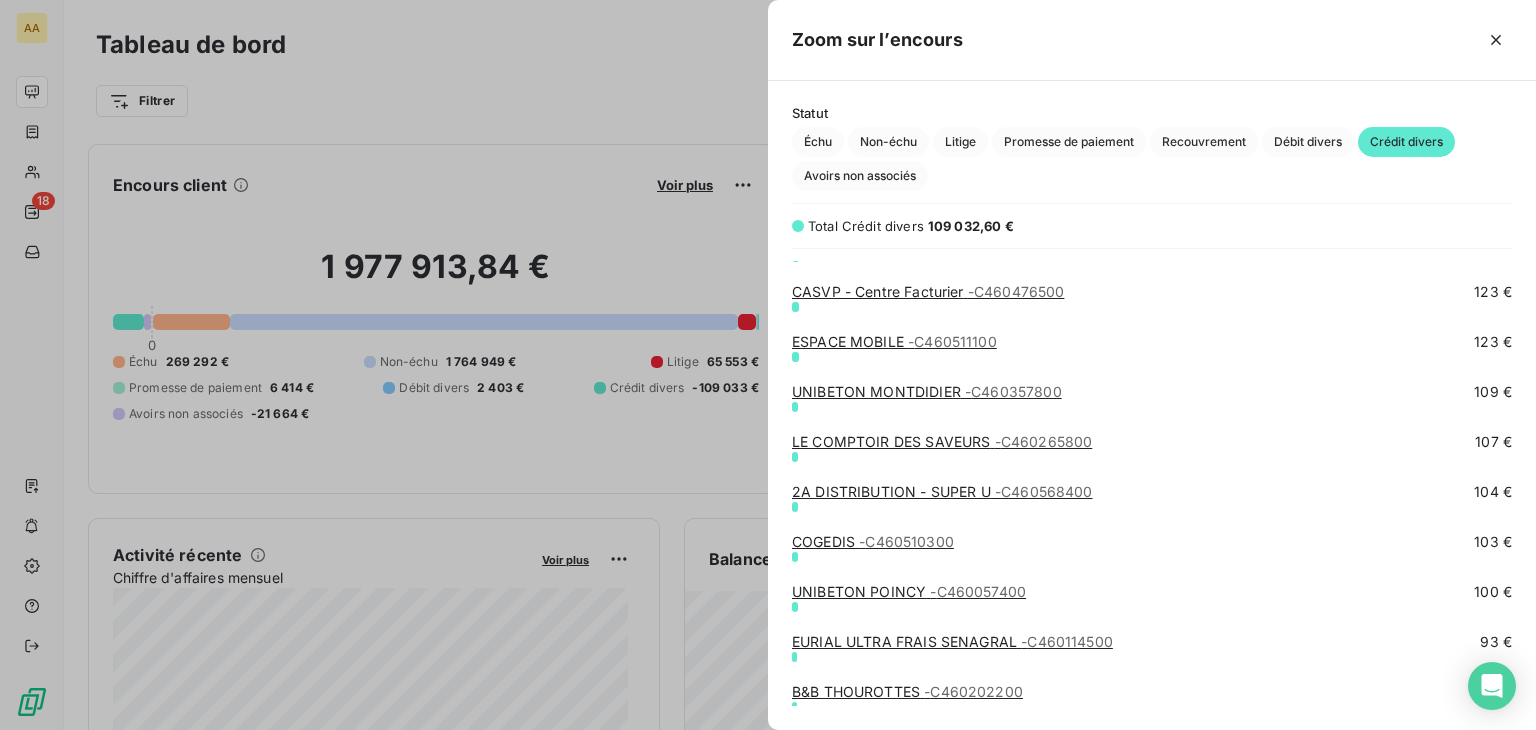 click on "2A DISTRIBUTION - SUPER U   -  C460568400" at bounding box center (942, 491) 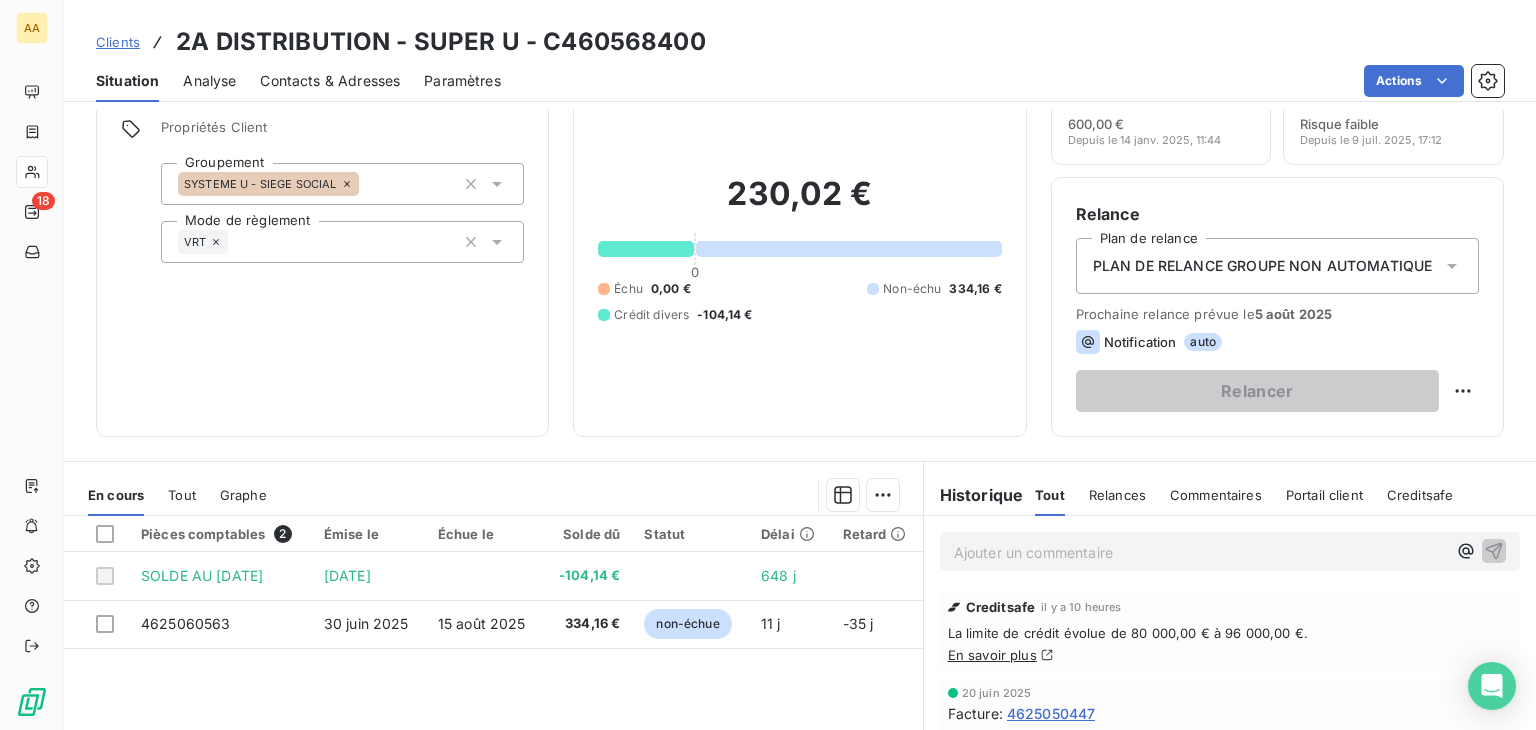 scroll, scrollTop: 0, scrollLeft: 0, axis: both 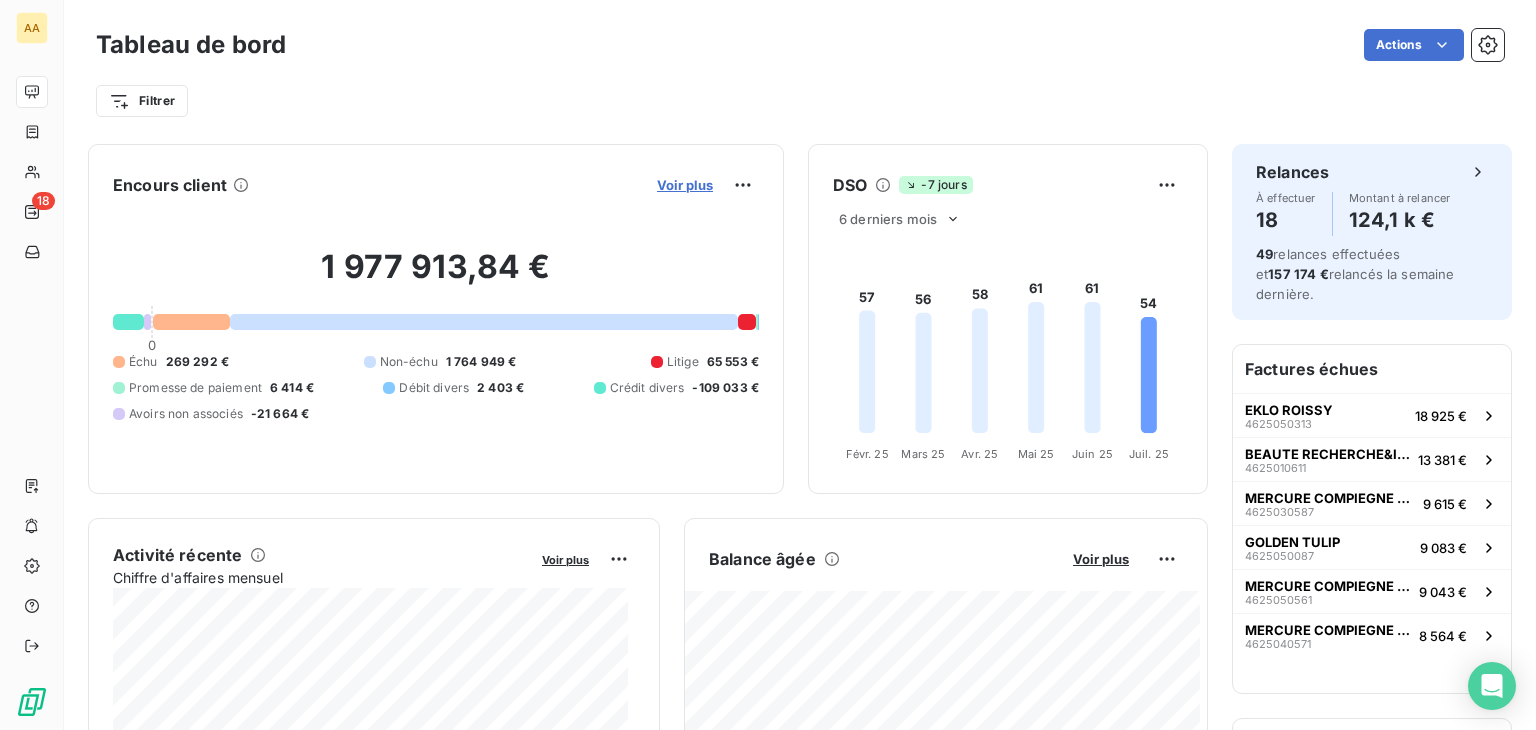 click on "Voir plus" at bounding box center [685, 185] 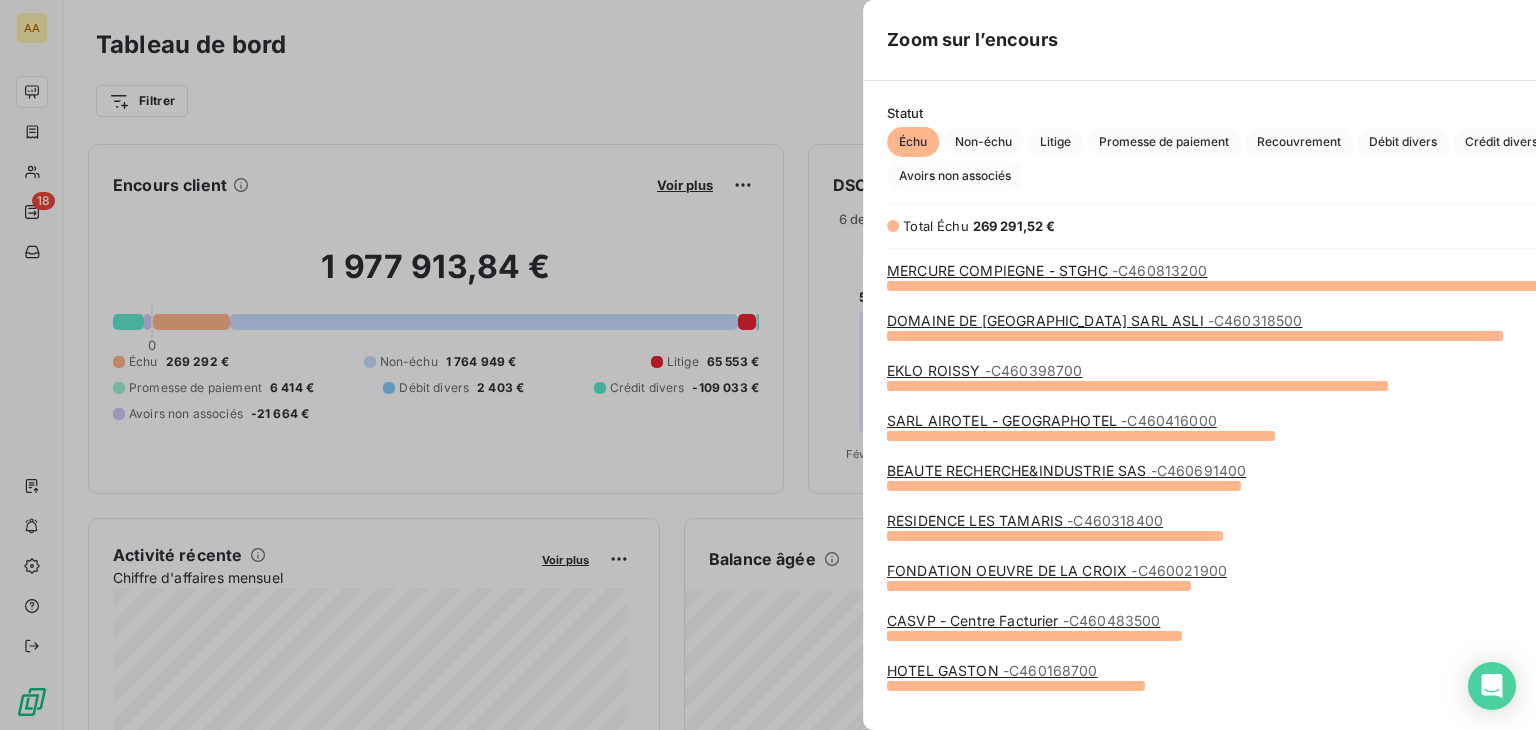 scroll, scrollTop: 16, scrollLeft: 16, axis: both 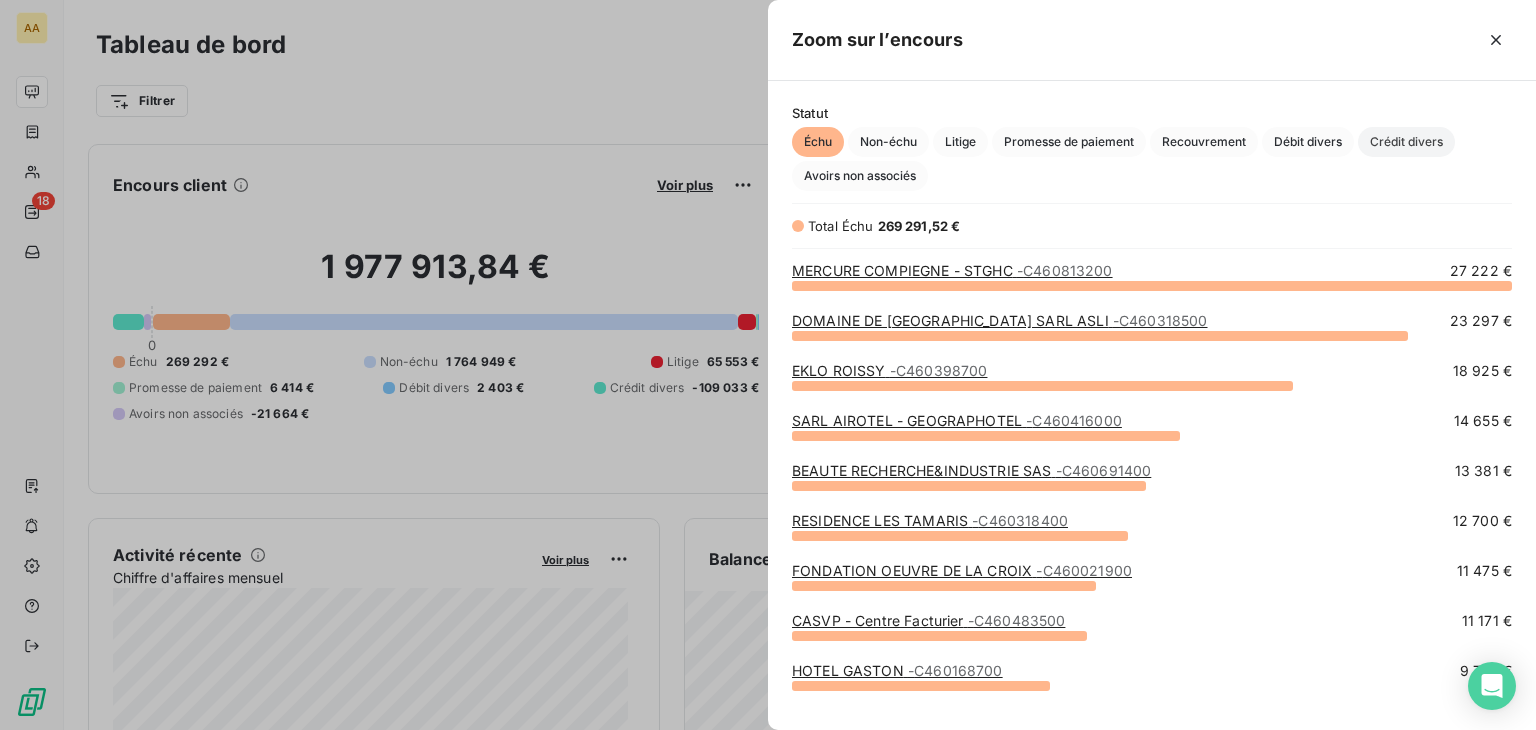 click on "Crédit divers" at bounding box center [1406, 142] 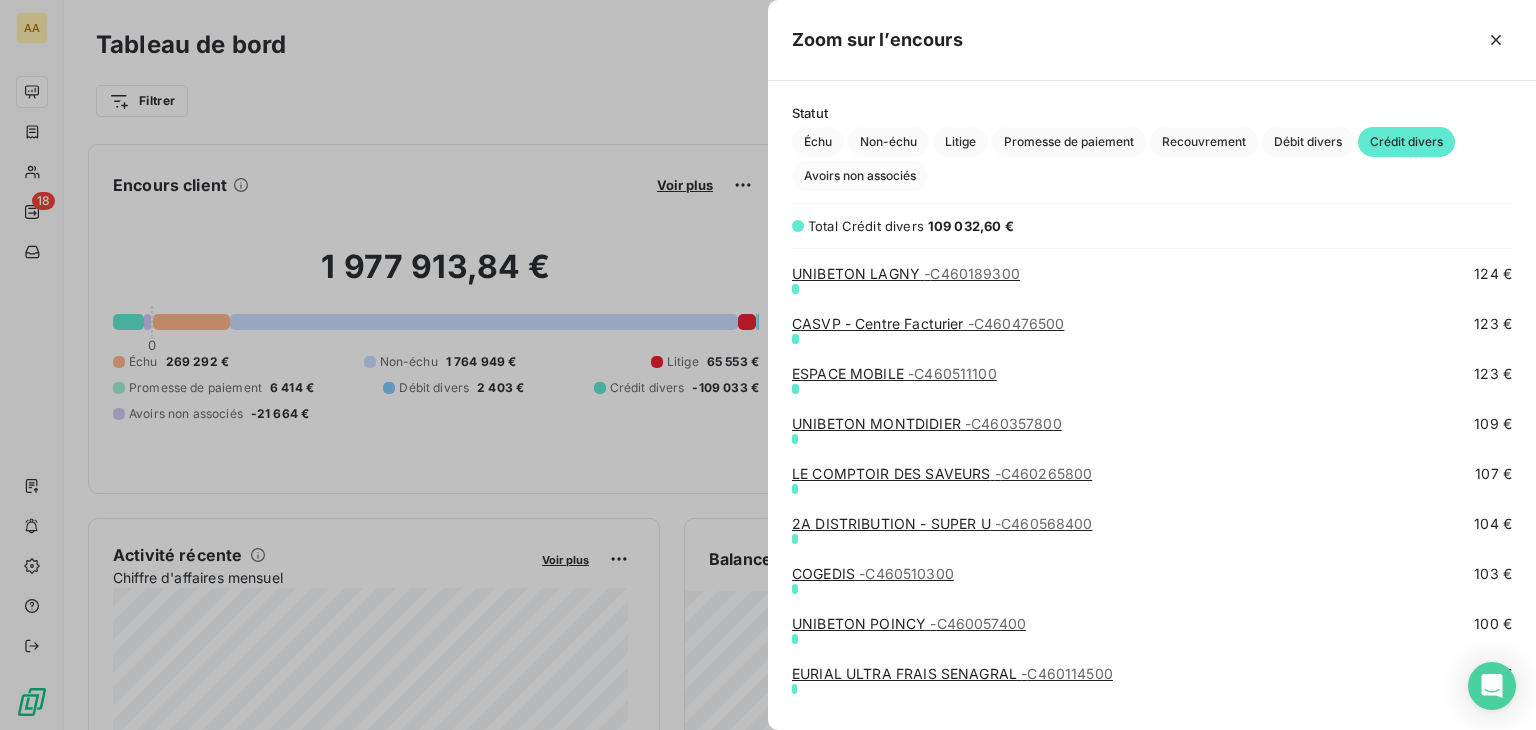 scroll, scrollTop: 2747, scrollLeft: 0, axis: vertical 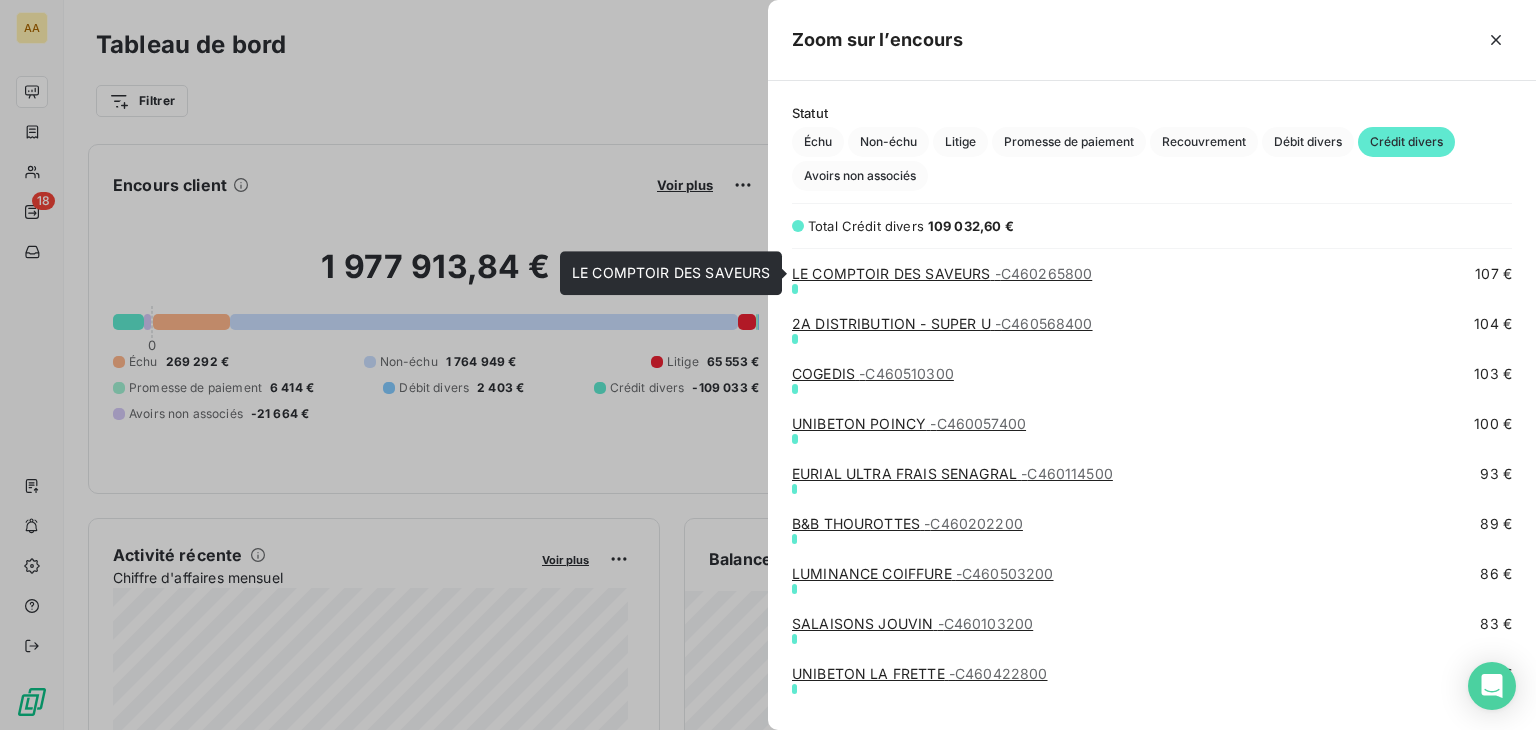 click on "LE COMPTOIR DES SAVEURS   -  C460265800" at bounding box center [942, 273] 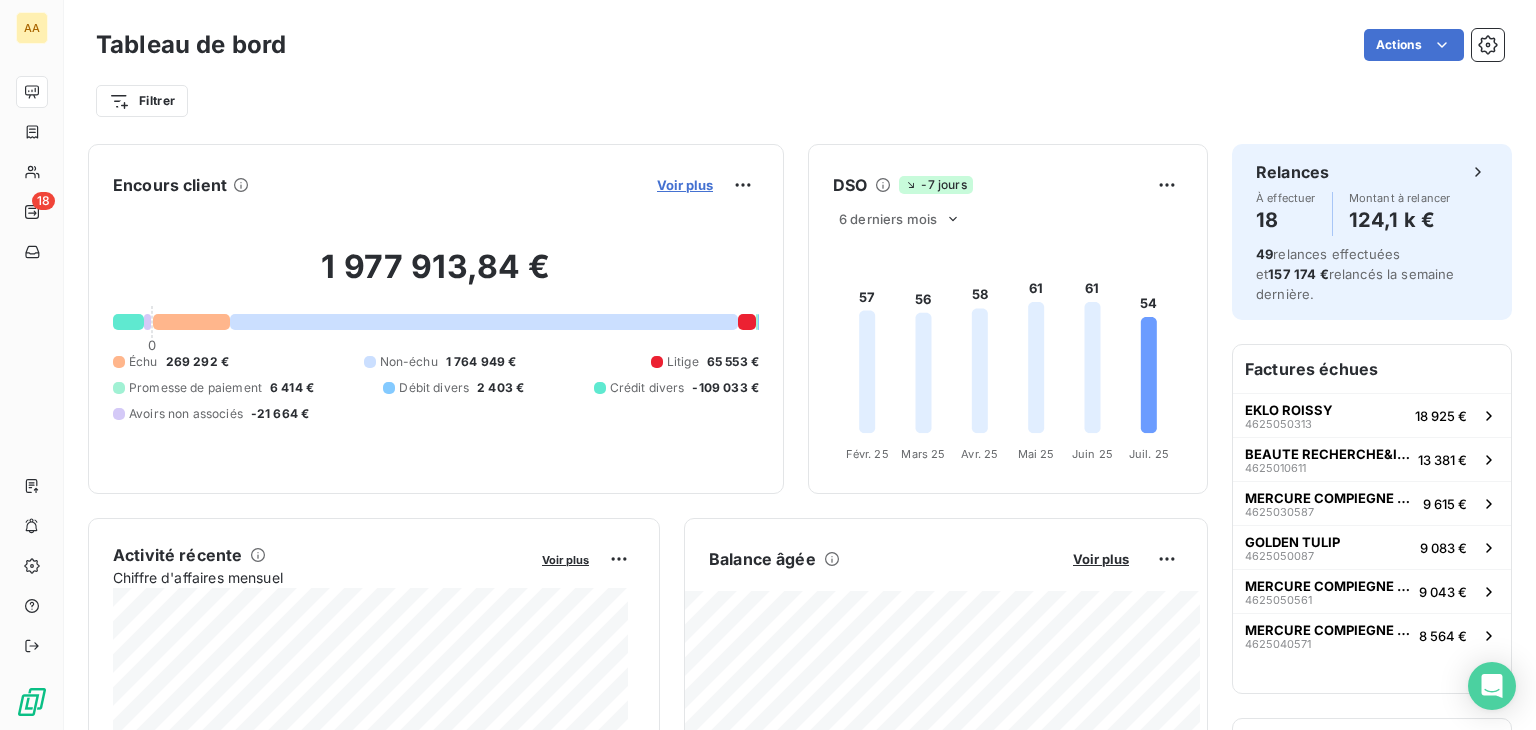 click on "Voir plus" at bounding box center (685, 185) 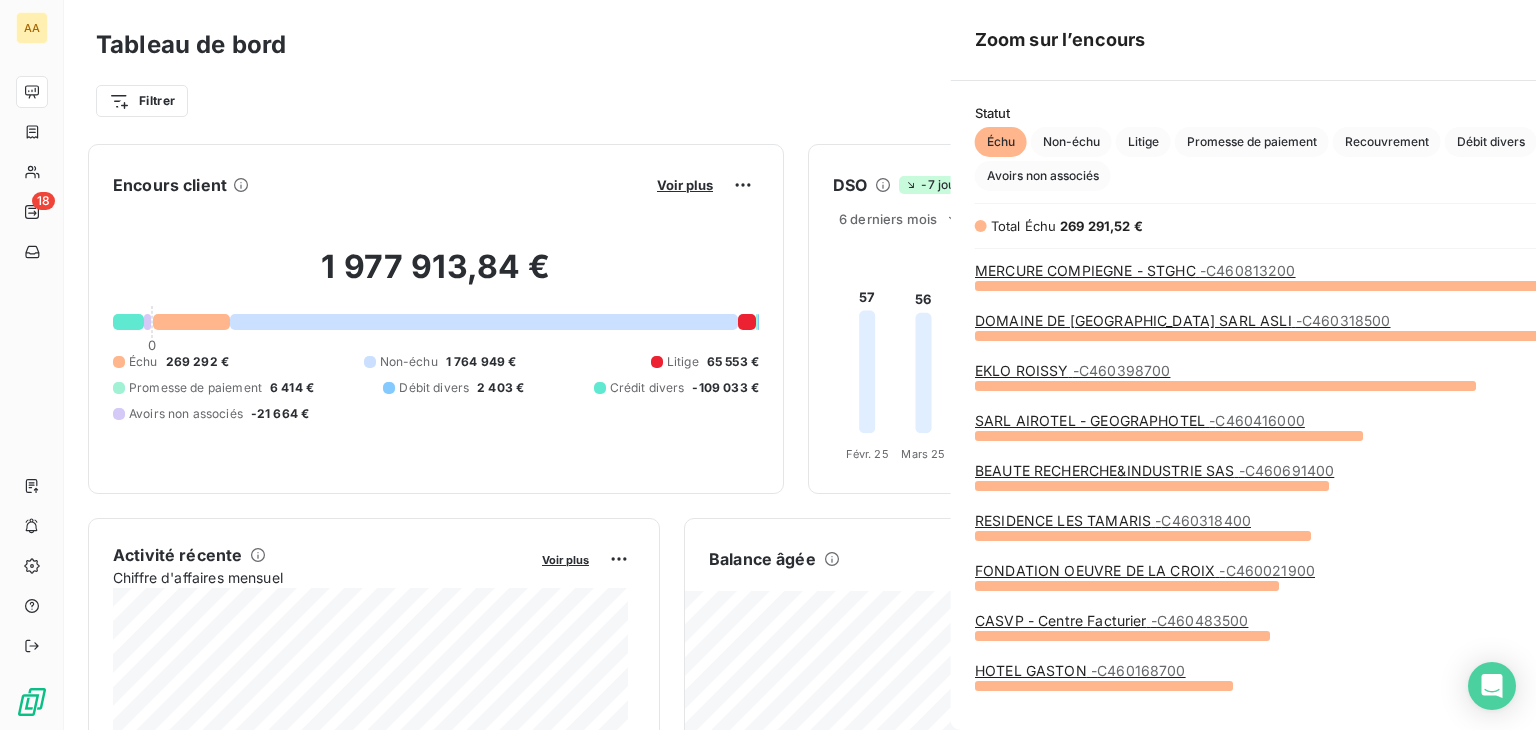 scroll, scrollTop: 16, scrollLeft: 16, axis: both 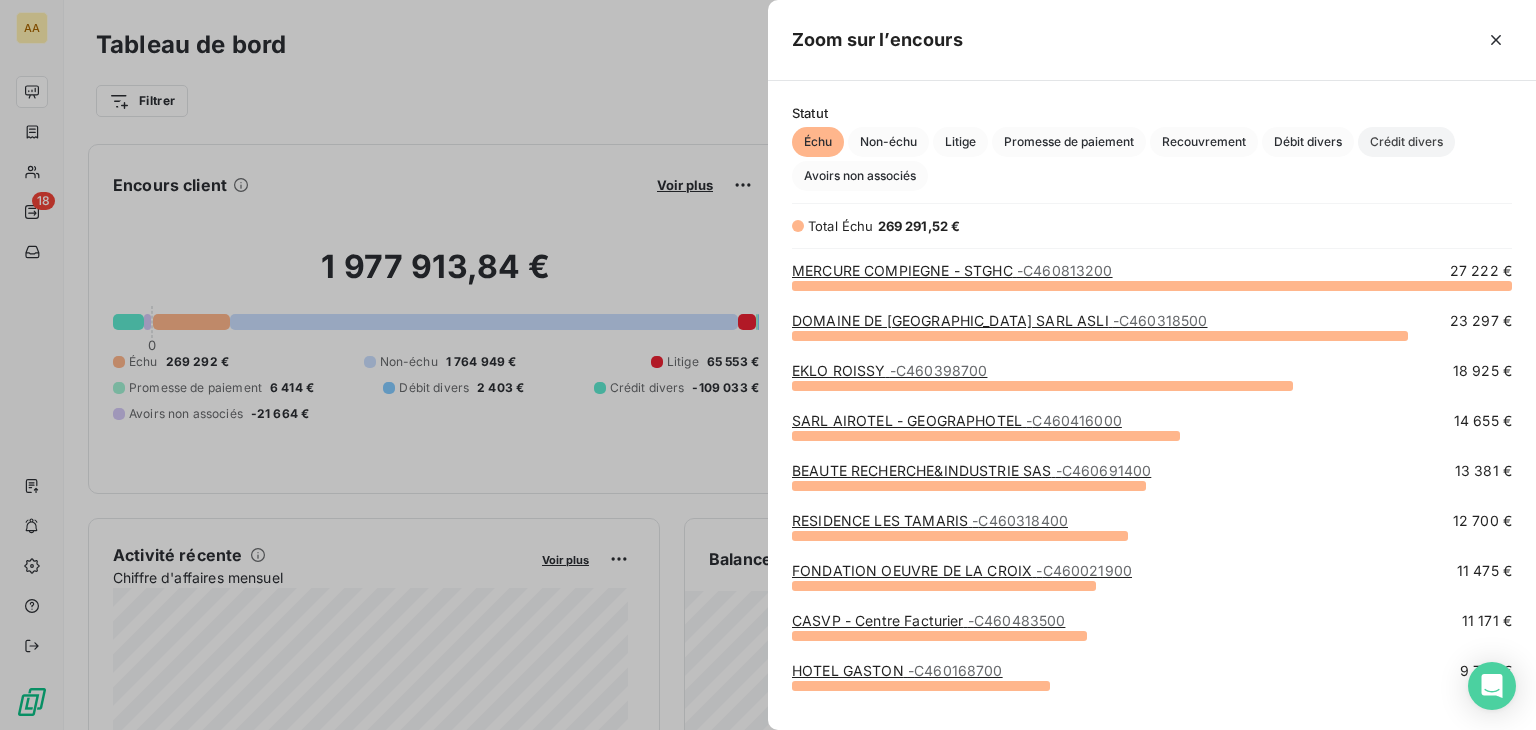 click on "Crédit divers" at bounding box center [1406, 142] 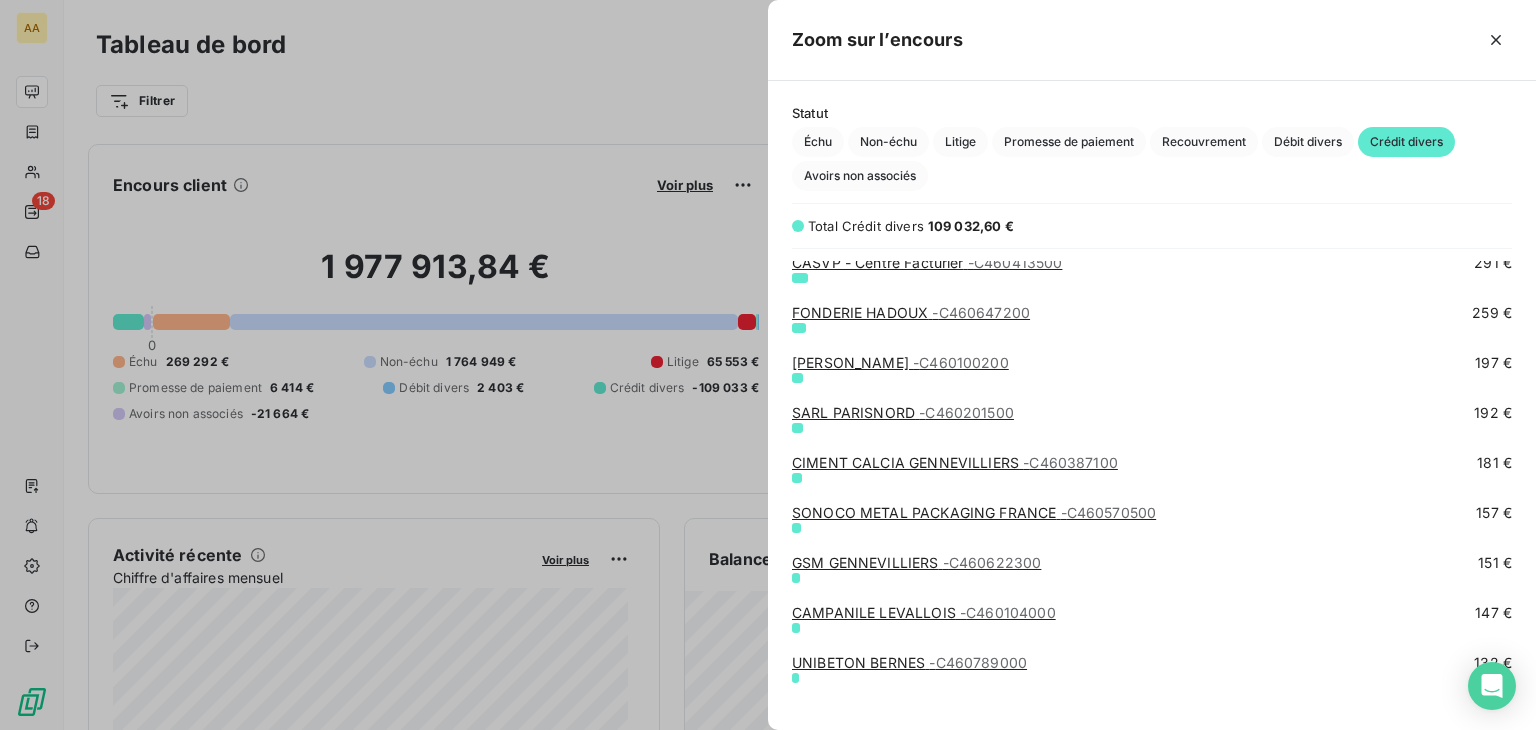scroll, scrollTop: 1708, scrollLeft: 0, axis: vertical 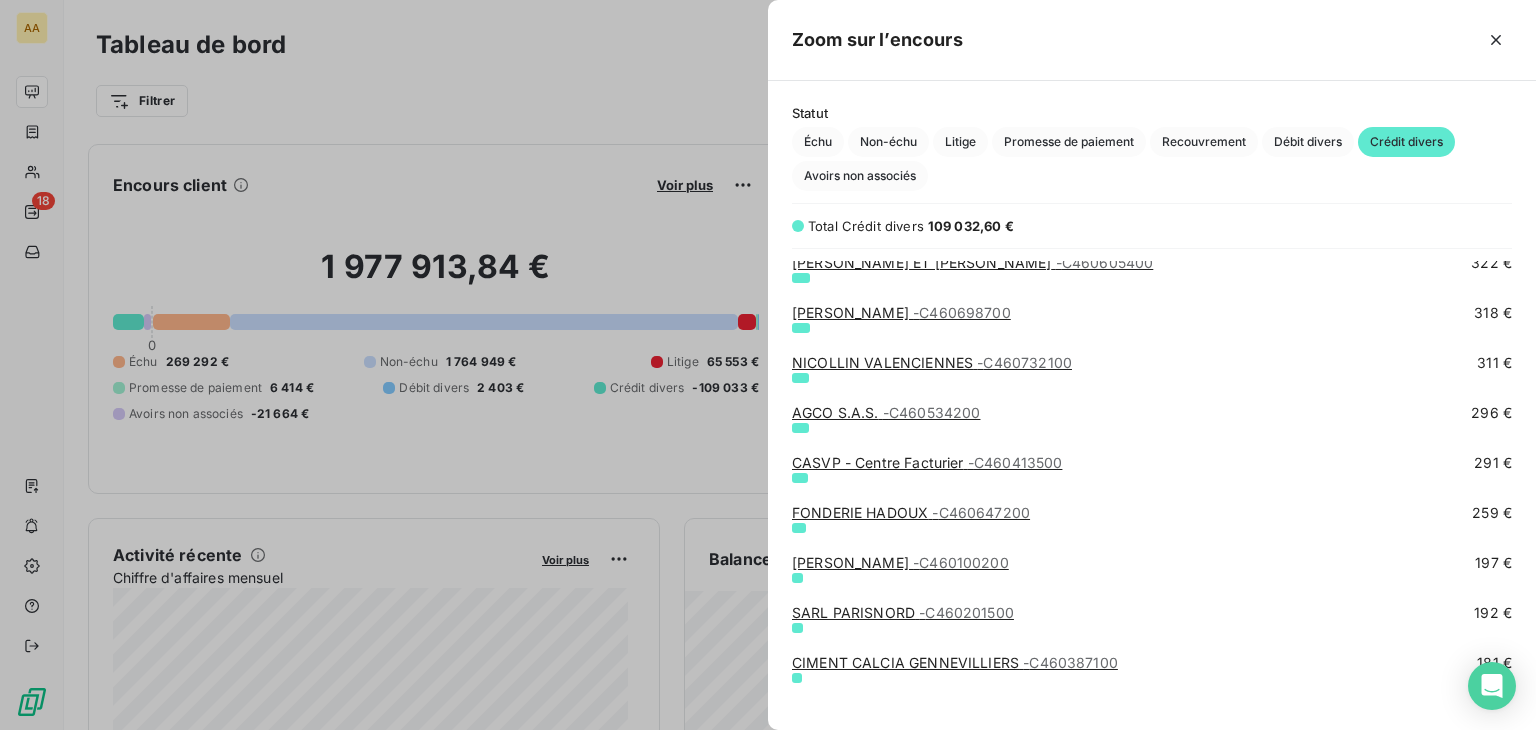 click on "SARL PARISNORD   -  C460201500" at bounding box center (903, 612) 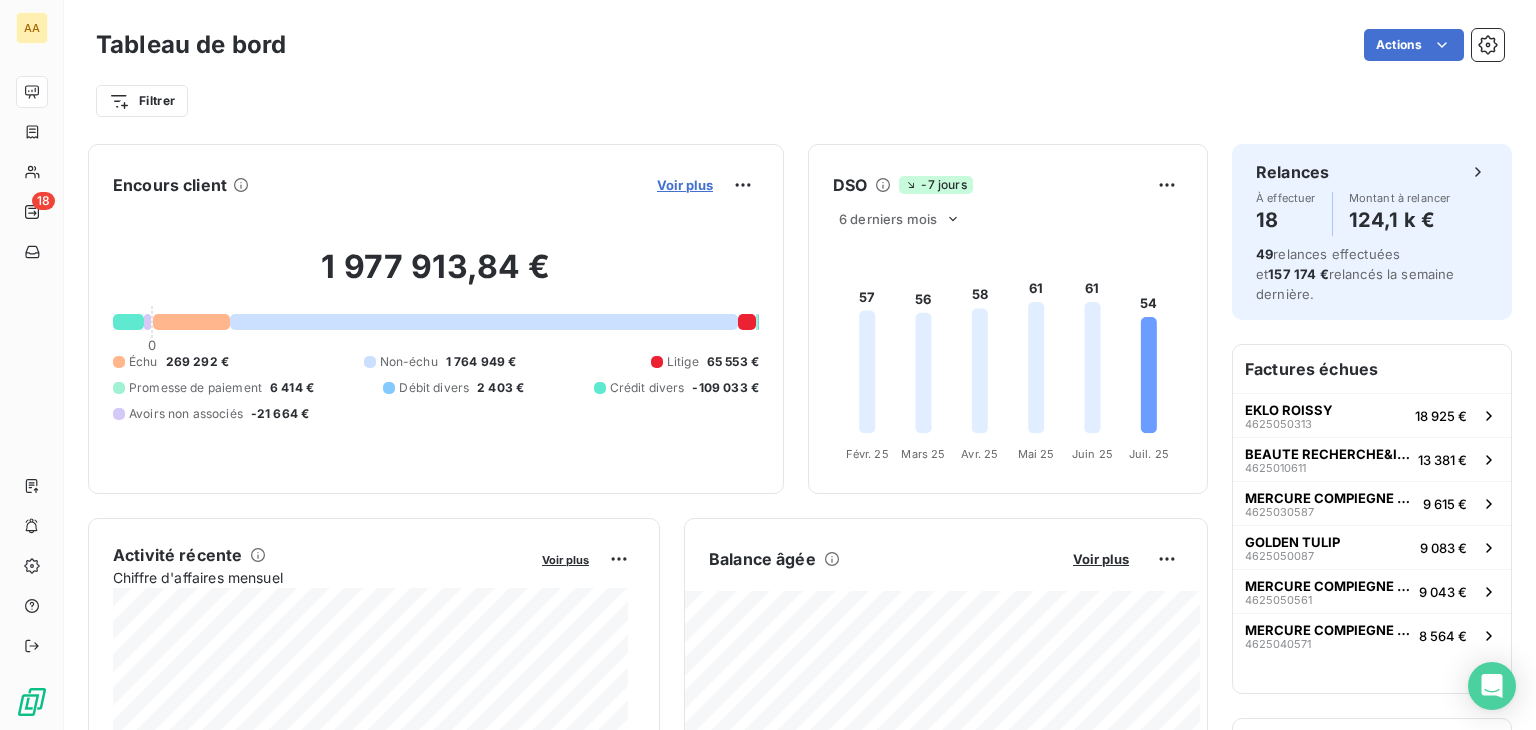 click on "Voir plus" at bounding box center [685, 185] 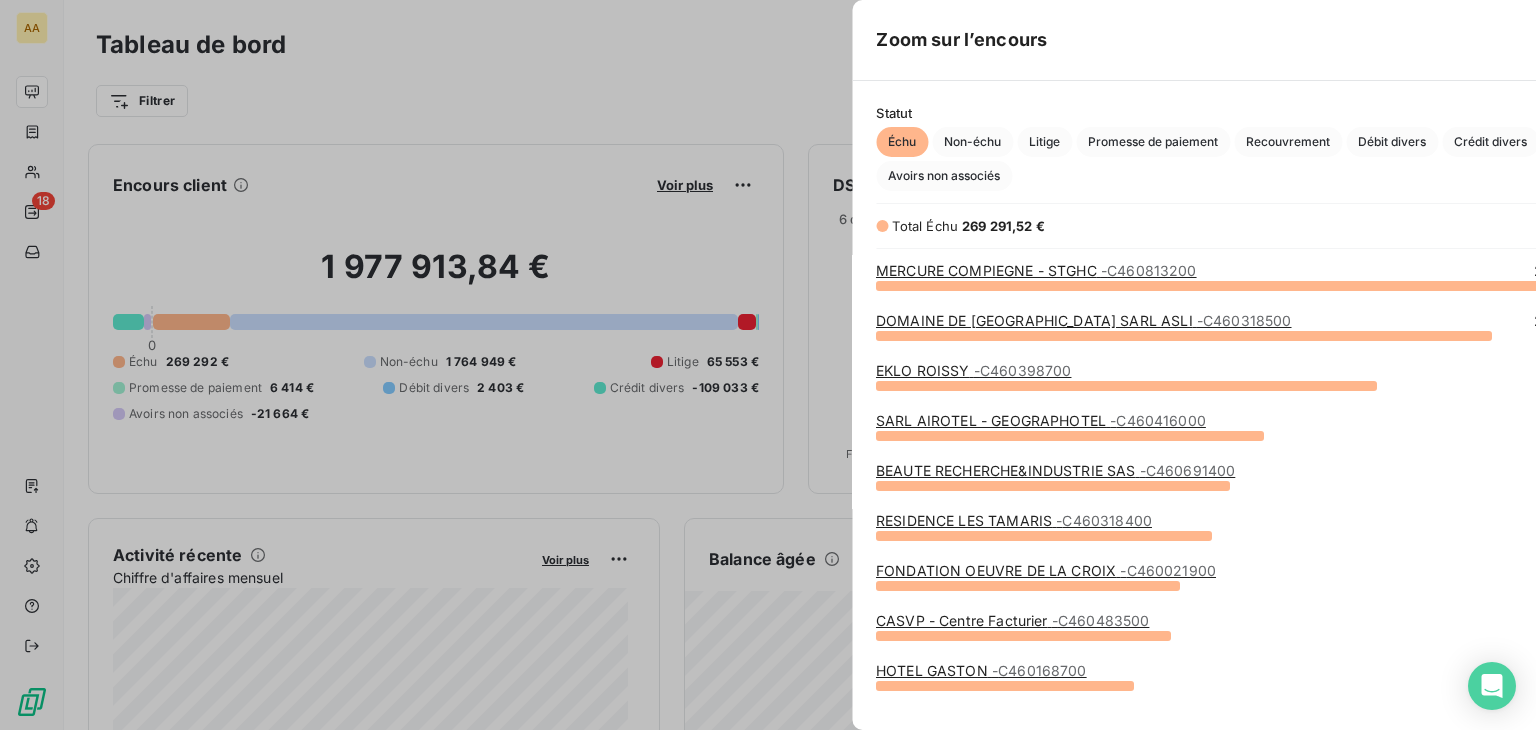 scroll, scrollTop: 16, scrollLeft: 16, axis: both 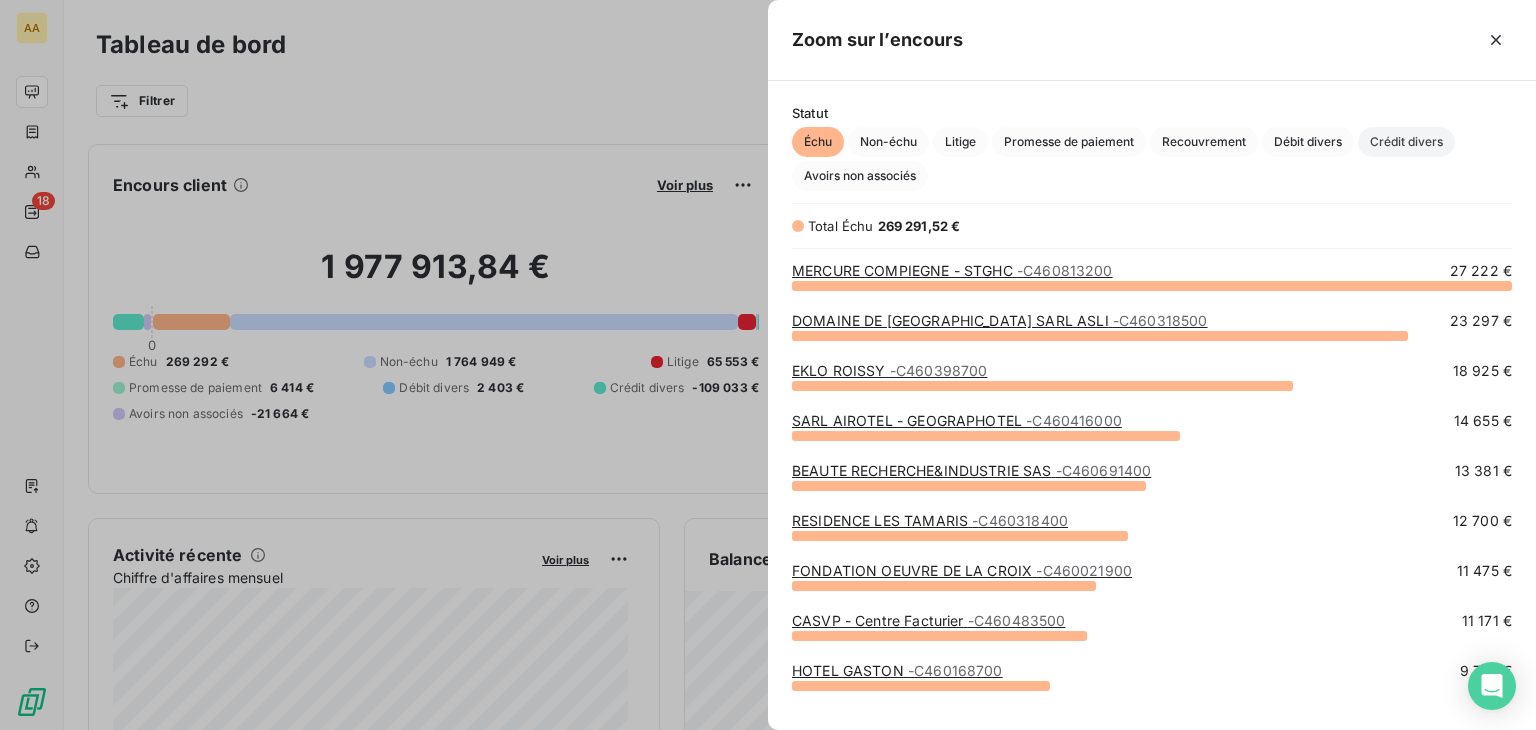 click on "Crédit divers" at bounding box center [1406, 142] 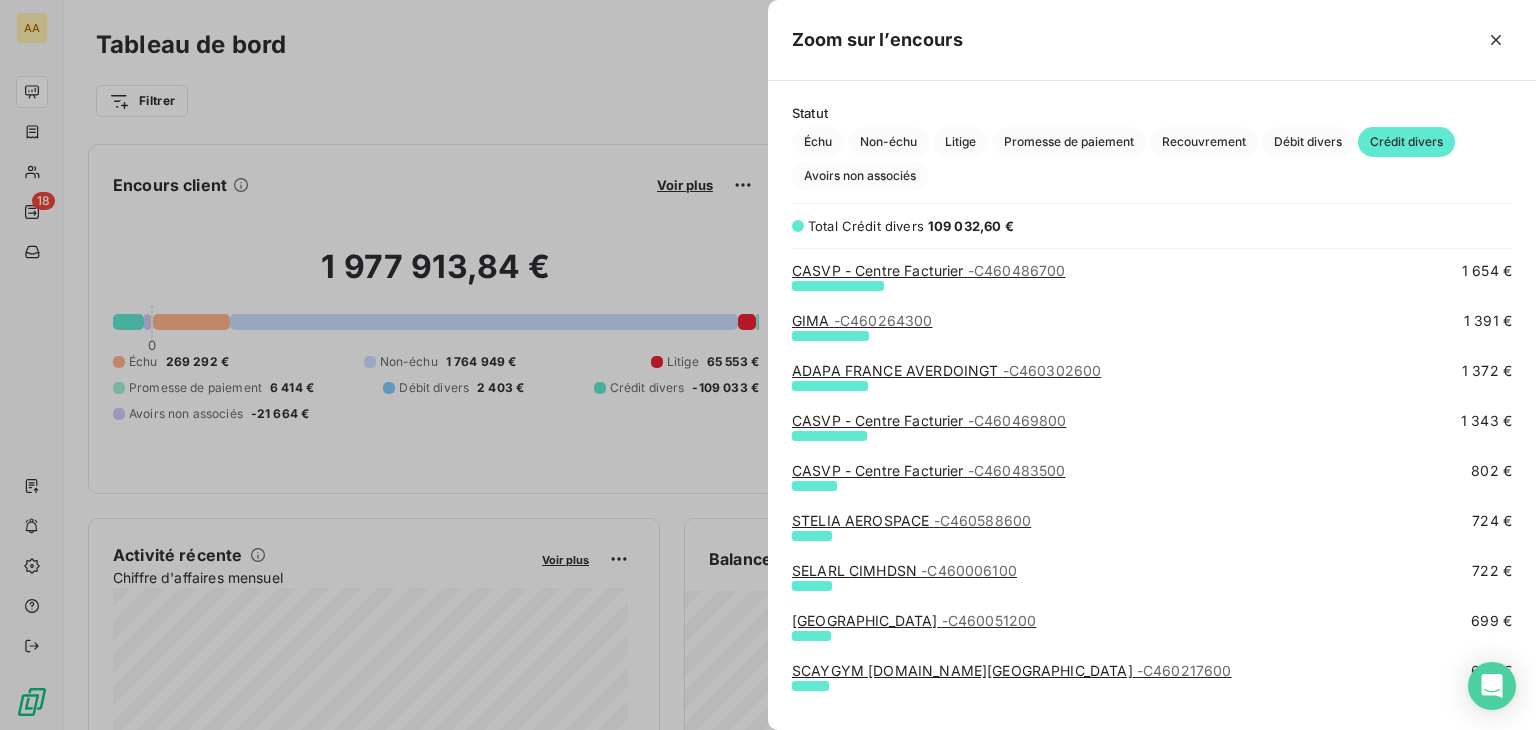 scroll, scrollTop: 800, scrollLeft: 0, axis: vertical 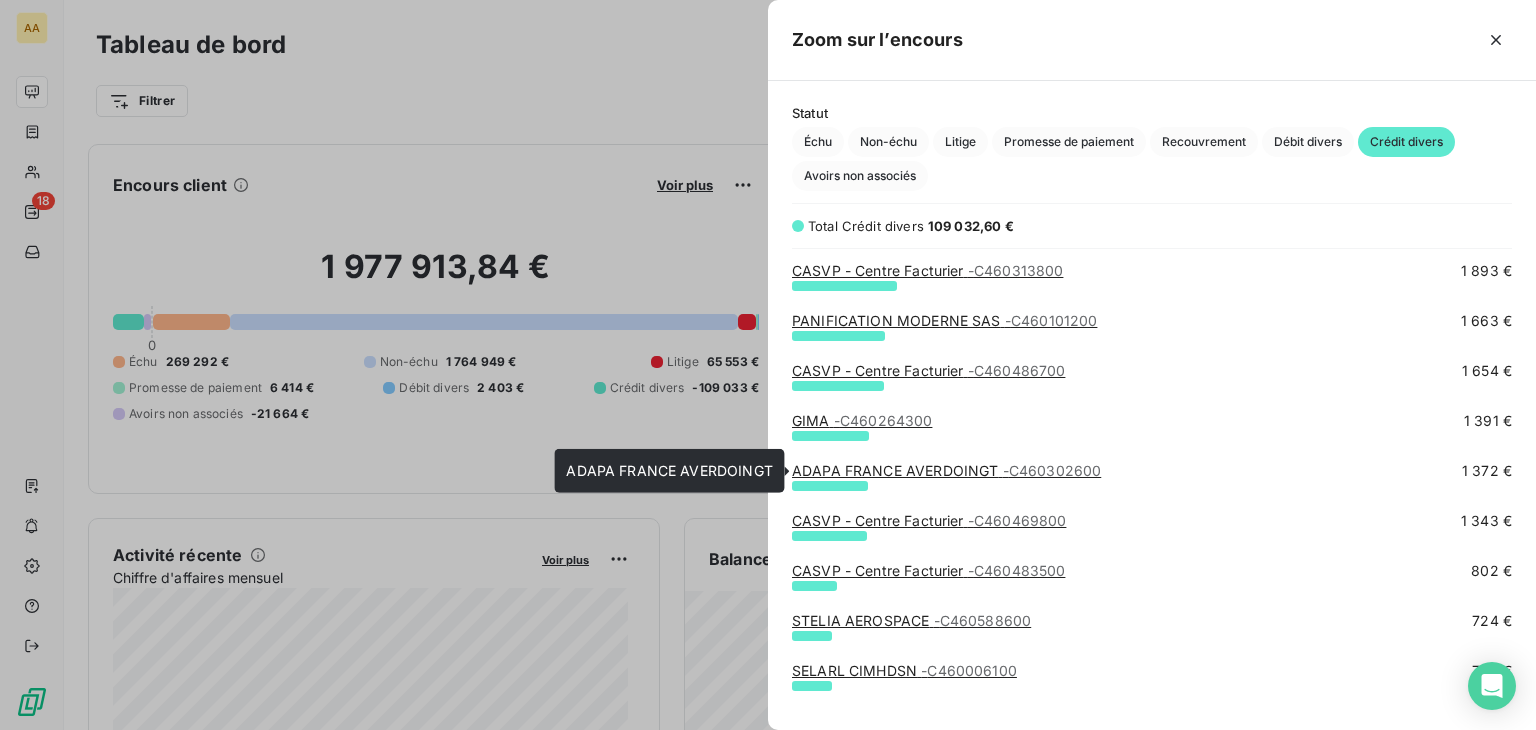 click on "[PERSON_NAME] FRANCE AVERDOINGT   -  C460302600" at bounding box center [946, 470] 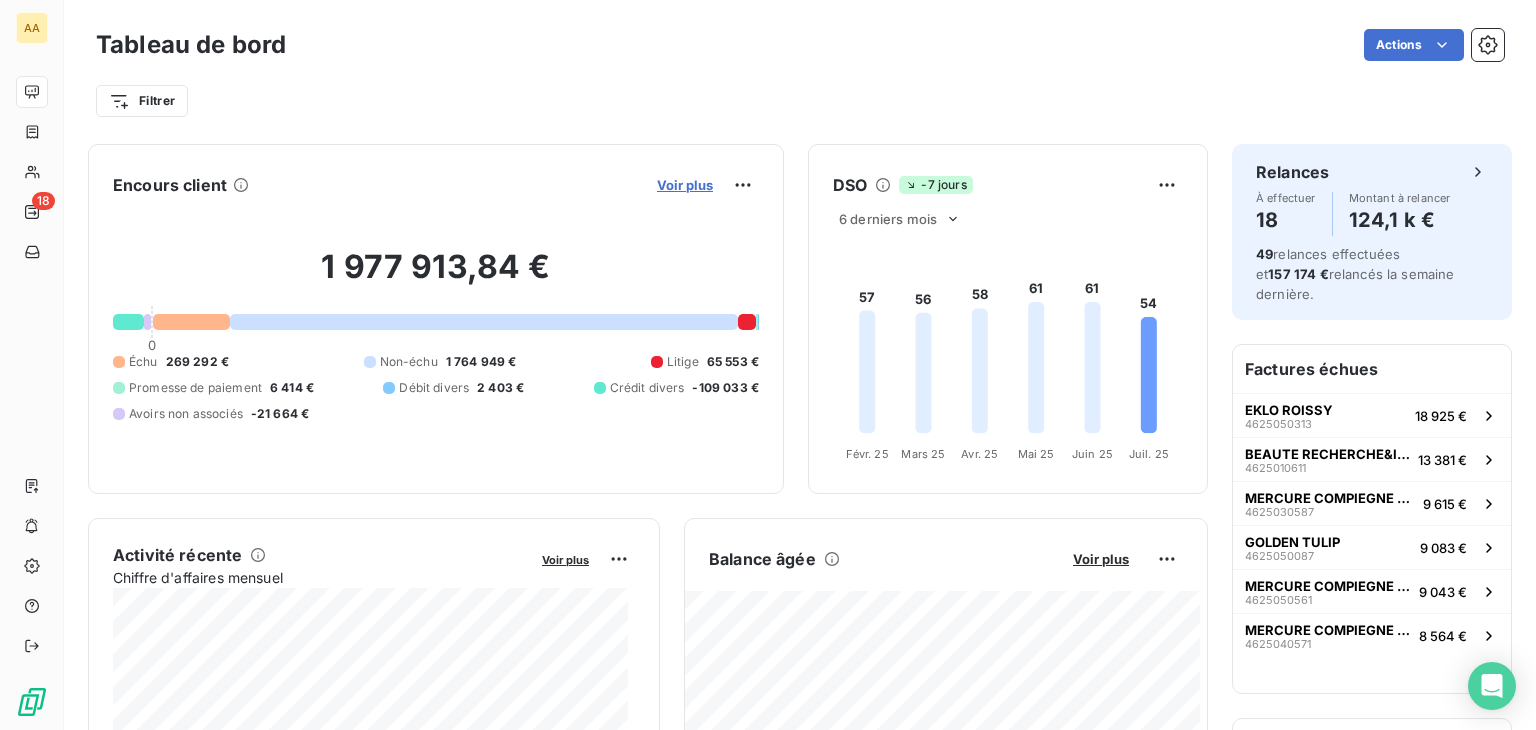 click on "Voir plus" at bounding box center [685, 185] 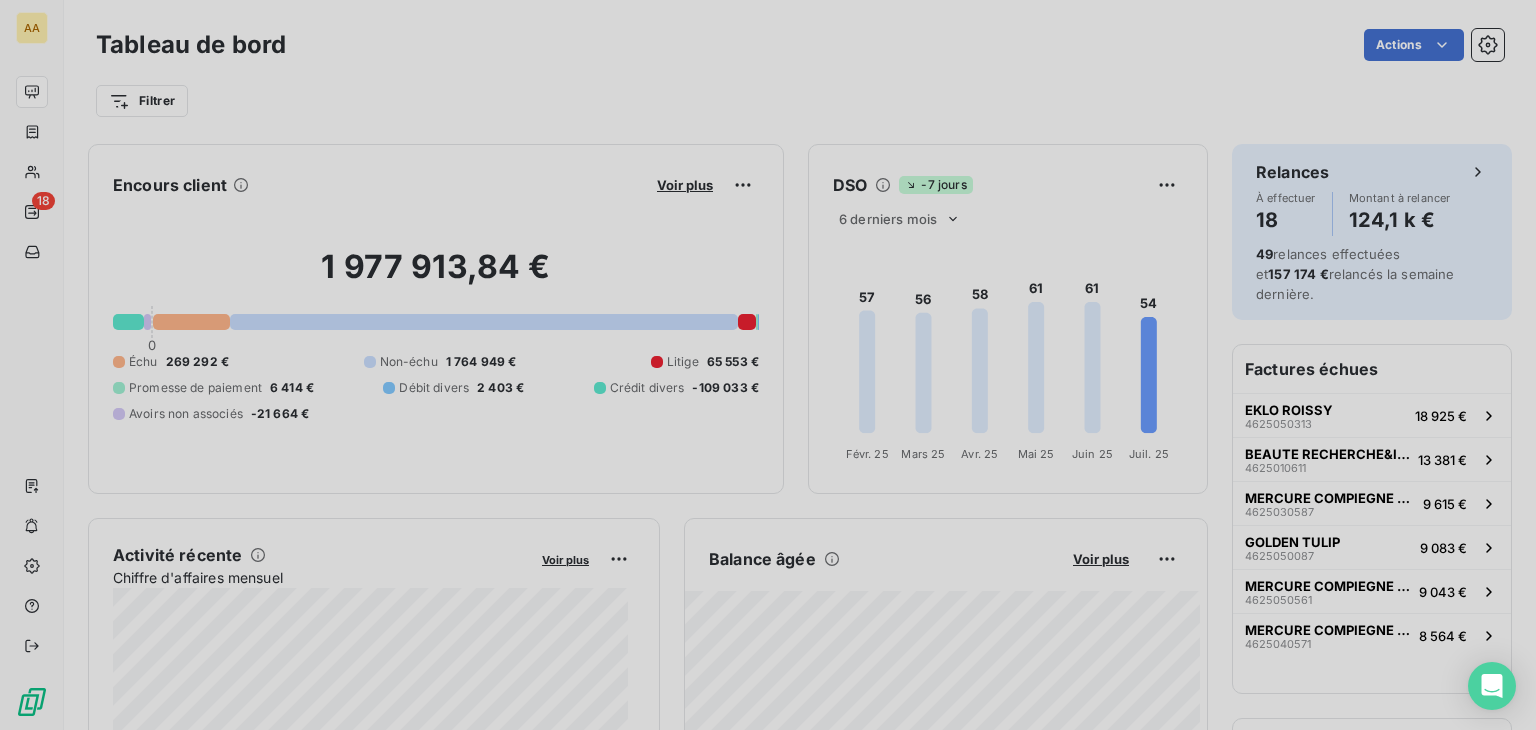 scroll, scrollTop: 714, scrollLeft: 752, axis: both 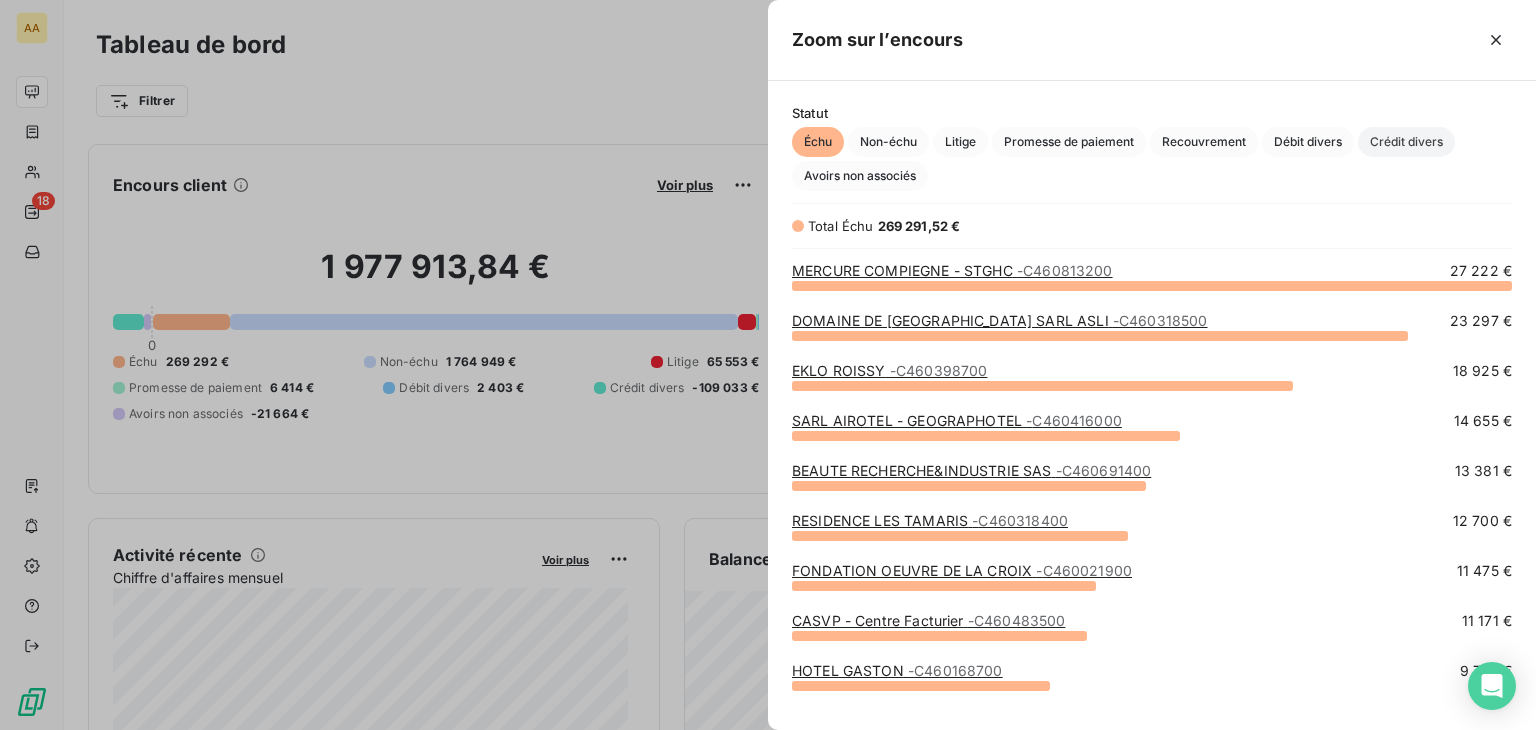 click on "Crédit divers" at bounding box center (1406, 142) 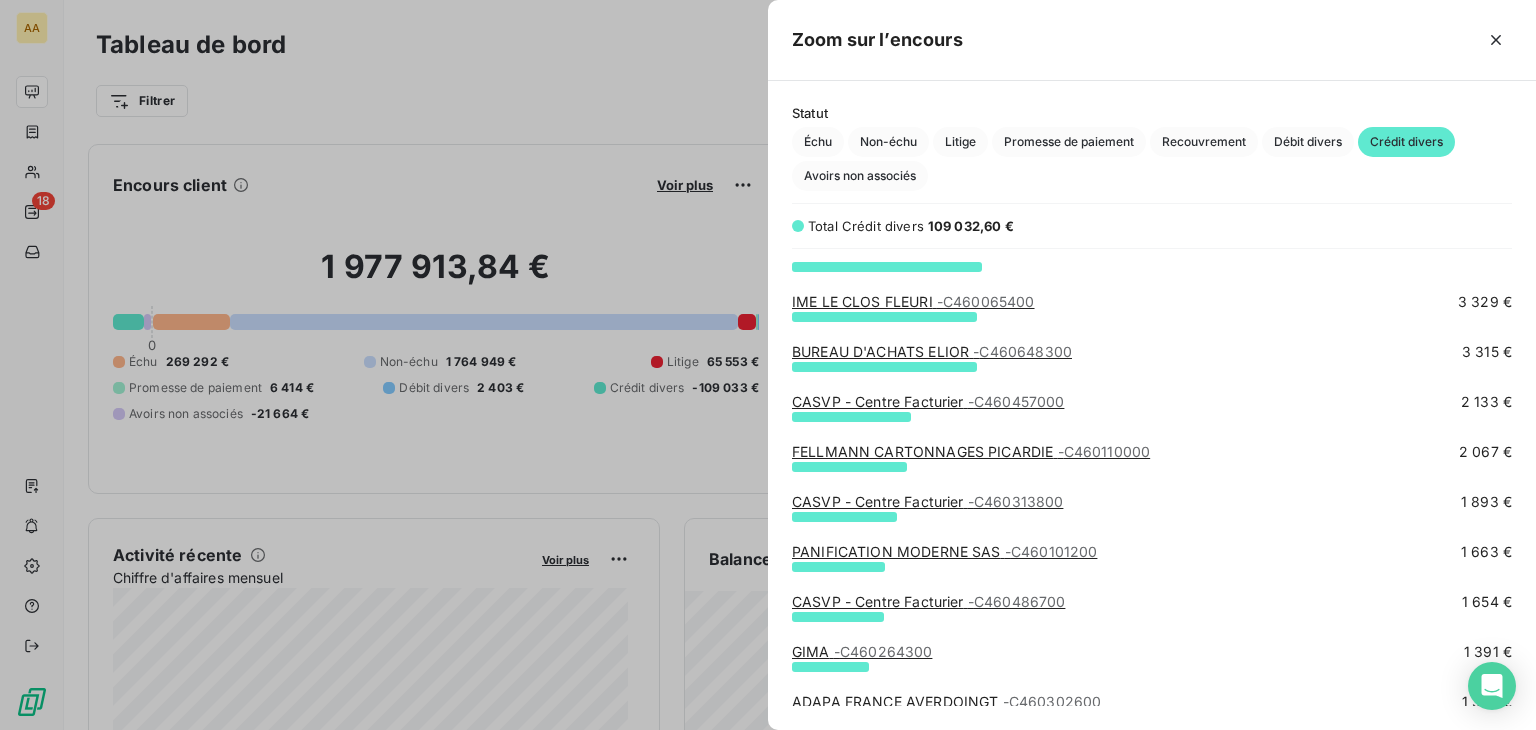 scroll, scrollTop: 600, scrollLeft: 0, axis: vertical 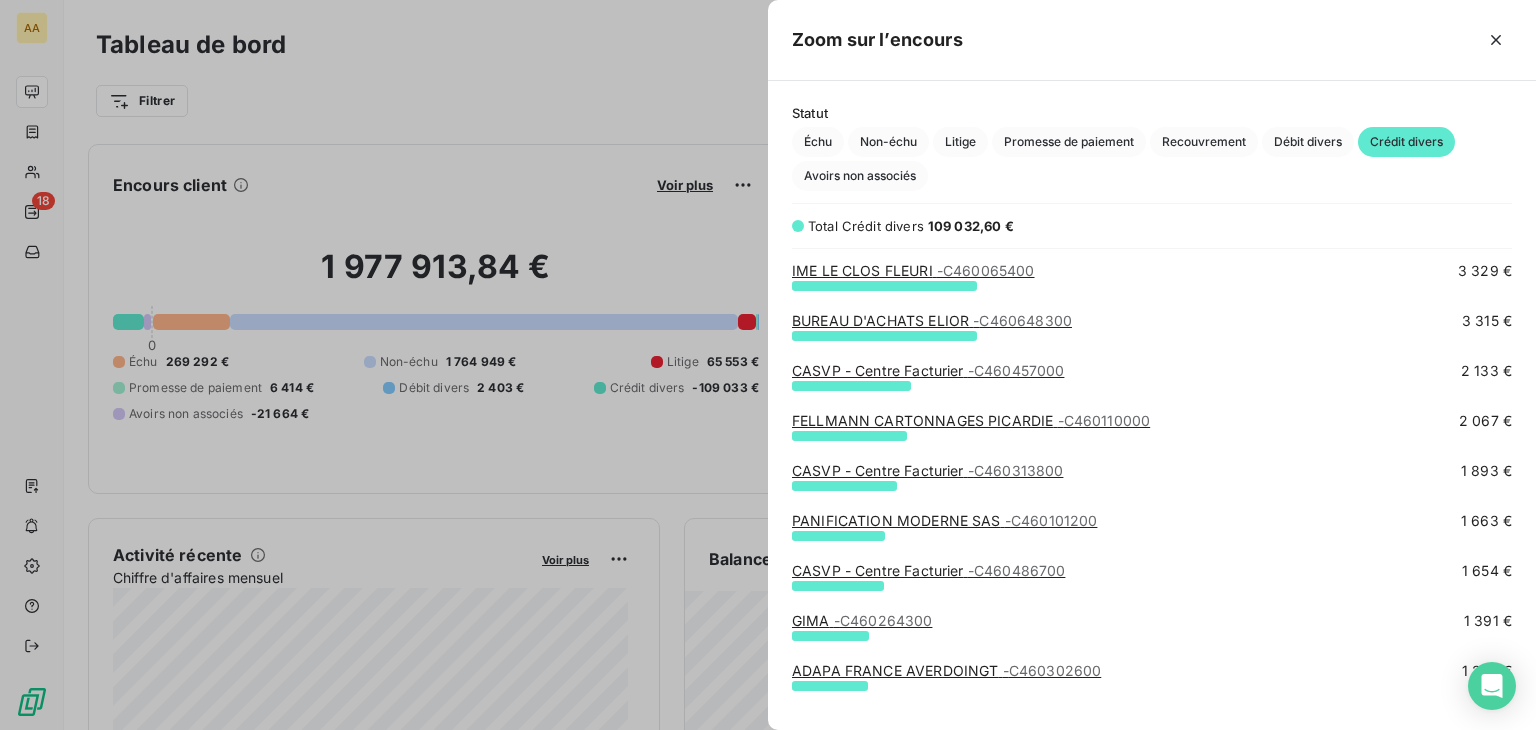 click on "-  C460264300" at bounding box center (883, 620) 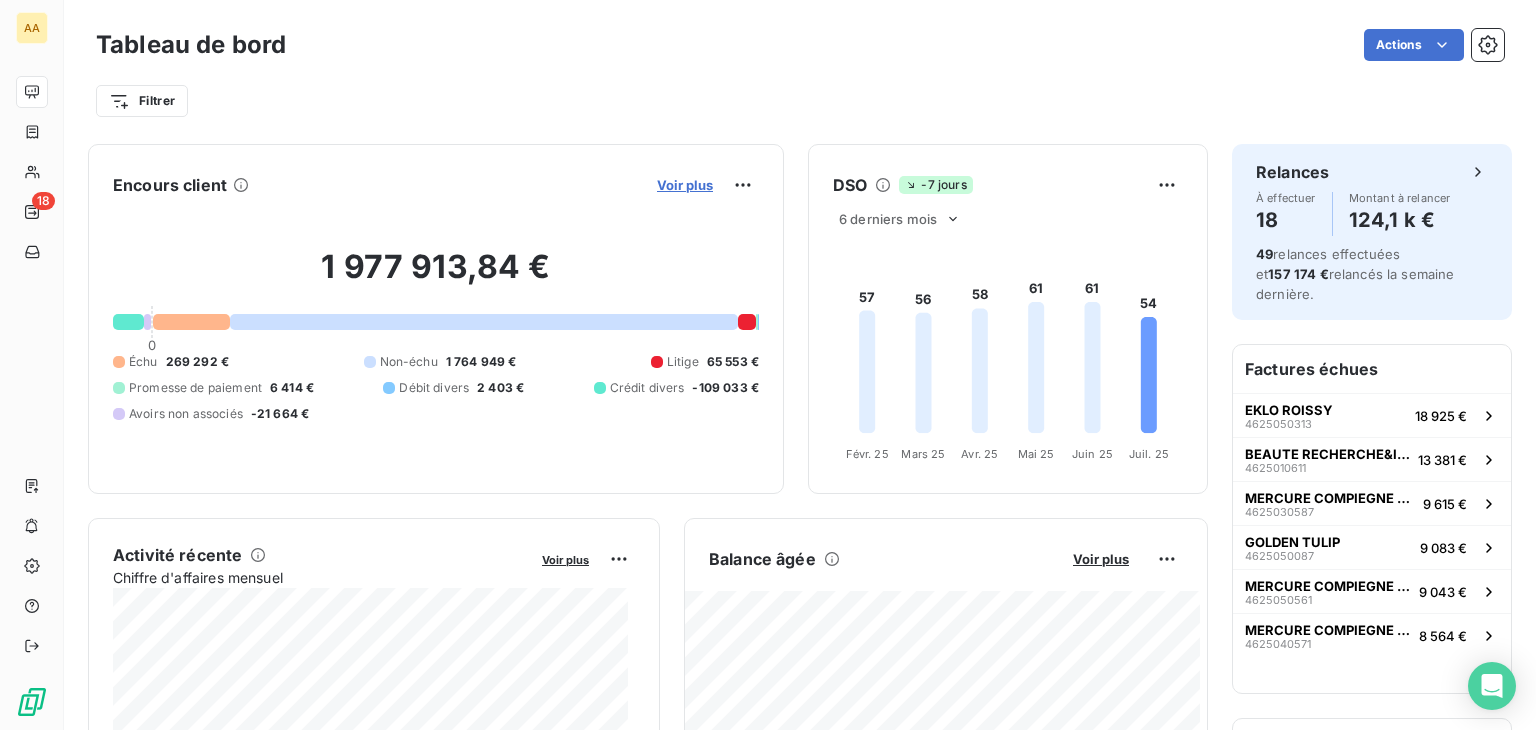 click on "Voir plus" at bounding box center [685, 185] 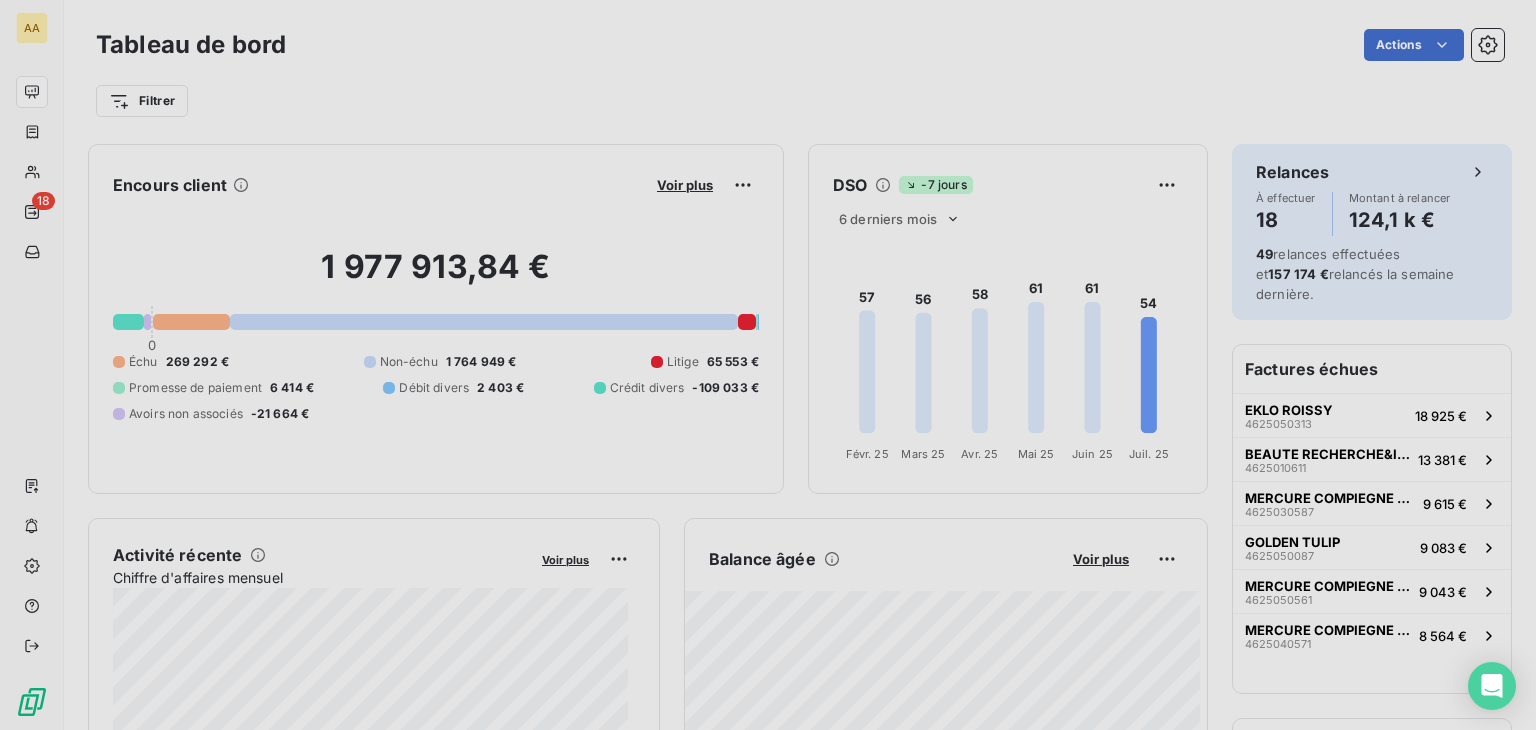 scroll, scrollTop: 16, scrollLeft: 16, axis: both 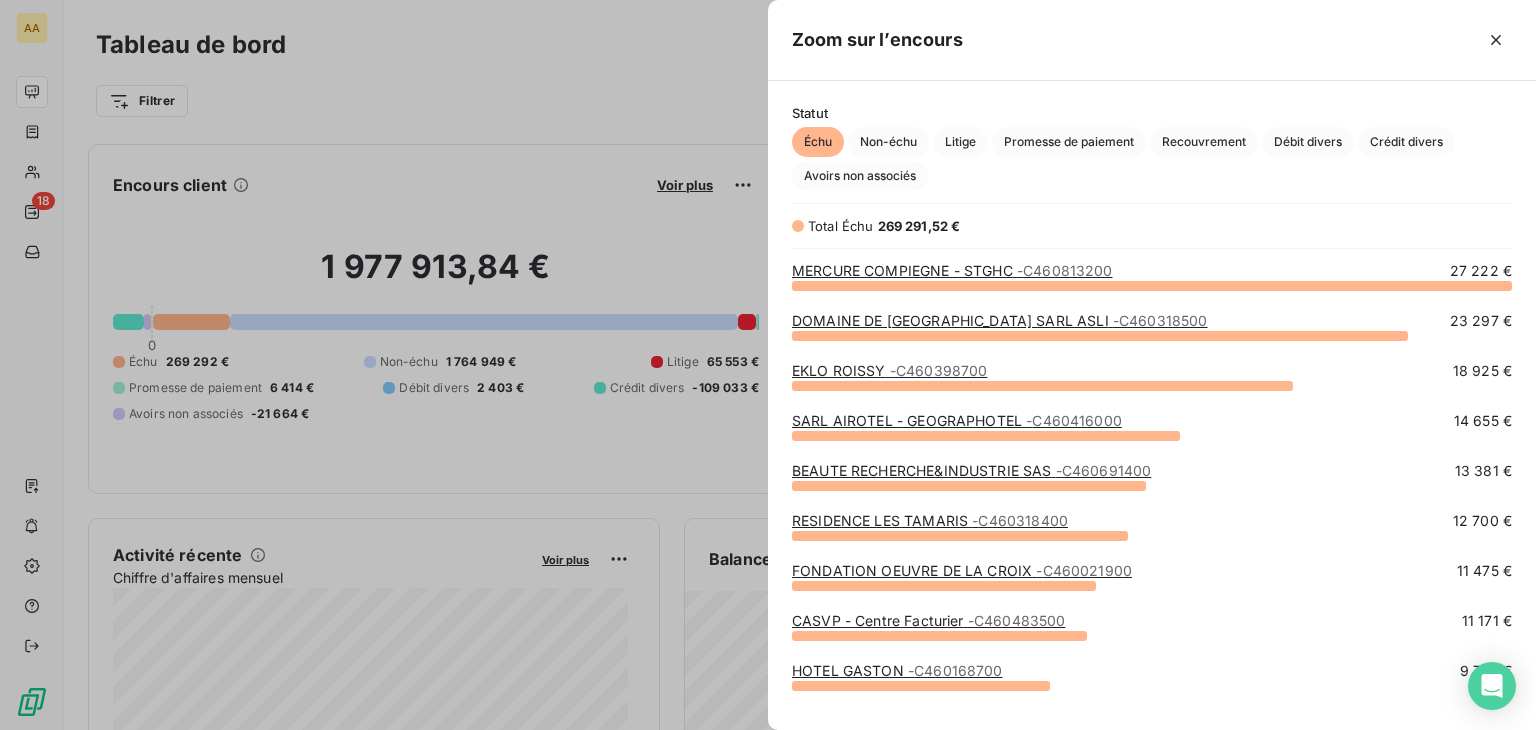 drag, startPoint x: 1430, startPoint y: 138, endPoint x: 1372, endPoint y: 211, distance: 93.23626 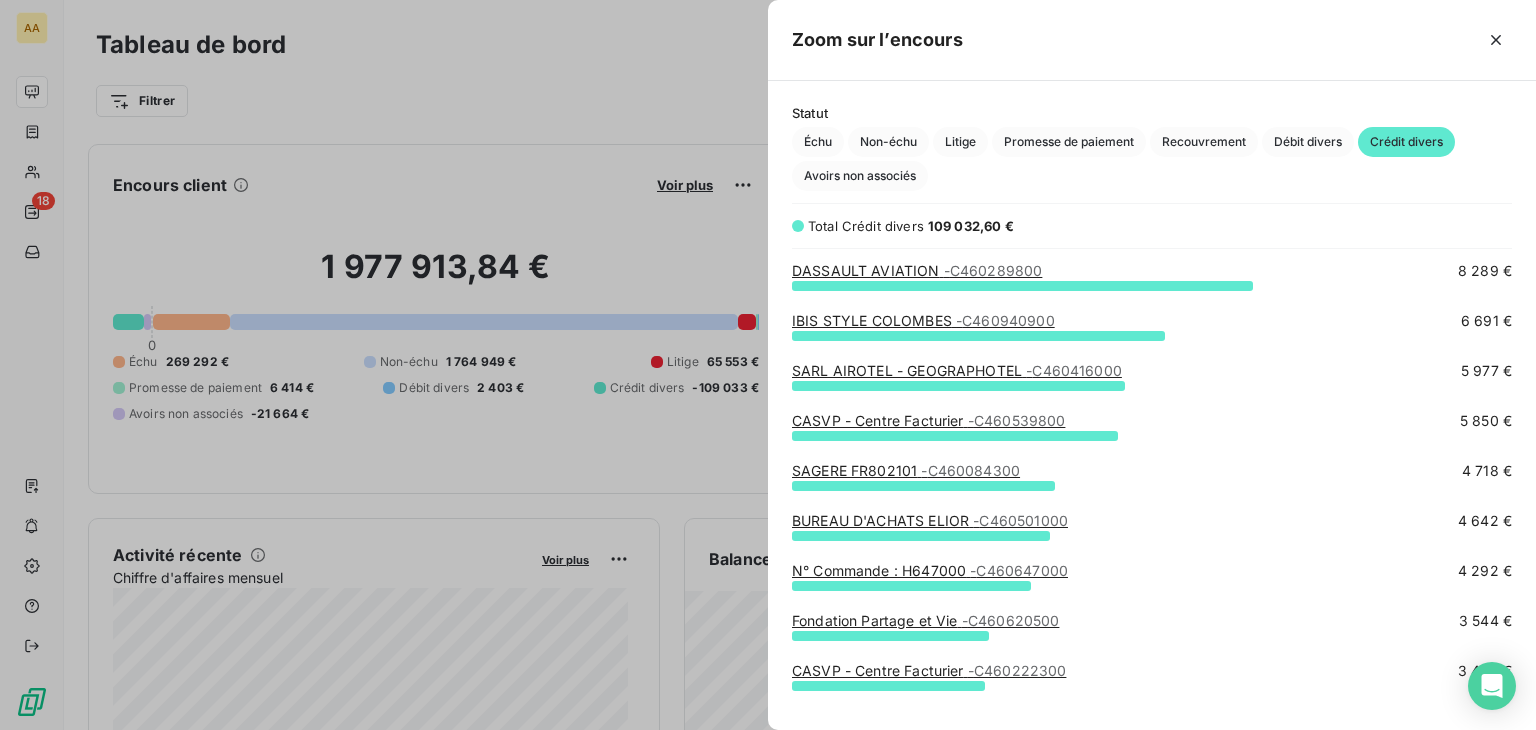 scroll, scrollTop: 0, scrollLeft: 0, axis: both 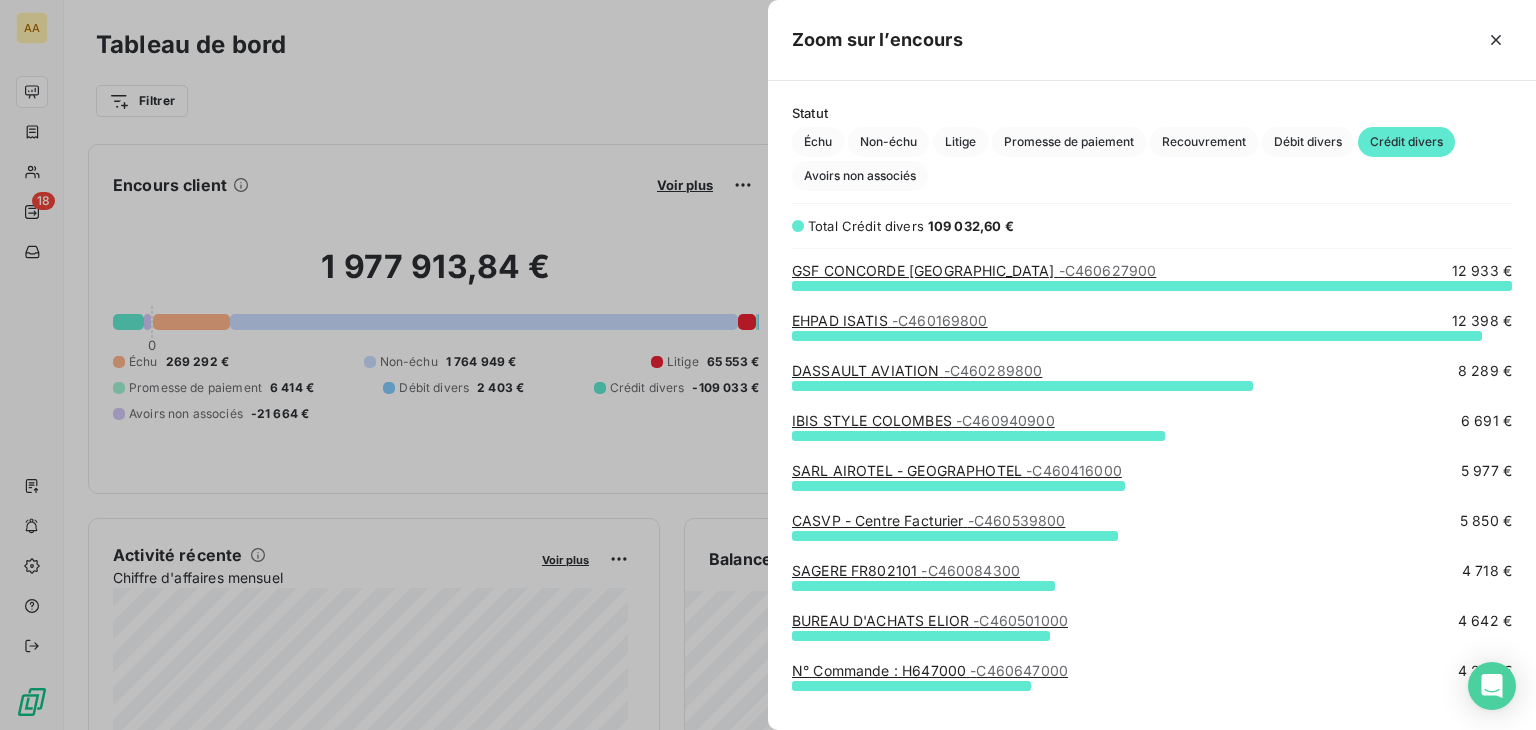 click on "-  C460416000" at bounding box center (1074, 470) 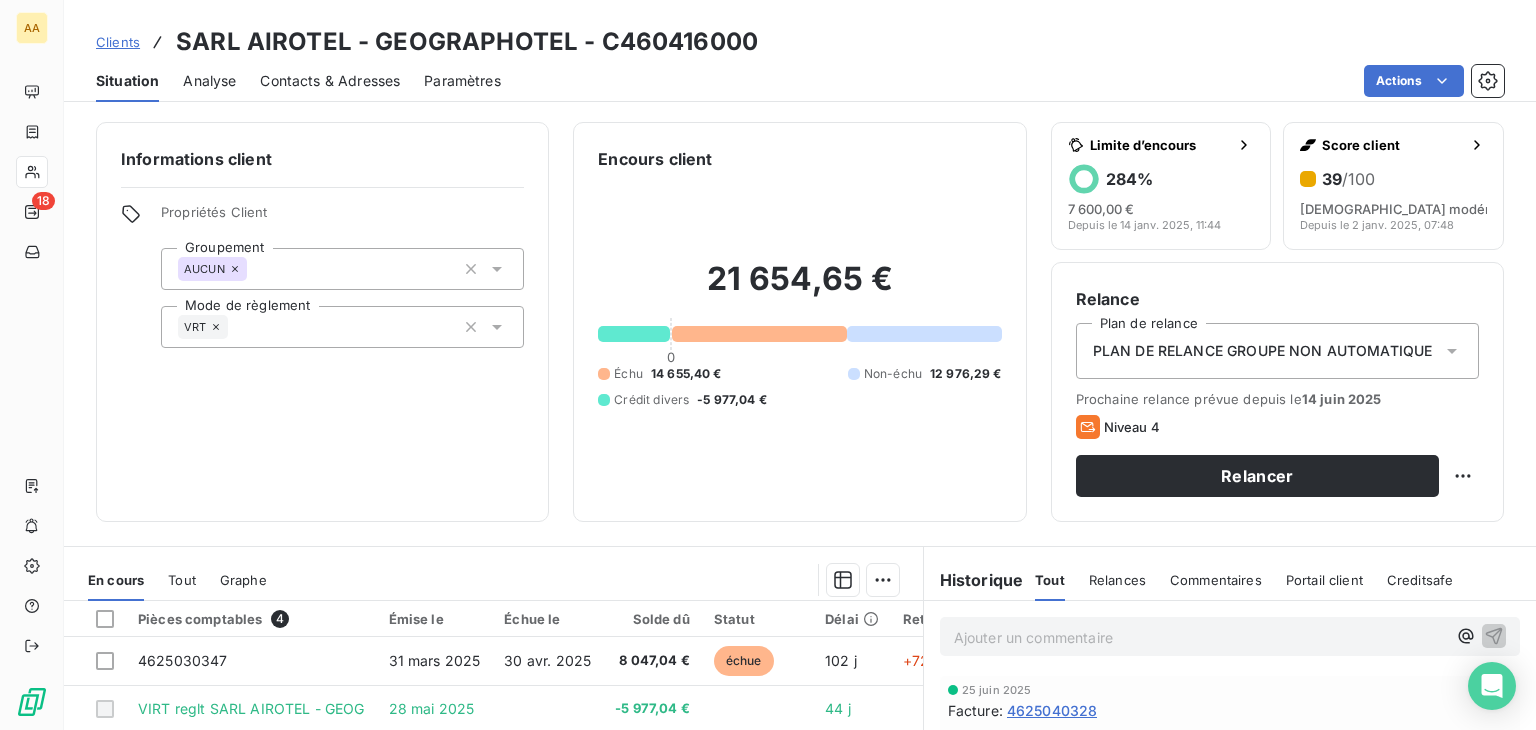 scroll, scrollTop: 200, scrollLeft: 0, axis: vertical 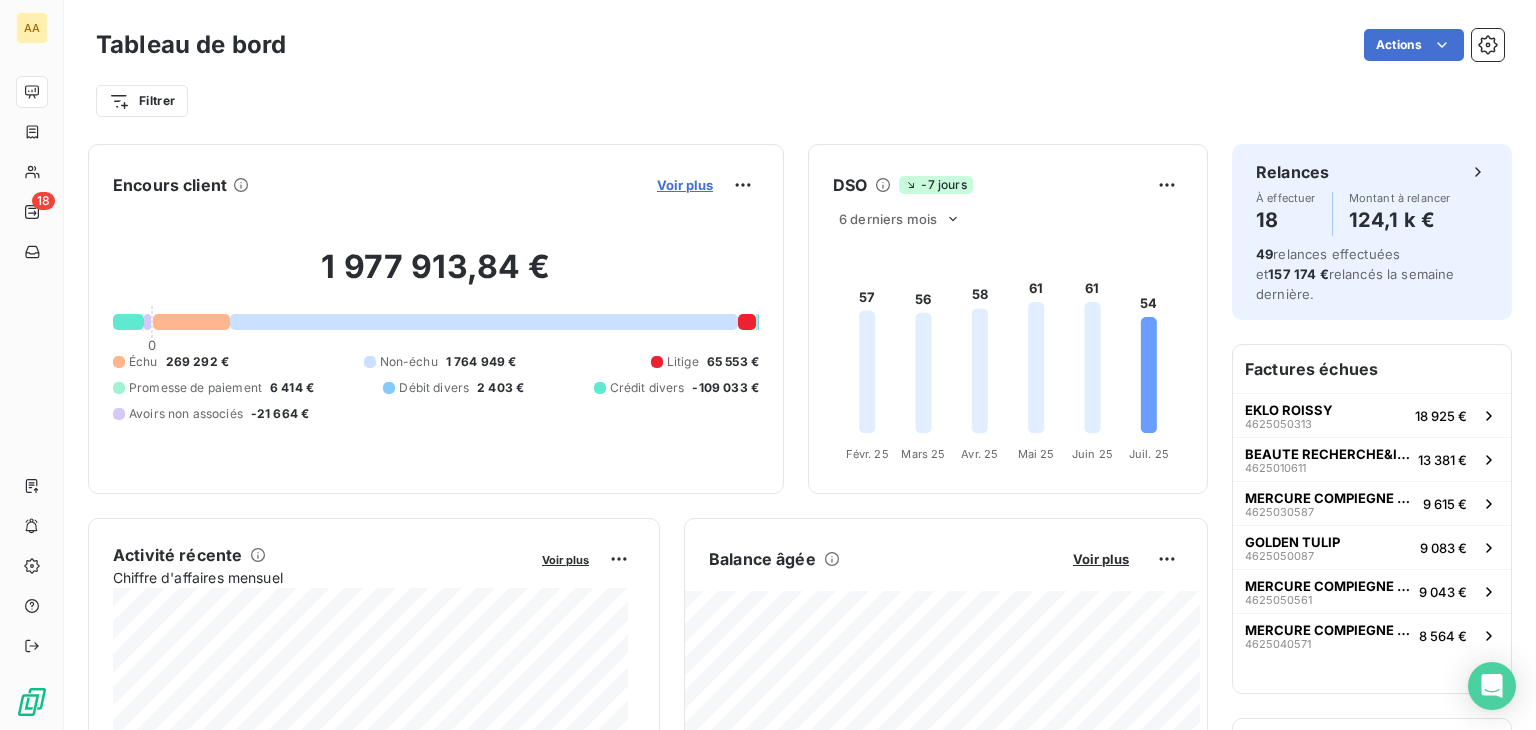 click on "Voir plus" at bounding box center [685, 185] 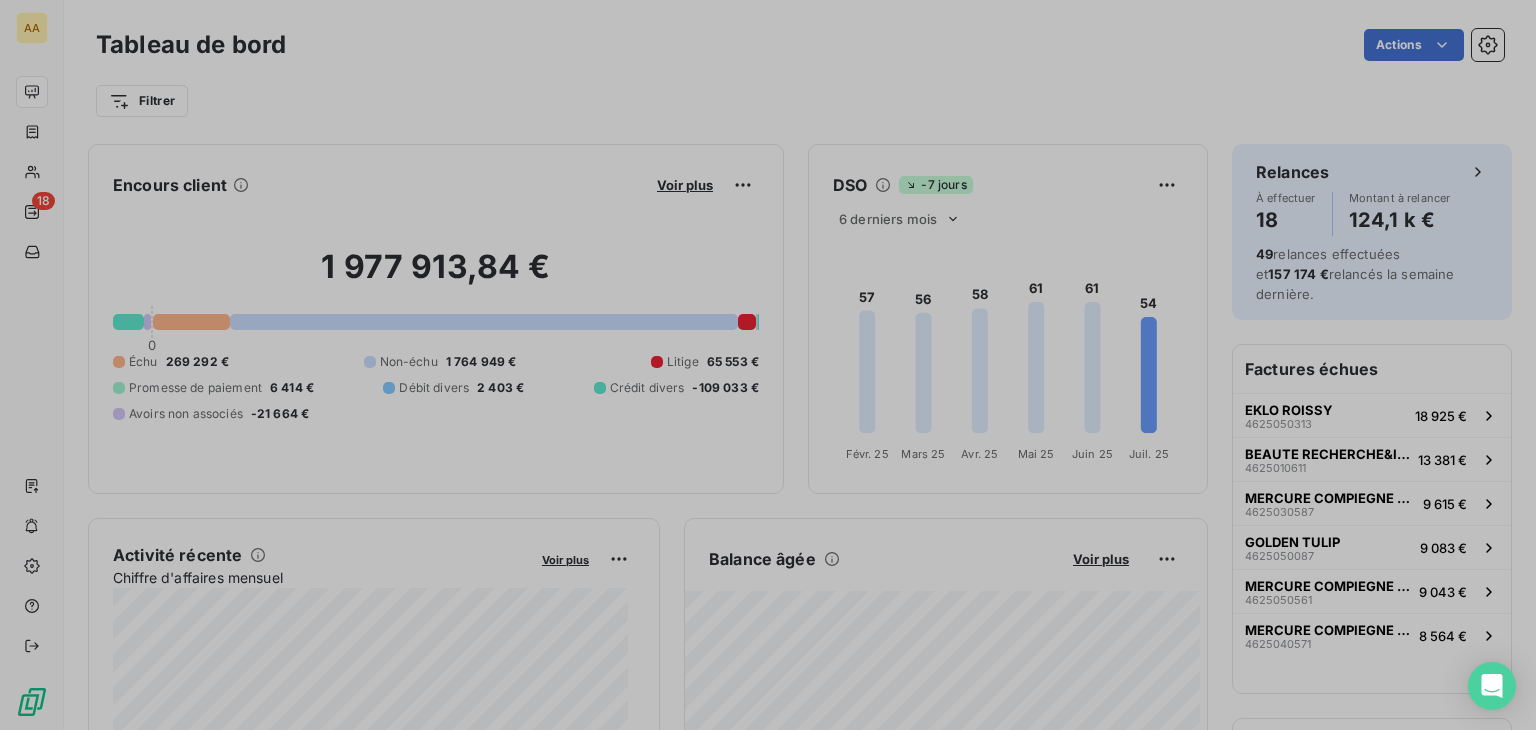 scroll, scrollTop: 714, scrollLeft: 752, axis: both 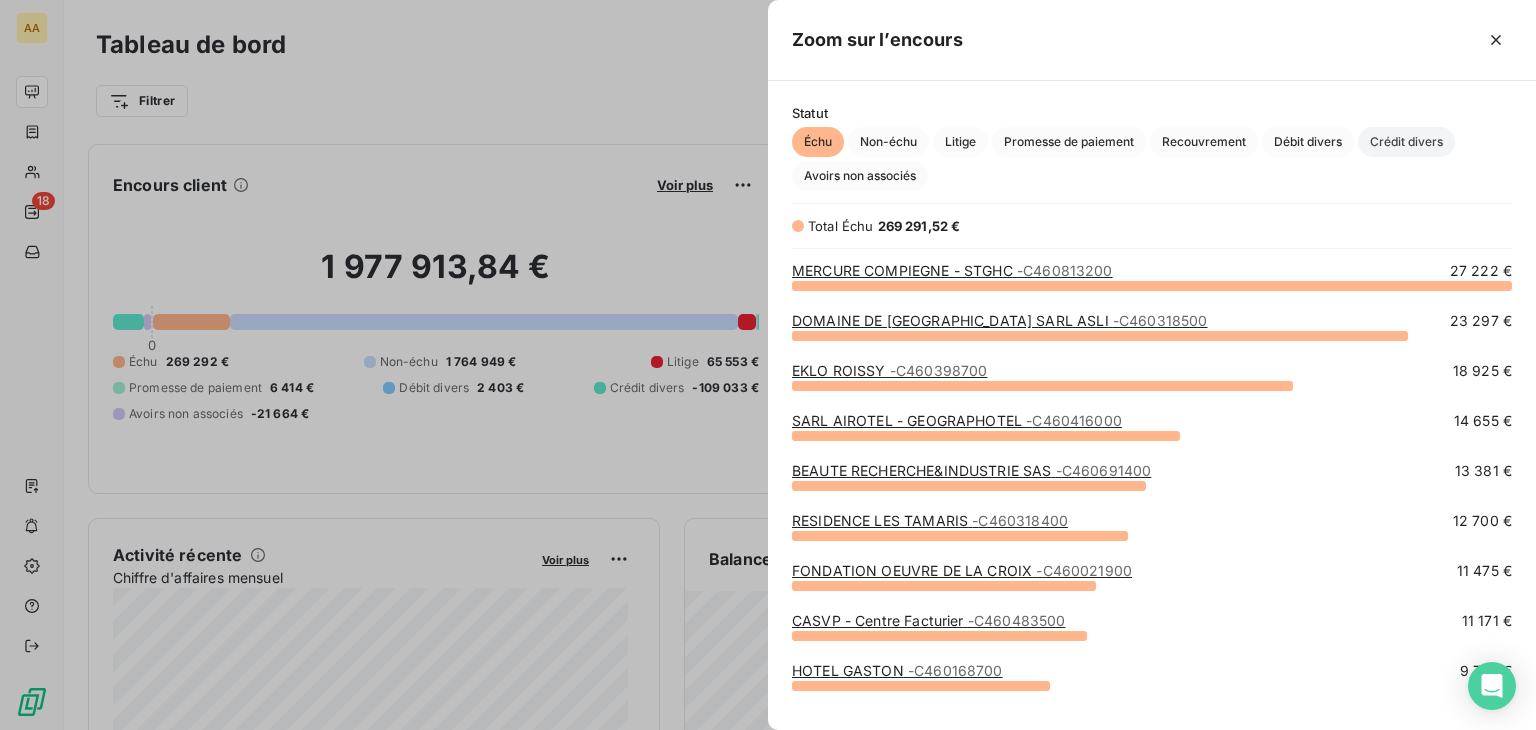 click on "Crédit divers" at bounding box center [1406, 142] 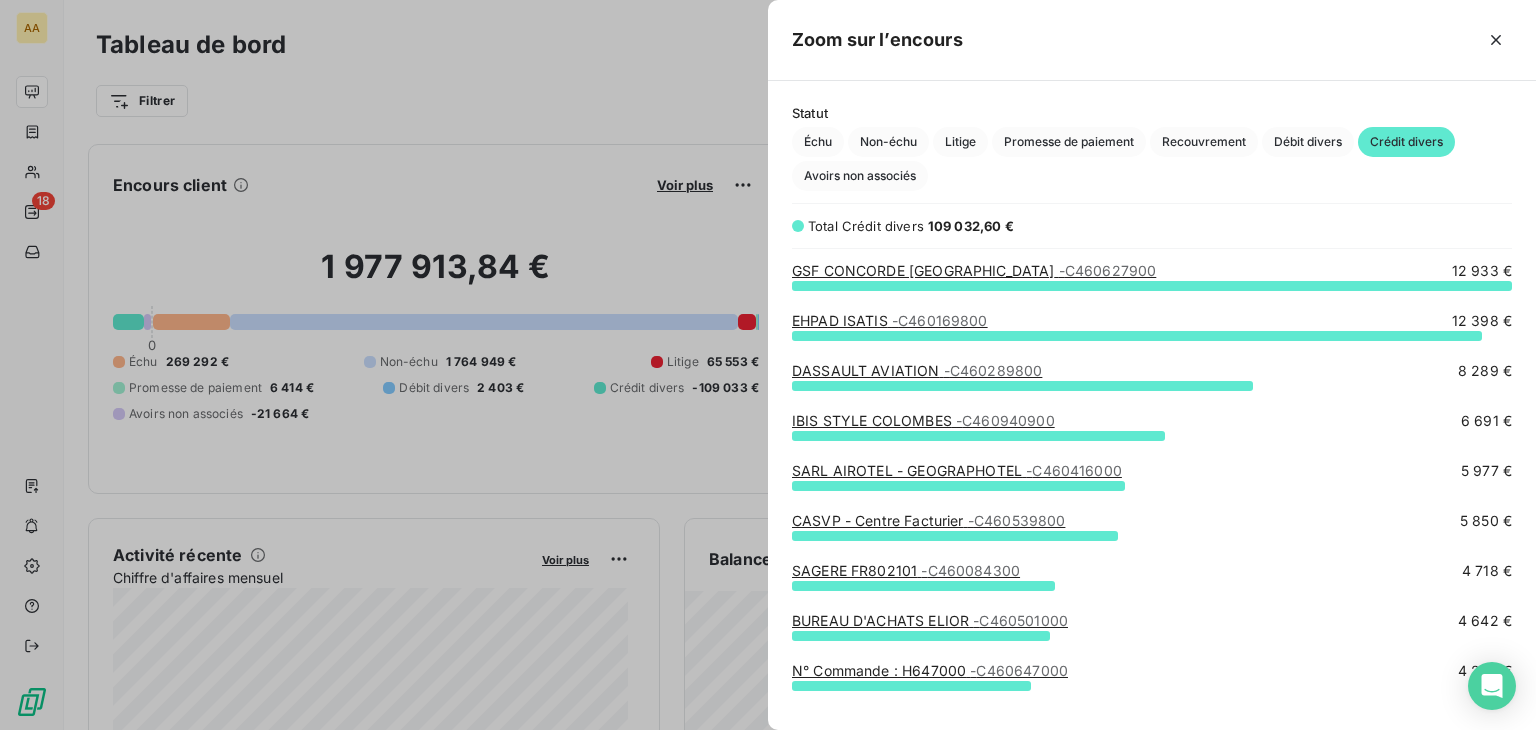 click on "-  C460084300" at bounding box center [970, 570] 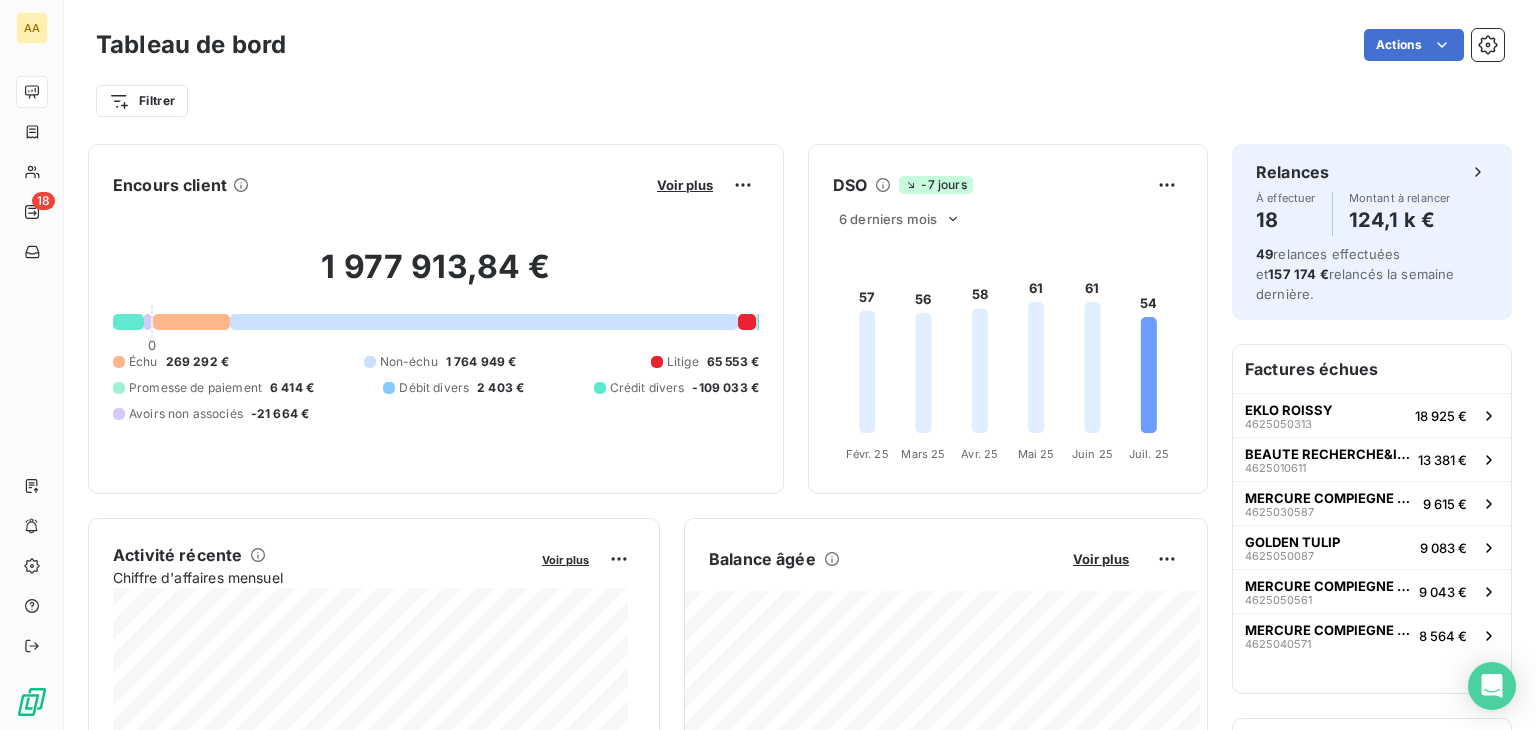 click on "Voir plus" at bounding box center [705, 185] 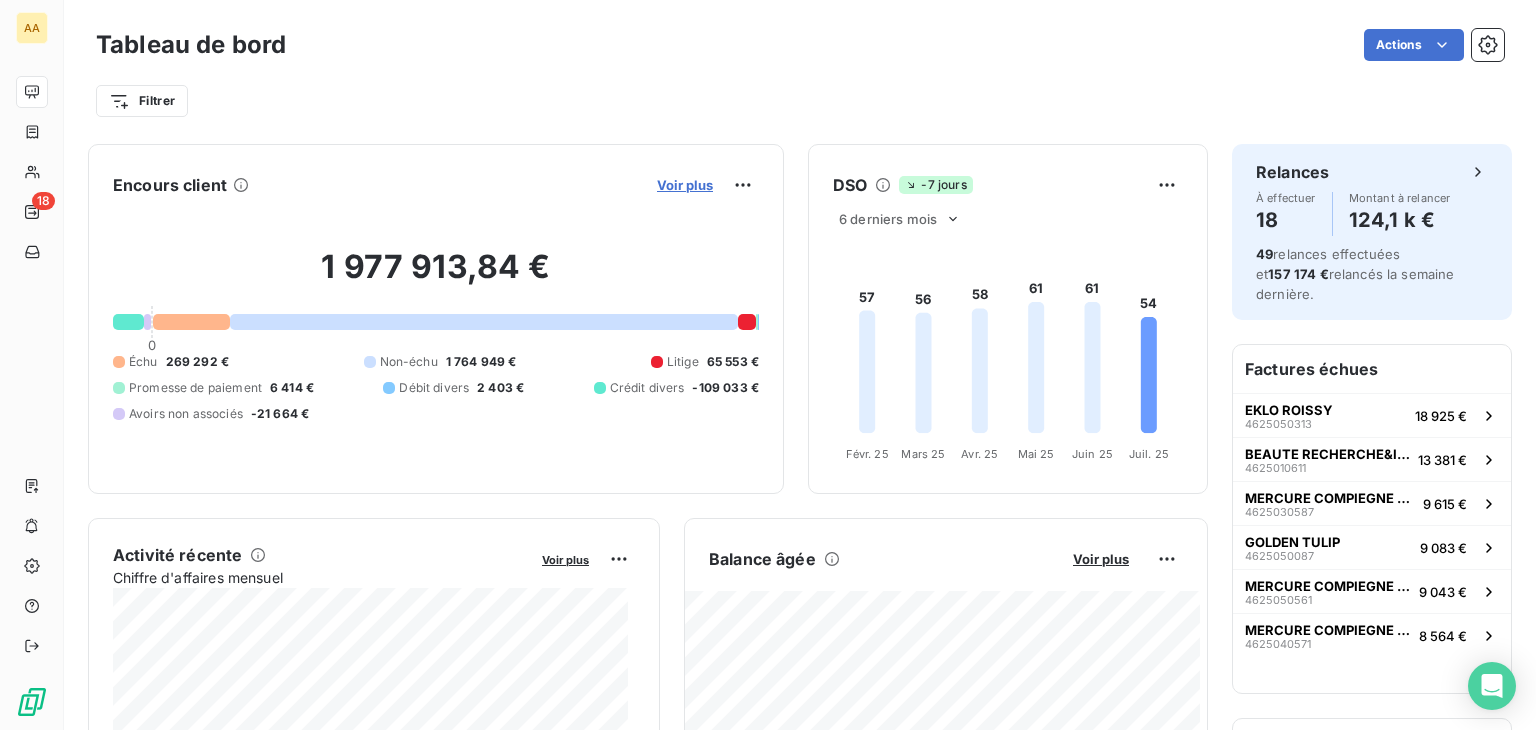 click on "Voir plus" at bounding box center [685, 185] 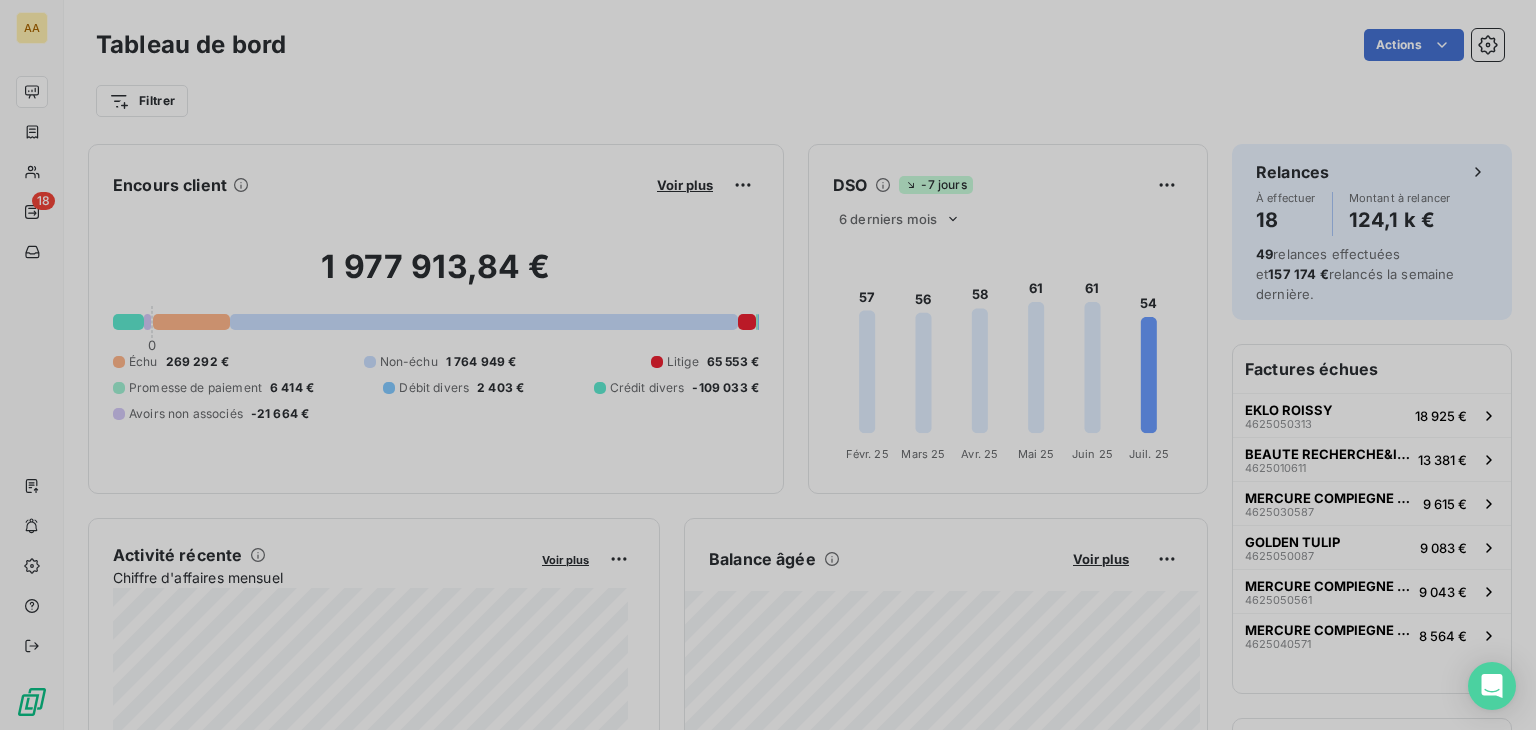 scroll, scrollTop: 714, scrollLeft: 752, axis: both 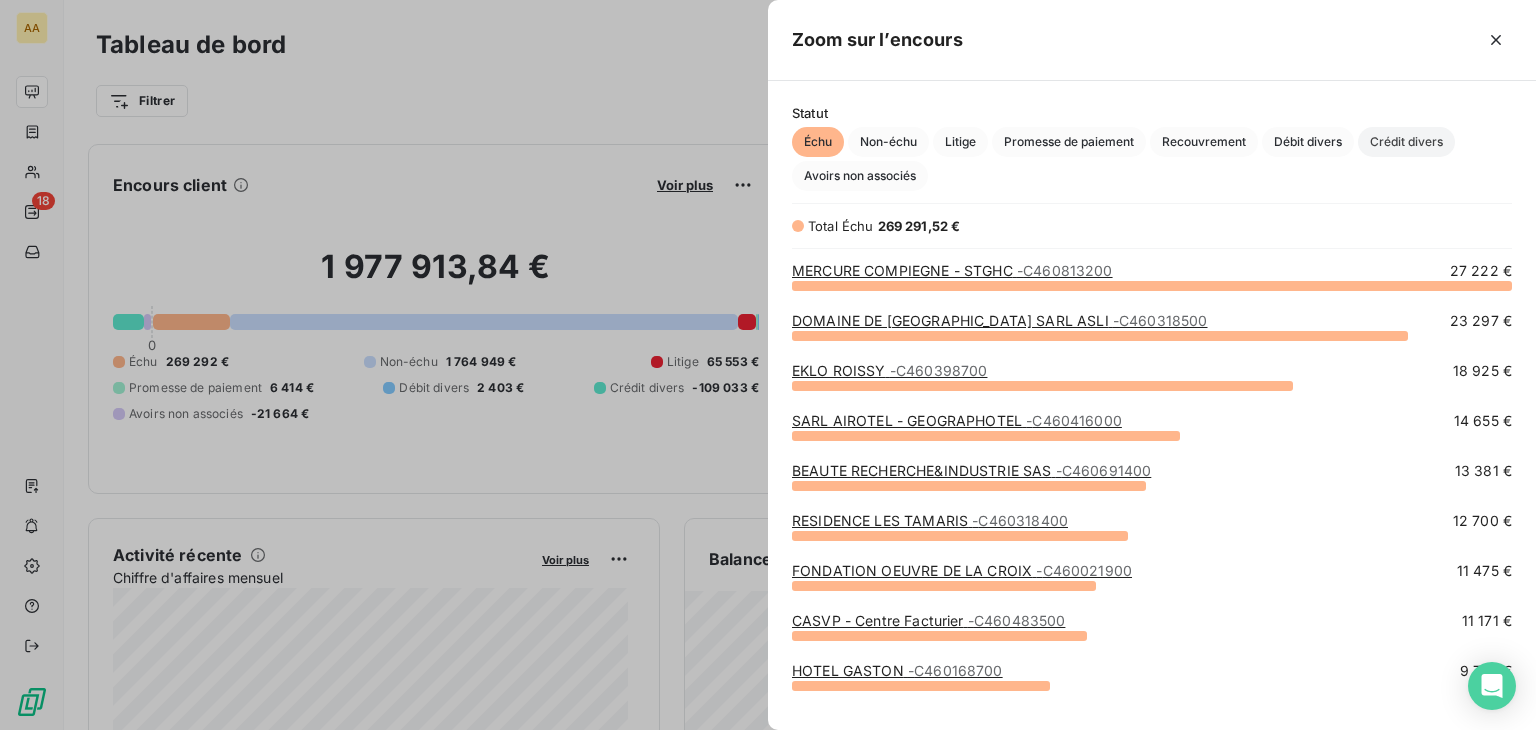 click on "Crédit divers" at bounding box center [1406, 142] 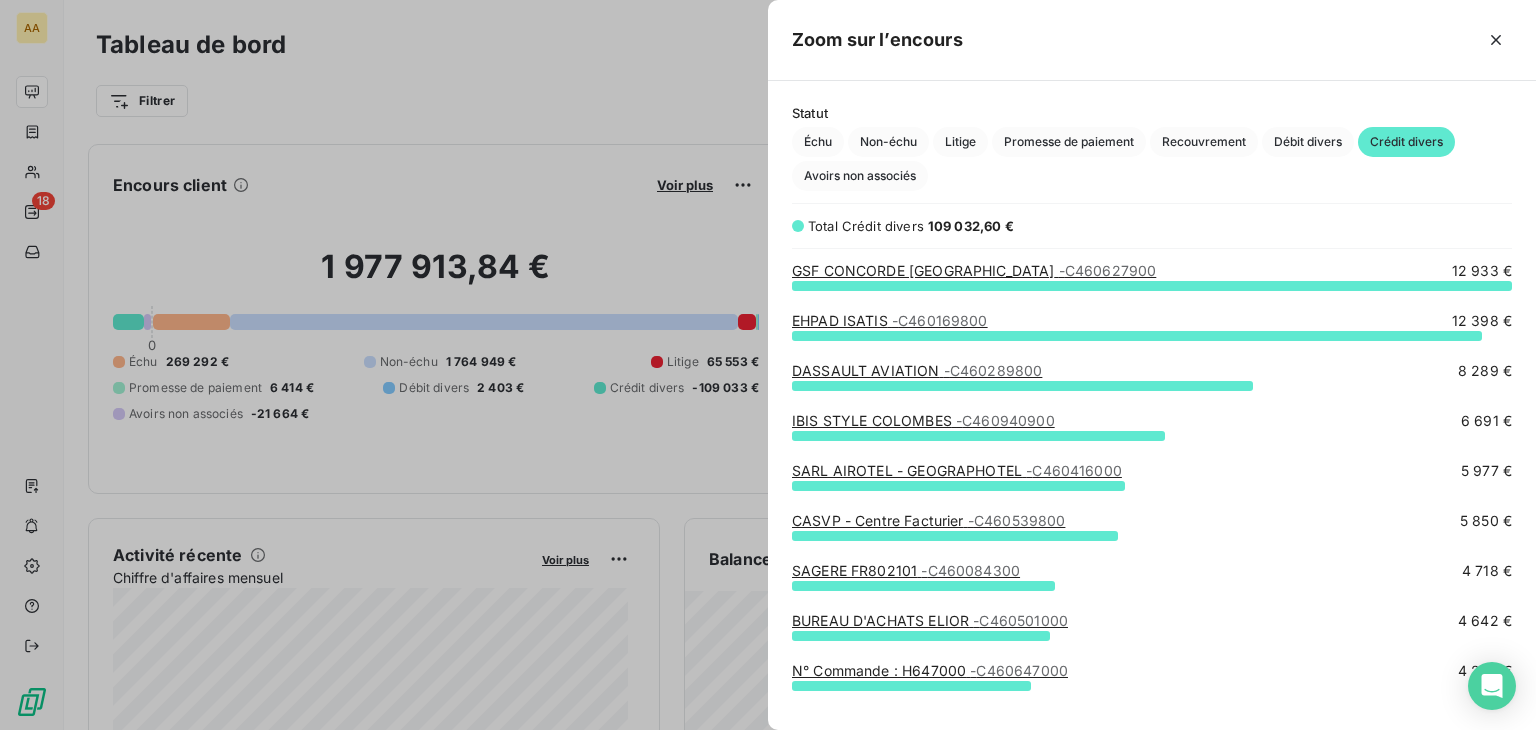 click on "-  C460940900" at bounding box center (1005, 420) 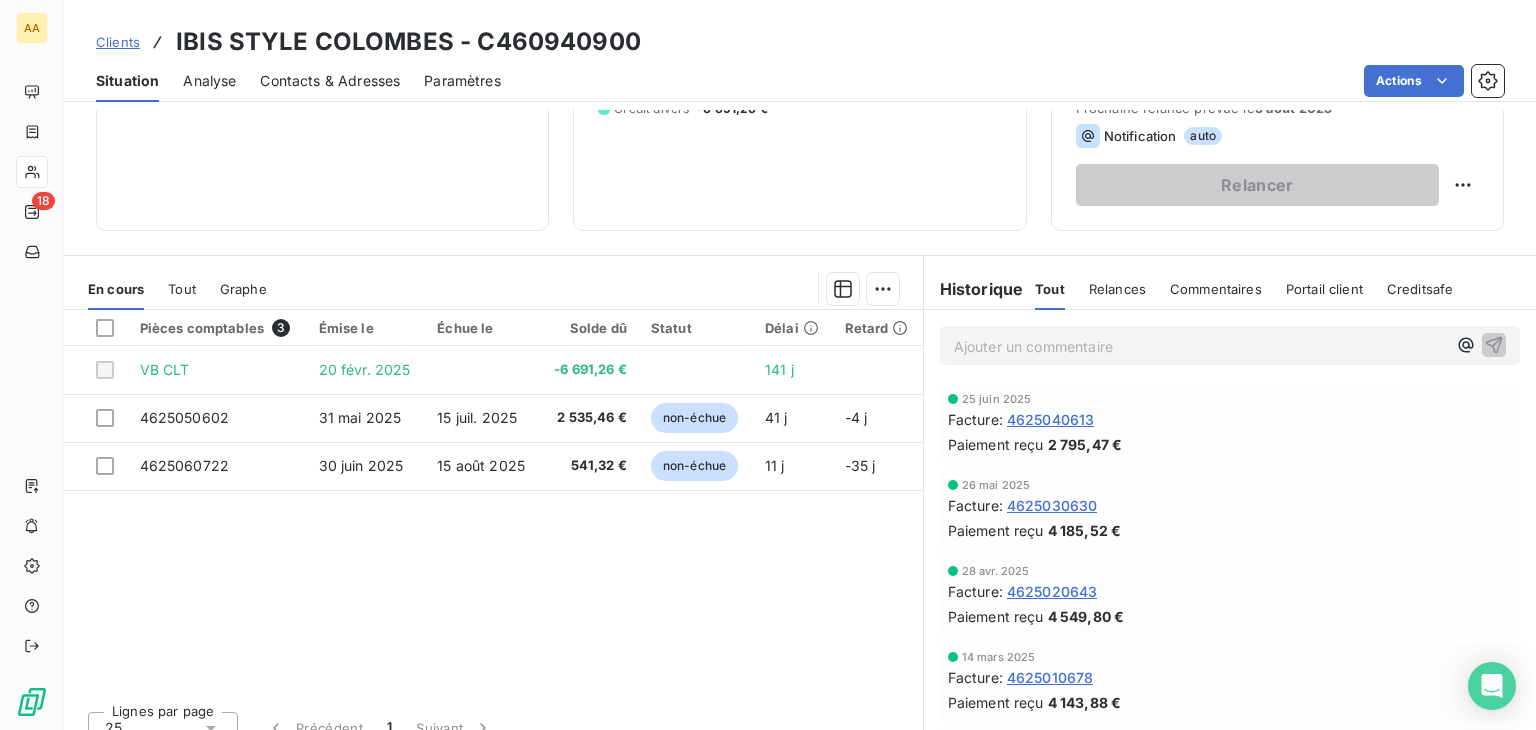 scroll, scrollTop: 300, scrollLeft: 0, axis: vertical 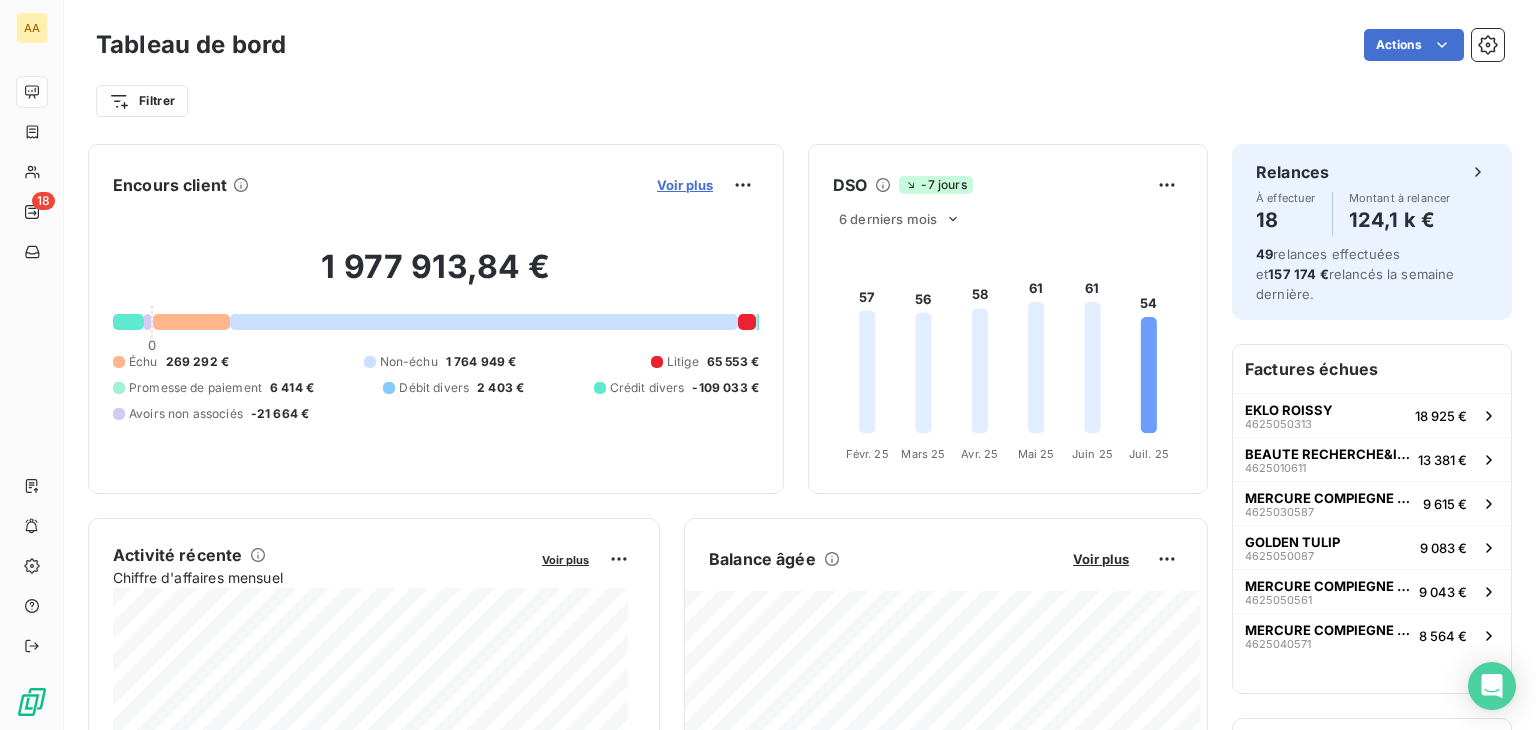 click on "Voir plus" at bounding box center (685, 185) 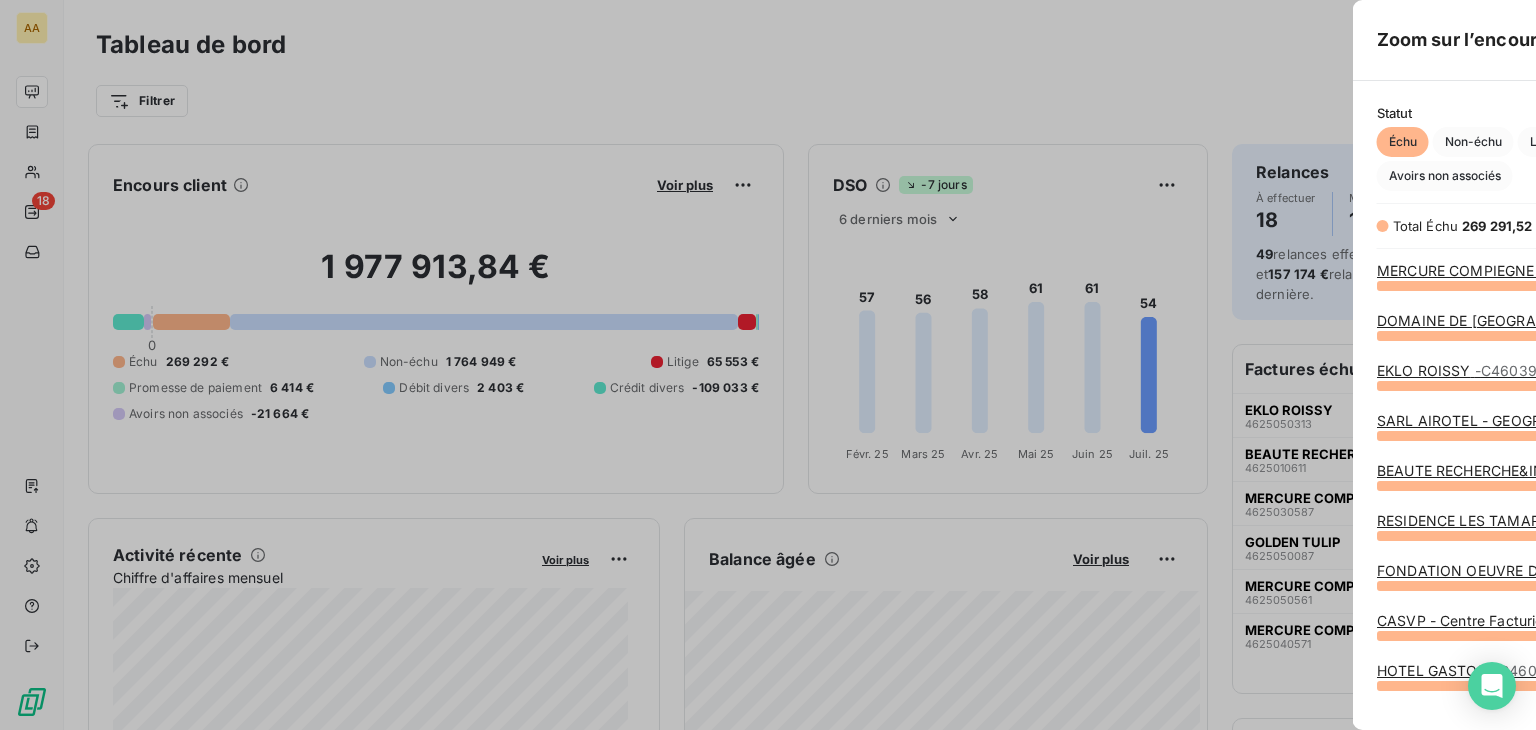 scroll, scrollTop: 16, scrollLeft: 16, axis: both 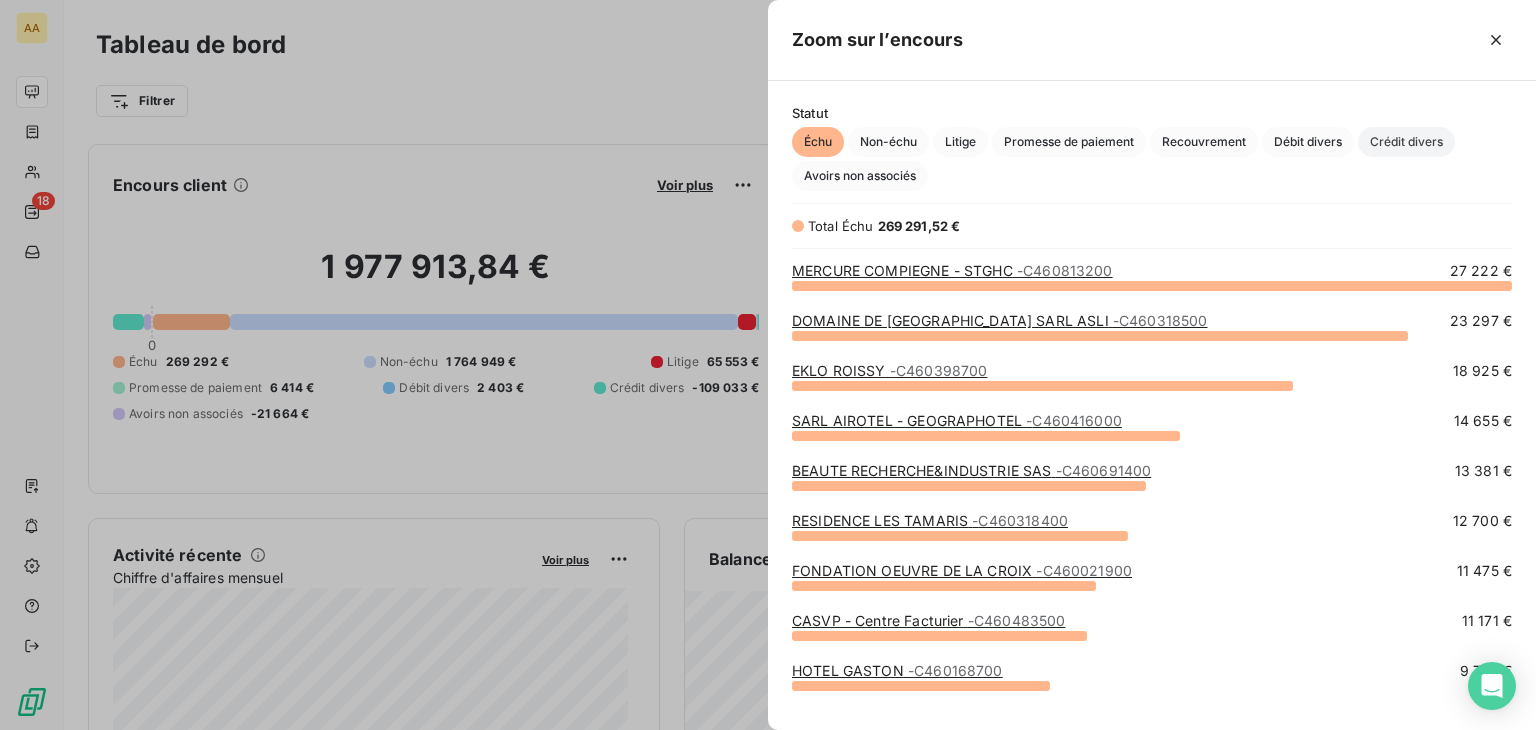 click on "Crédit divers" at bounding box center (1406, 142) 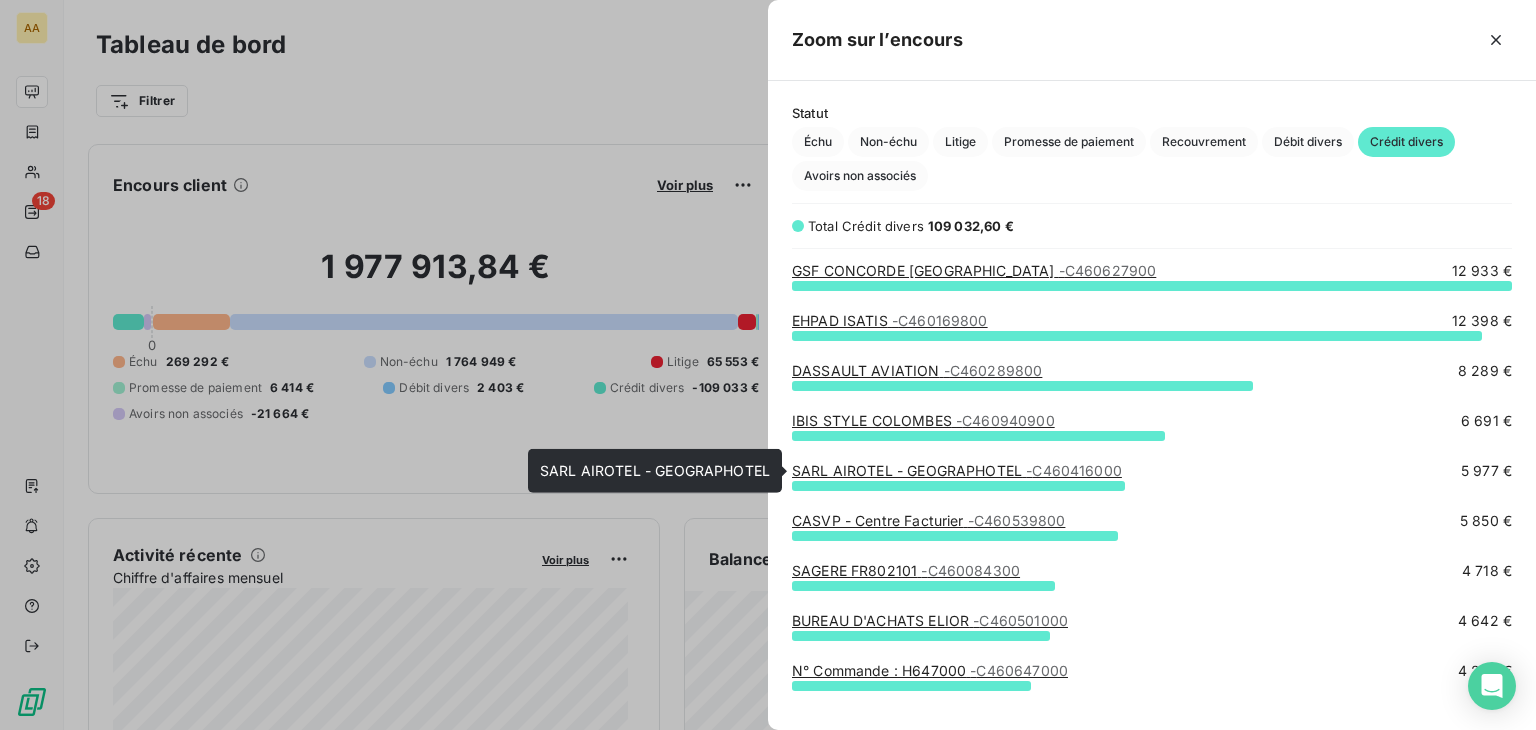 click on "IBIS STYLE COLOMBES   -  C460940900 6 691 €" at bounding box center [1152, 436] 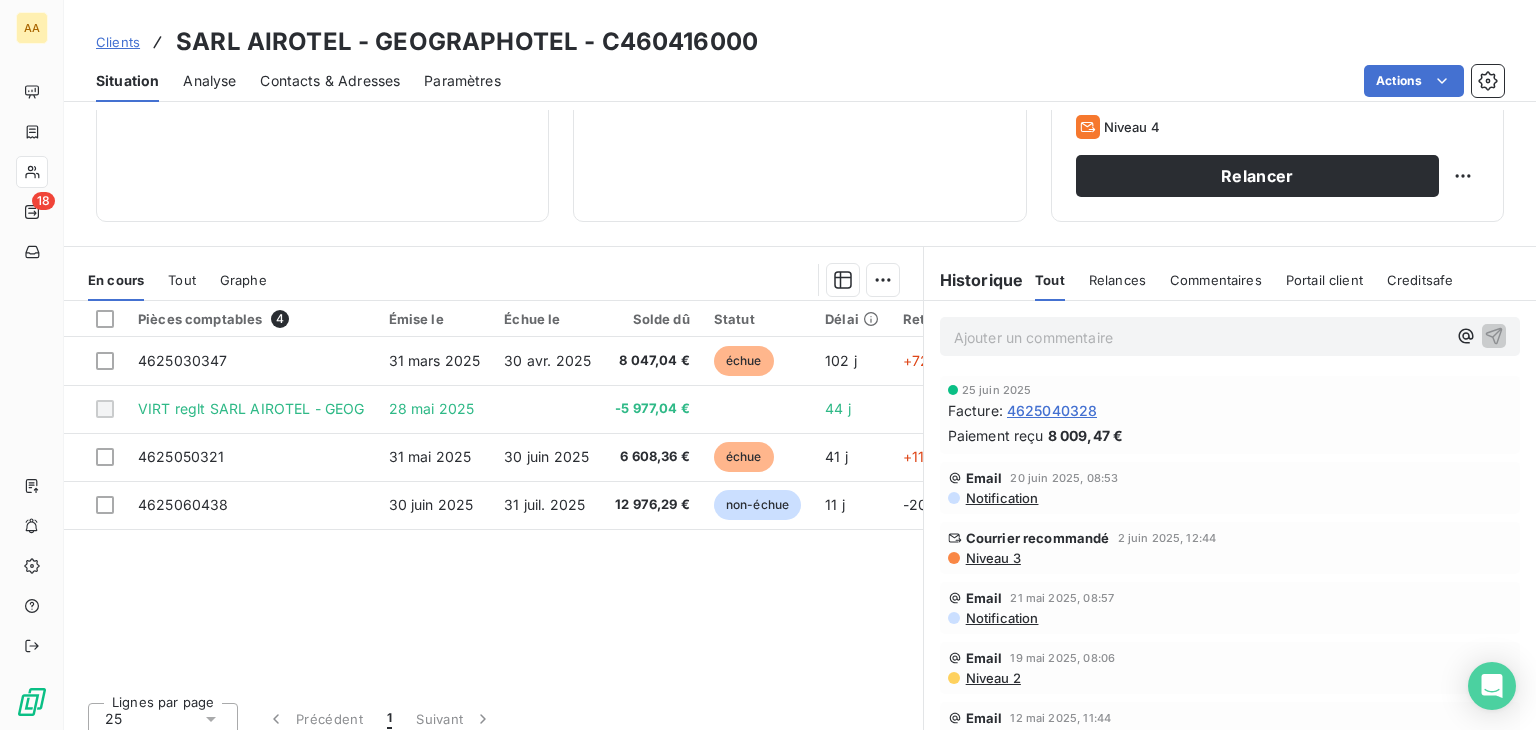 scroll, scrollTop: 0, scrollLeft: 0, axis: both 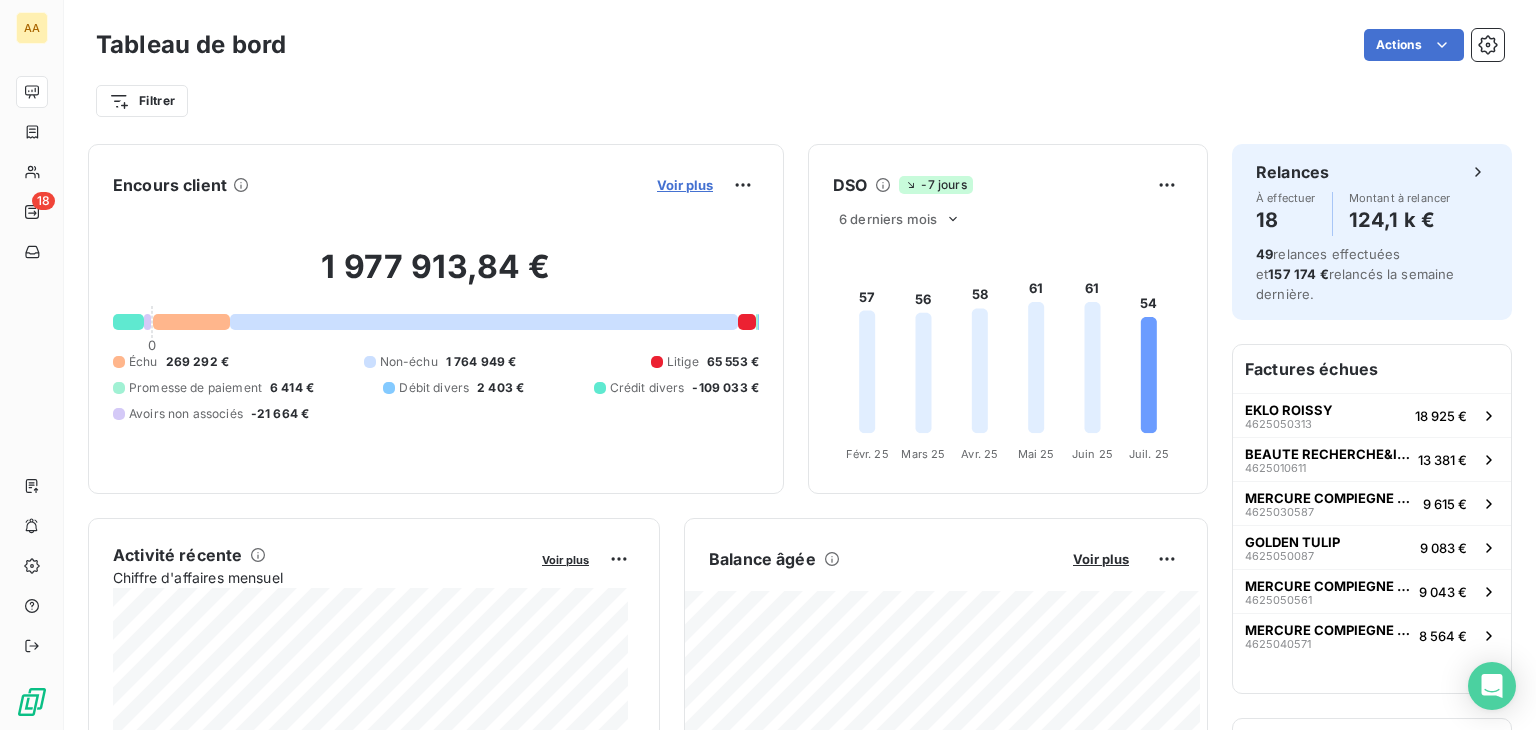click on "Voir plus" at bounding box center (685, 185) 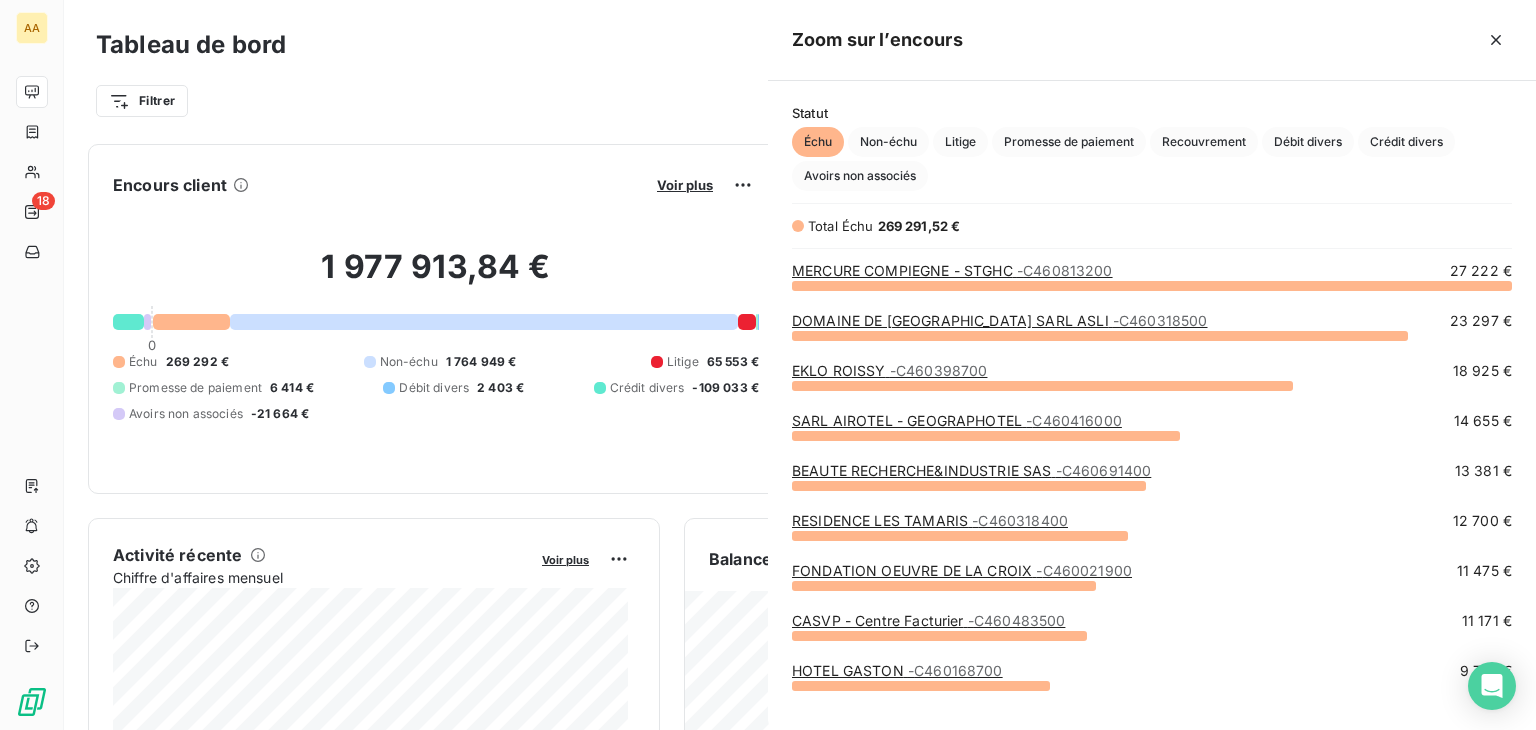 scroll, scrollTop: 16, scrollLeft: 16, axis: both 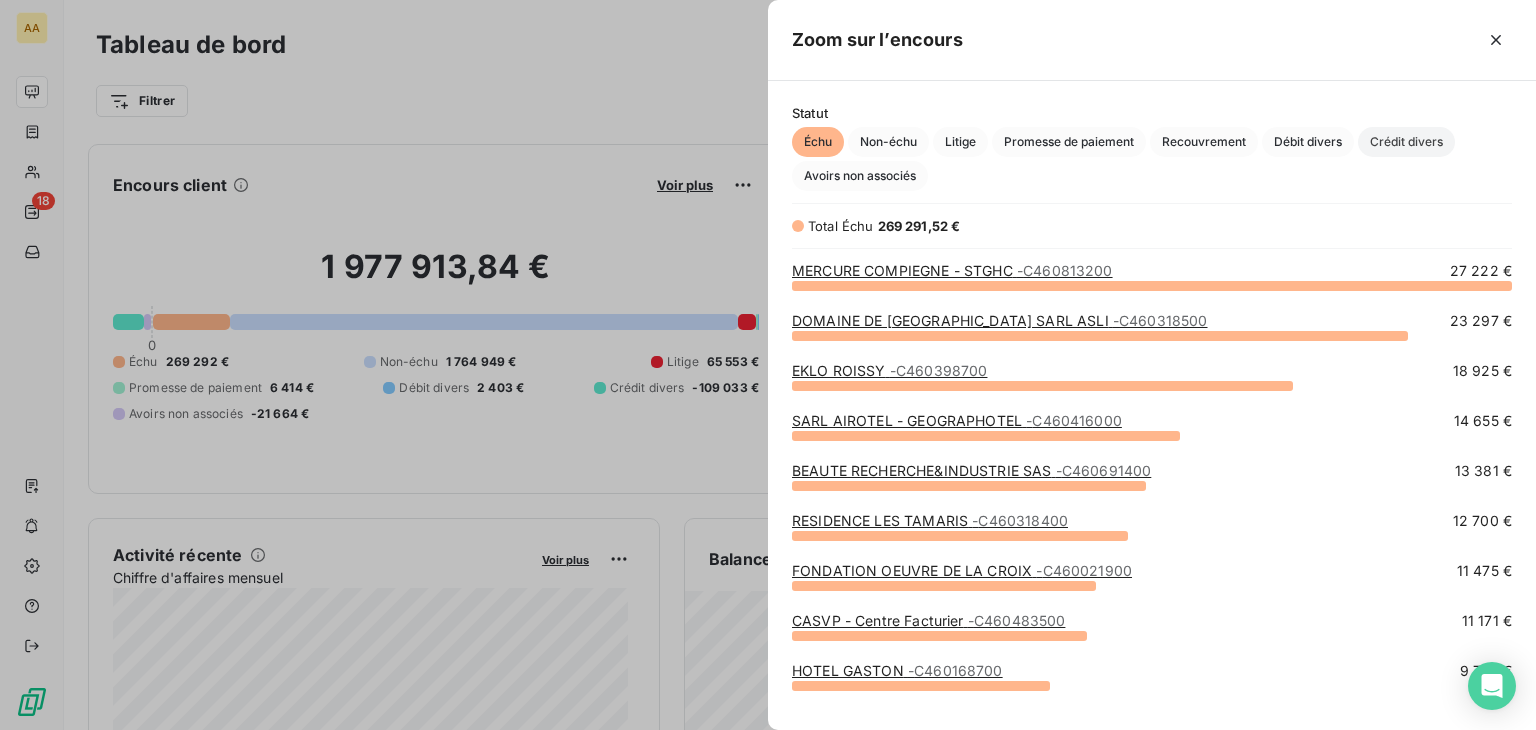 click on "Crédit divers" at bounding box center [1406, 142] 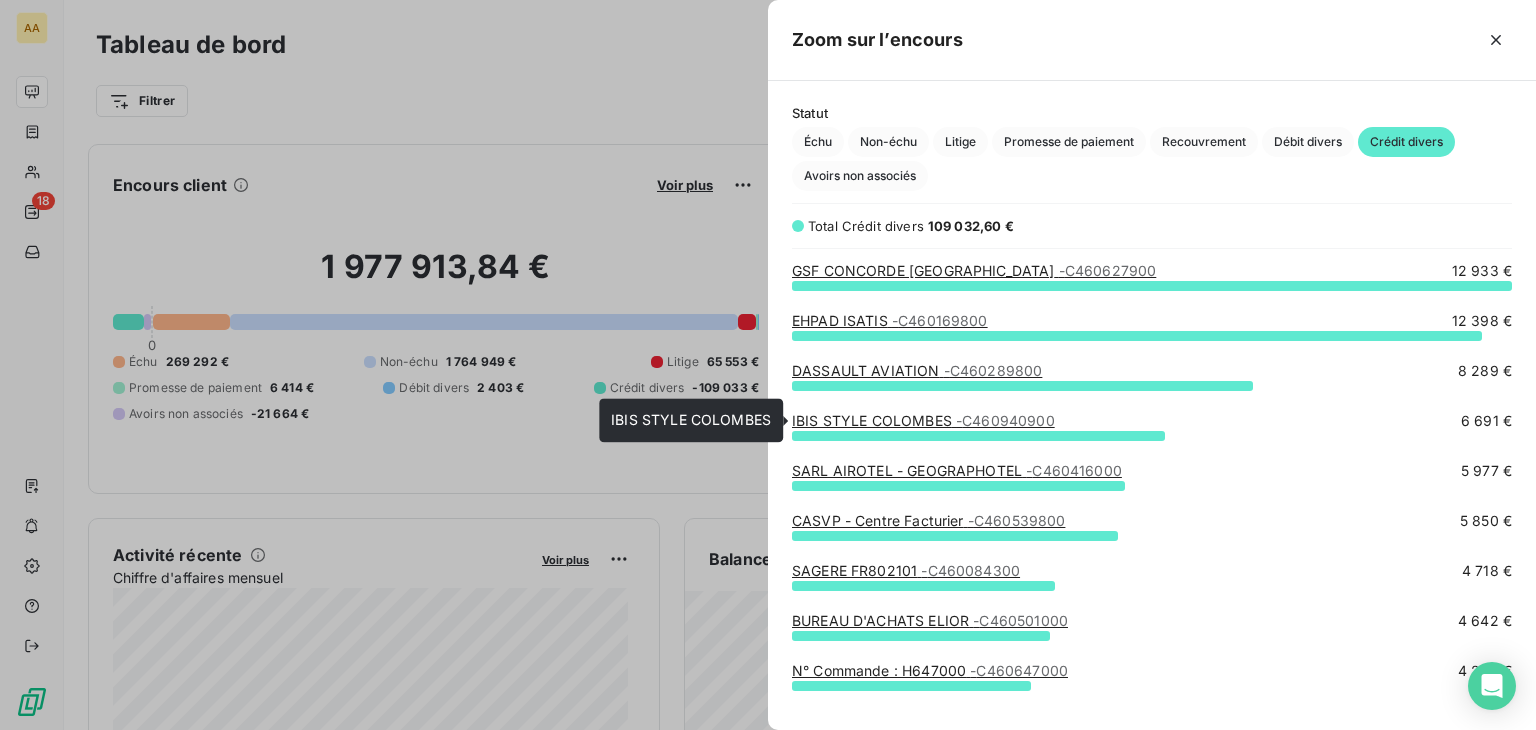 click on "IBIS STYLE COLOMBES   -  C460940900" at bounding box center [923, 420] 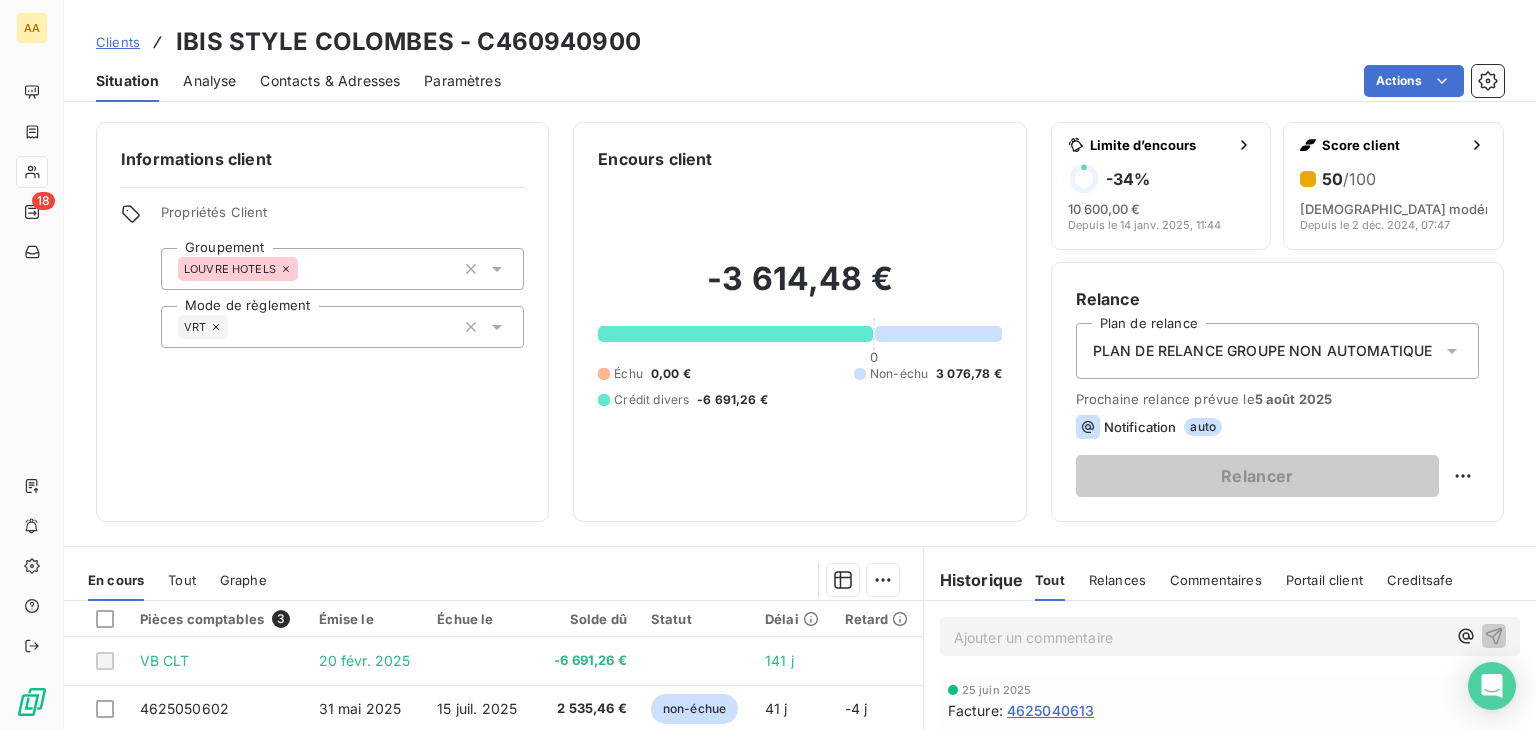 scroll, scrollTop: 316, scrollLeft: 0, axis: vertical 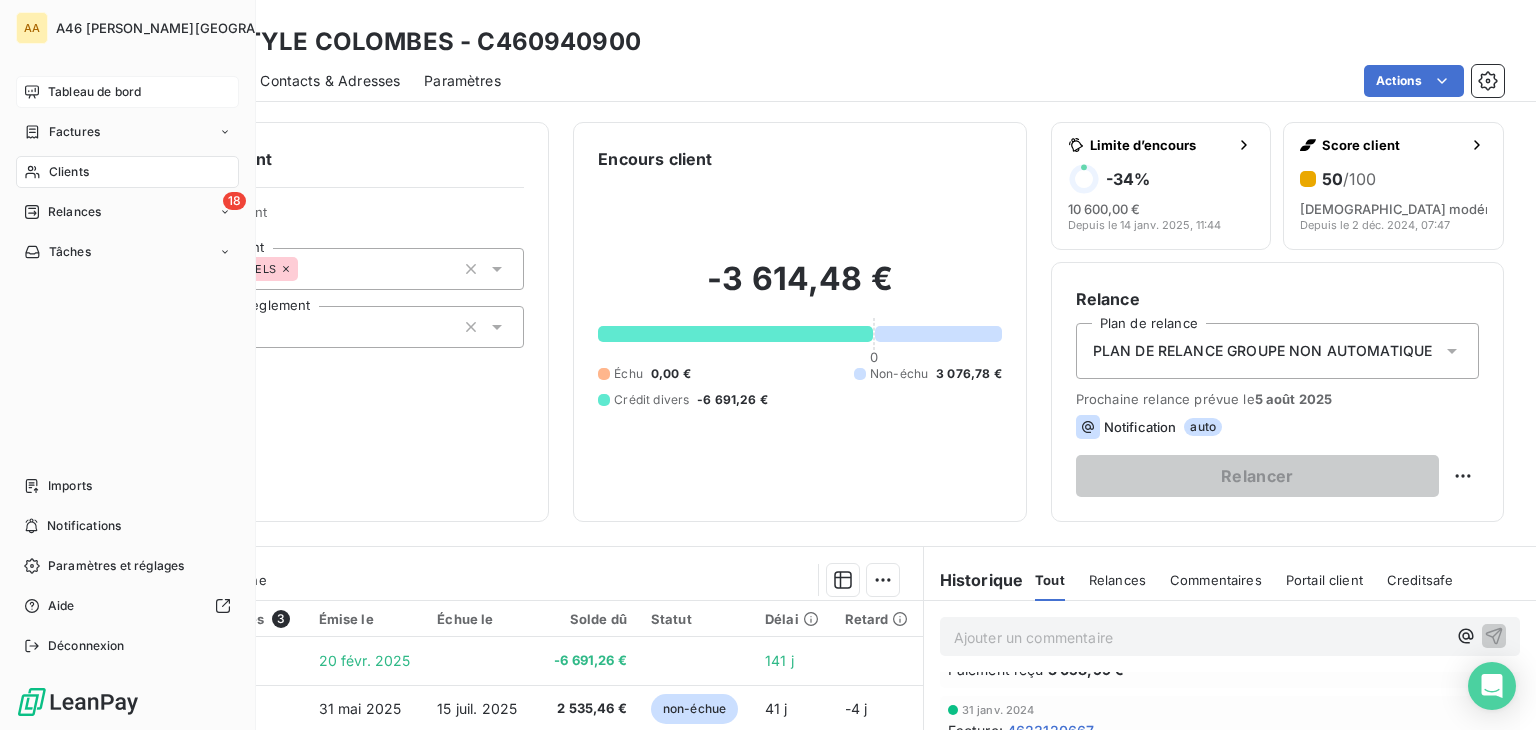 click on "Tableau de bord" at bounding box center (94, 92) 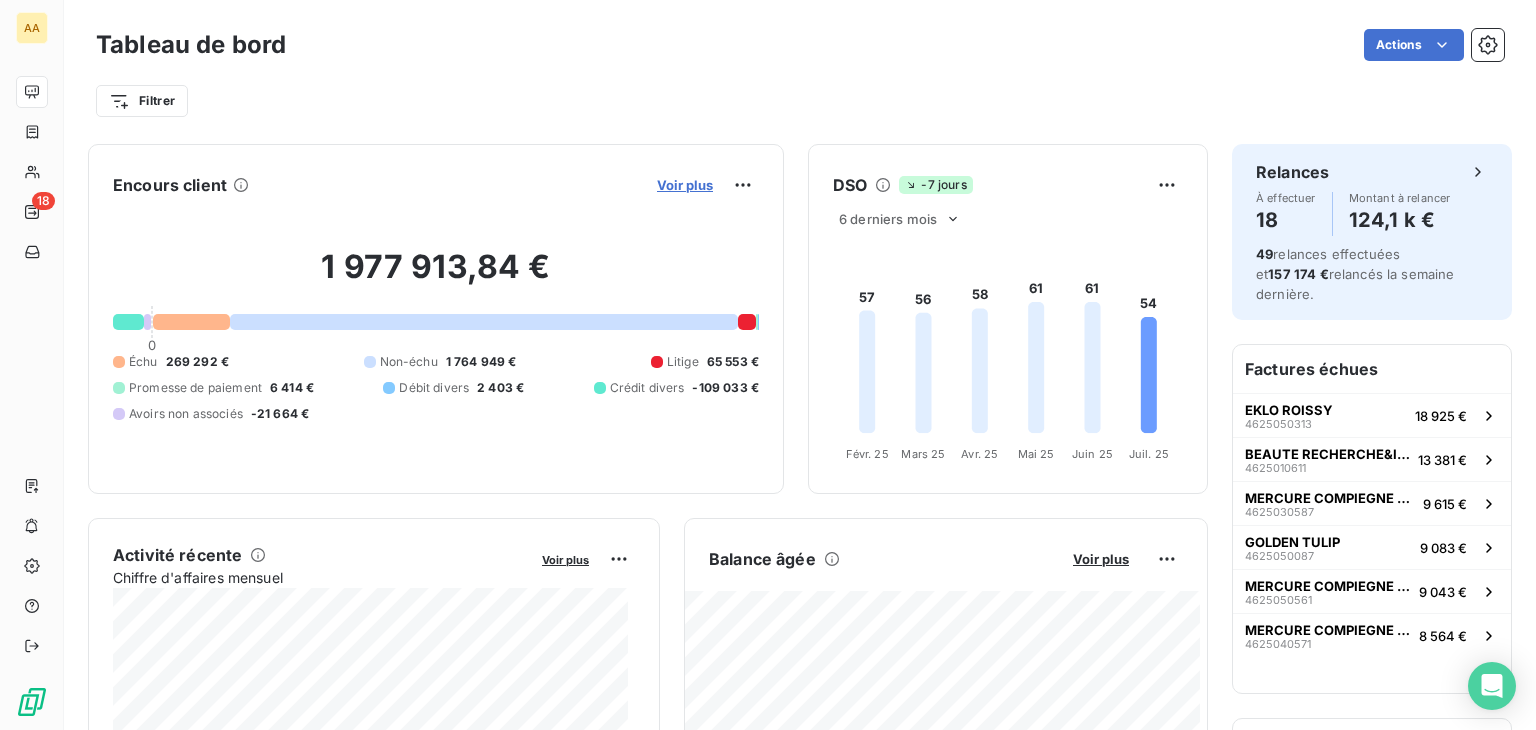click on "Voir plus" at bounding box center (685, 185) 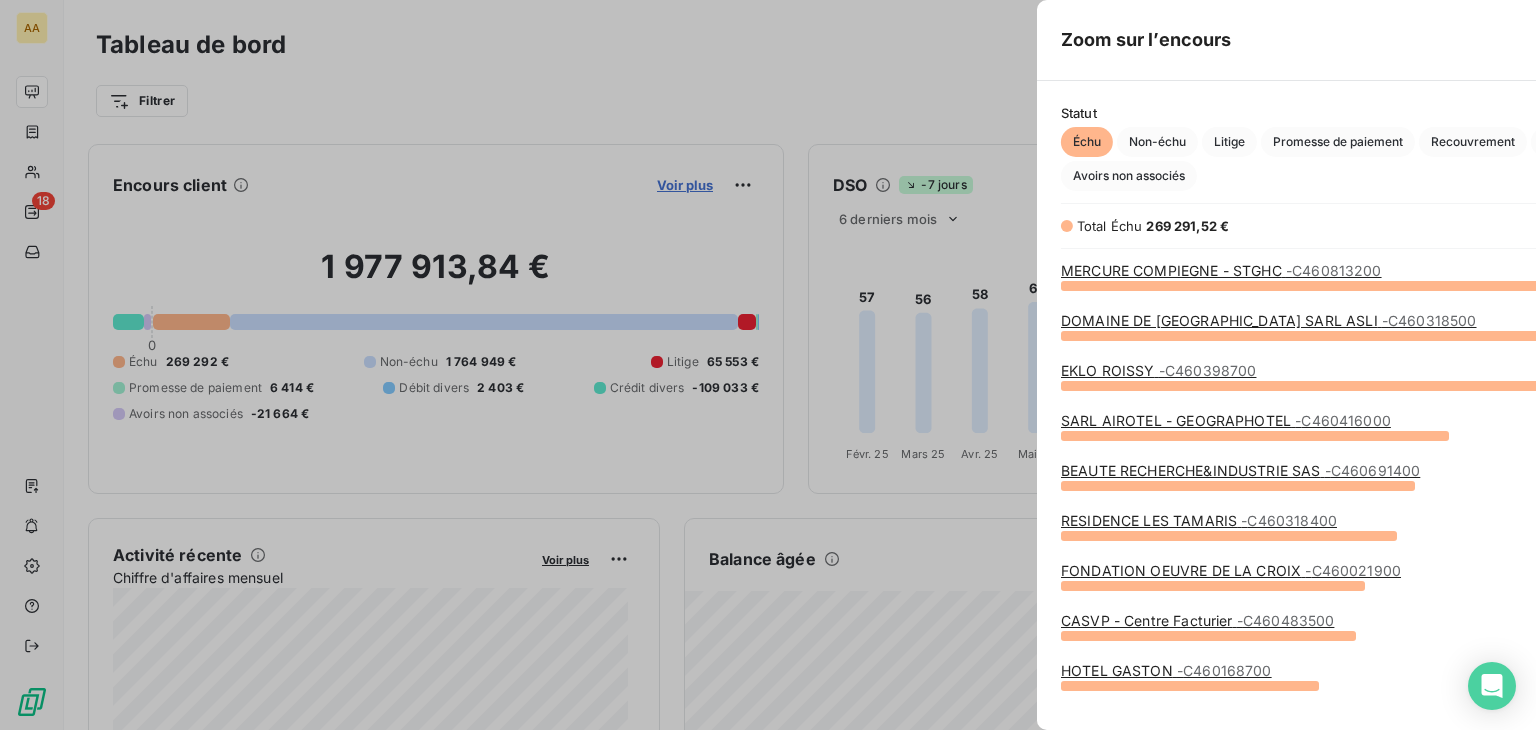 scroll, scrollTop: 16, scrollLeft: 16, axis: both 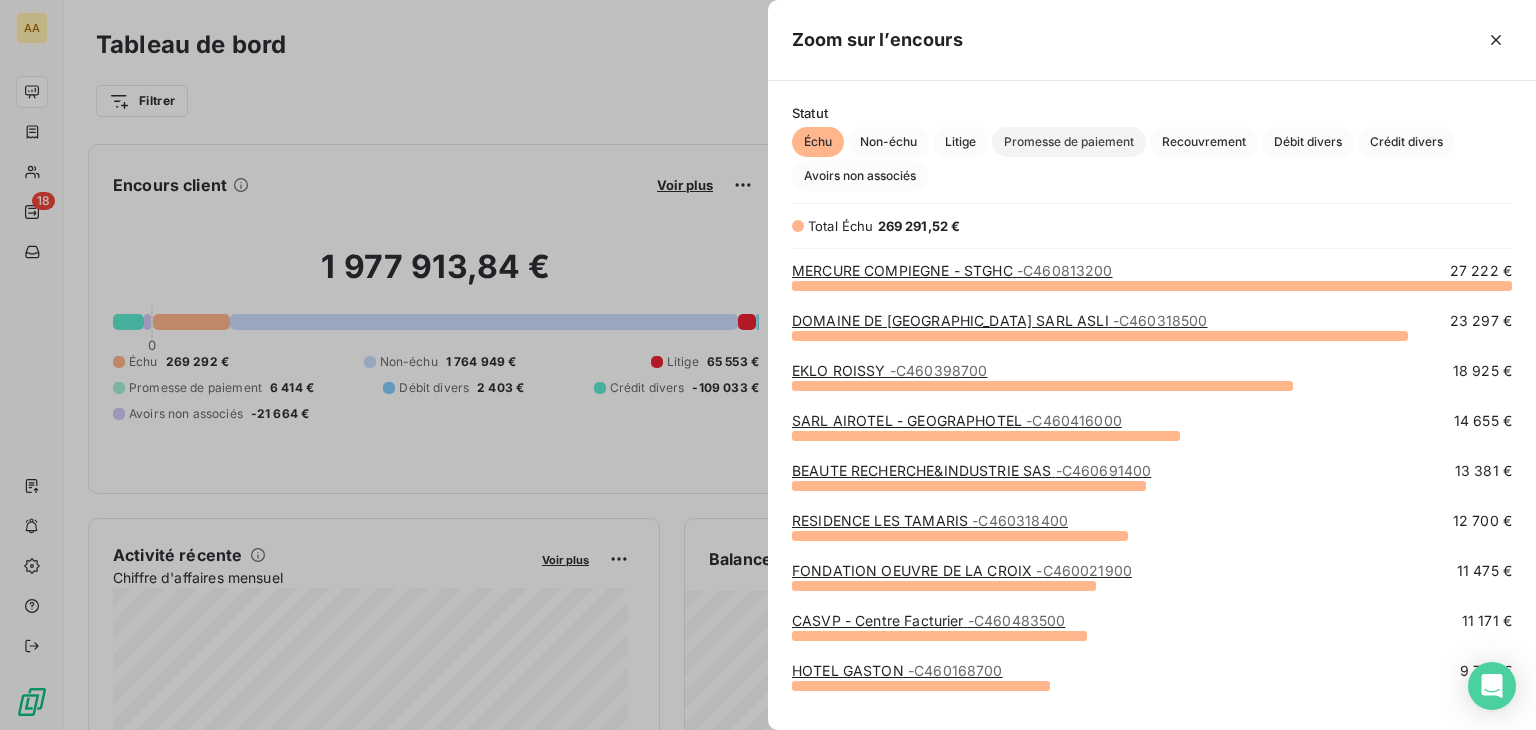 click on "Promesse de paiement" at bounding box center (1069, 142) 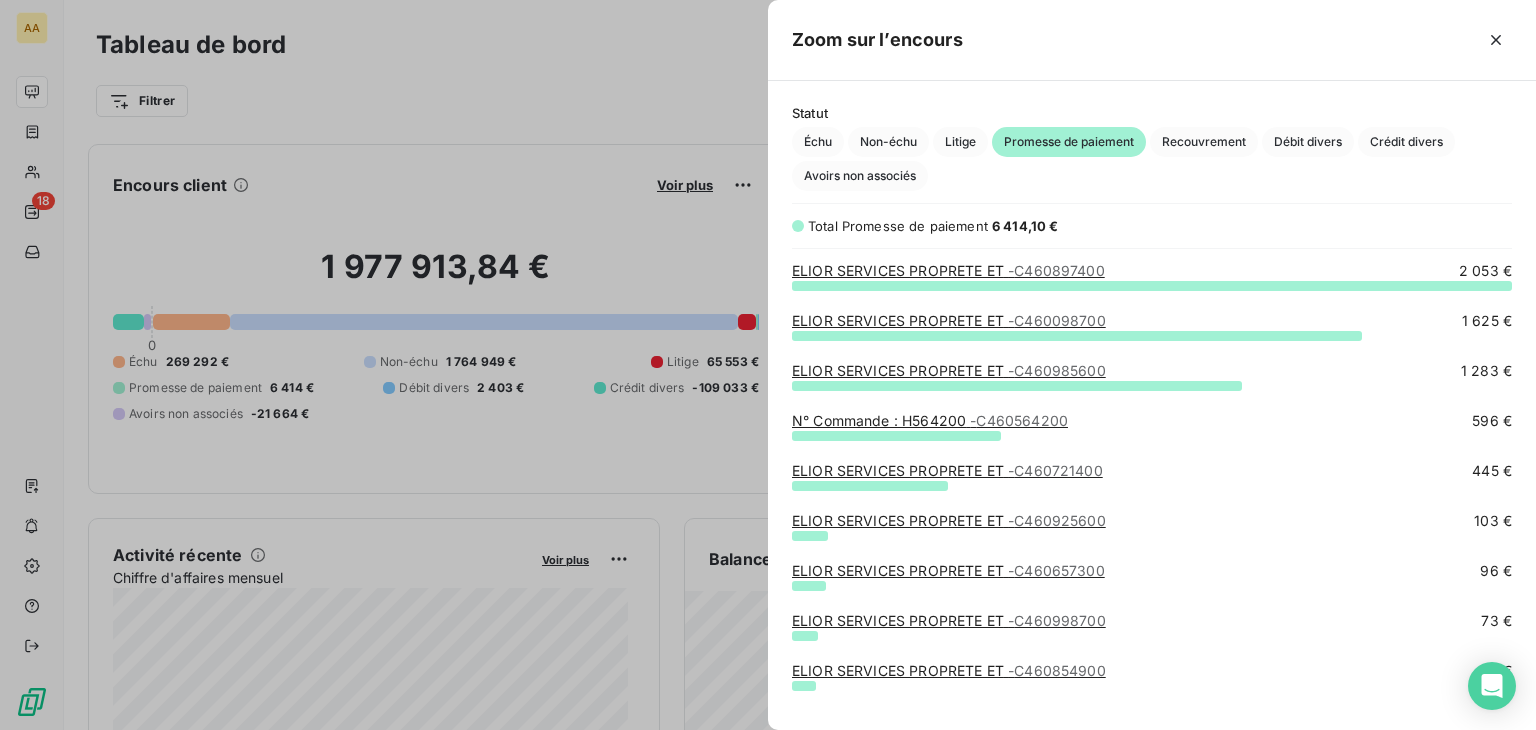 scroll, scrollTop: 16, scrollLeft: 16, axis: both 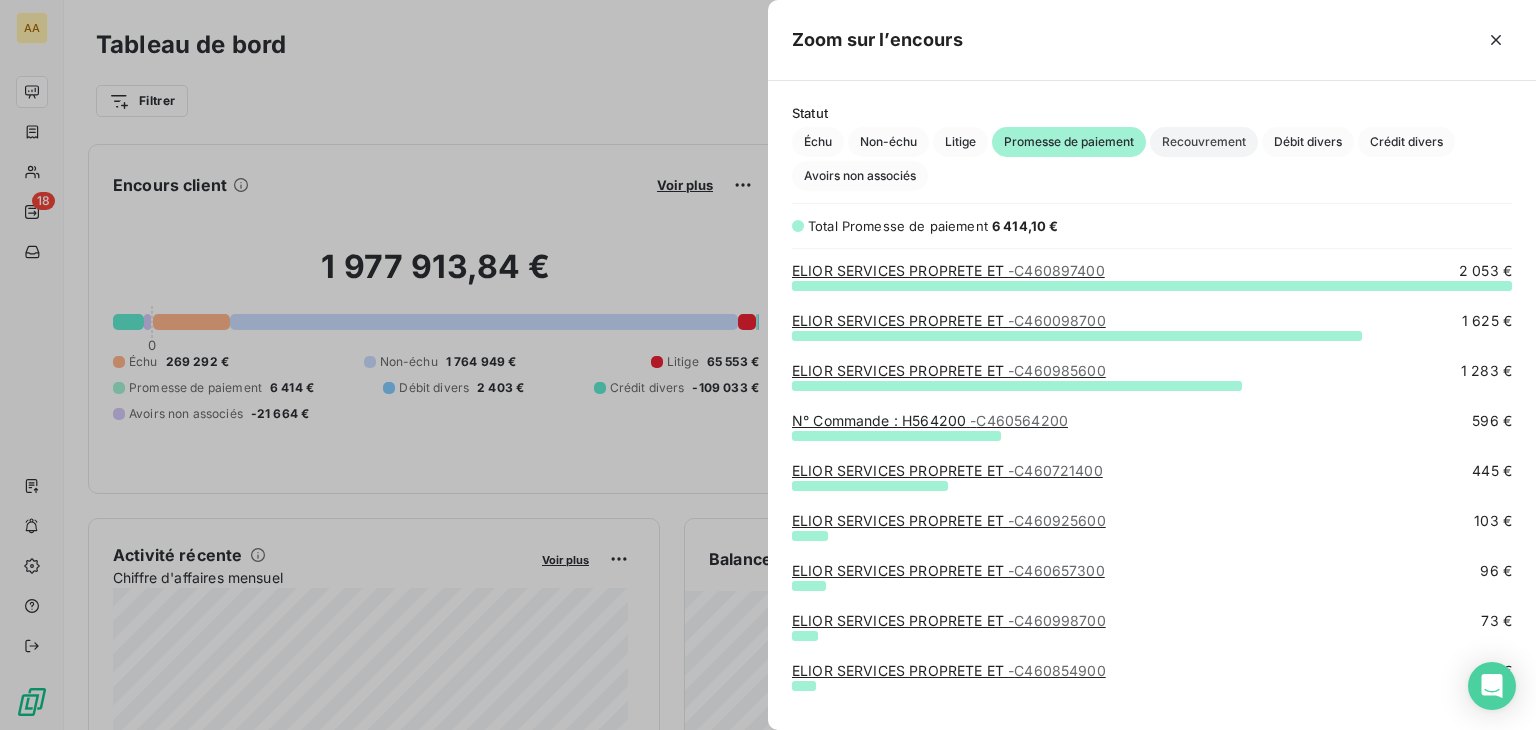 click on "Recouvrement" at bounding box center (1204, 142) 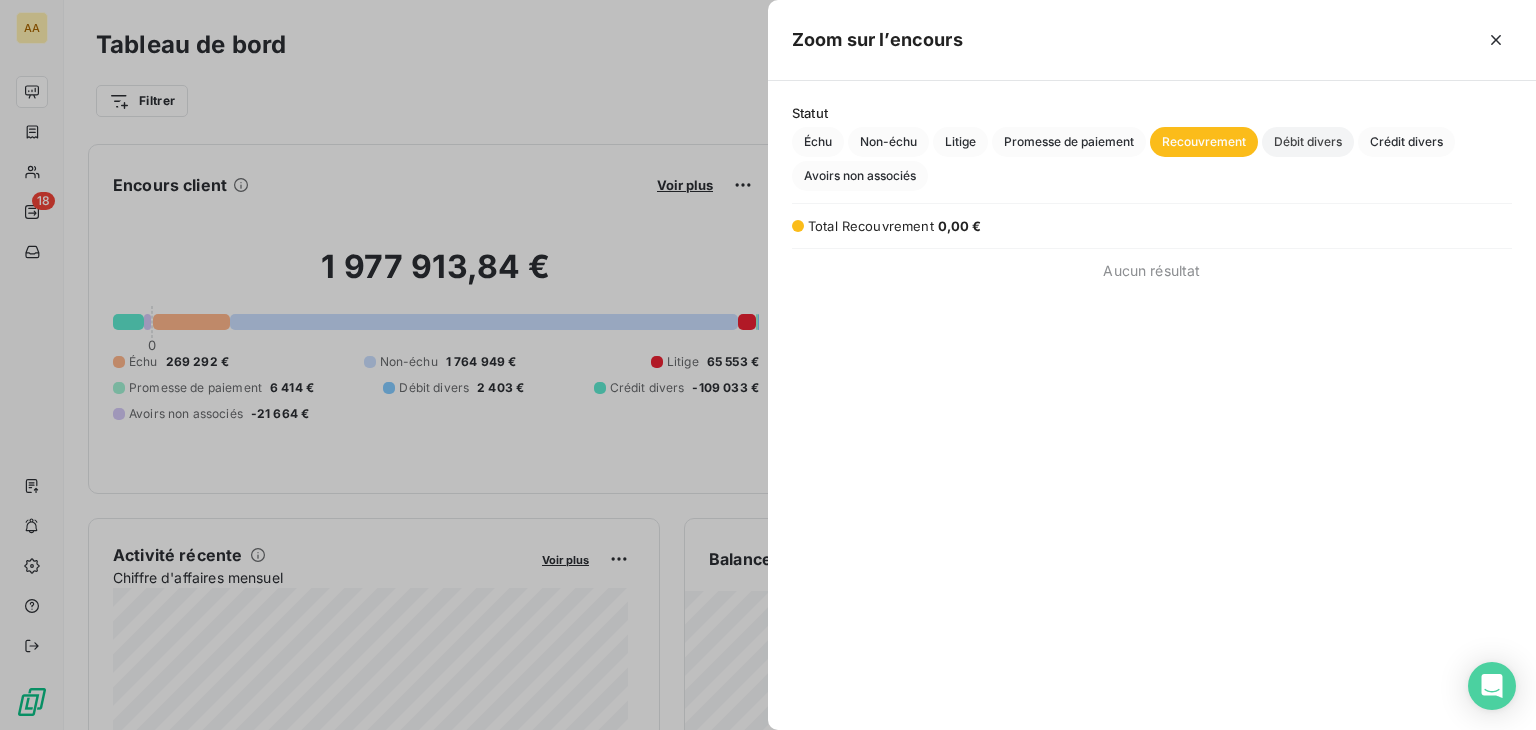 click on "Débit divers" at bounding box center (1308, 142) 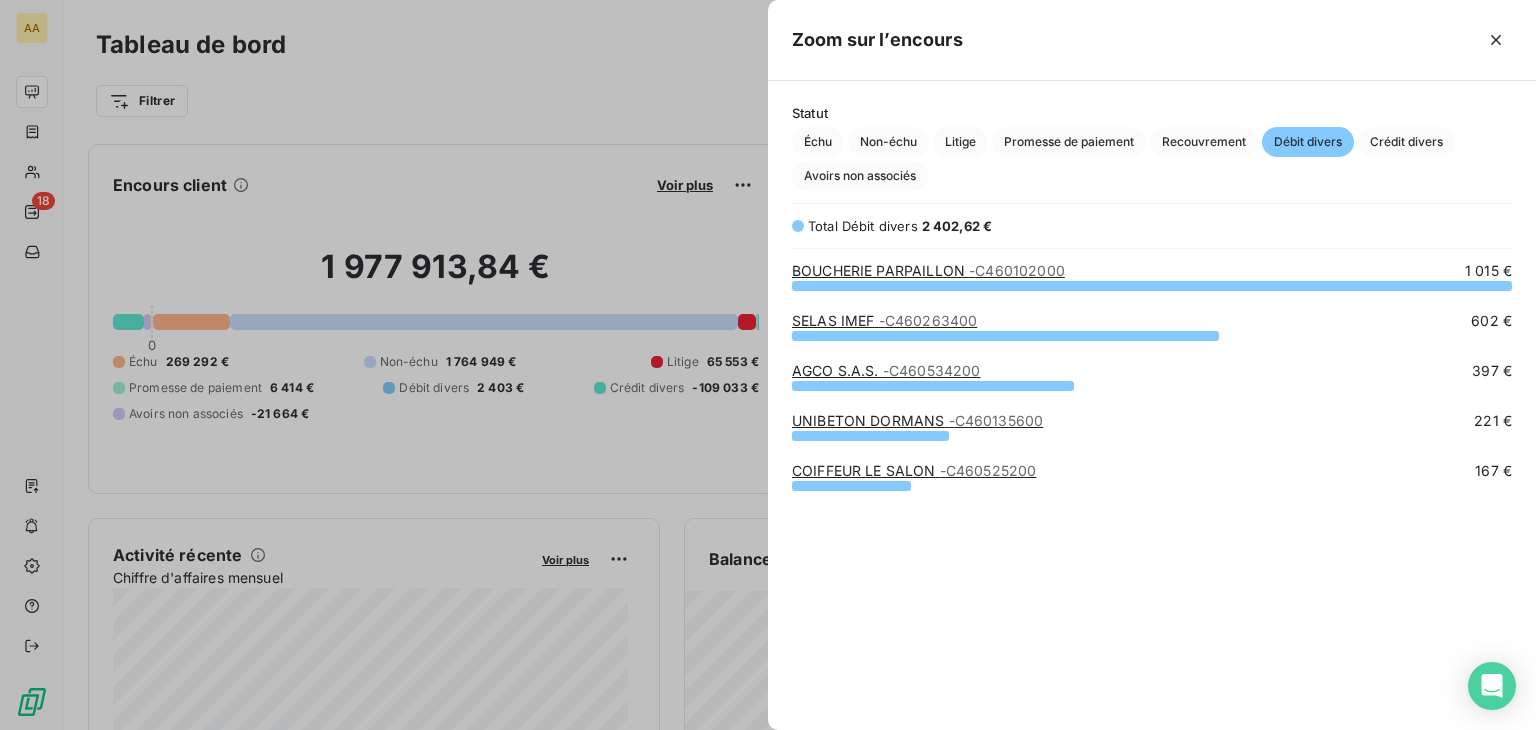 scroll, scrollTop: 16, scrollLeft: 16, axis: both 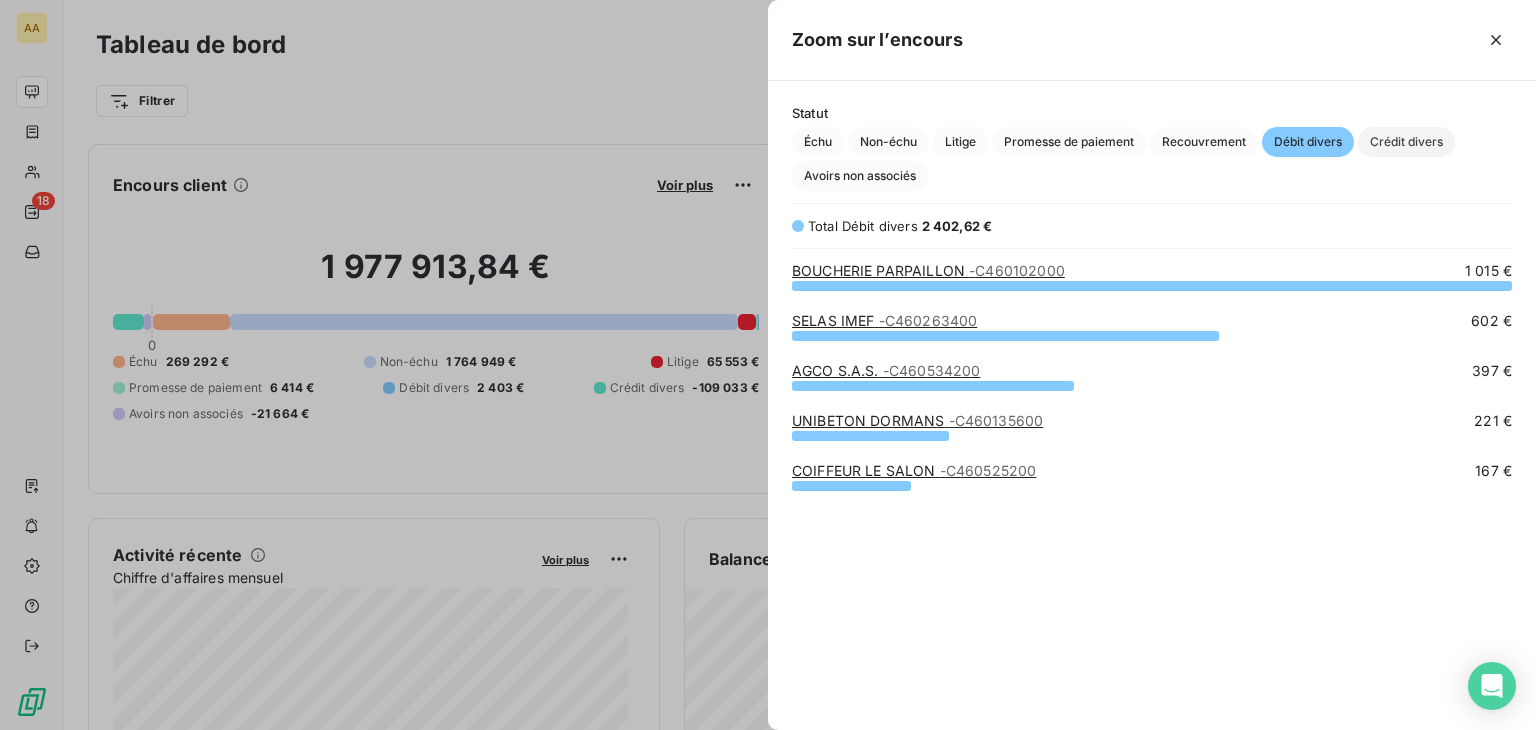 click on "Crédit divers" at bounding box center [1406, 142] 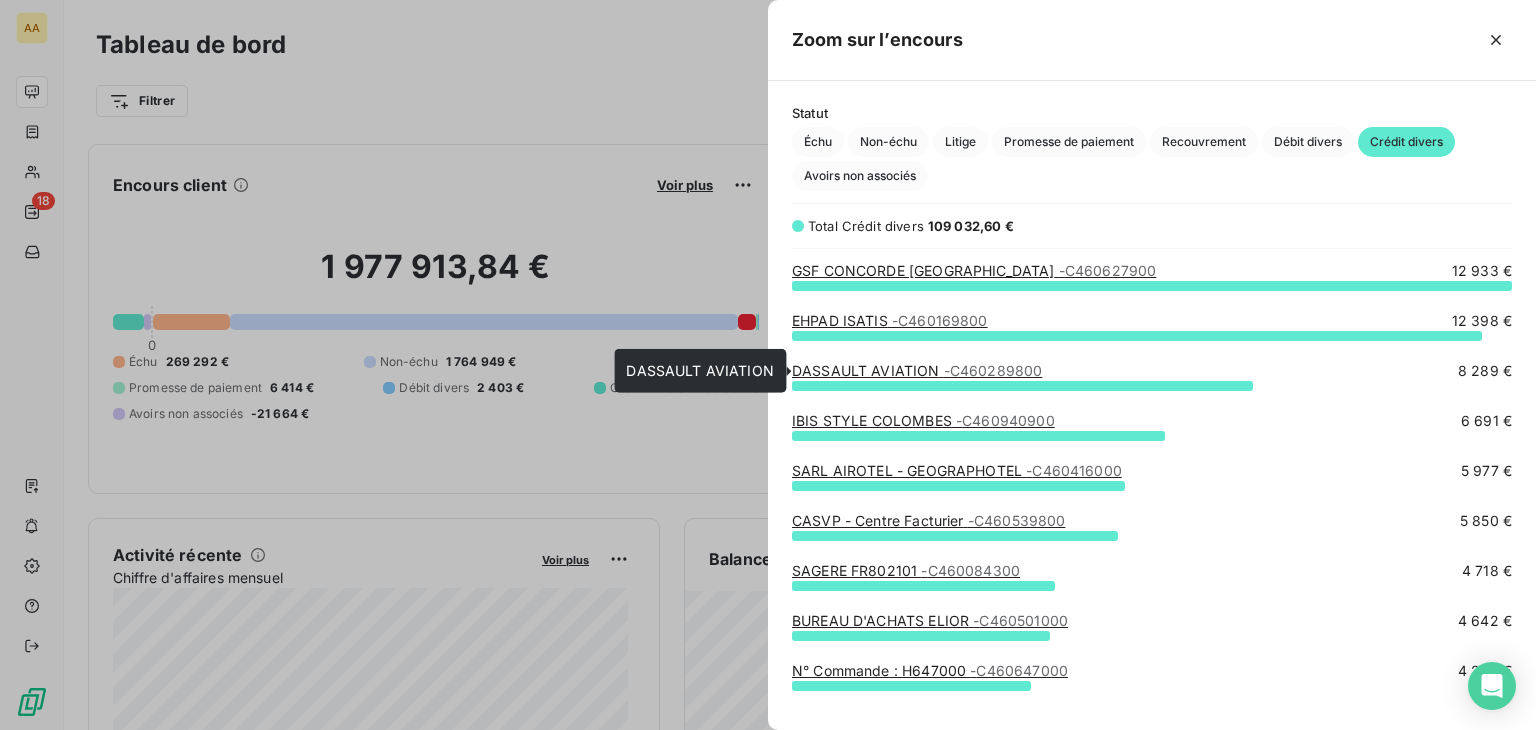 click on "-  C460289800" at bounding box center (993, 370) 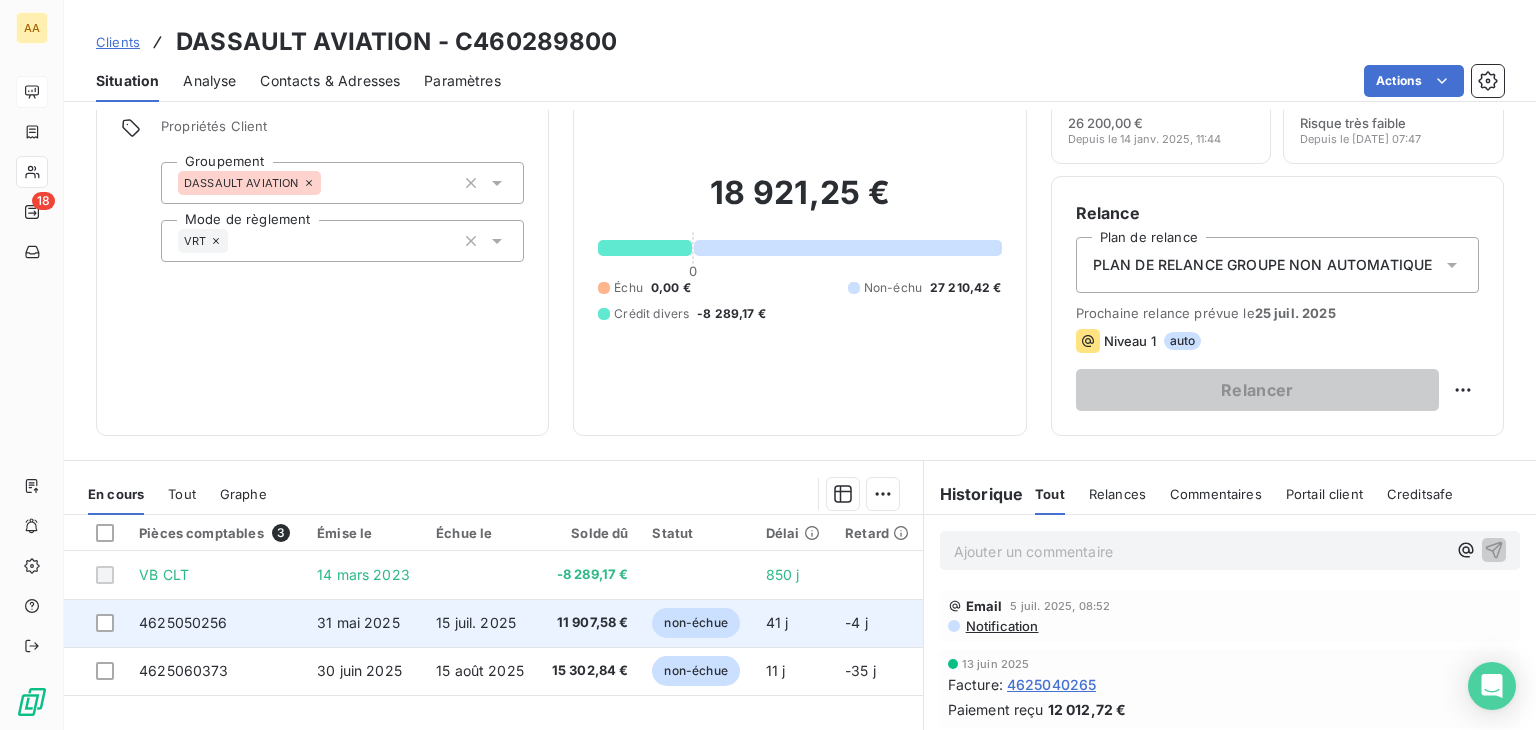 scroll, scrollTop: 0, scrollLeft: 0, axis: both 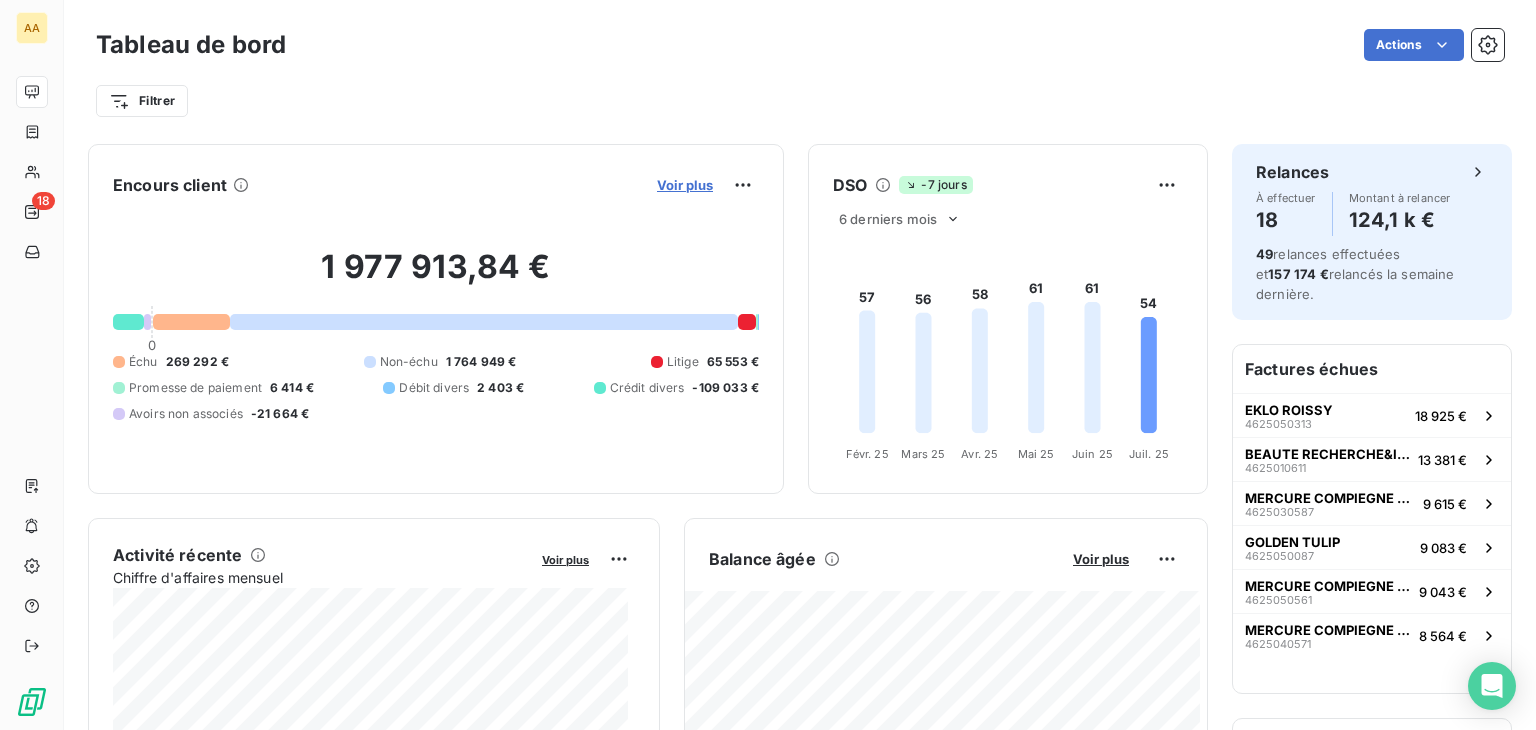 click on "Voir plus" at bounding box center [685, 185] 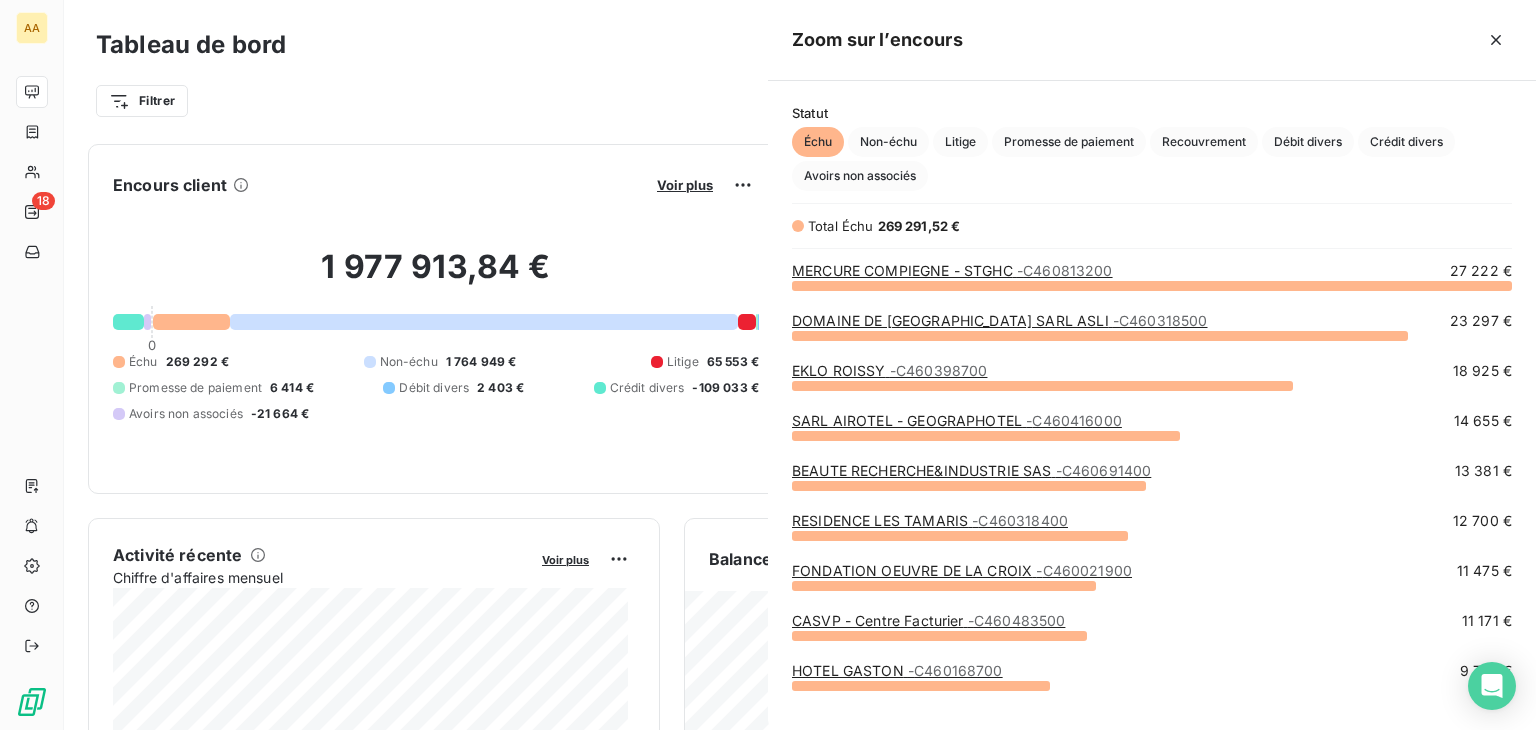 scroll, scrollTop: 16, scrollLeft: 16, axis: both 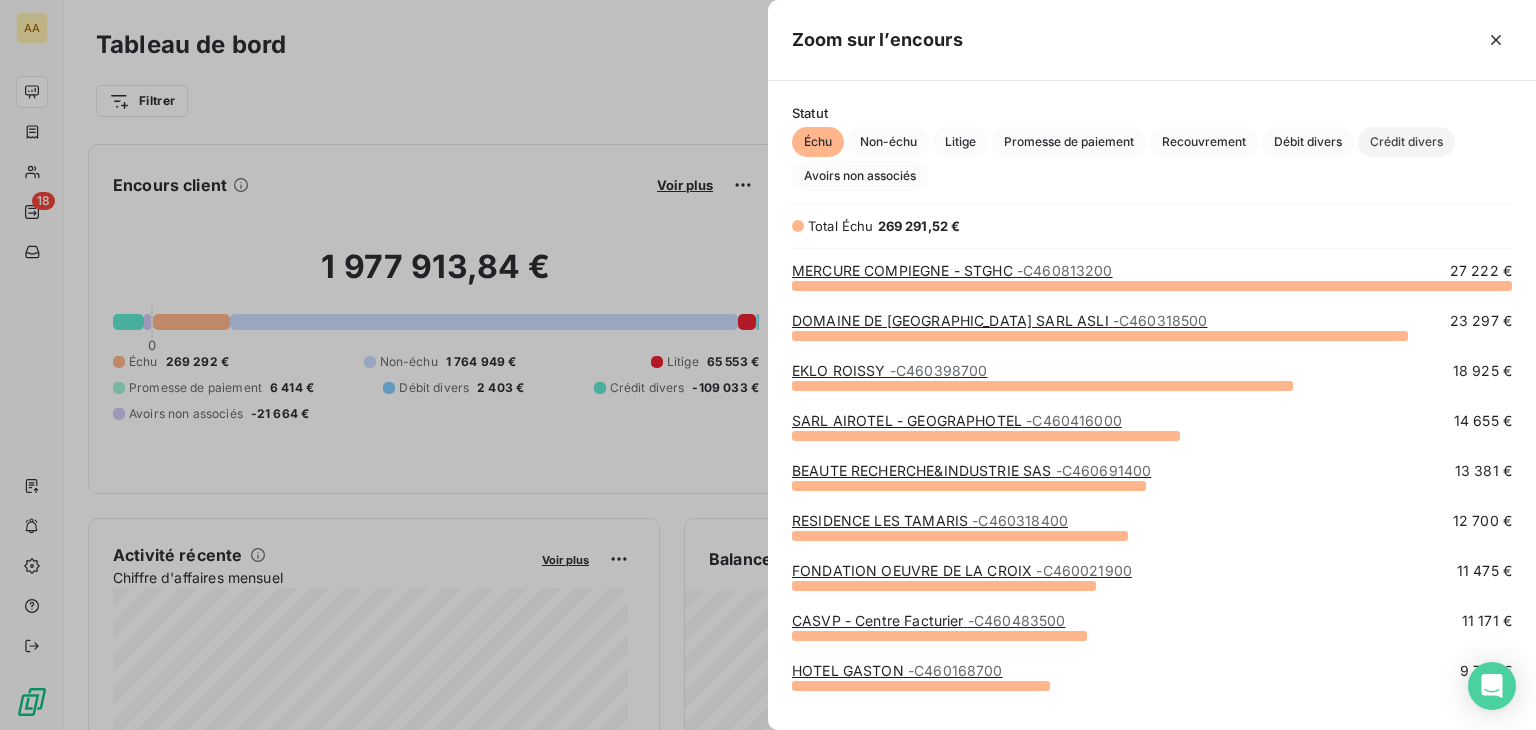 click on "Crédit divers" at bounding box center (1406, 142) 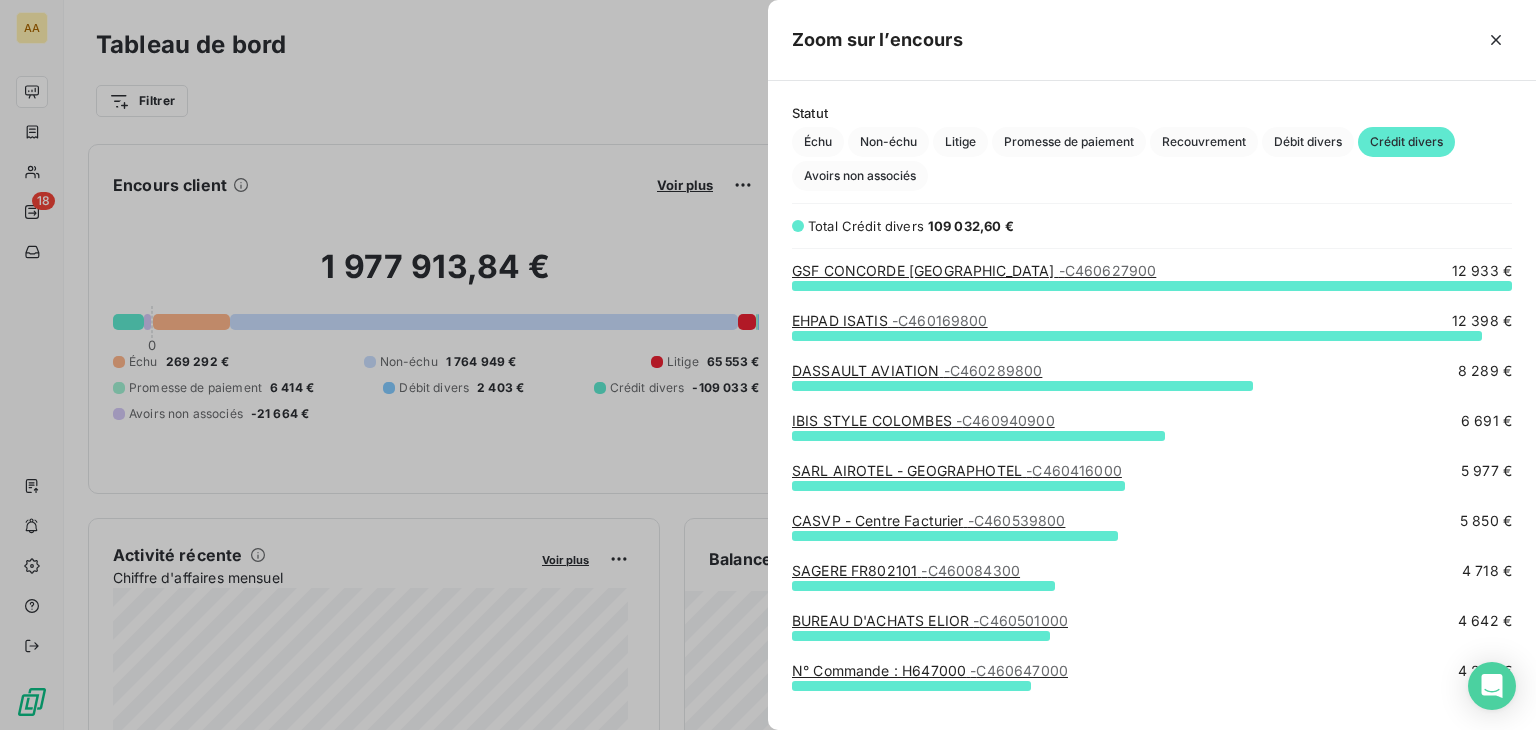 click on "GSF CONCORDE [GEOGRAPHIC_DATA]   -  C460627900" at bounding box center [974, 270] 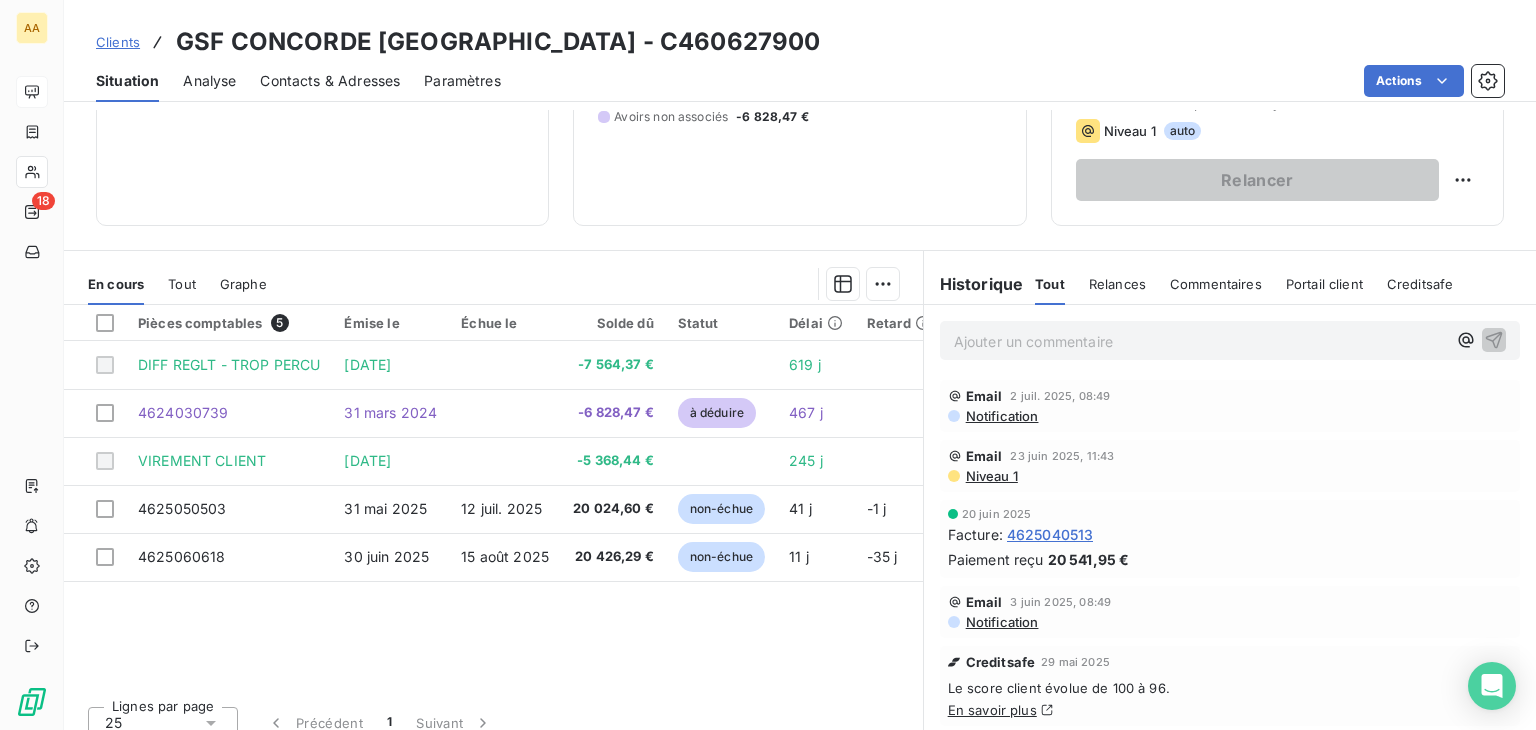 scroll, scrollTop: 300, scrollLeft: 0, axis: vertical 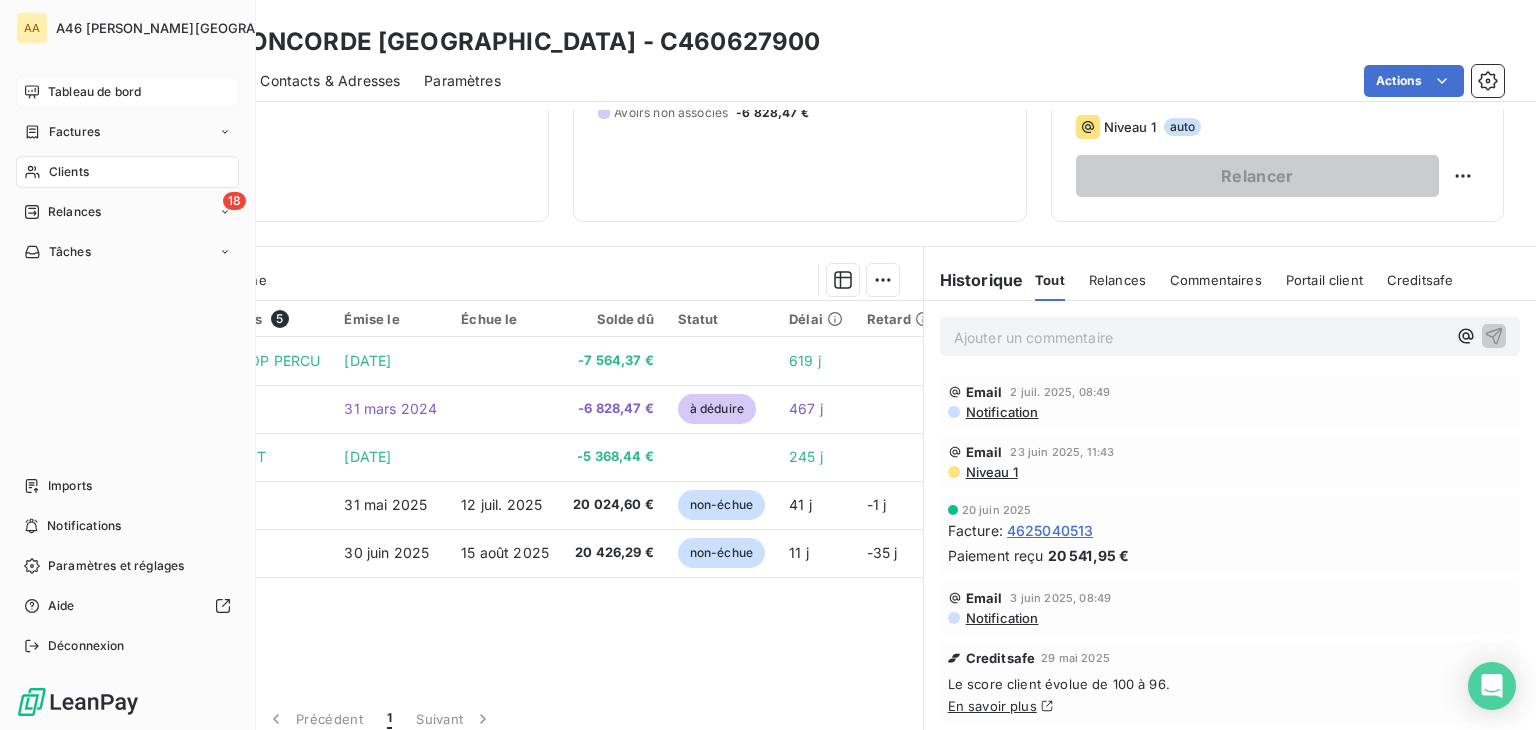 click on "Tableau de bord" at bounding box center (127, 92) 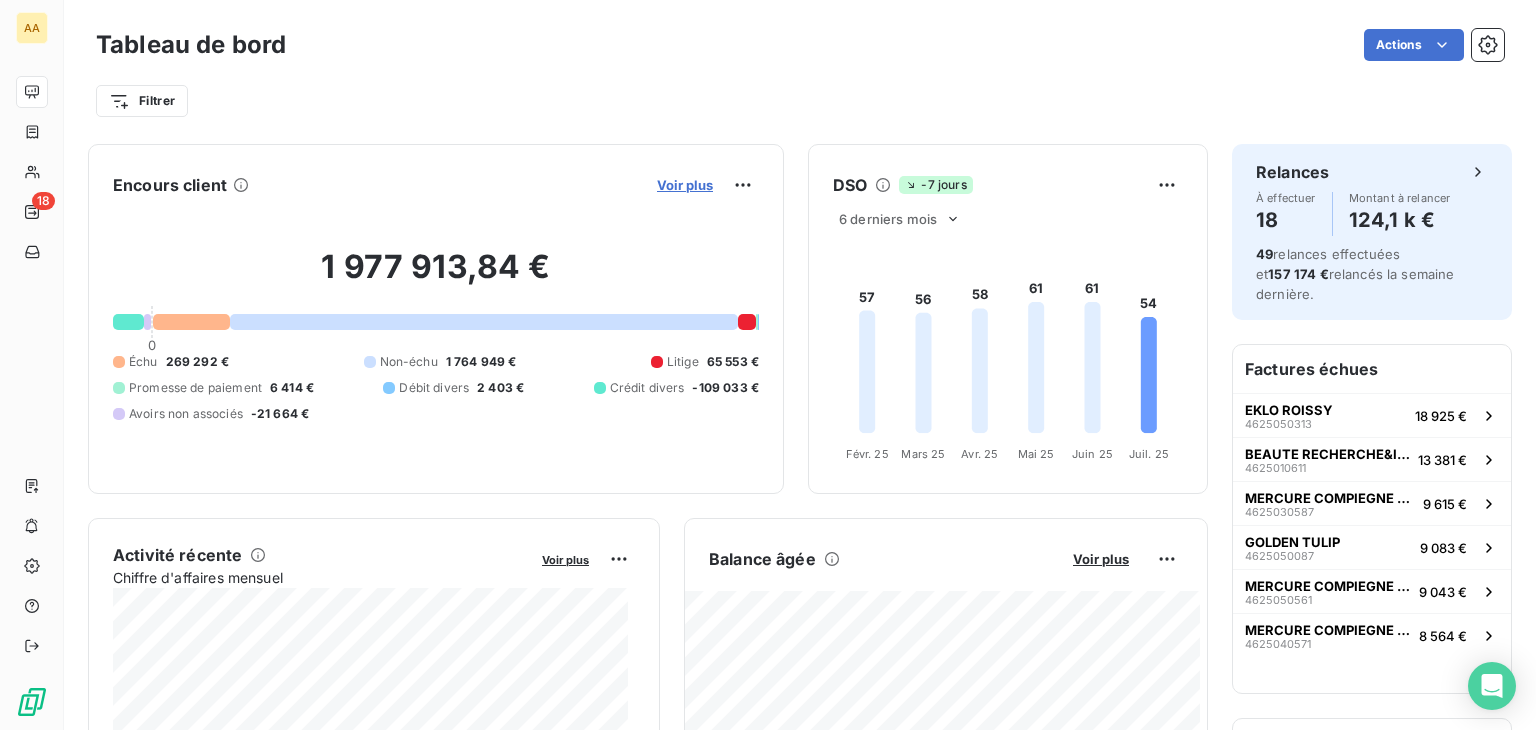 click on "Voir plus" at bounding box center [685, 185] 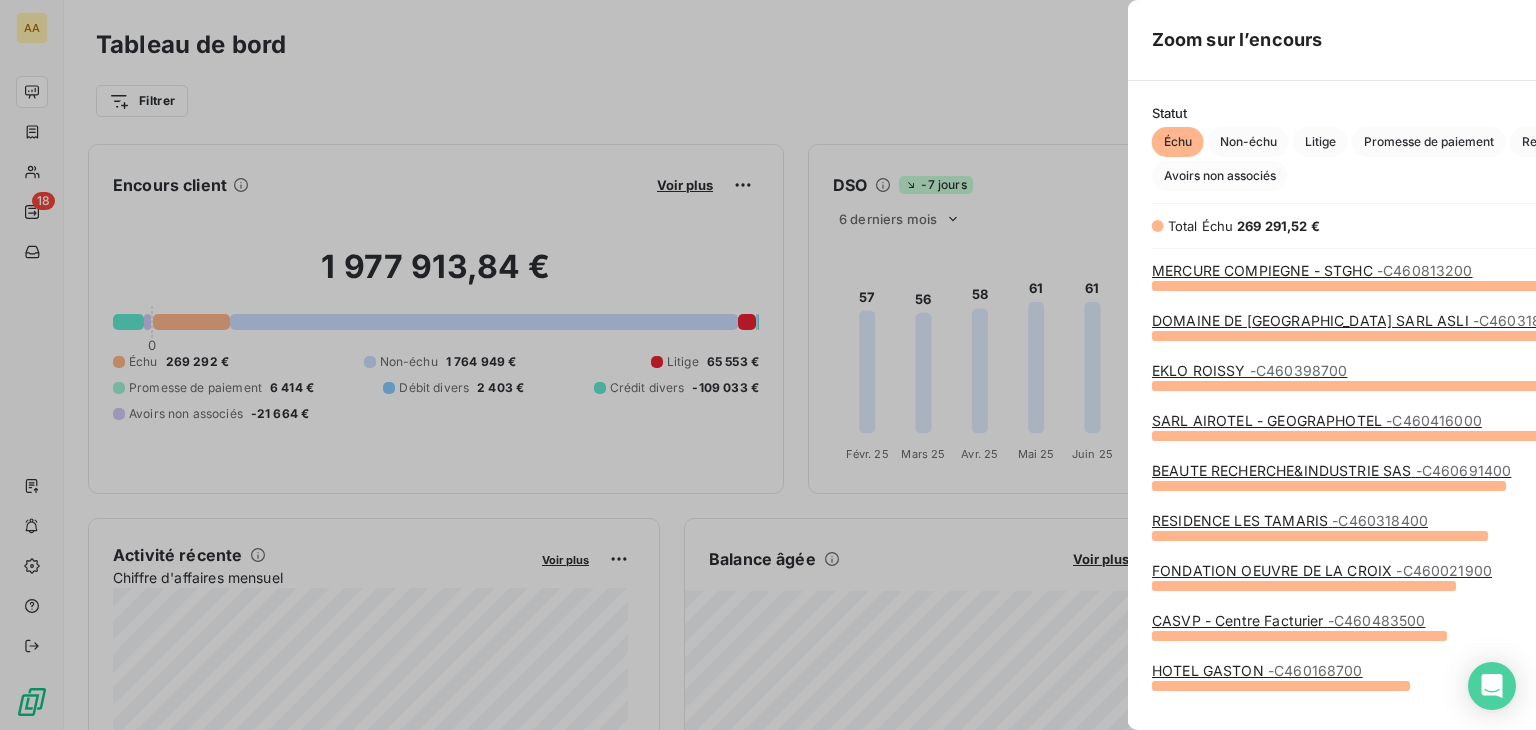 scroll, scrollTop: 16, scrollLeft: 16, axis: both 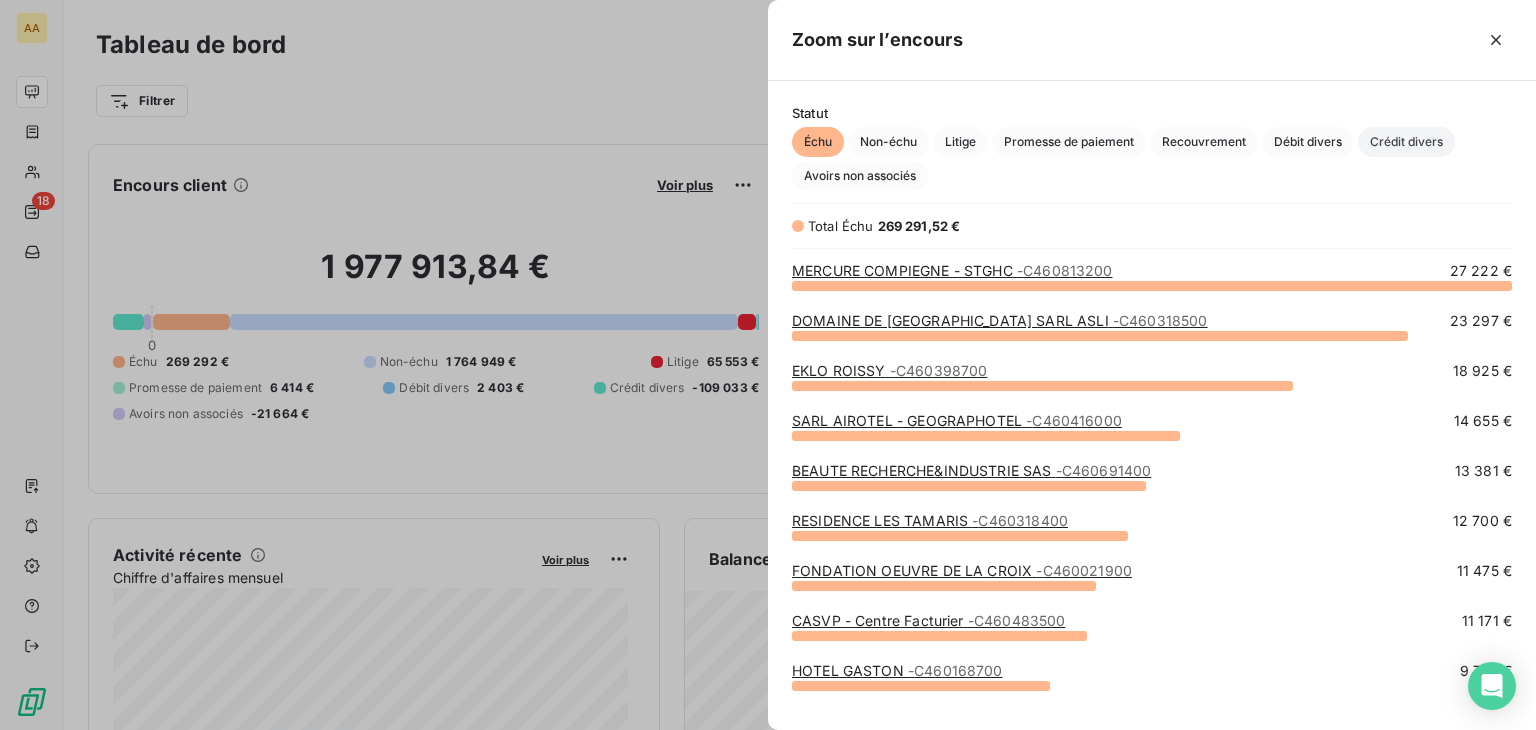 click on "Crédit divers" at bounding box center [1406, 142] 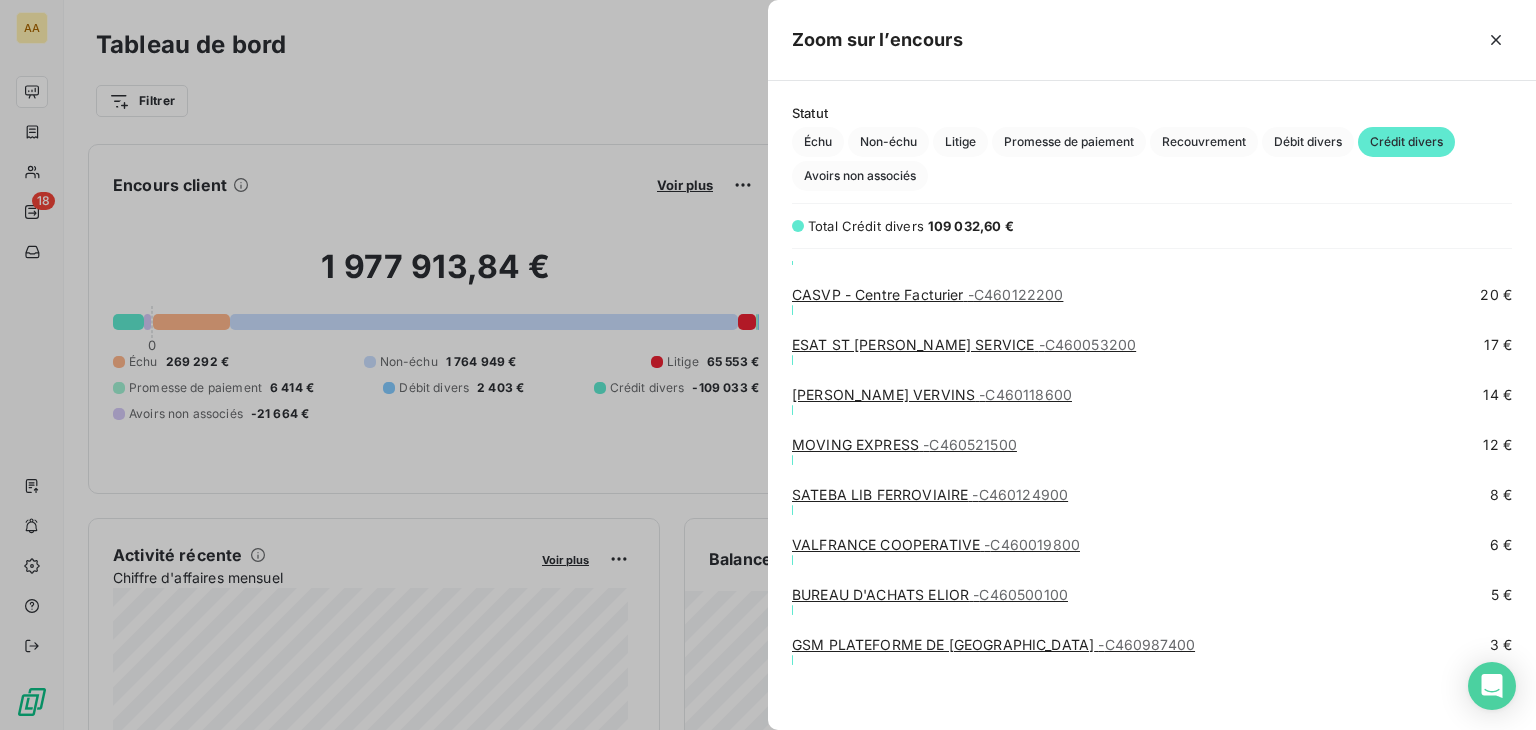 scroll, scrollTop: 3779, scrollLeft: 0, axis: vertical 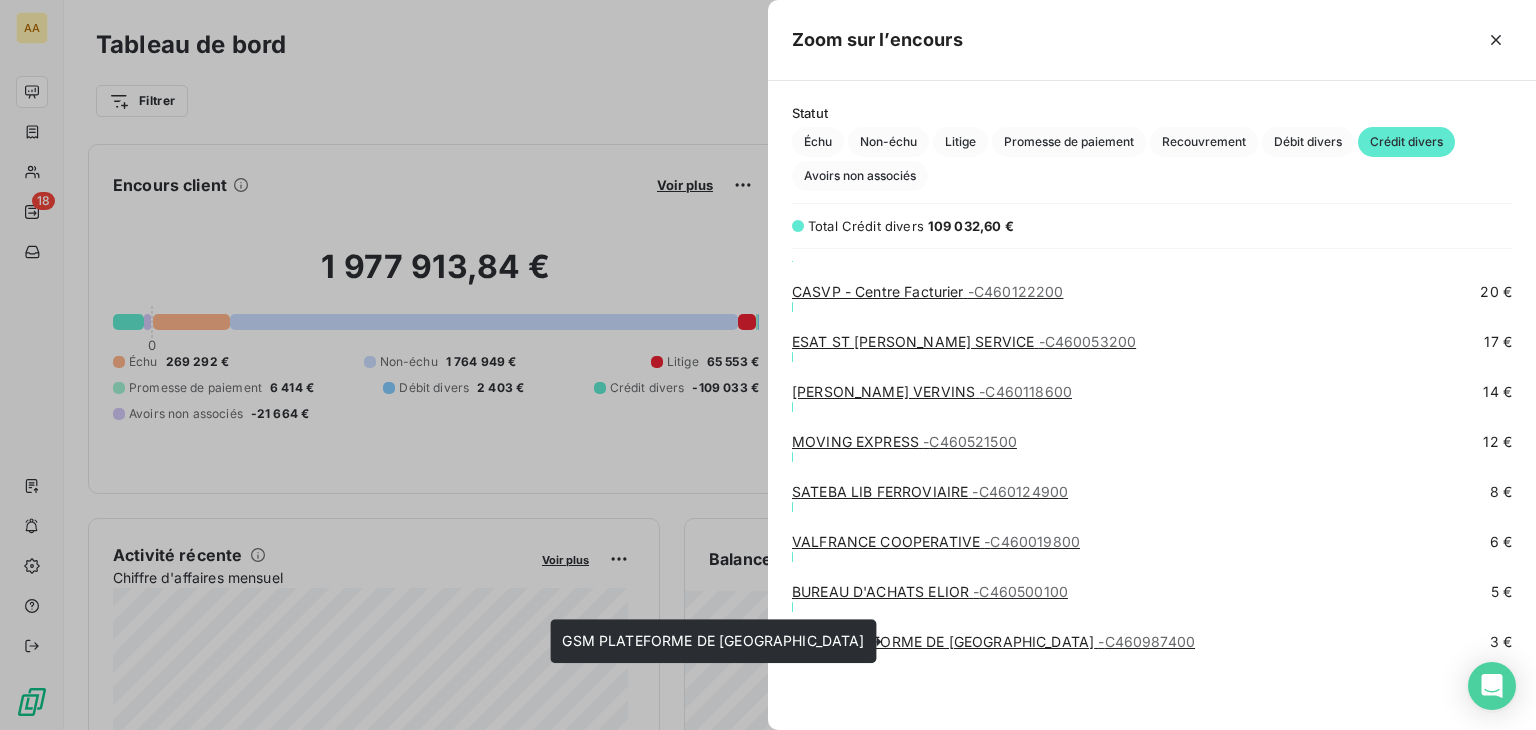 click on "GSM PLATEFORME DE CALAIS   -  C460987400" at bounding box center (993, 641) 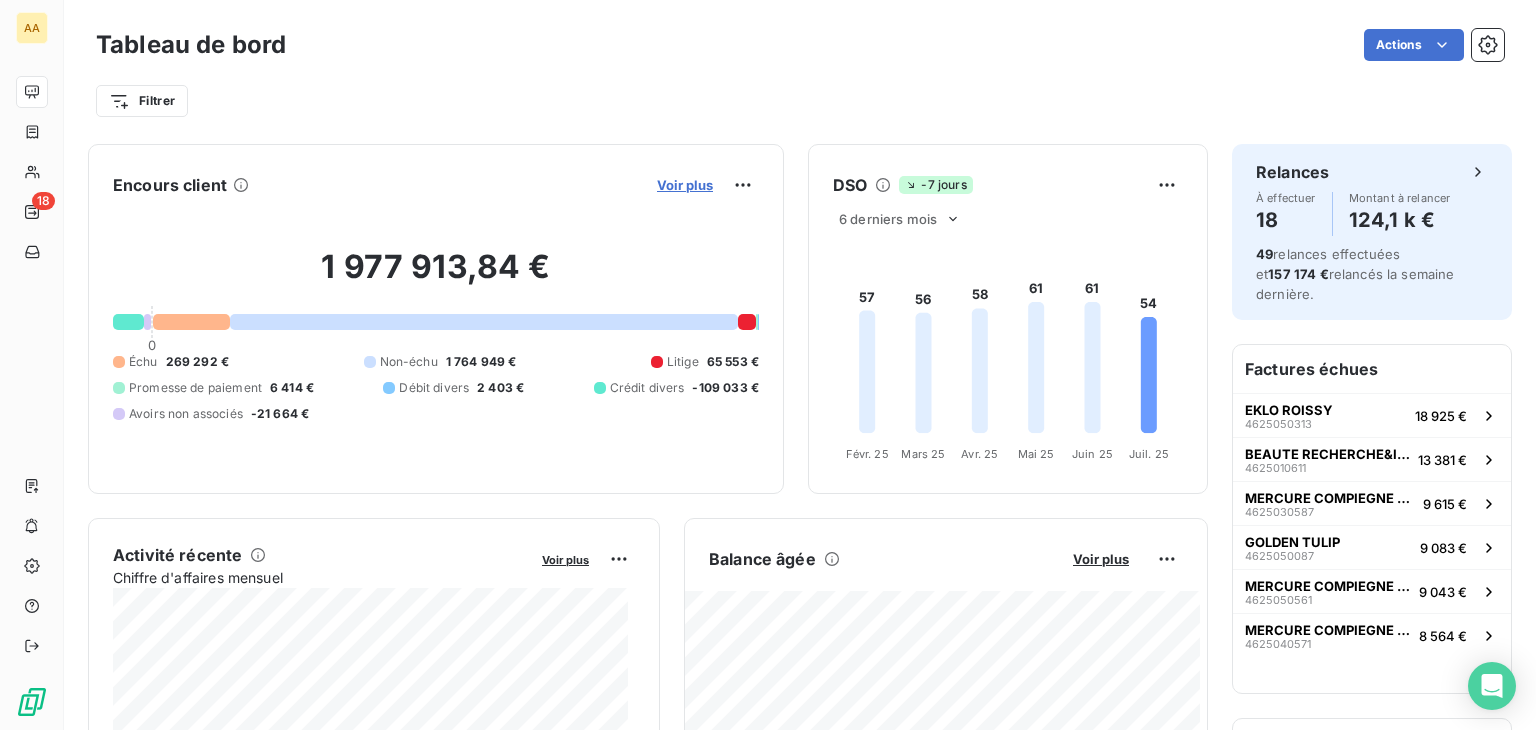 click on "Voir plus" at bounding box center [685, 185] 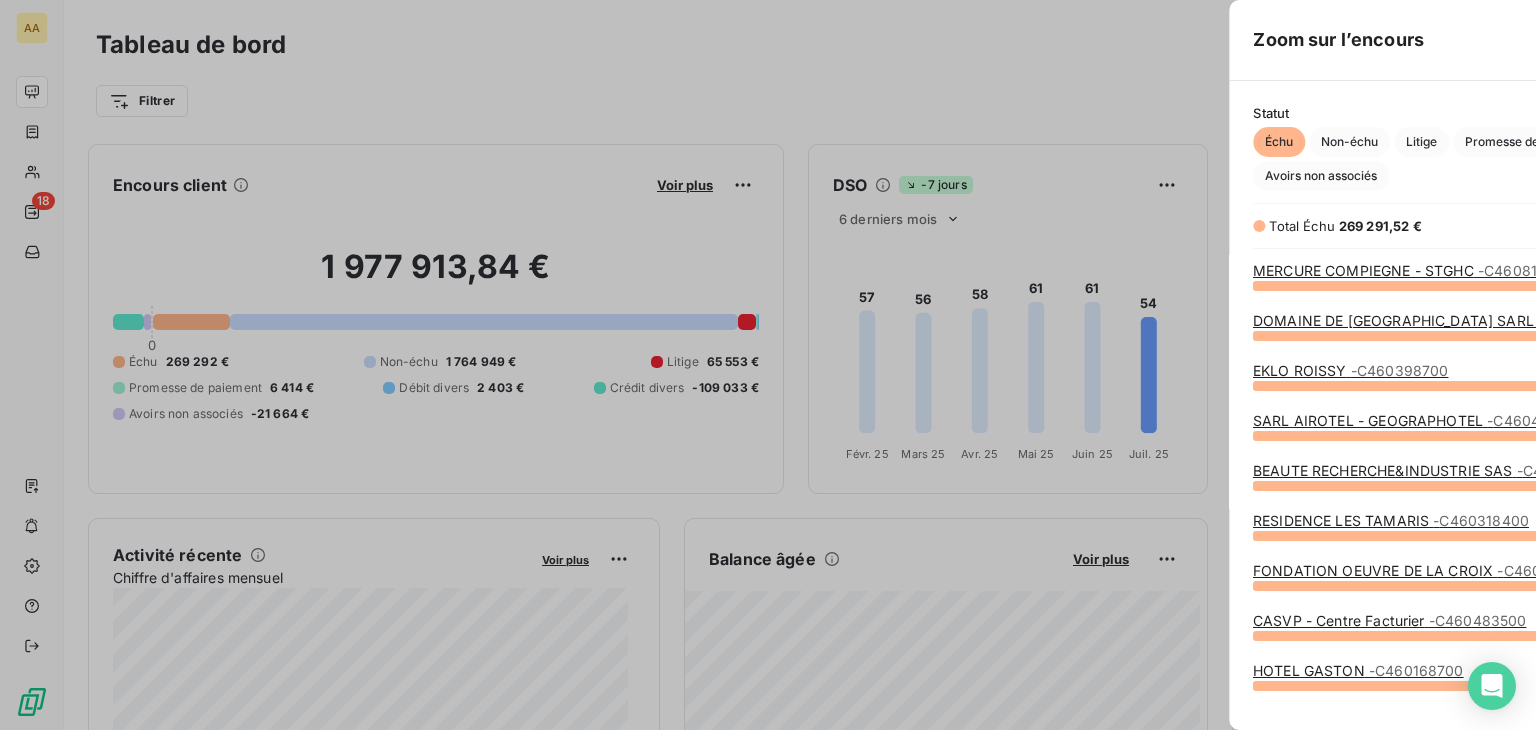 scroll, scrollTop: 16, scrollLeft: 16, axis: both 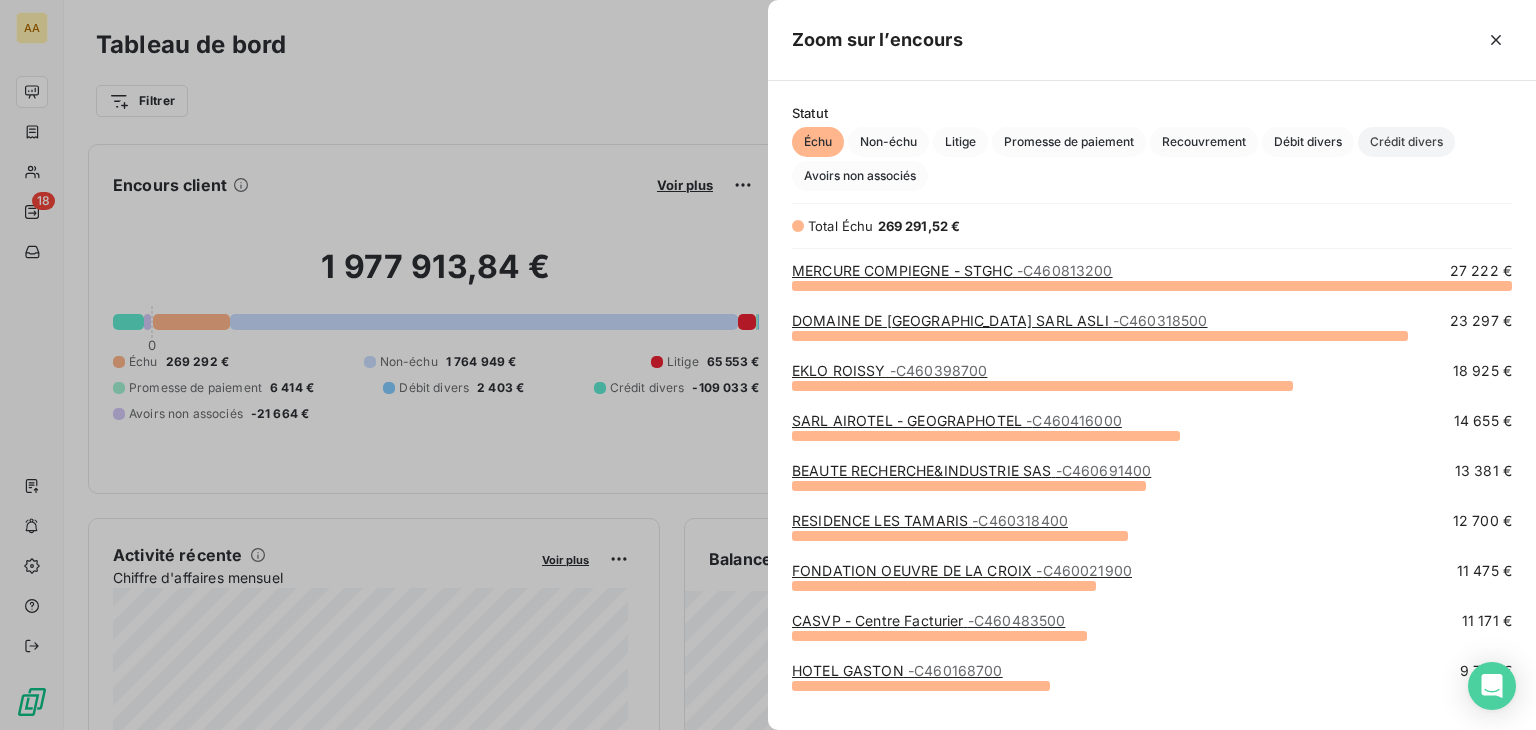 click on "Crédit divers" at bounding box center (1406, 142) 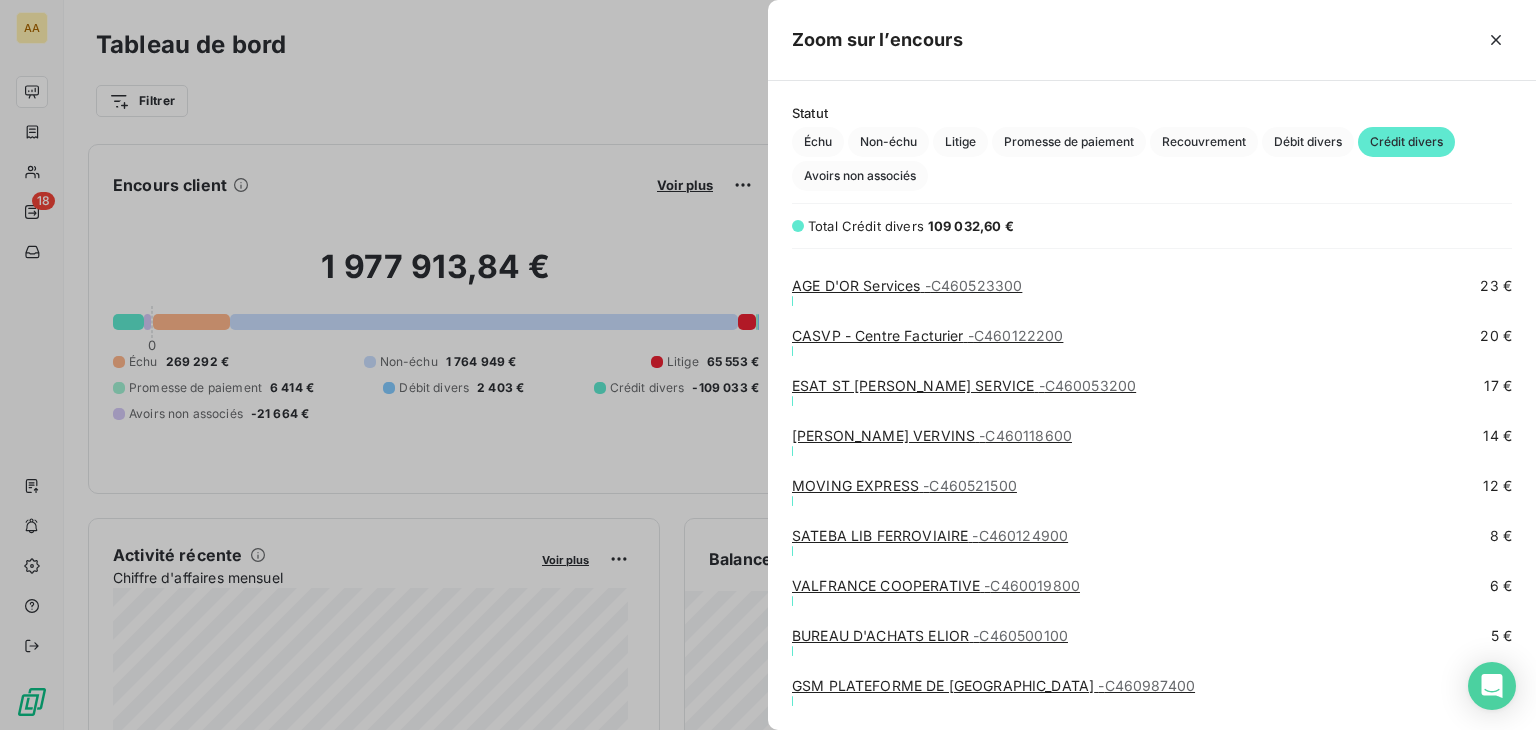 scroll, scrollTop: 3779, scrollLeft: 0, axis: vertical 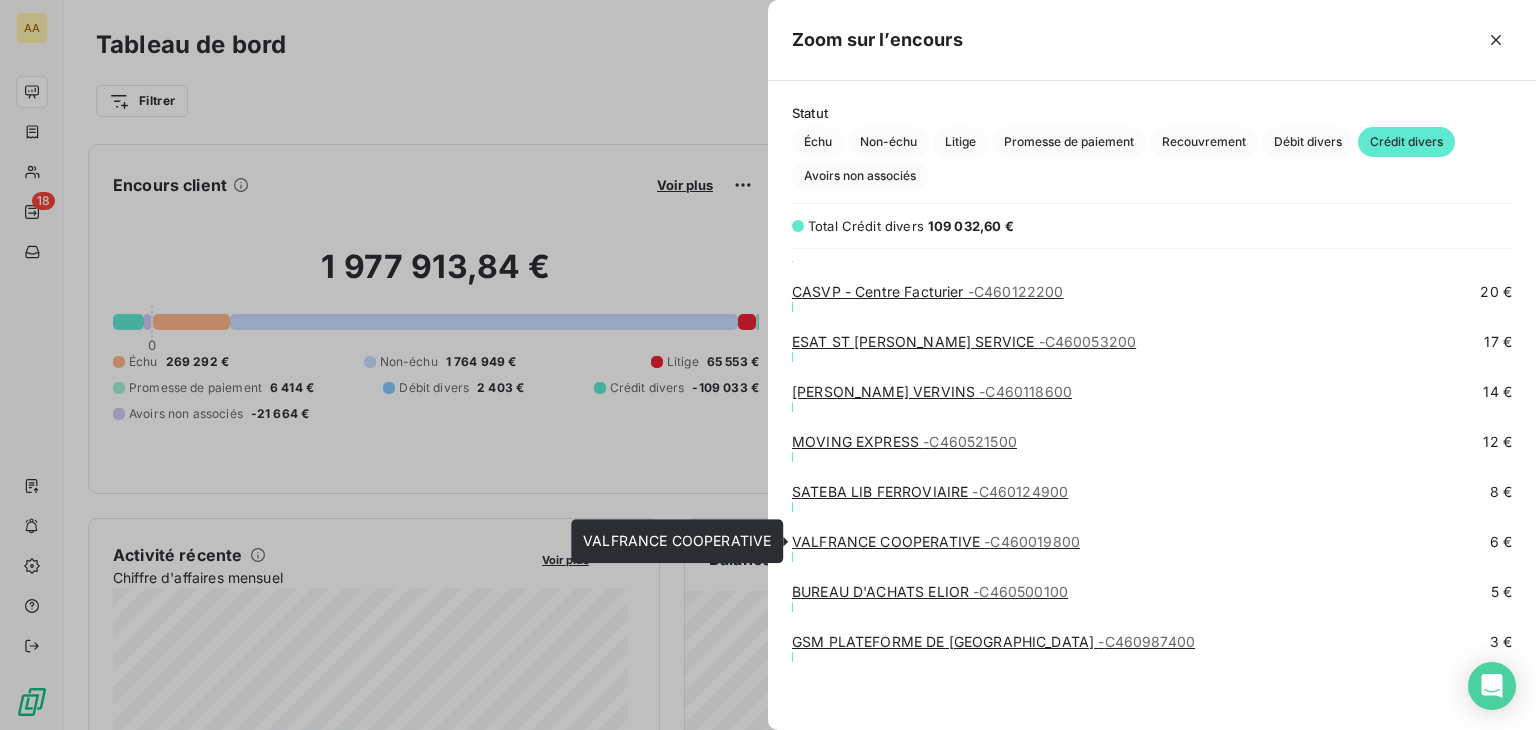 click on "VALFRANCE COOPERATIVE   -  C460019800" at bounding box center (936, 541) 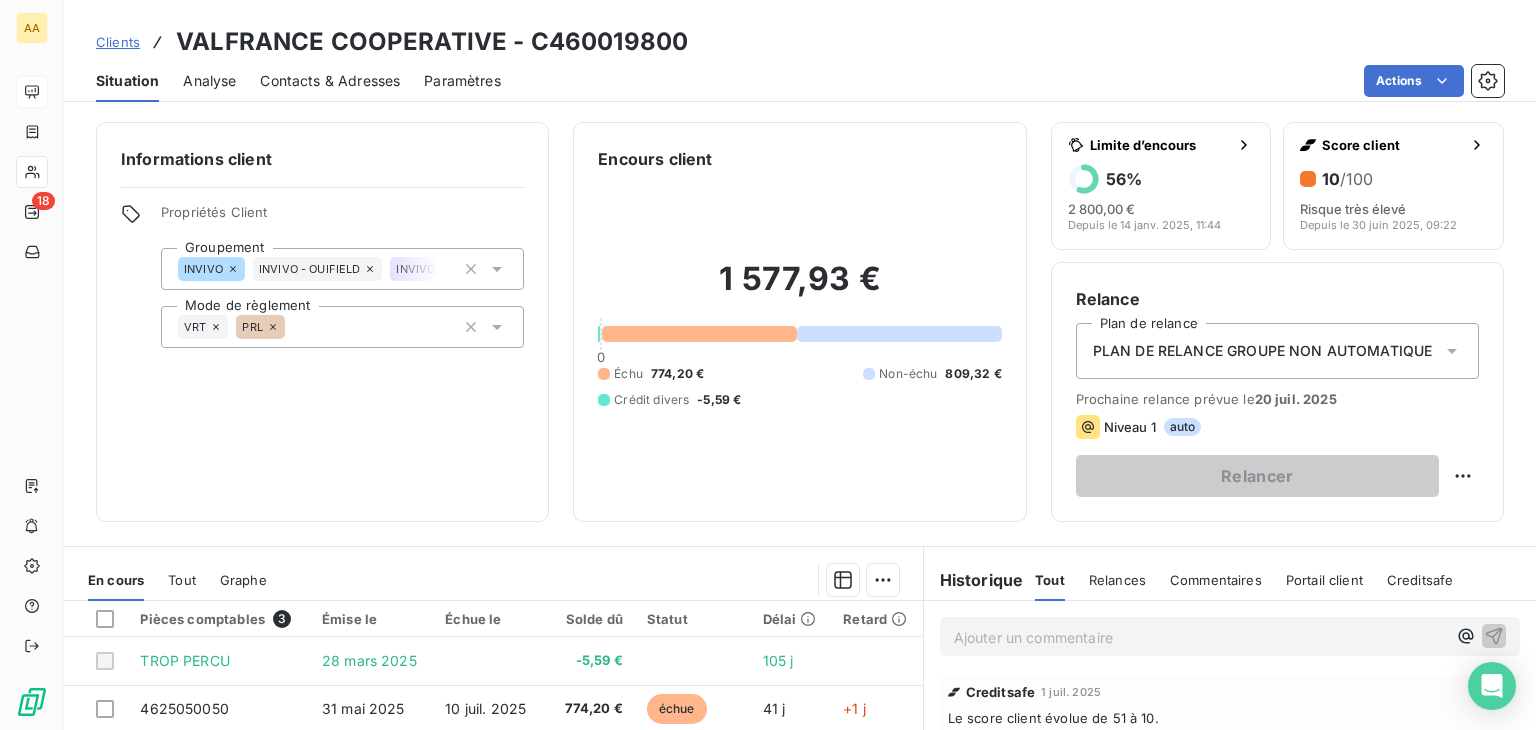 scroll, scrollTop: 0, scrollLeft: 0, axis: both 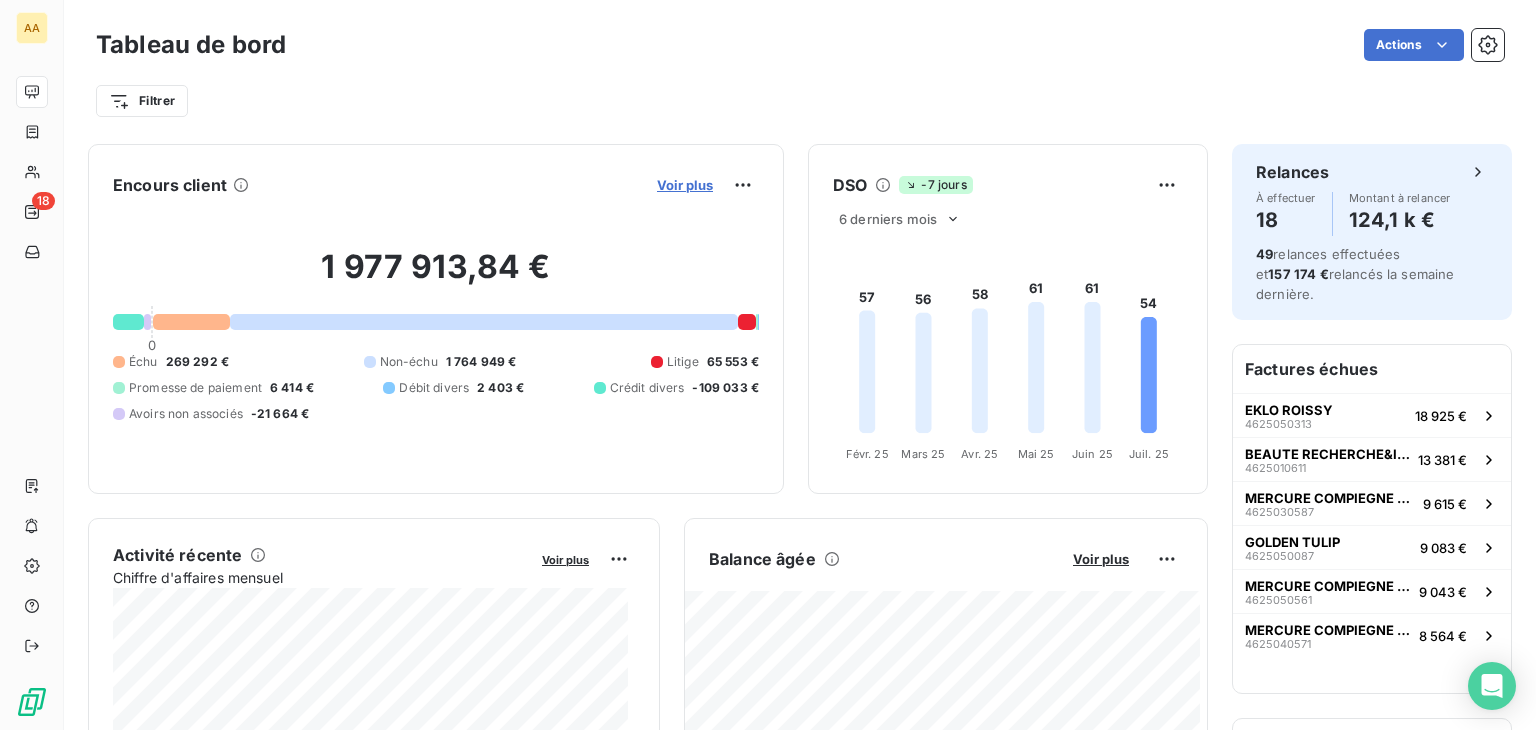 click on "Voir plus" at bounding box center (685, 185) 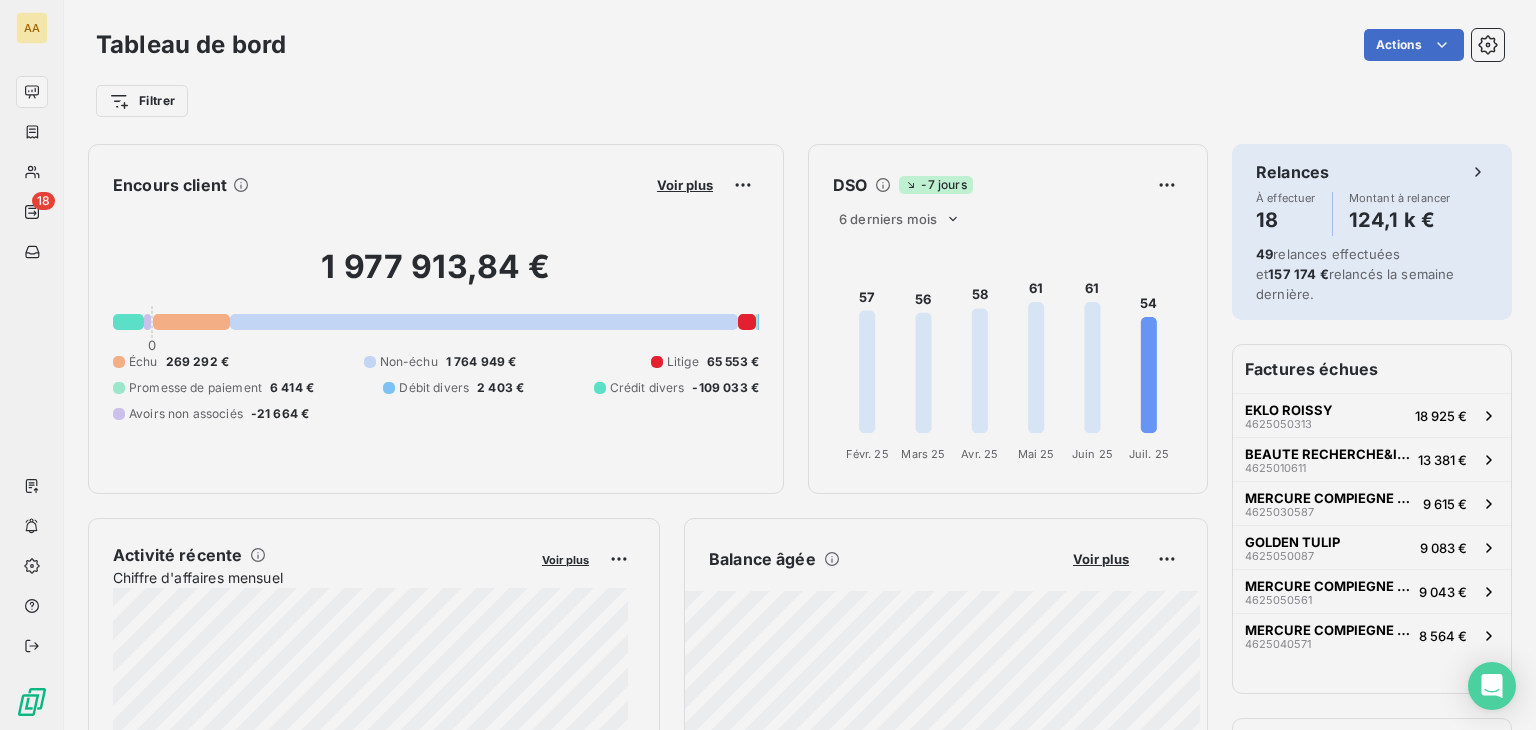 scroll, scrollTop: 16, scrollLeft: 16, axis: both 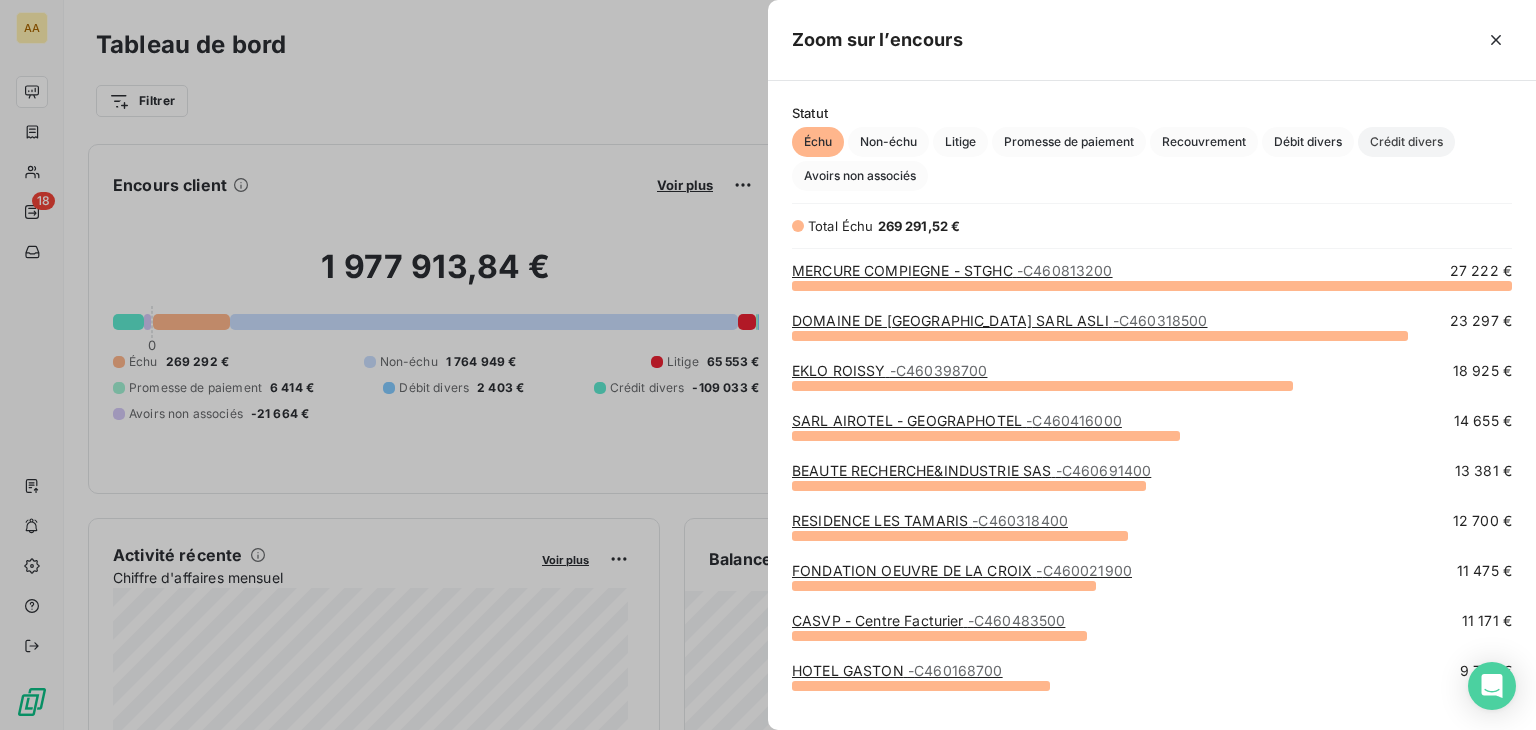 drag, startPoint x: 1404, startPoint y: 139, endPoint x: 1463, endPoint y: 202, distance: 86.313385 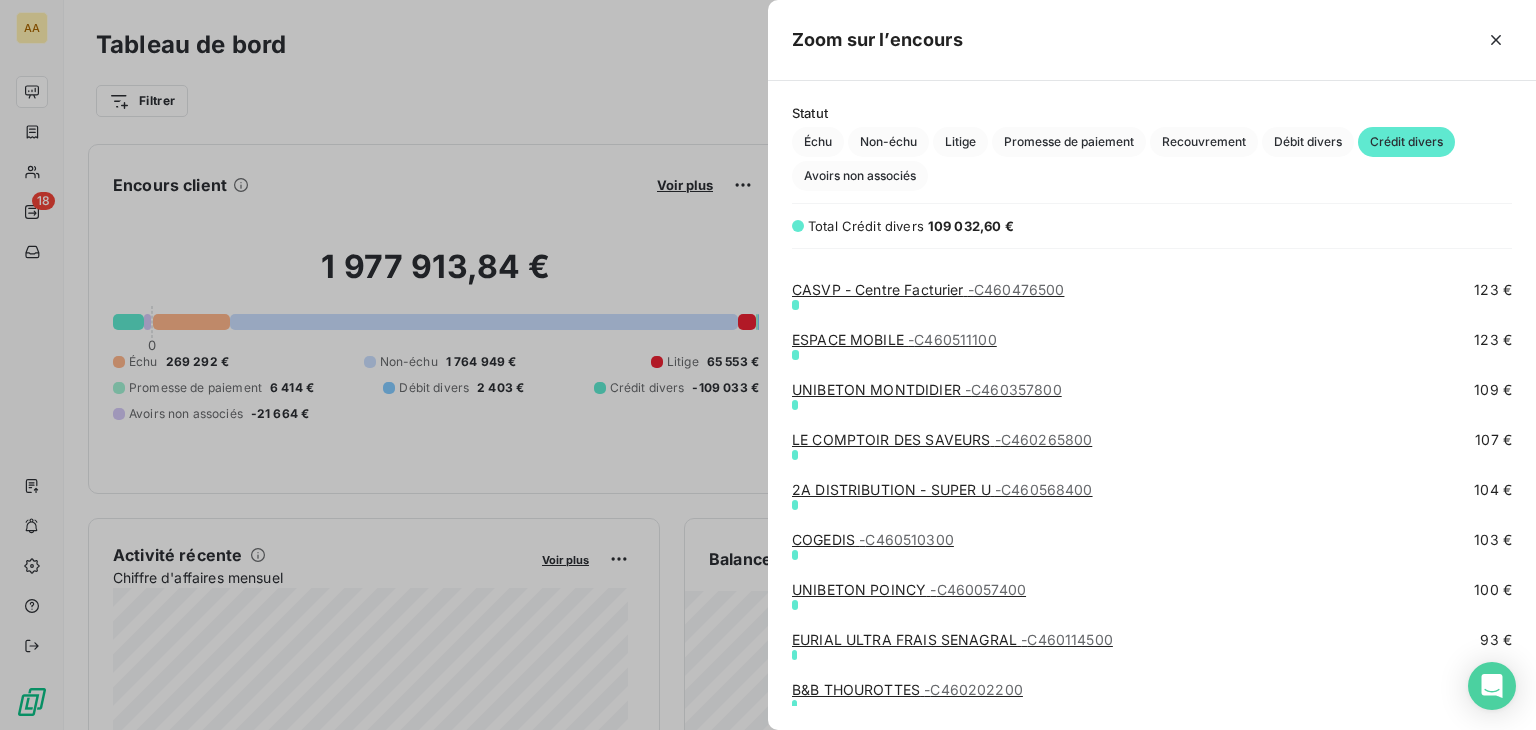 scroll, scrollTop: 2579, scrollLeft: 0, axis: vertical 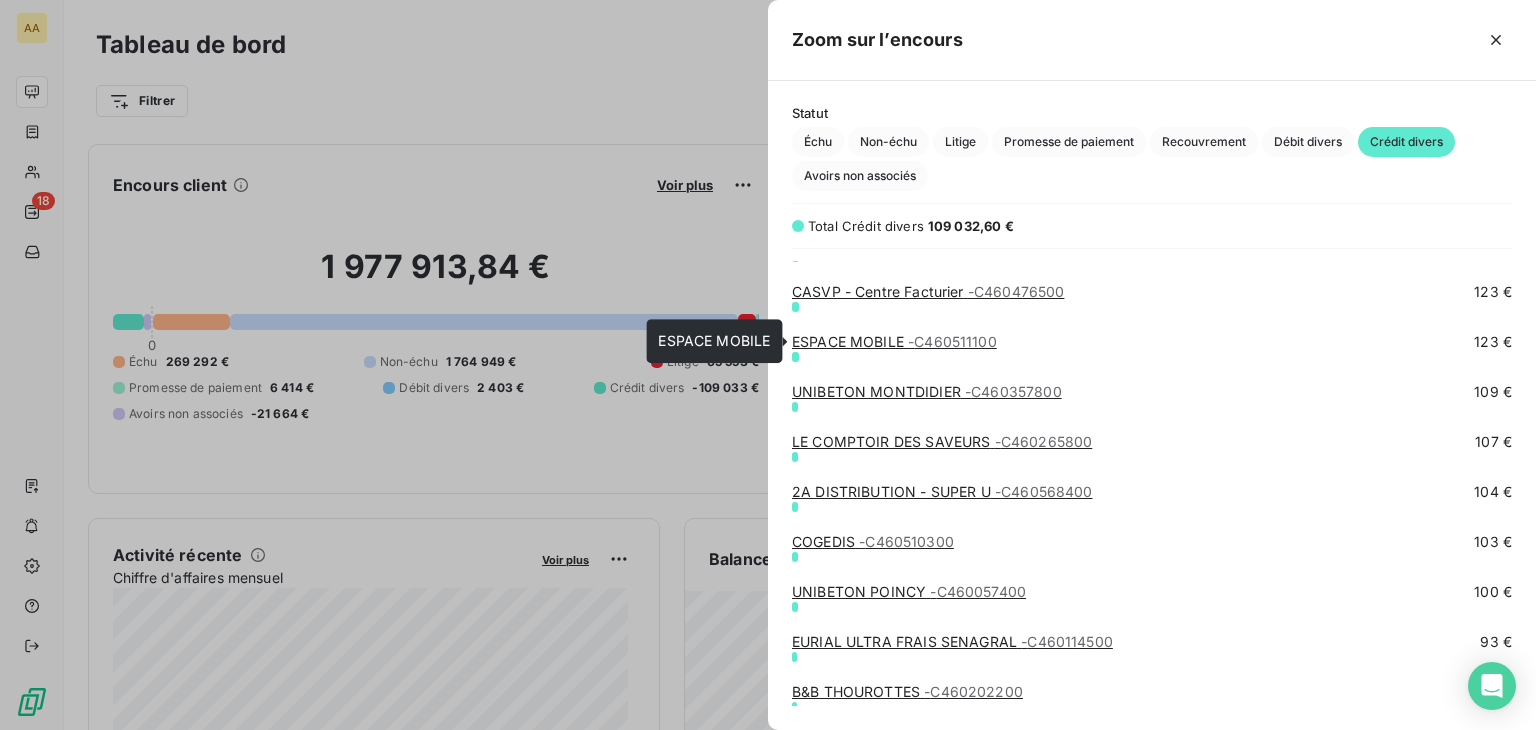 click on "-  C460511100" at bounding box center [952, 341] 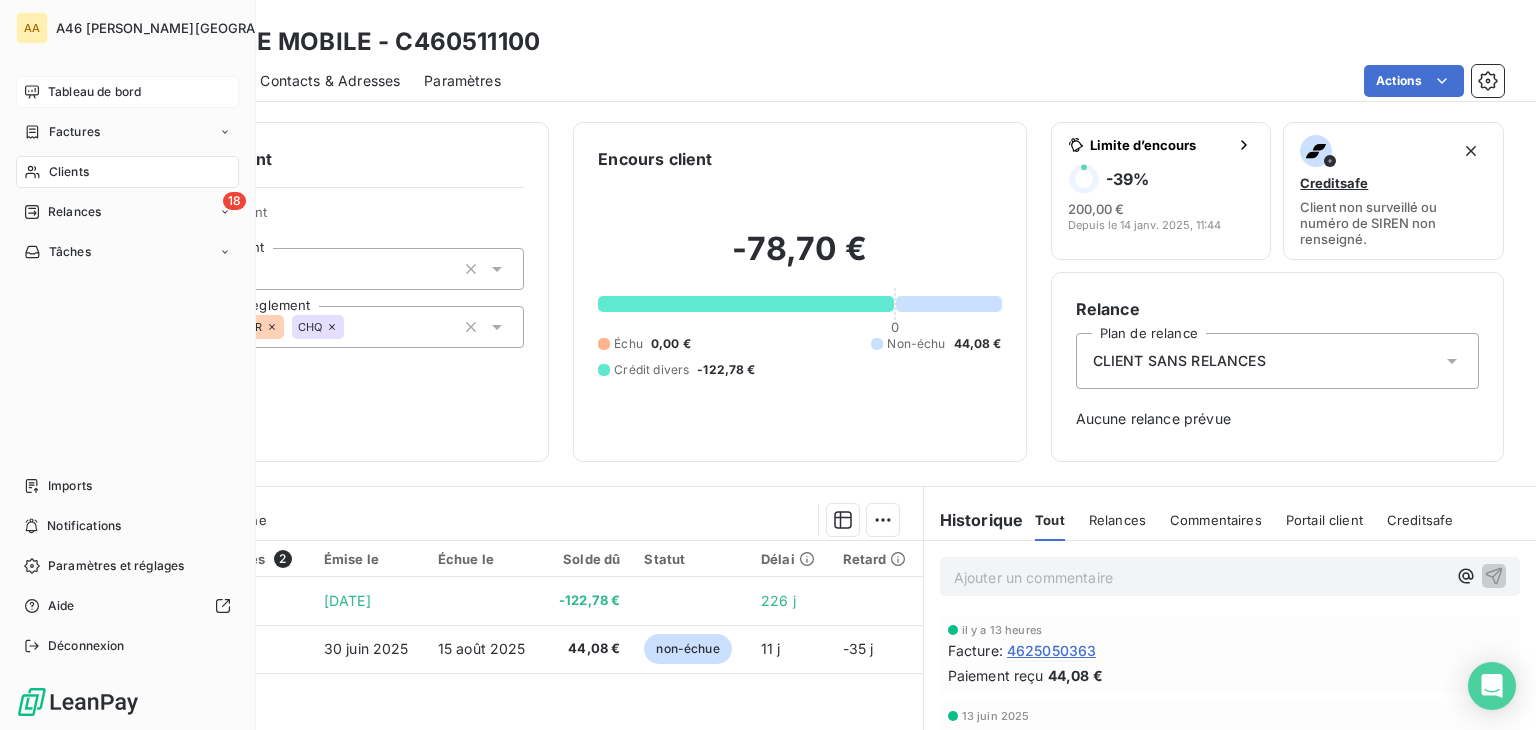 click on "Tableau de bord" at bounding box center (94, 92) 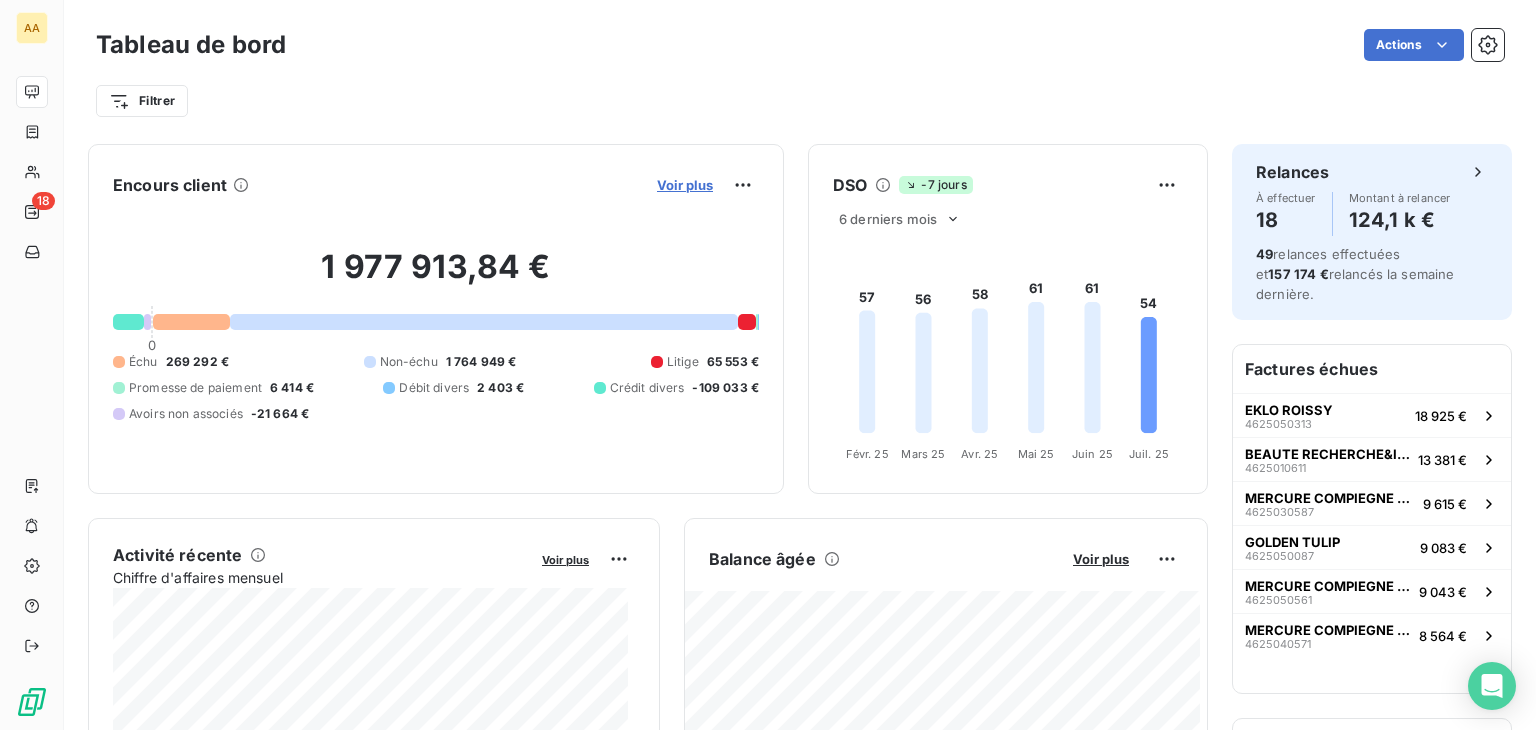 click on "Voir plus" at bounding box center [685, 185] 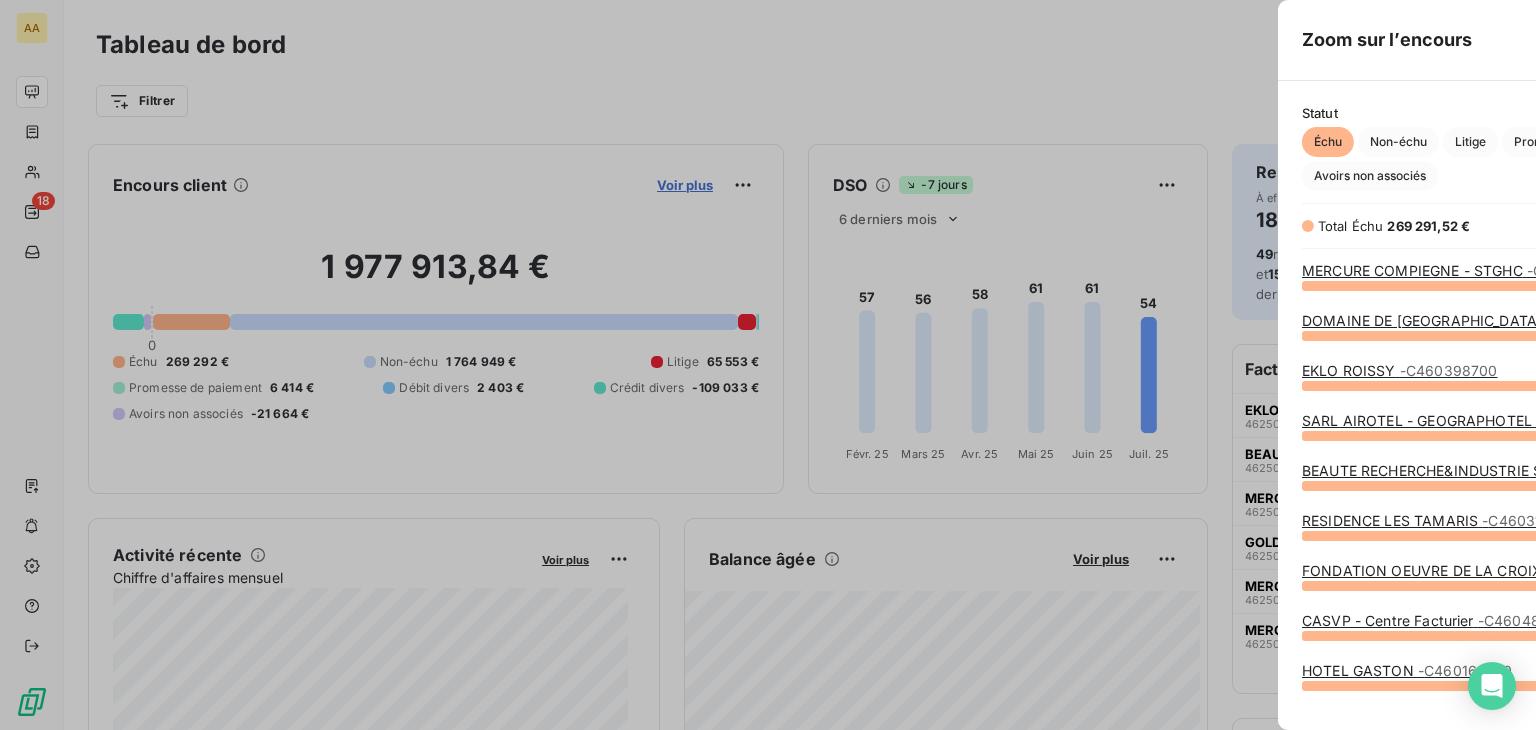 scroll, scrollTop: 16, scrollLeft: 16, axis: both 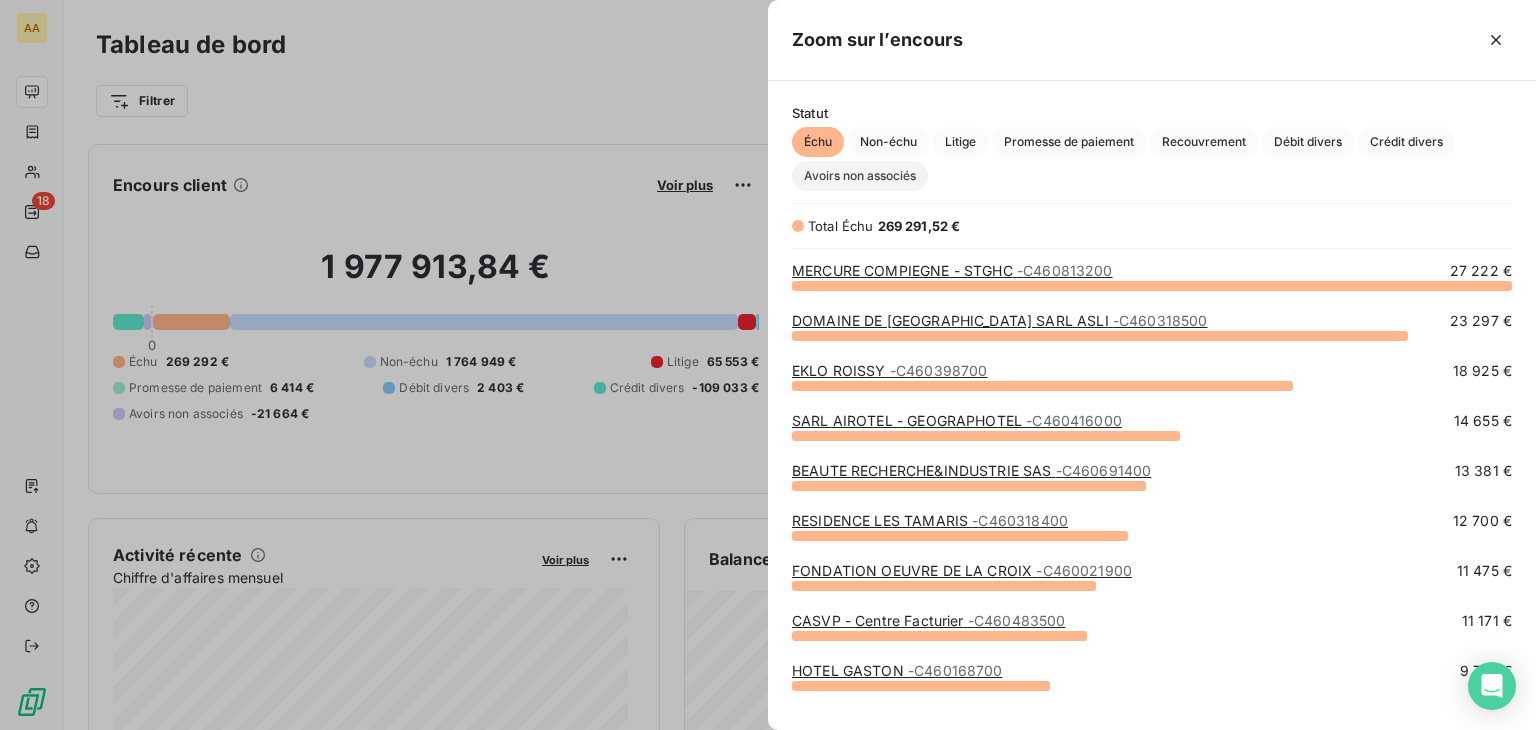 click on "Avoirs non associés" at bounding box center (860, 176) 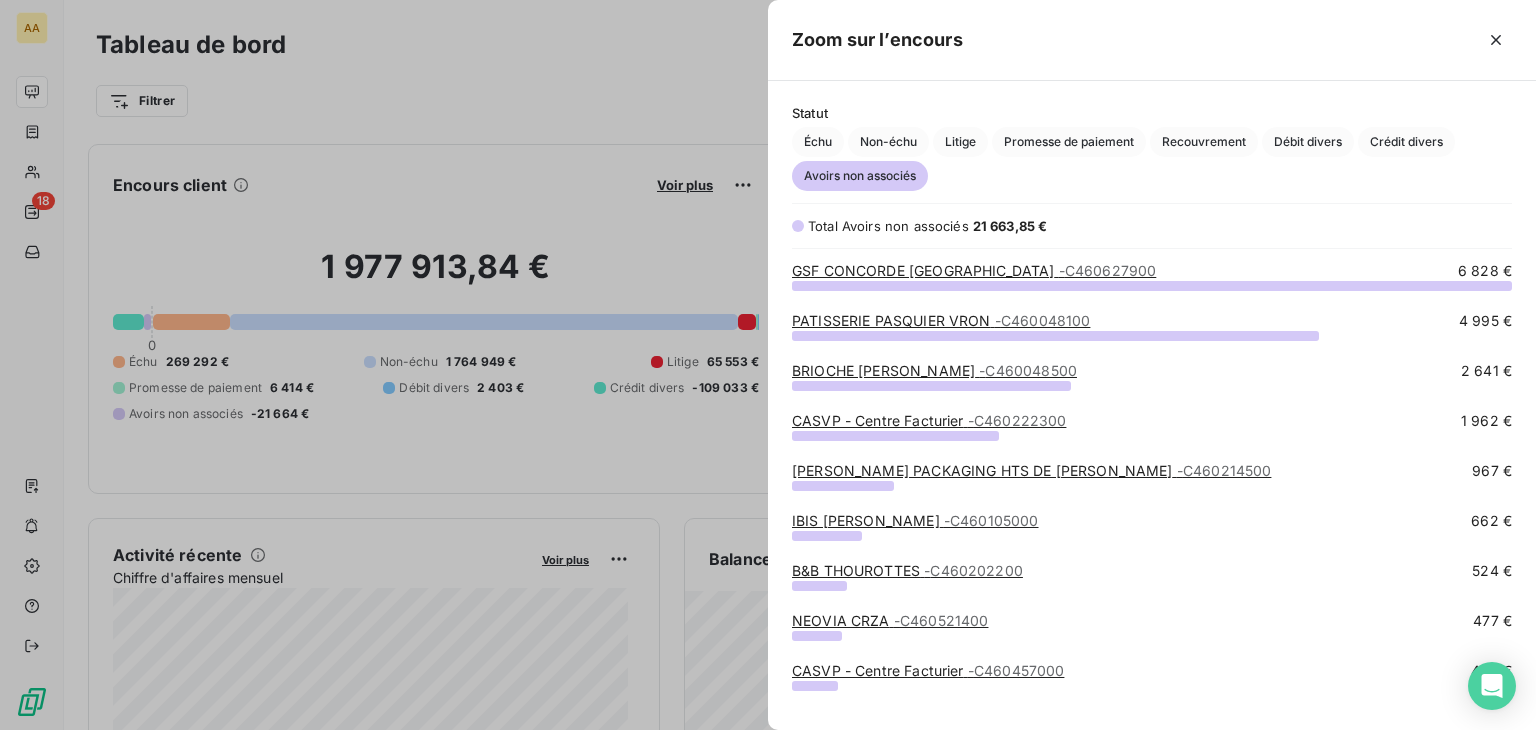 scroll, scrollTop: 16, scrollLeft: 16, axis: both 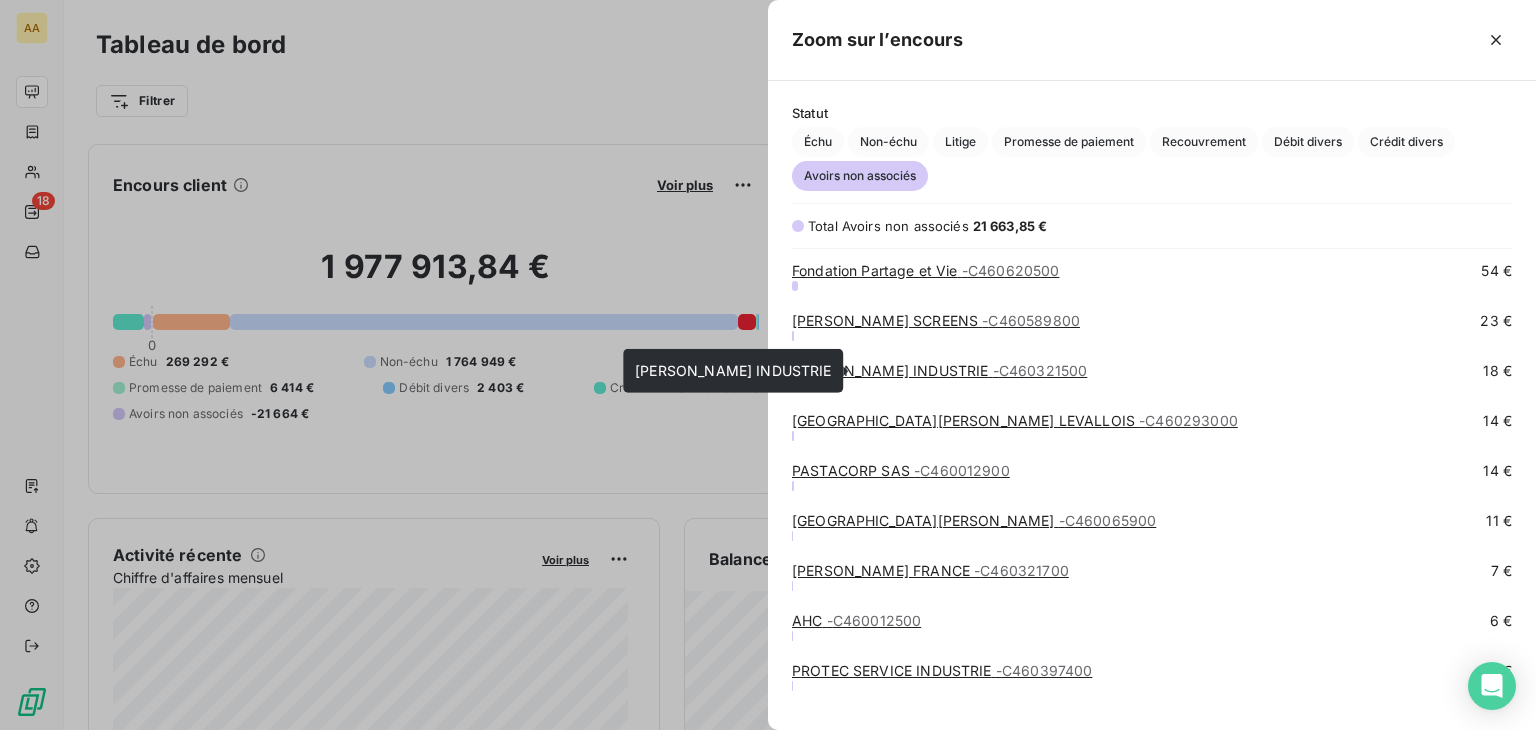 click on "-  C460321500" at bounding box center [1040, 370] 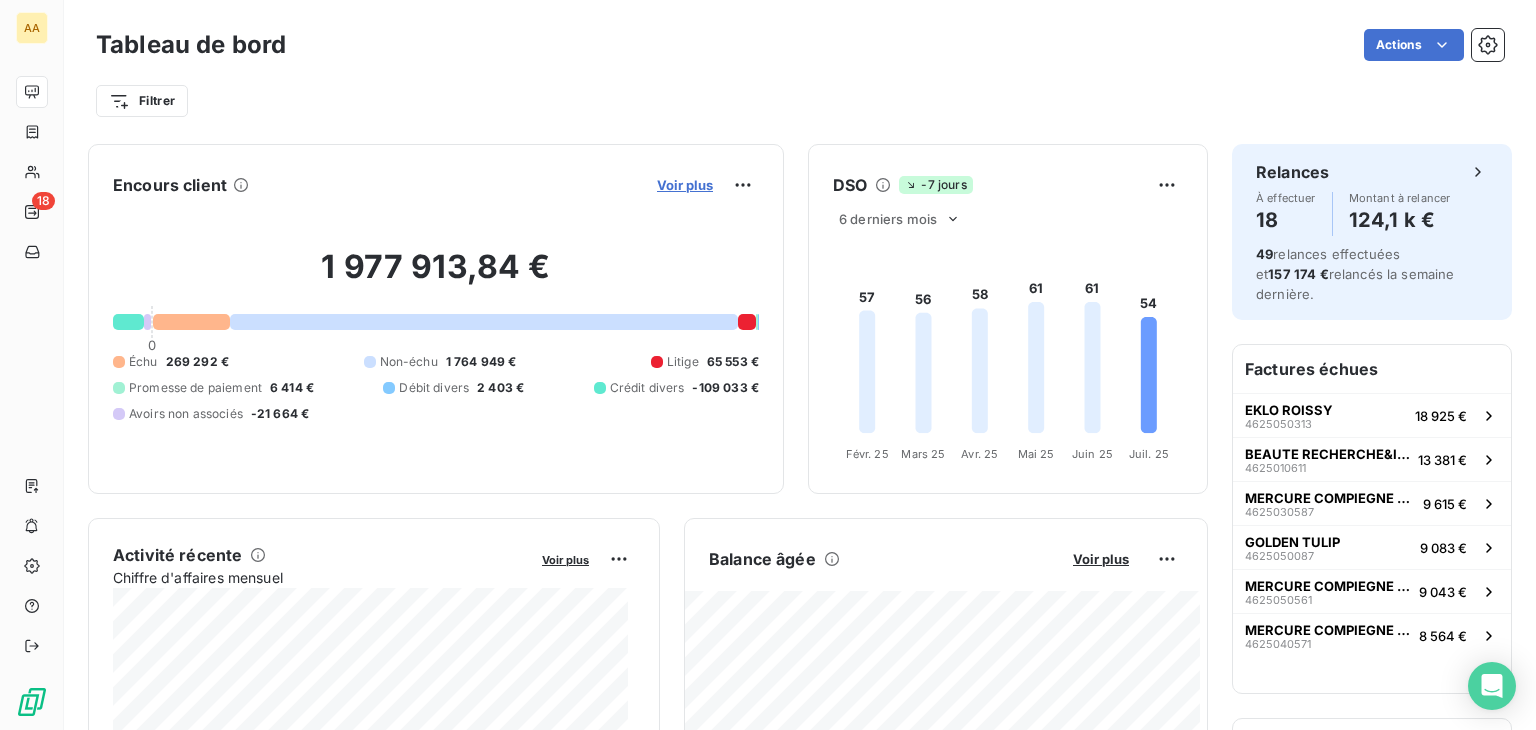 click on "Voir plus" at bounding box center (685, 185) 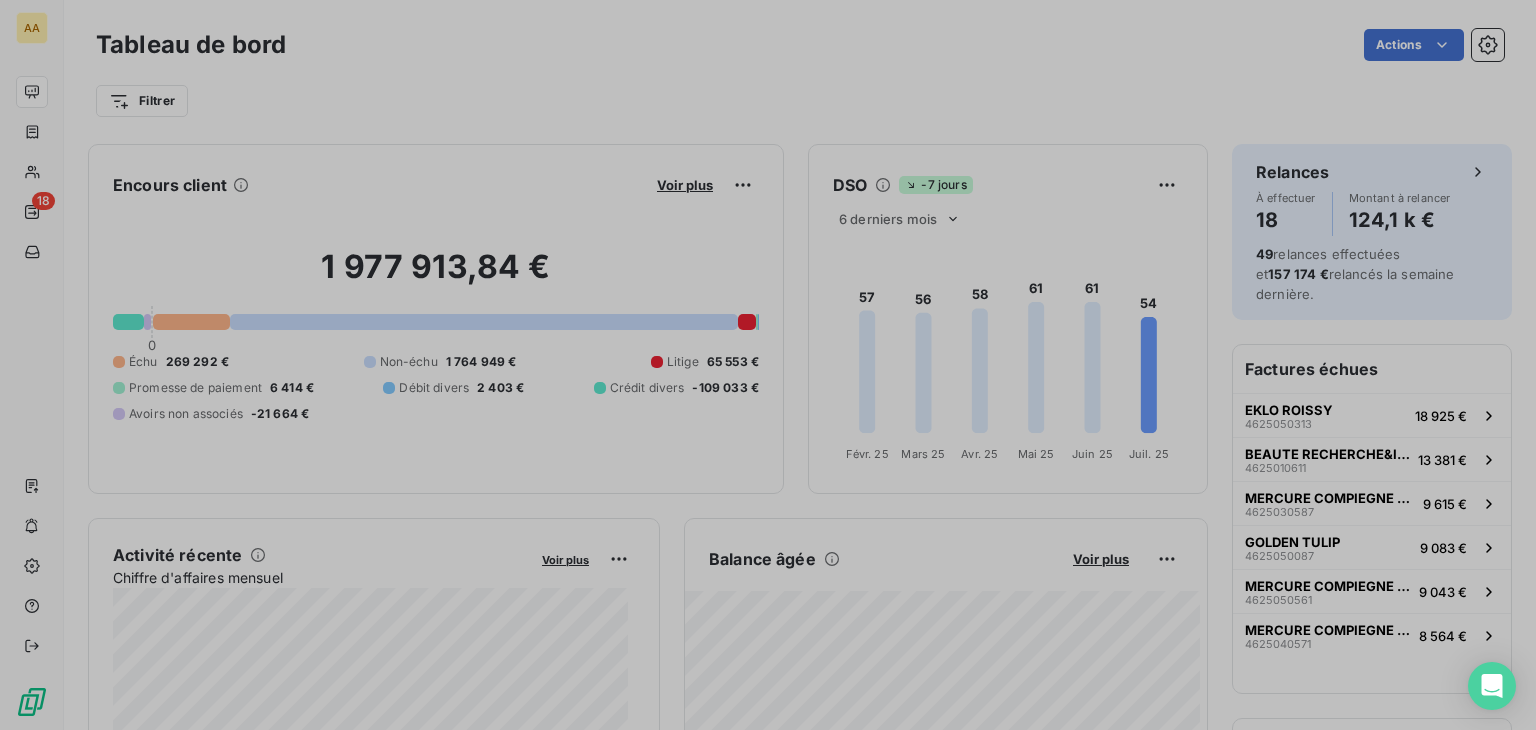scroll, scrollTop: 714, scrollLeft: 752, axis: both 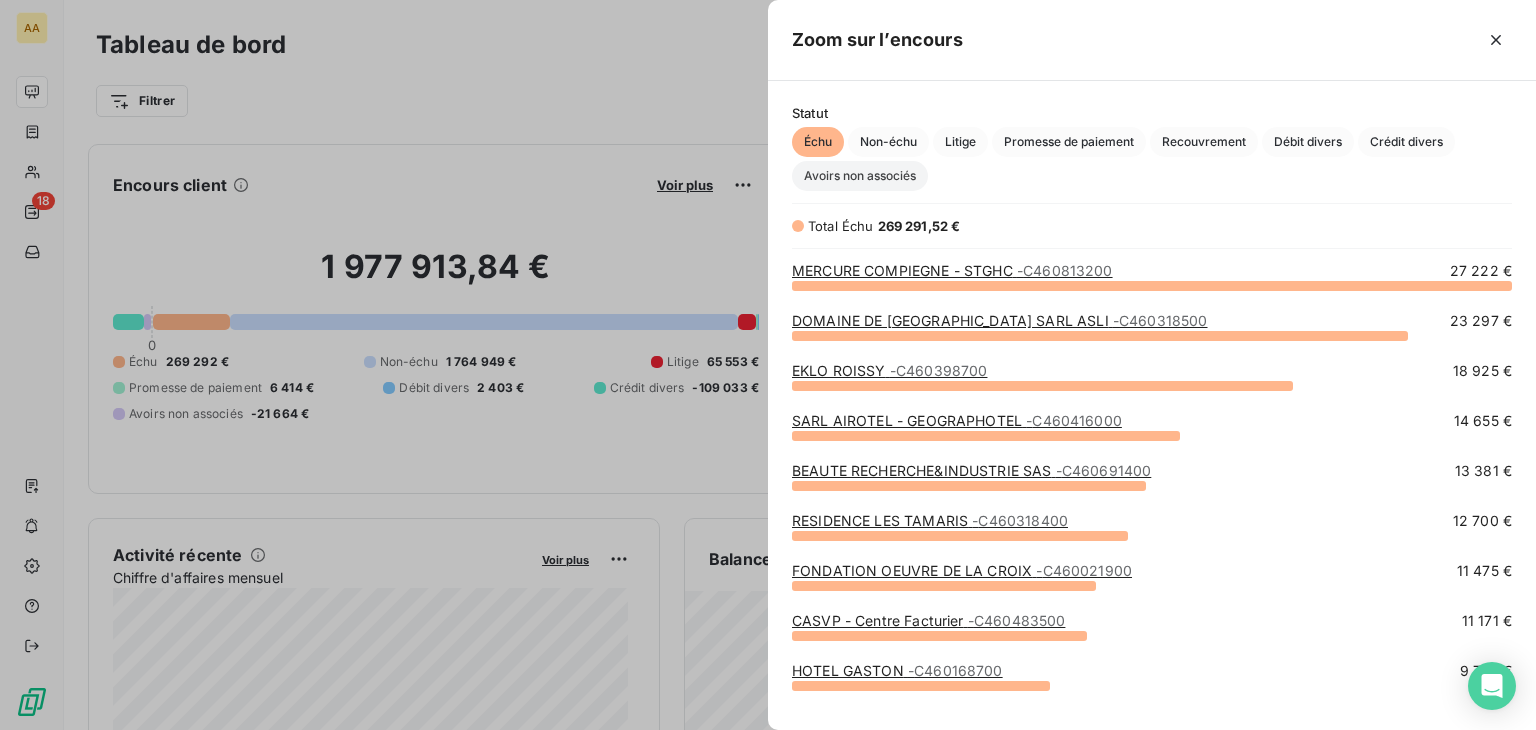 click on "Avoirs non associés" at bounding box center (860, 176) 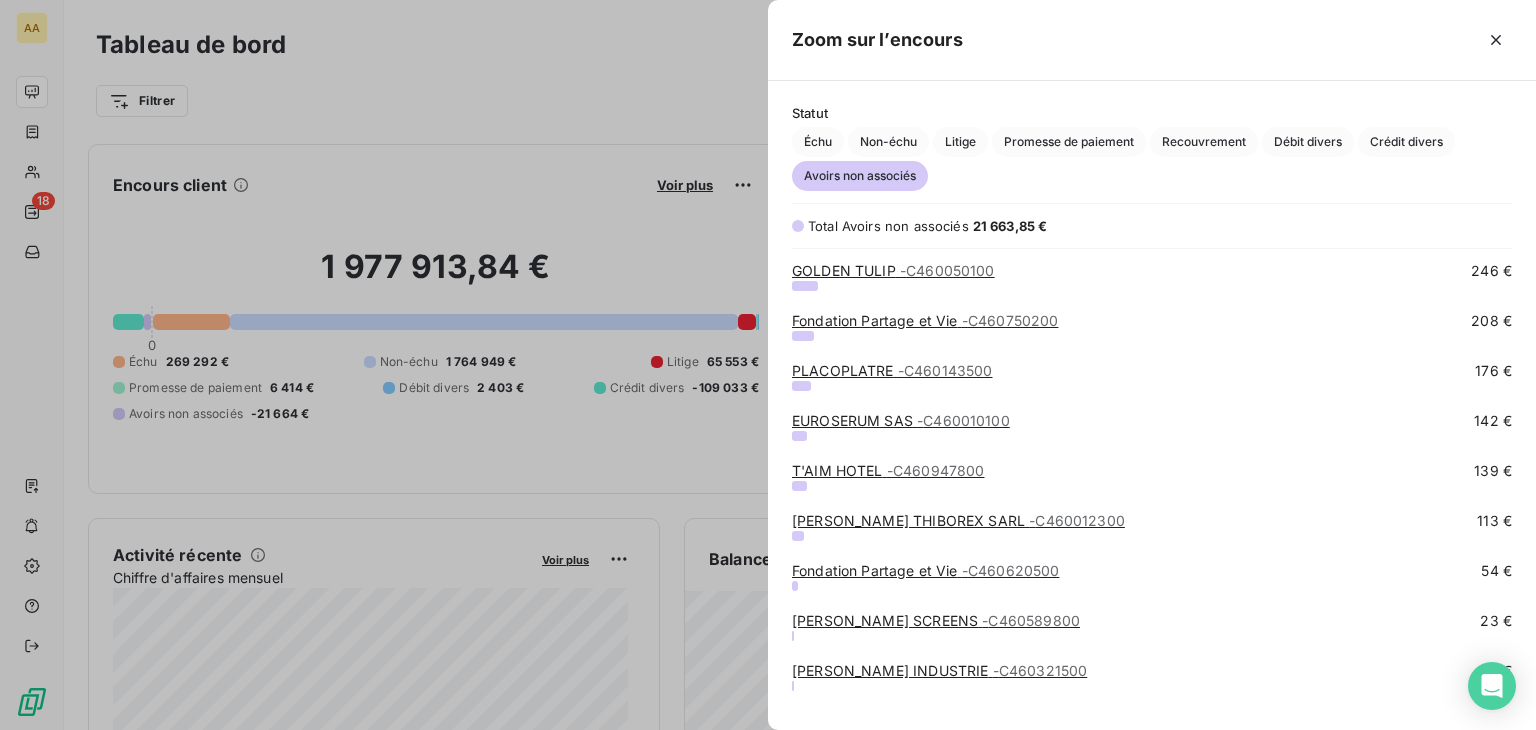 scroll, scrollTop: 400, scrollLeft: 0, axis: vertical 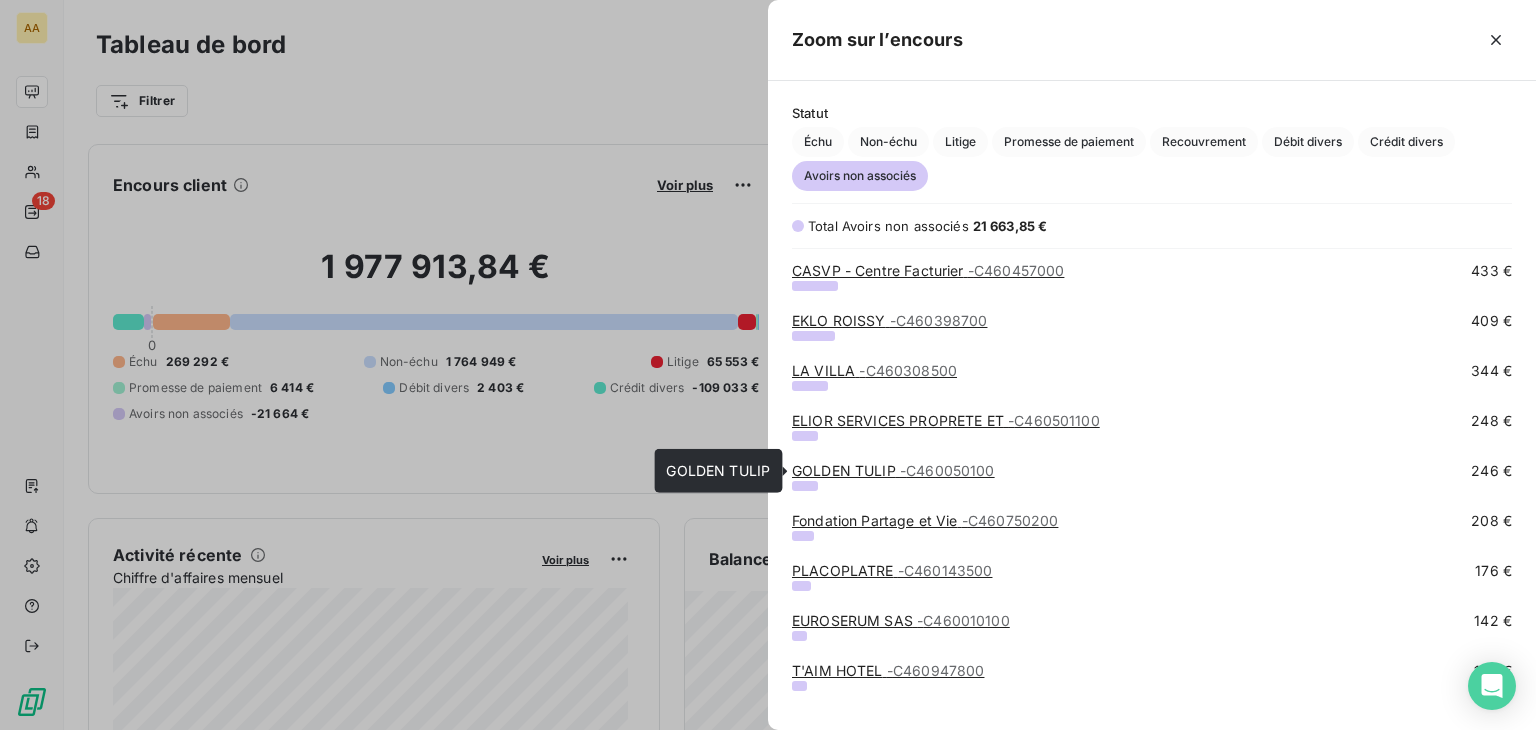 click on "-  C460050100" at bounding box center [947, 470] 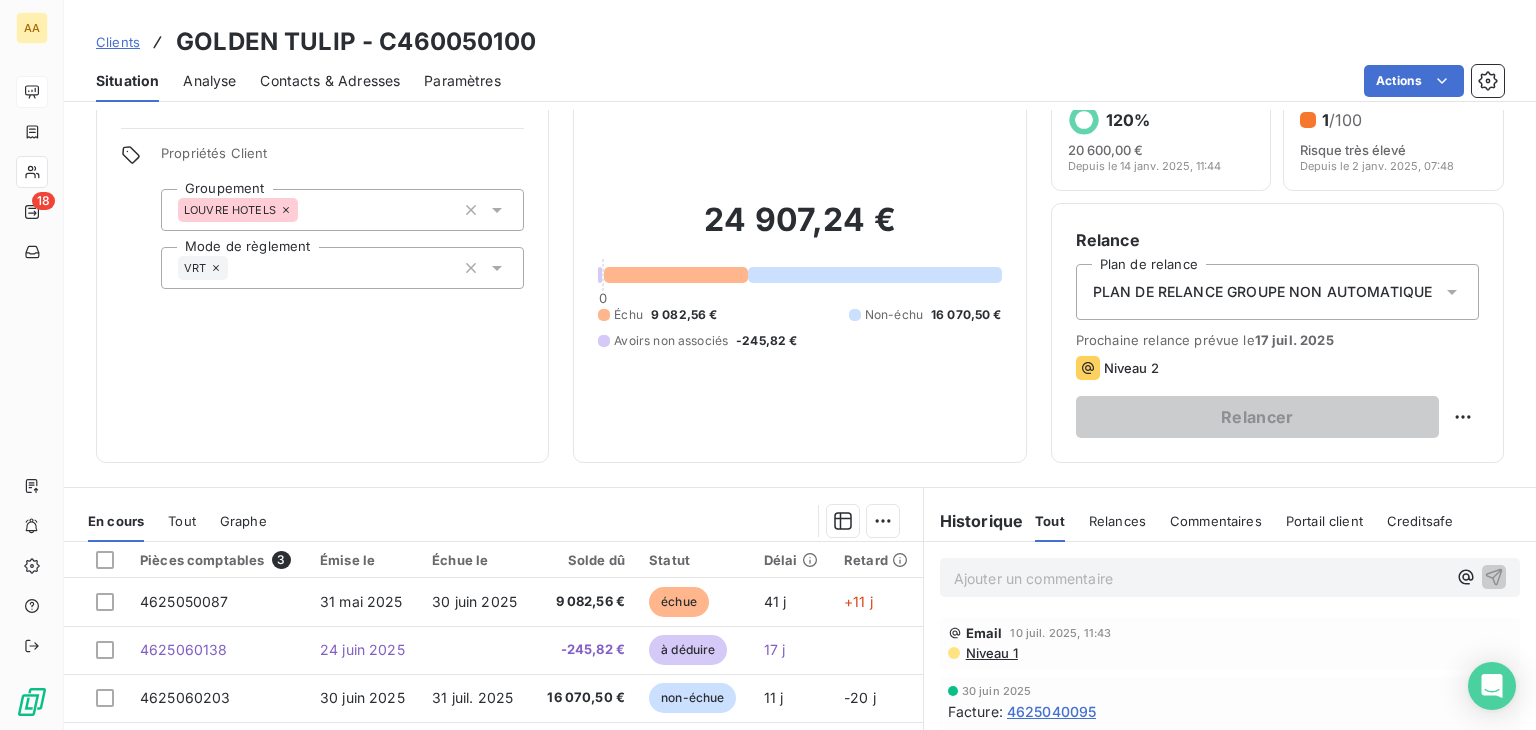 scroll, scrollTop: 0, scrollLeft: 0, axis: both 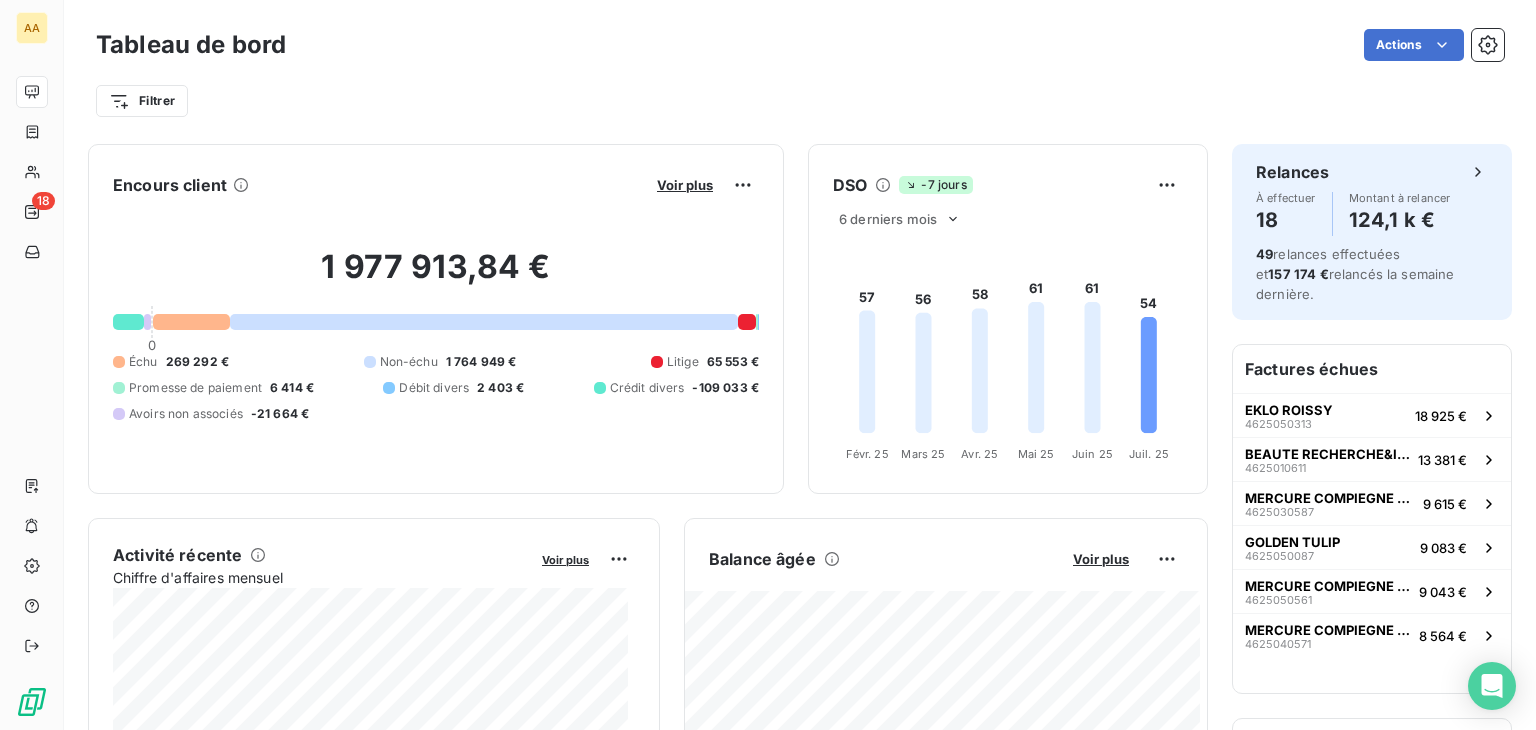 click on "Voir plus" at bounding box center [705, 185] 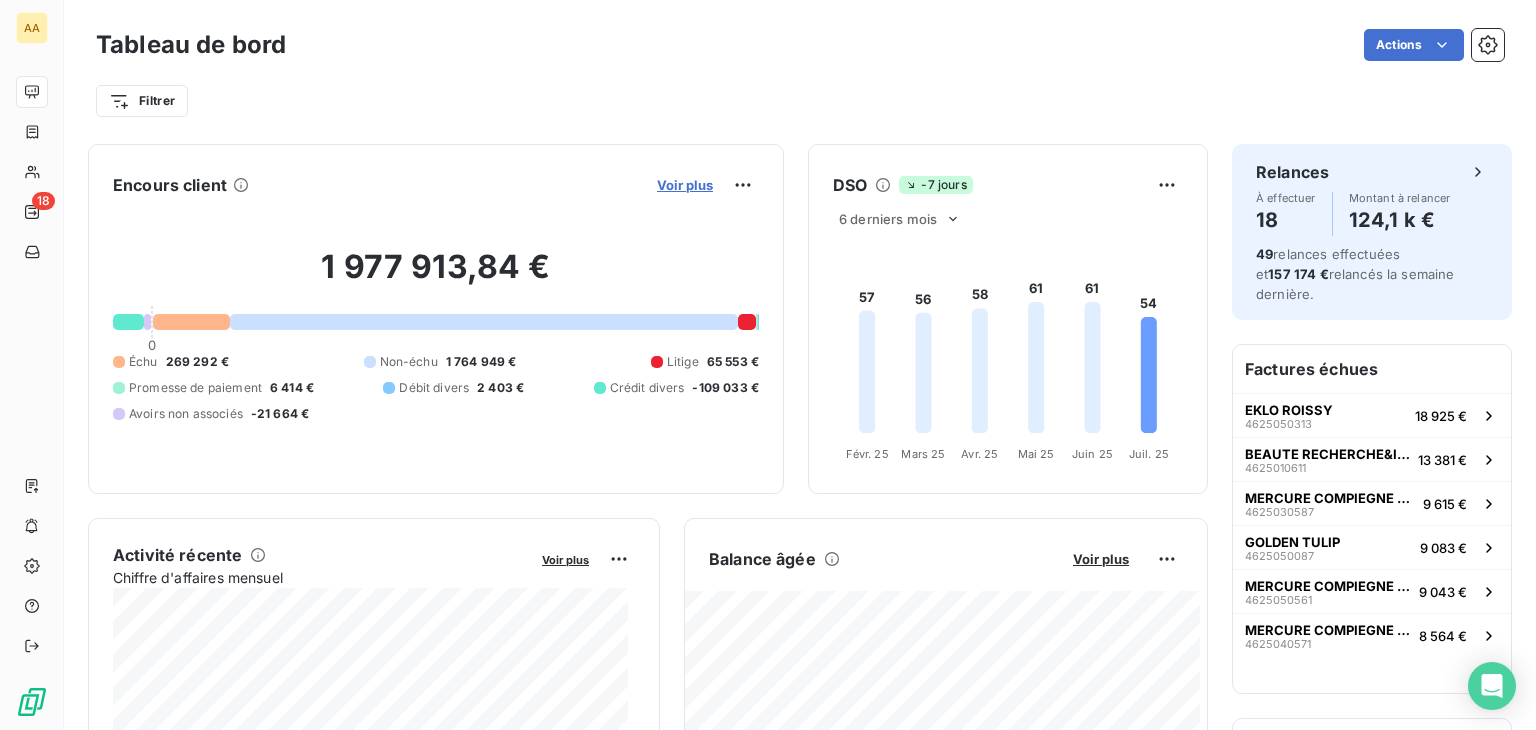 click on "Voir plus" at bounding box center [685, 185] 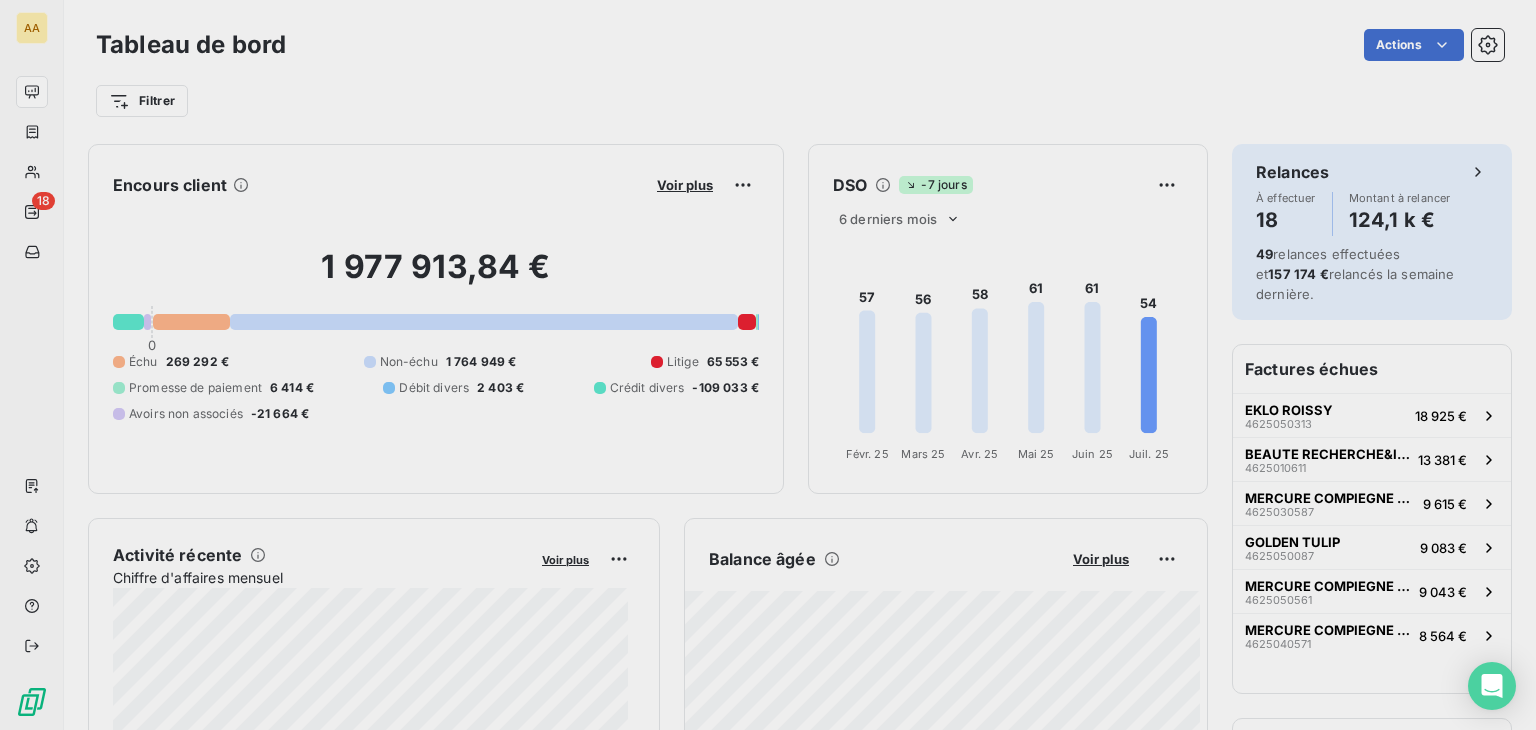 scroll, scrollTop: 16, scrollLeft: 16, axis: both 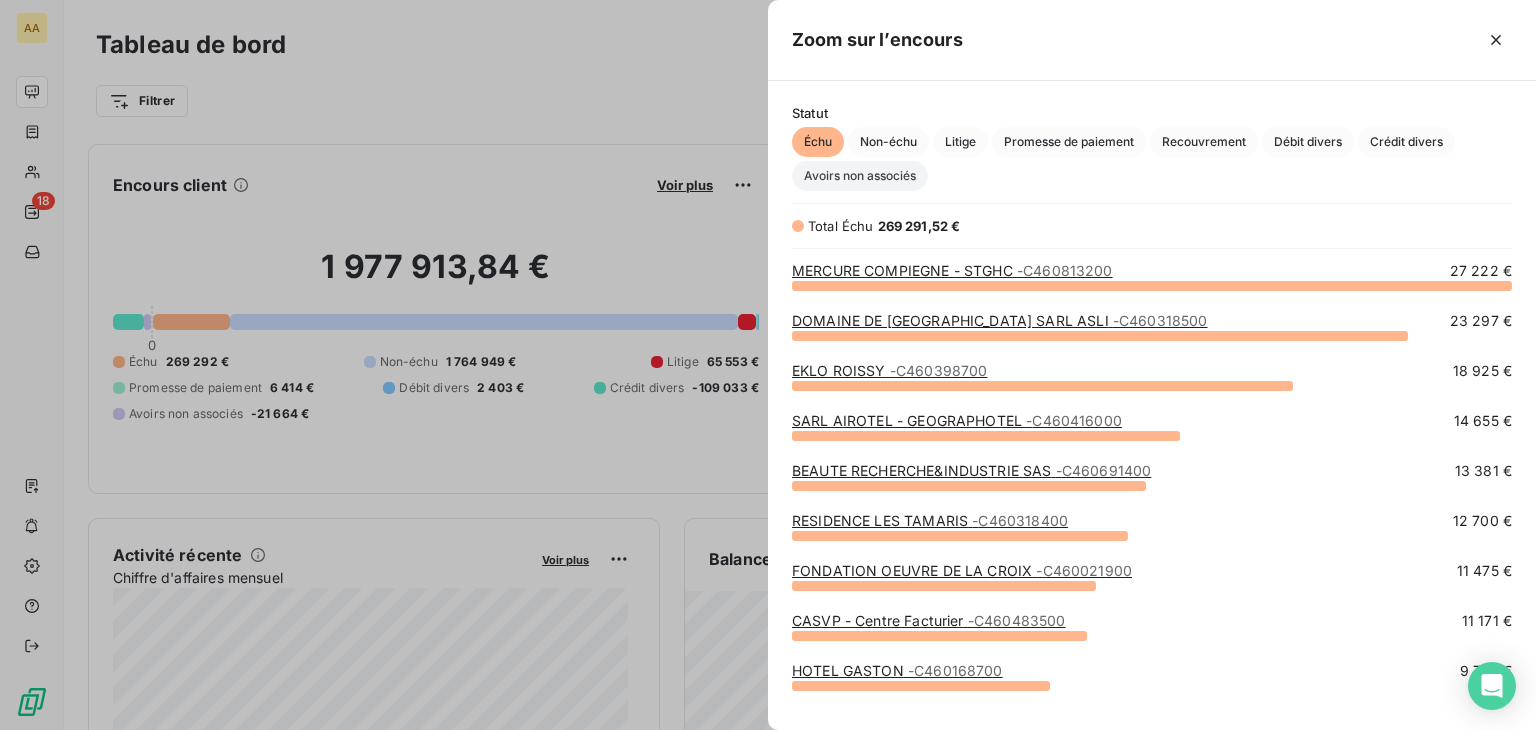 click on "Avoirs non associés" at bounding box center [860, 176] 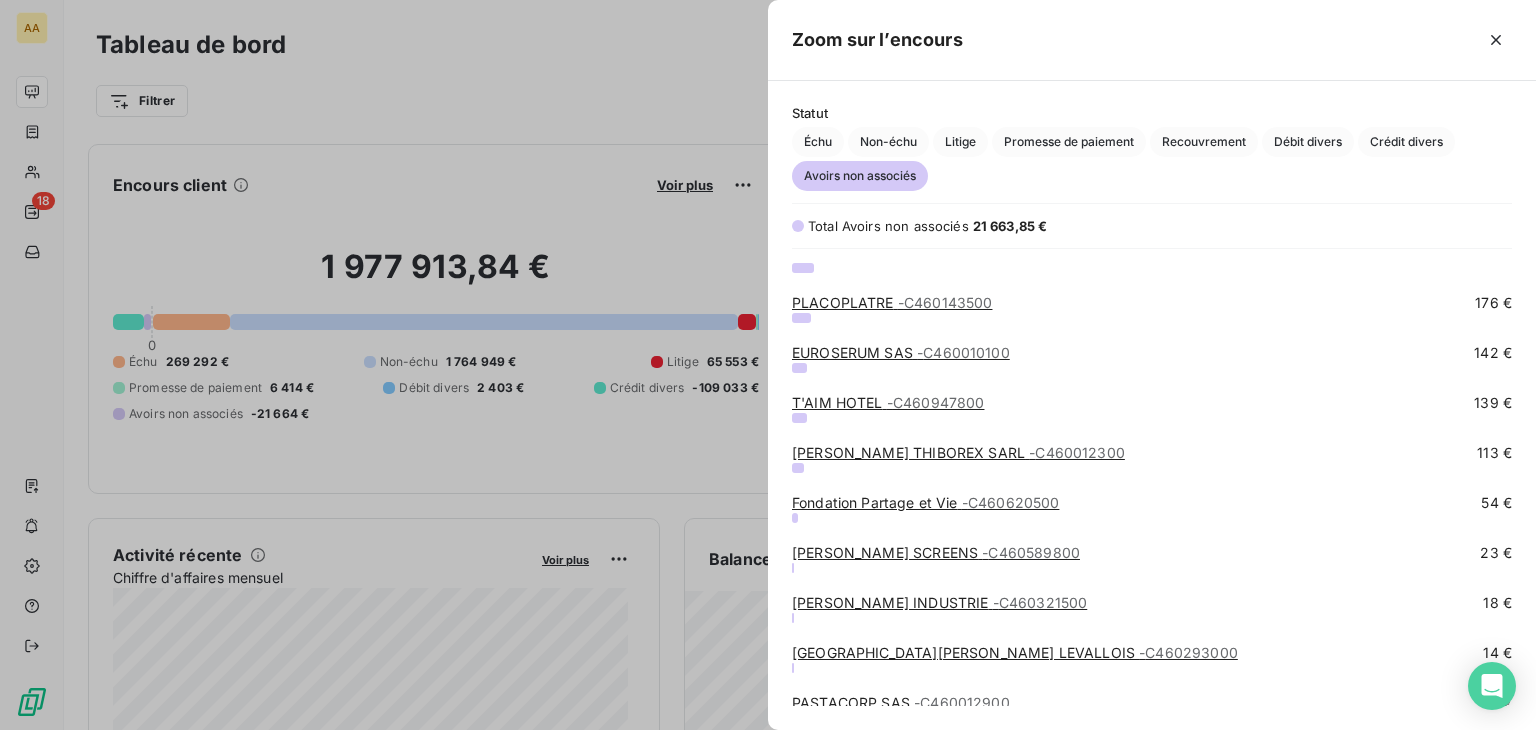 scroll, scrollTop: 700, scrollLeft: 0, axis: vertical 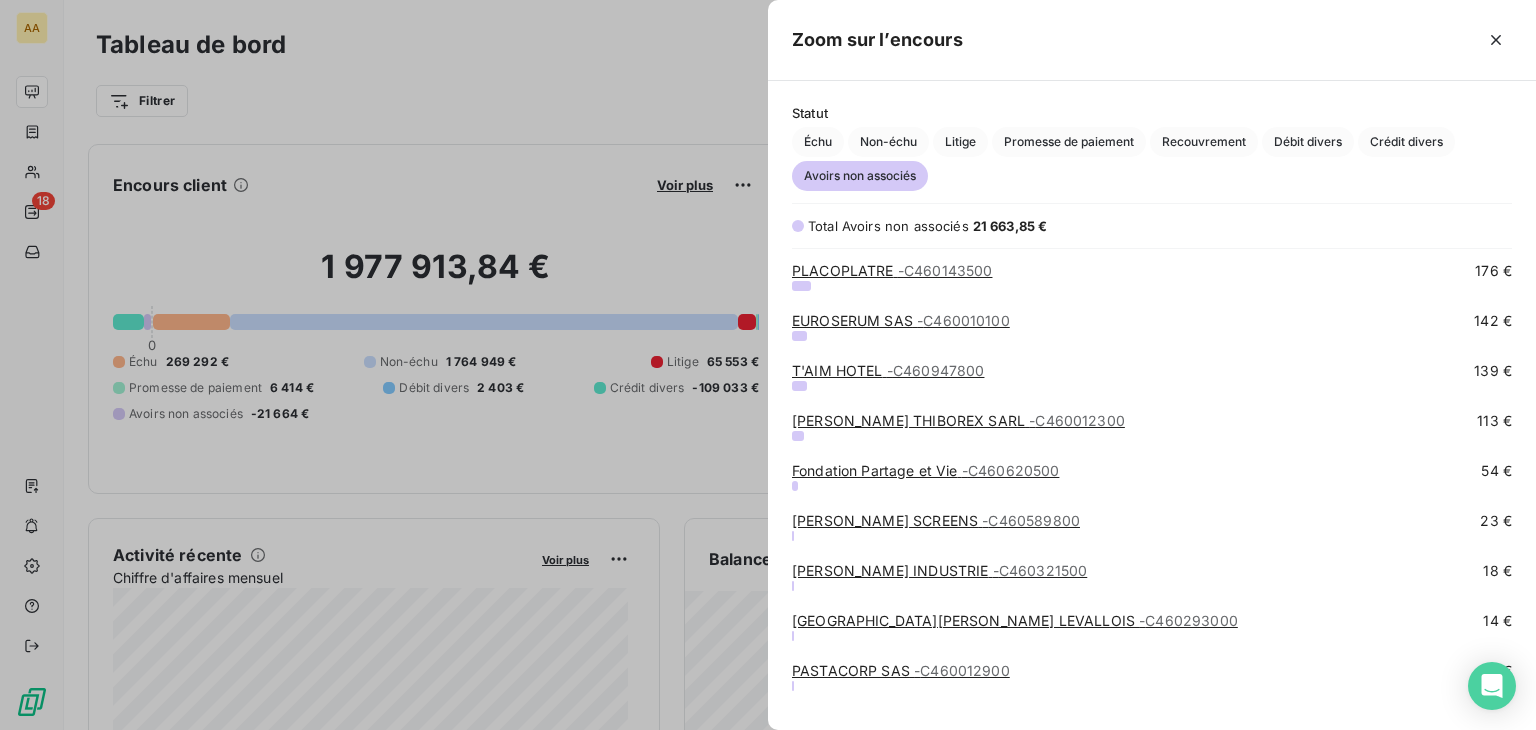 click on "-  C460947800" at bounding box center [936, 370] 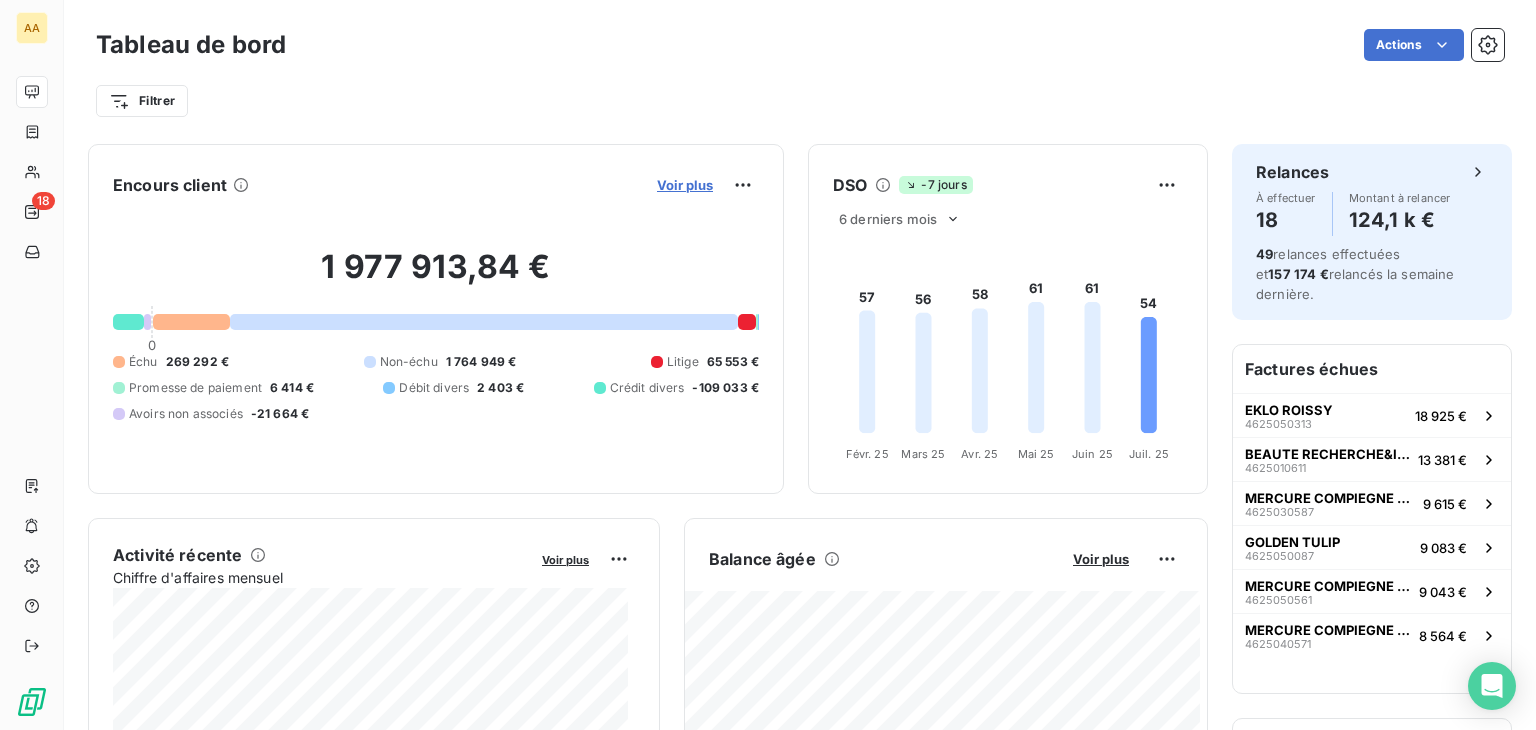 click on "Voir plus" at bounding box center (685, 185) 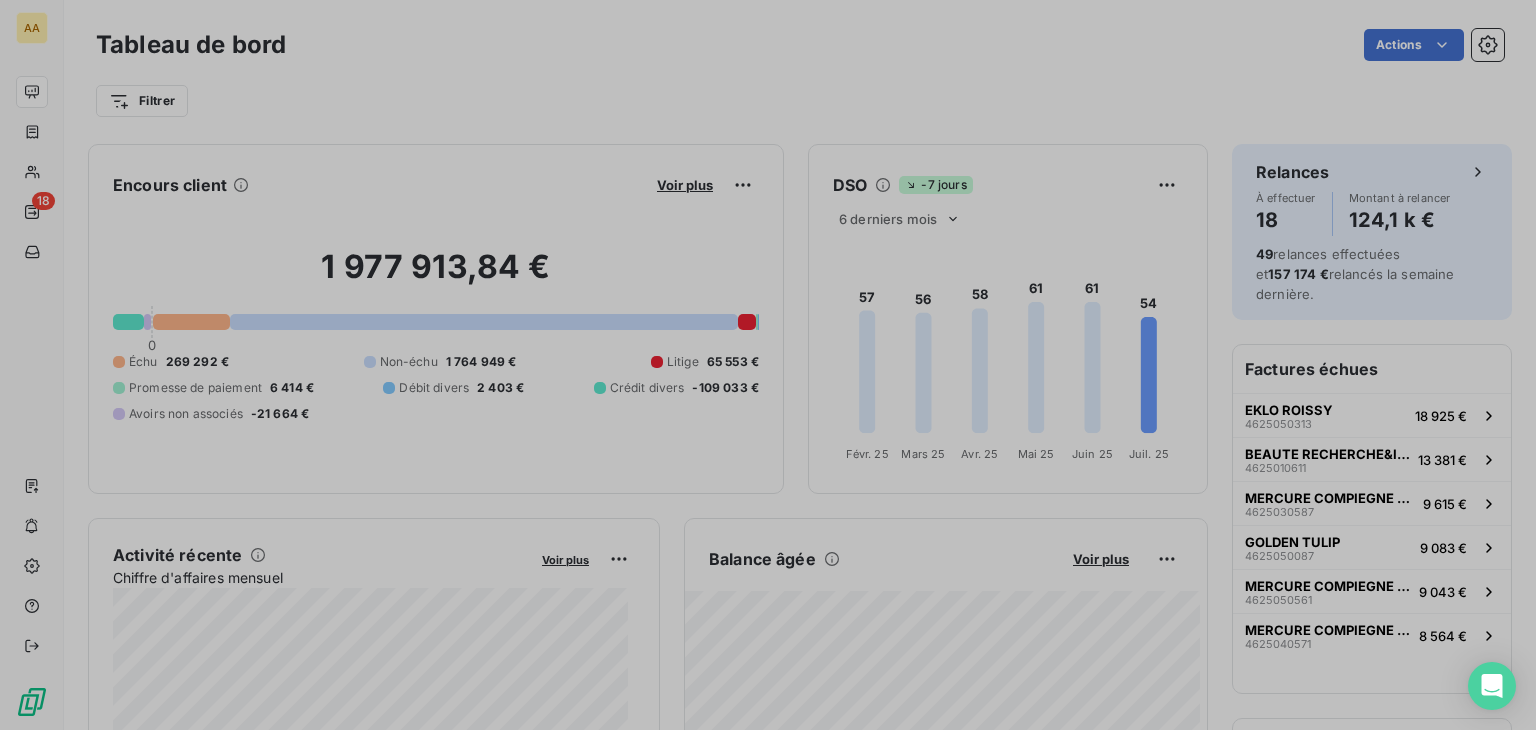 scroll, scrollTop: 16, scrollLeft: 16, axis: both 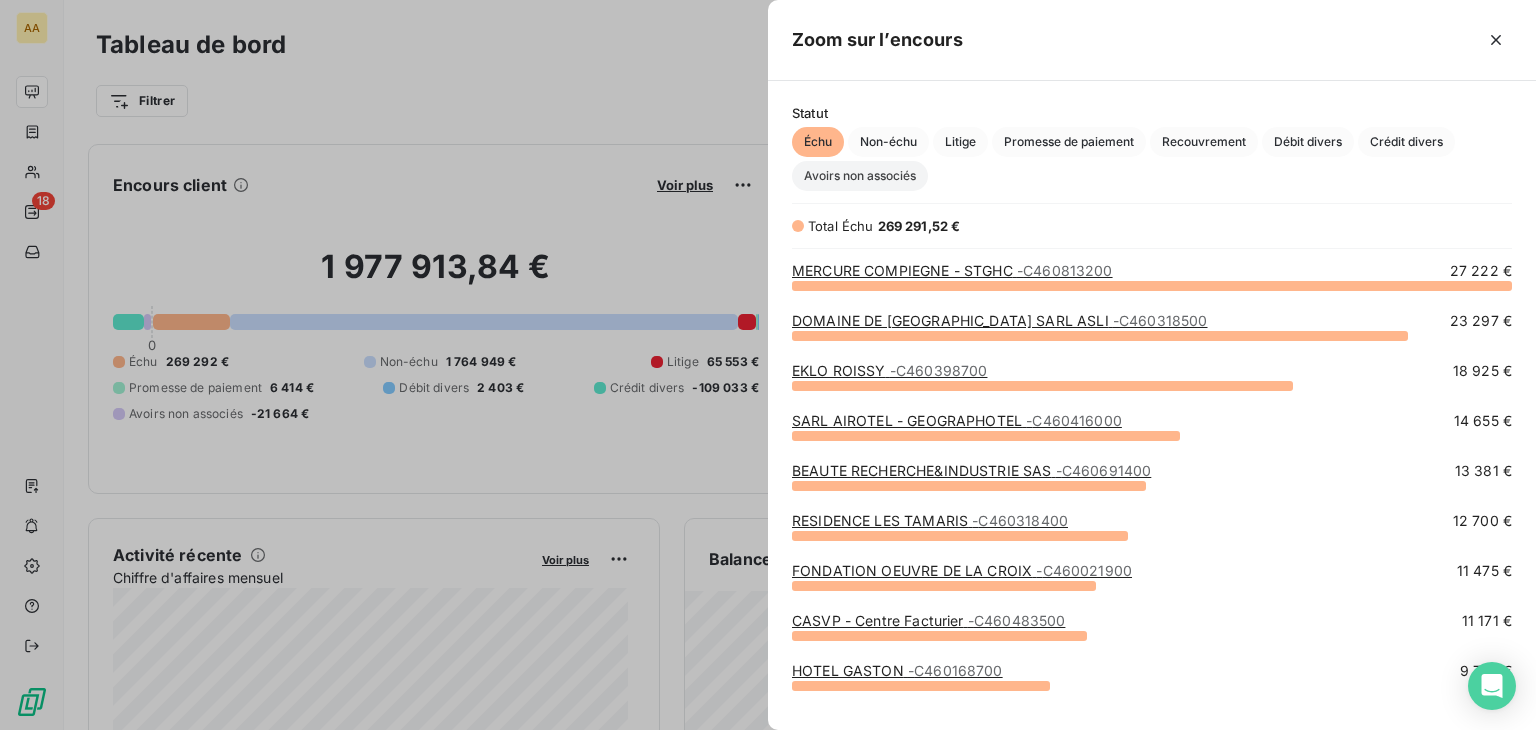 click on "Avoirs non associés" at bounding box center [860, 176] 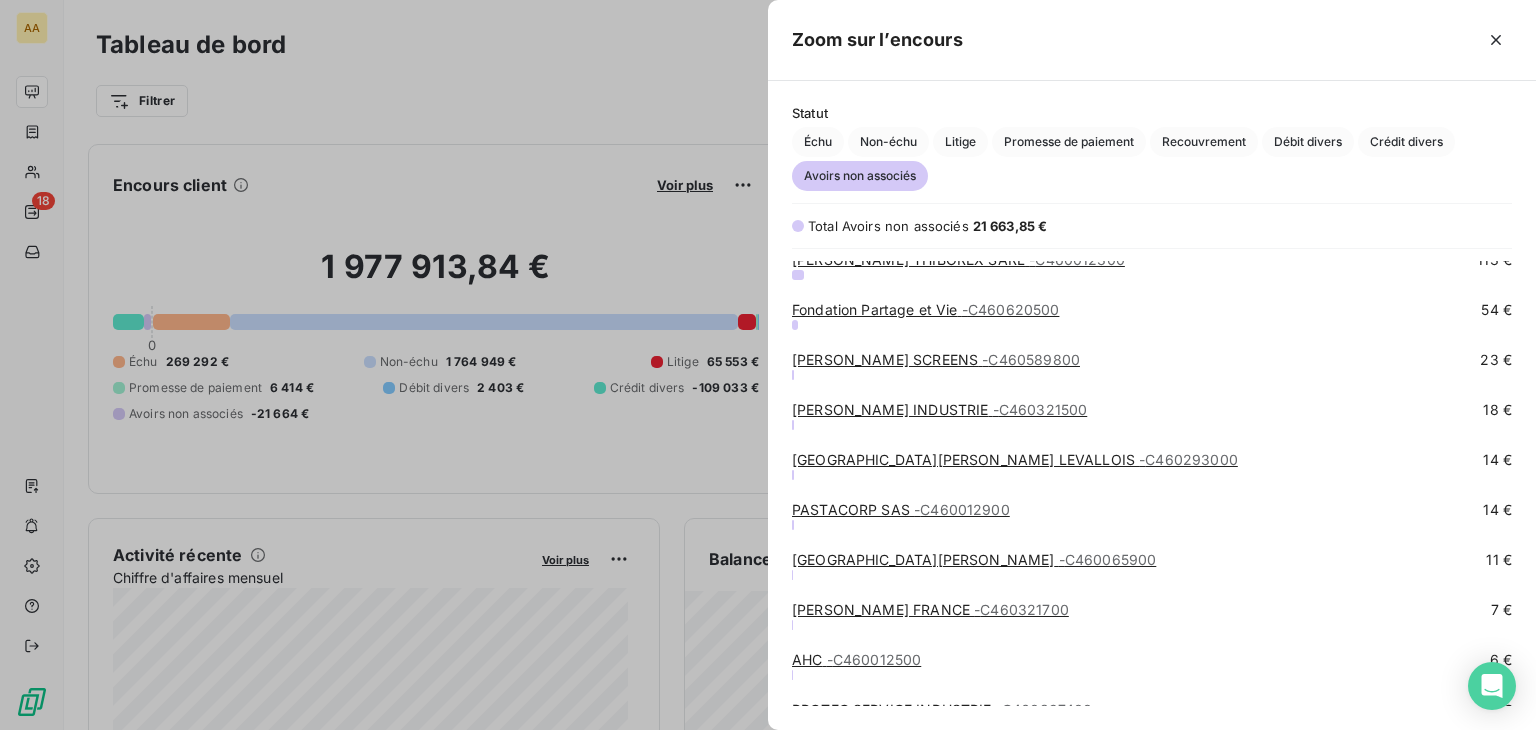 scroll, scrollTop: 929, scrollLeft: 0, axis: vertical 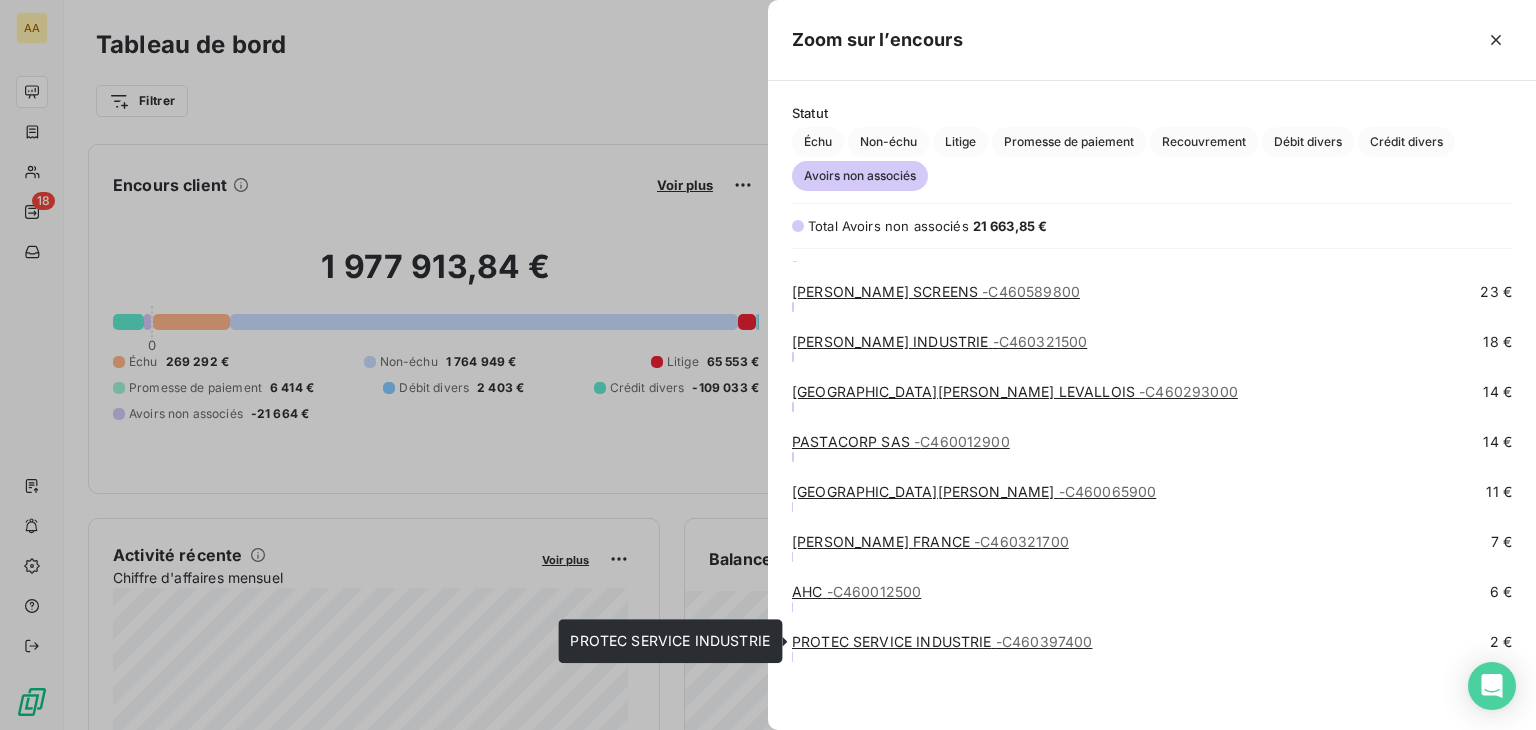 click on "-  C460397400" at bounding box center [1044, 641] 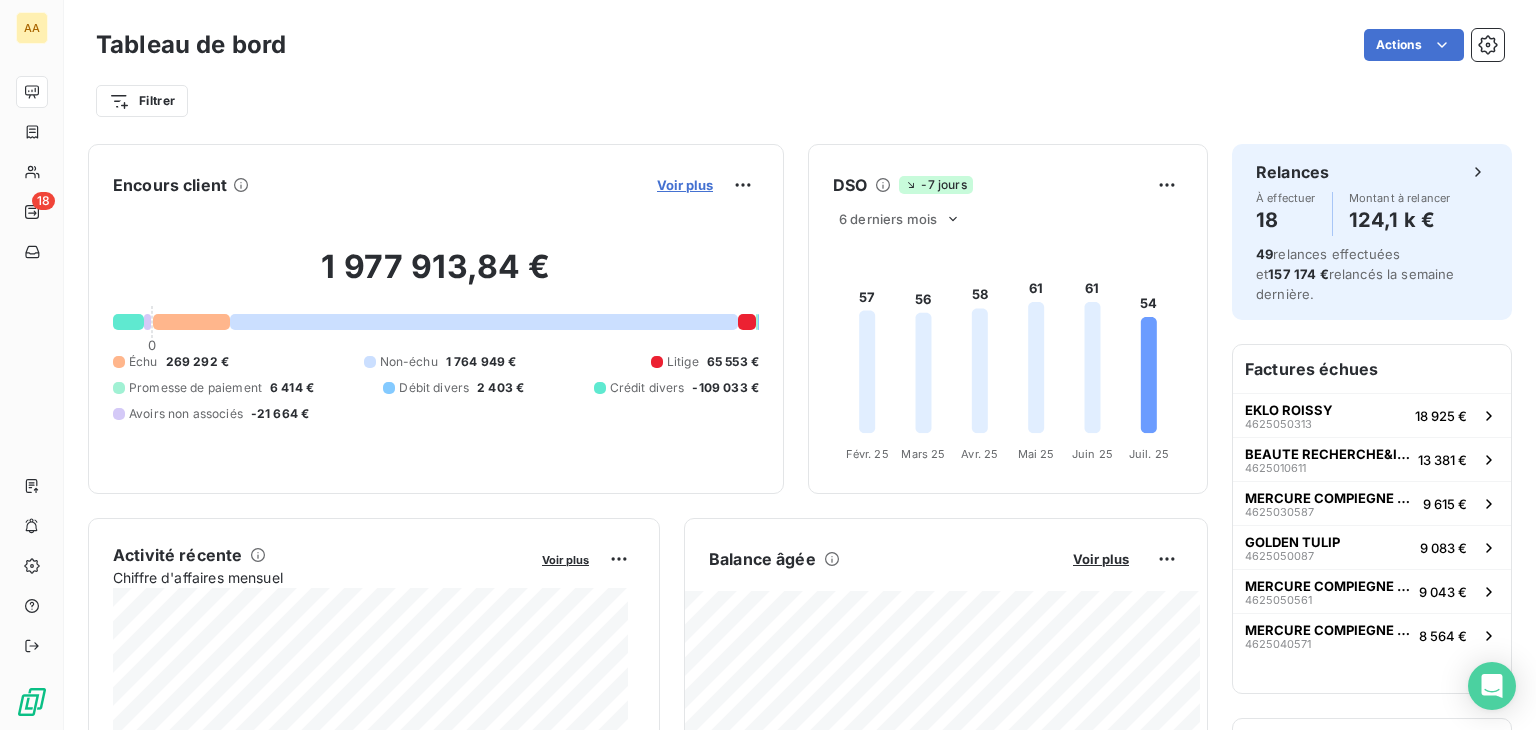 click on "Voir plus" at bounding box center (685, 185) 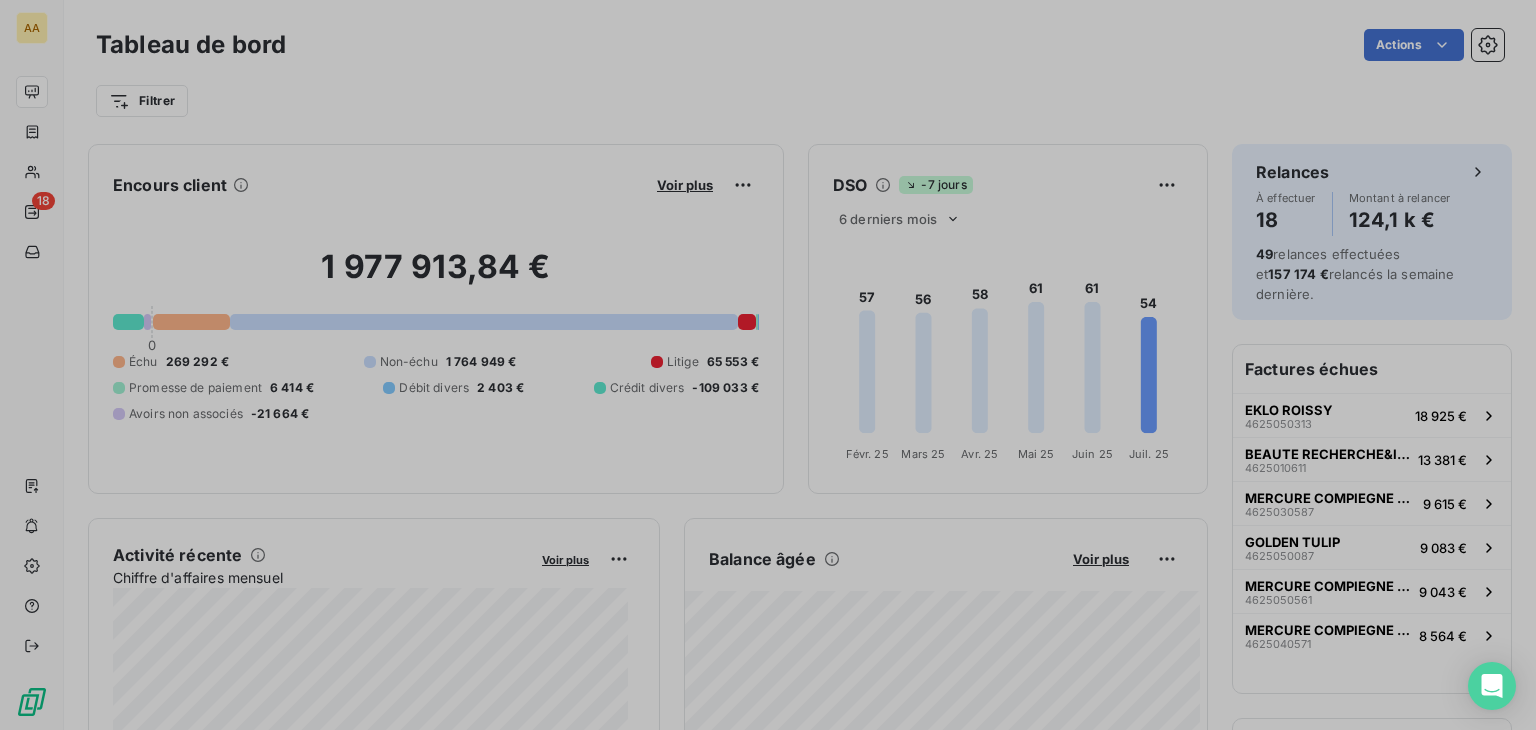 scroll, scrollTop: 16, scrollLeft: 16, axis: both 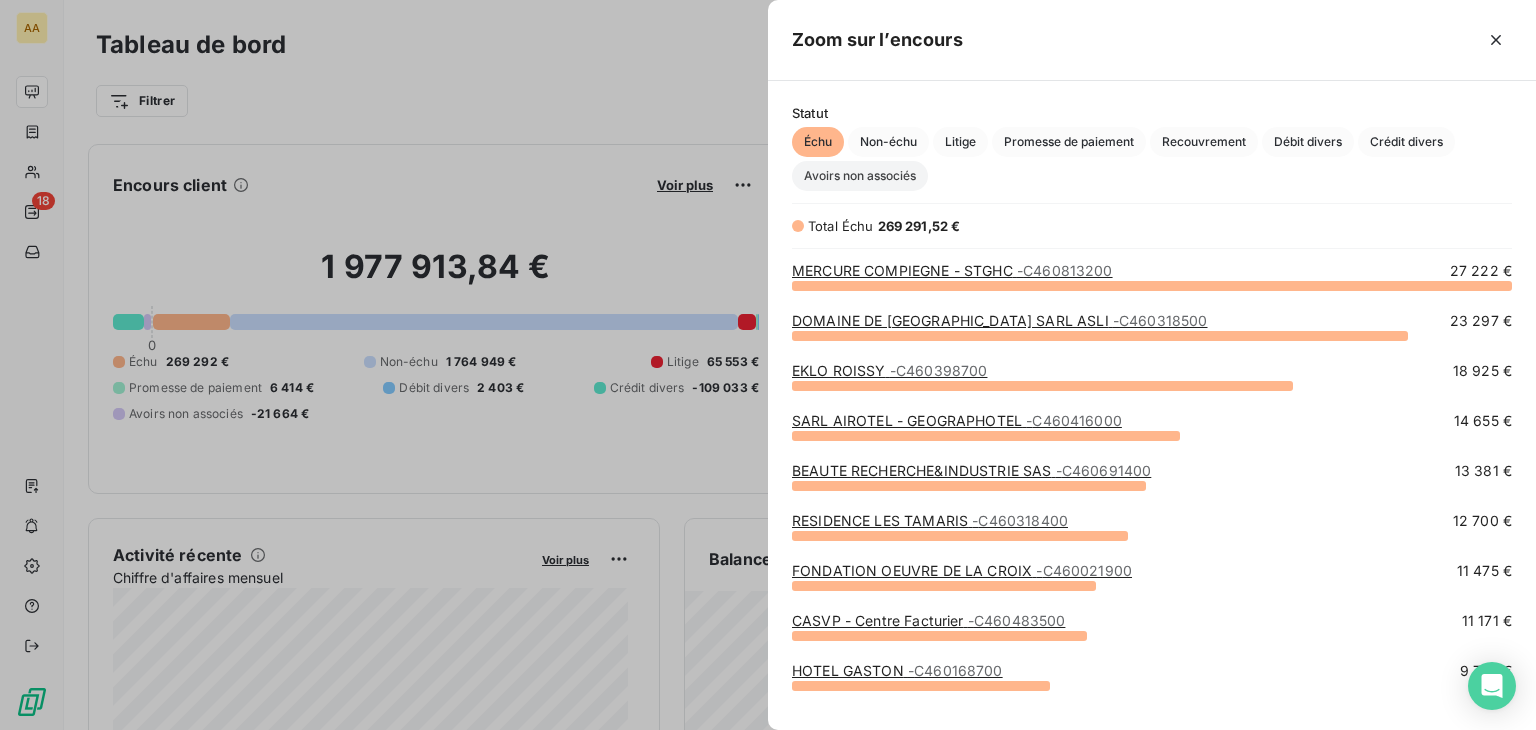 click on "Avoirs non associés" at bounding box center [860, 176] 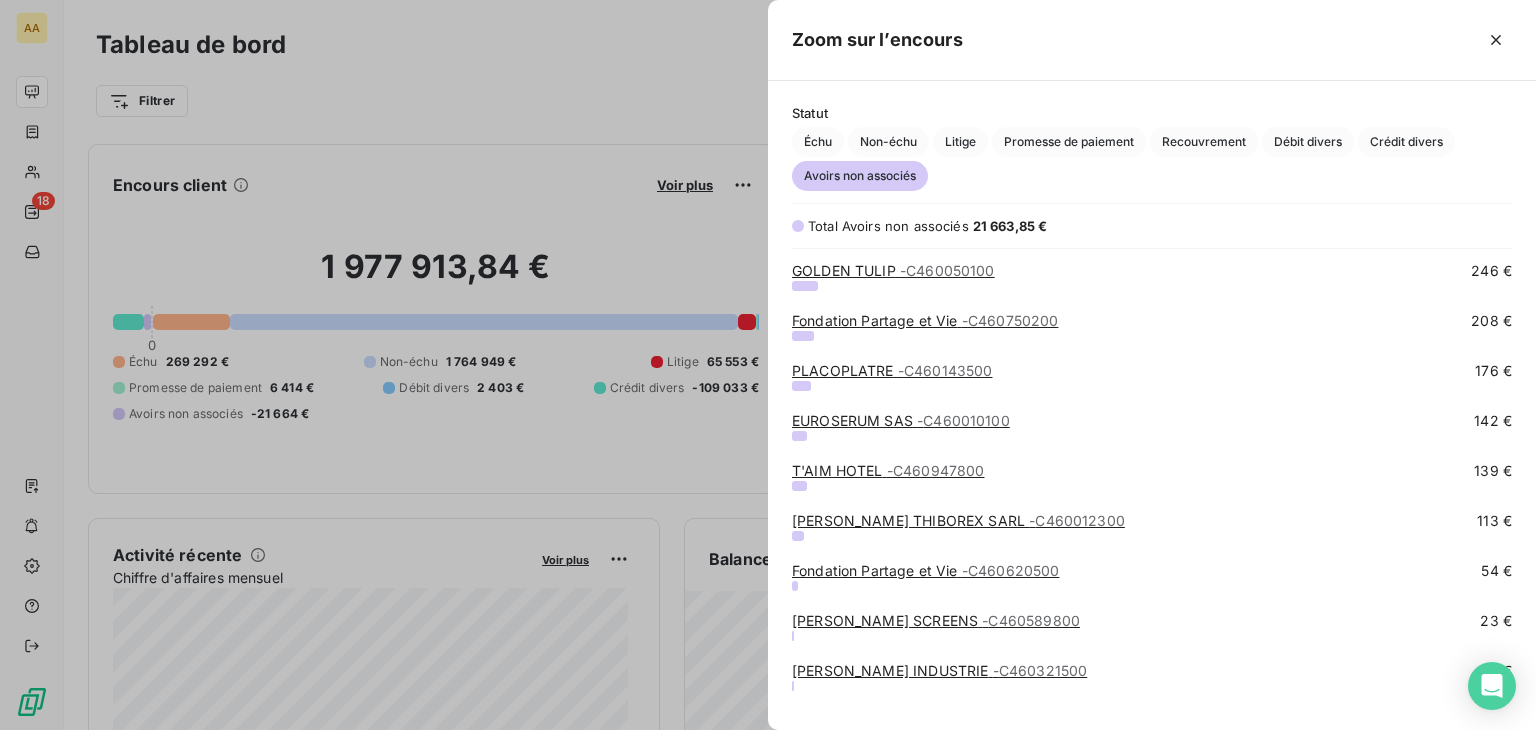 scroll, scrollTop: 929, scrollLeft: 0, axis: vertical 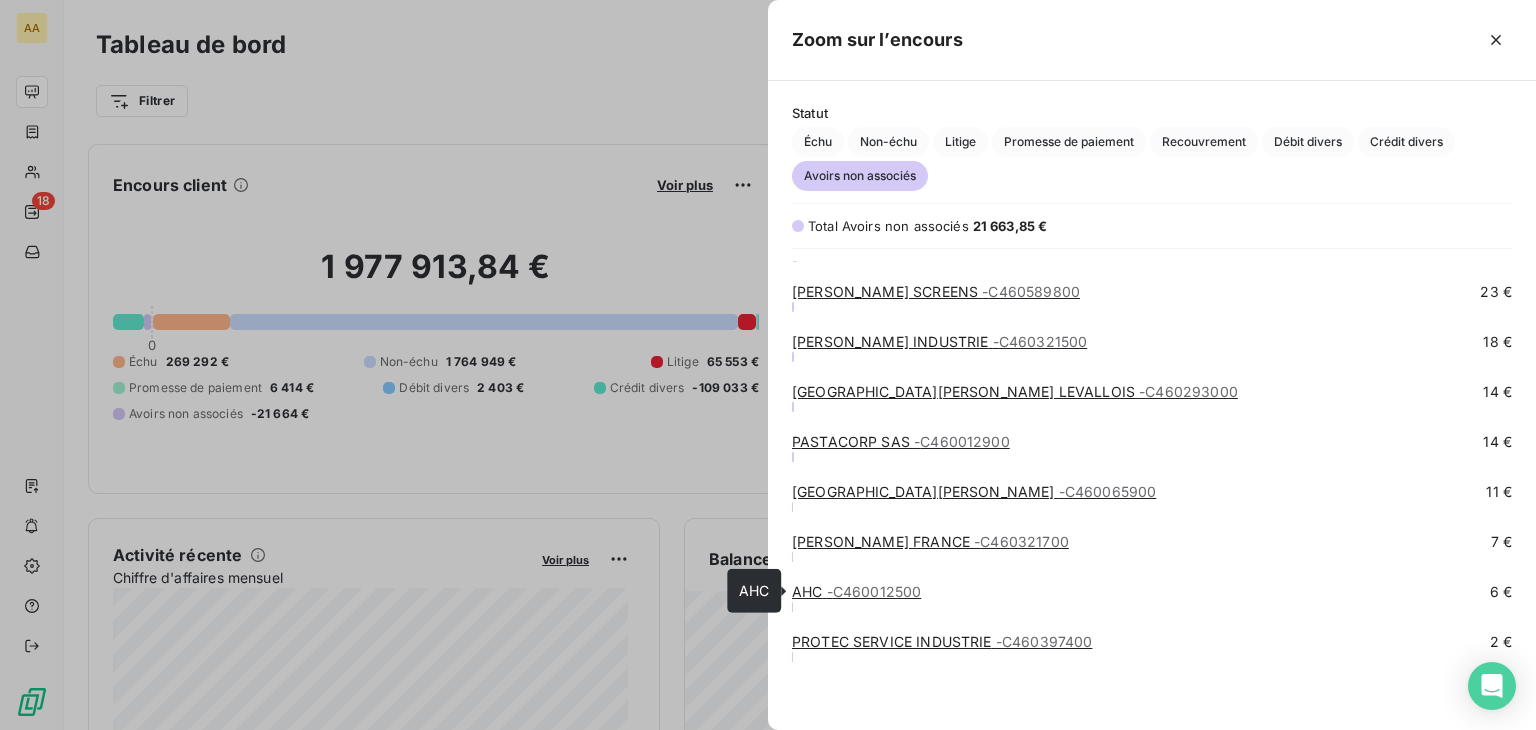 click on "-  C460012500" at bounding box center [874, 591] 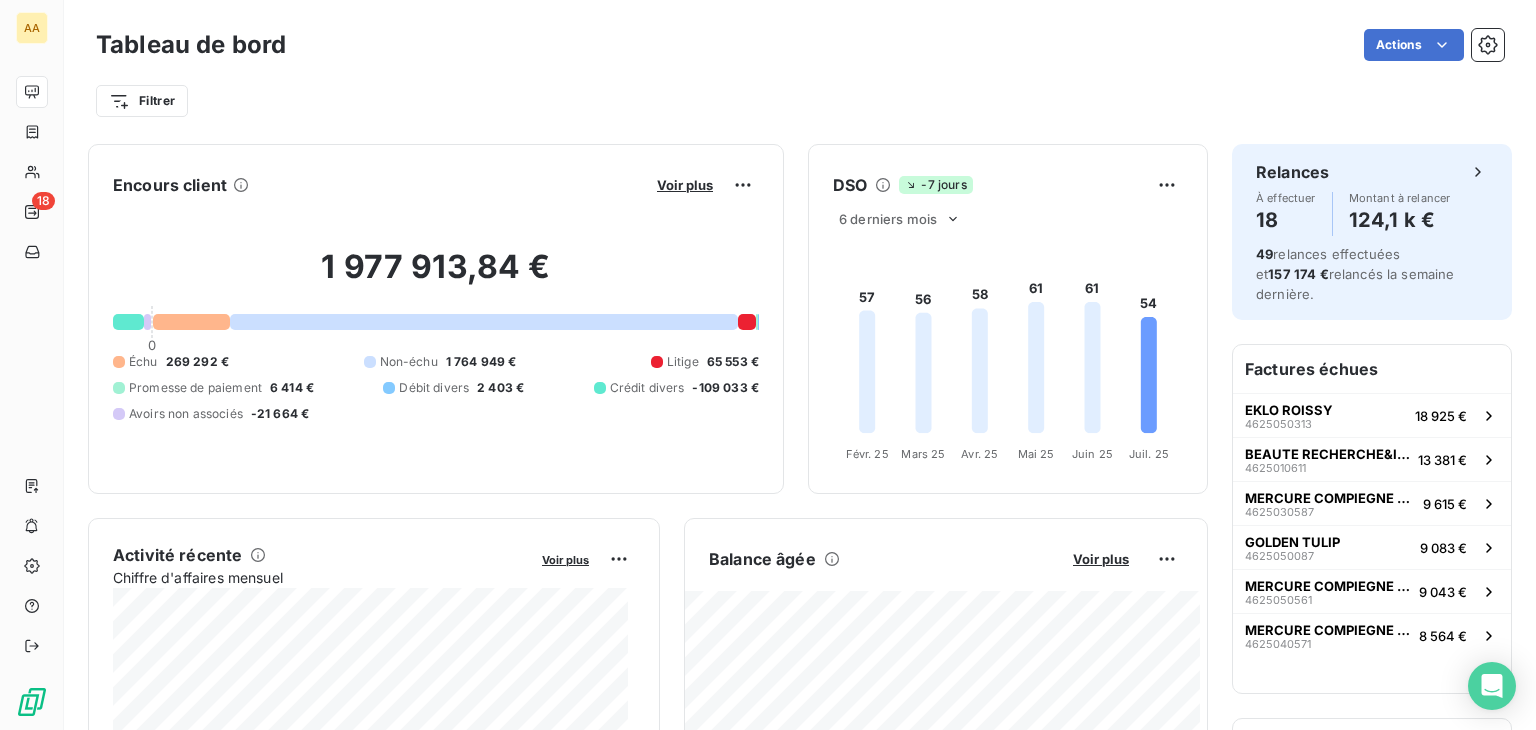 click on "Voir plus" at bounding box center (705, 185) 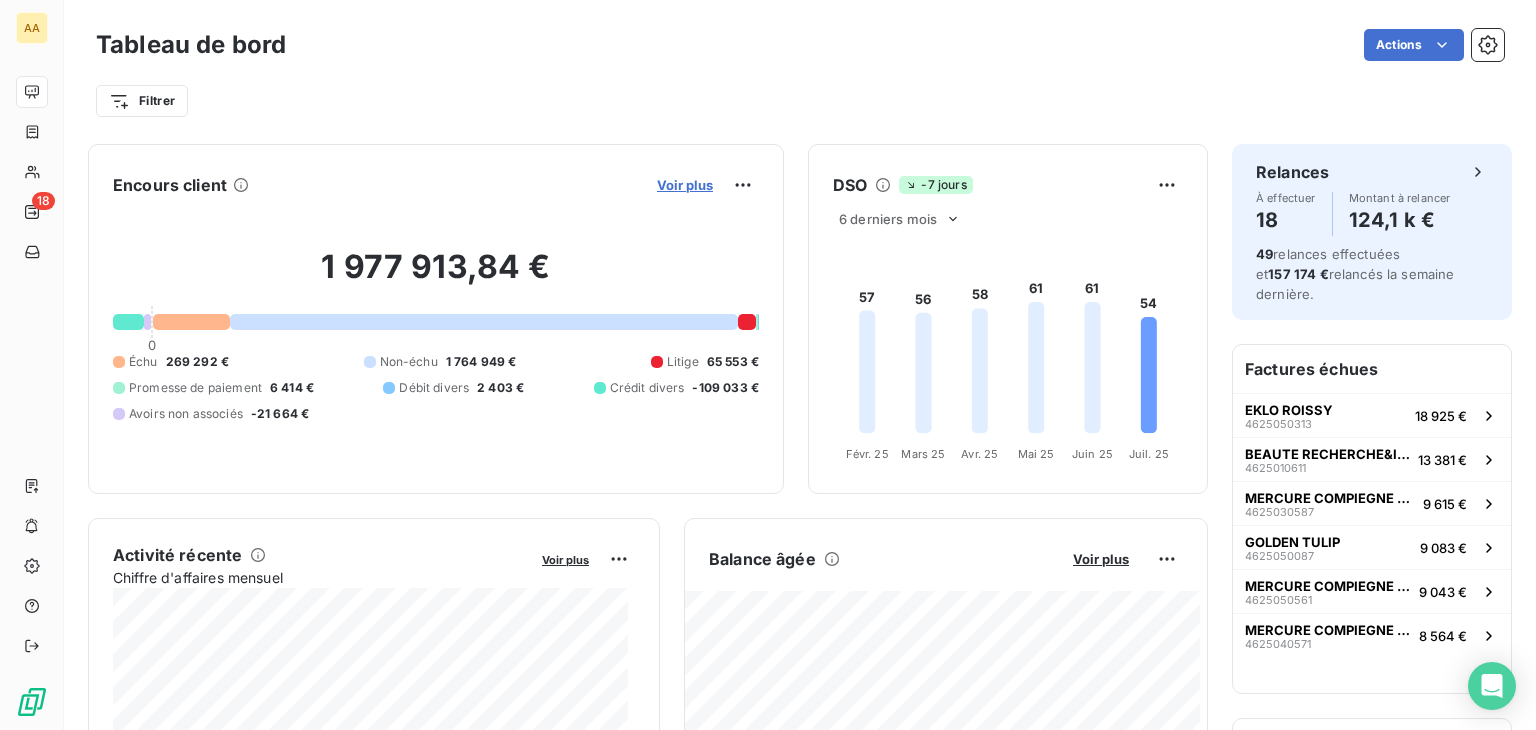 click on "Voir plus" at bounding box center (685, 185) 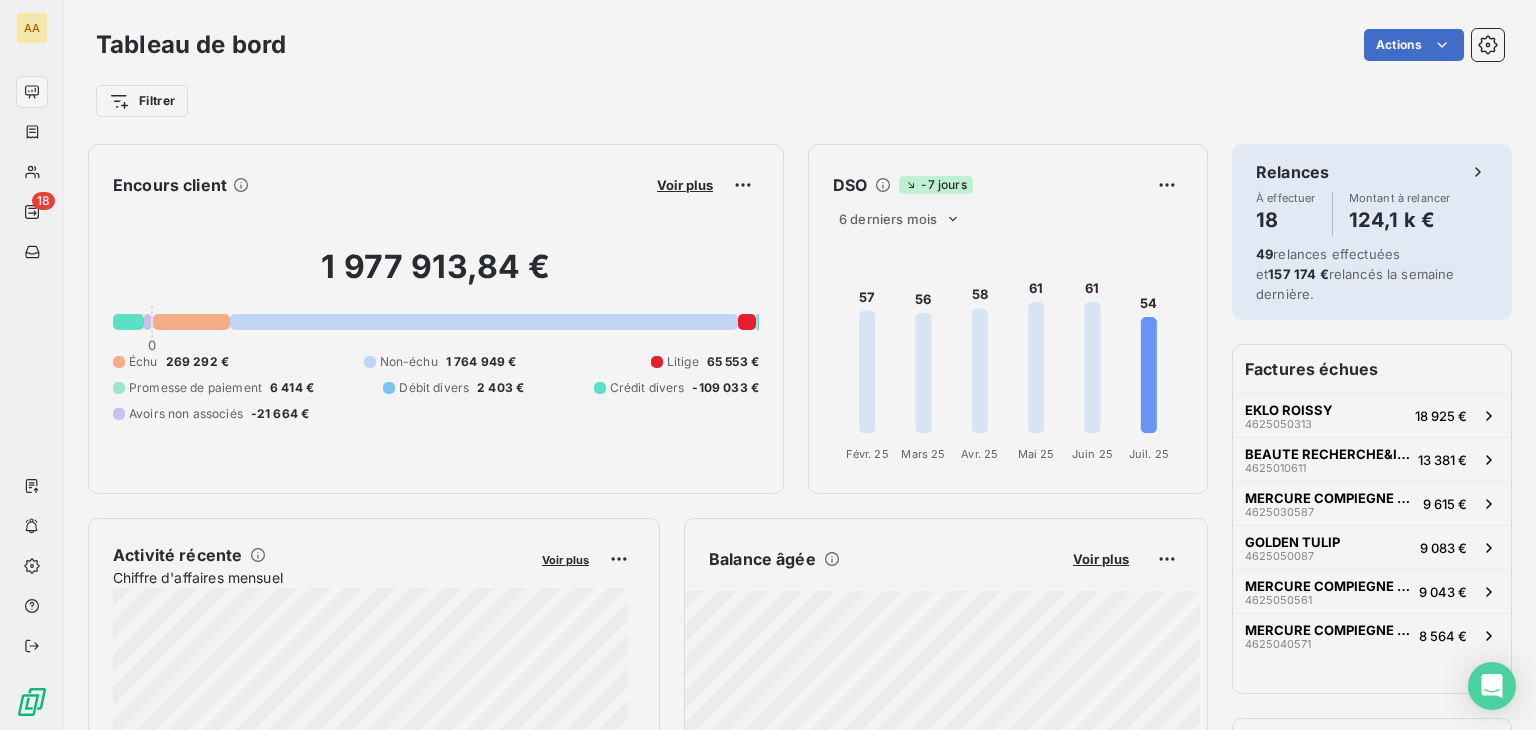 scroll, scrollTop: 16, scrollLeft: 16, axis: both 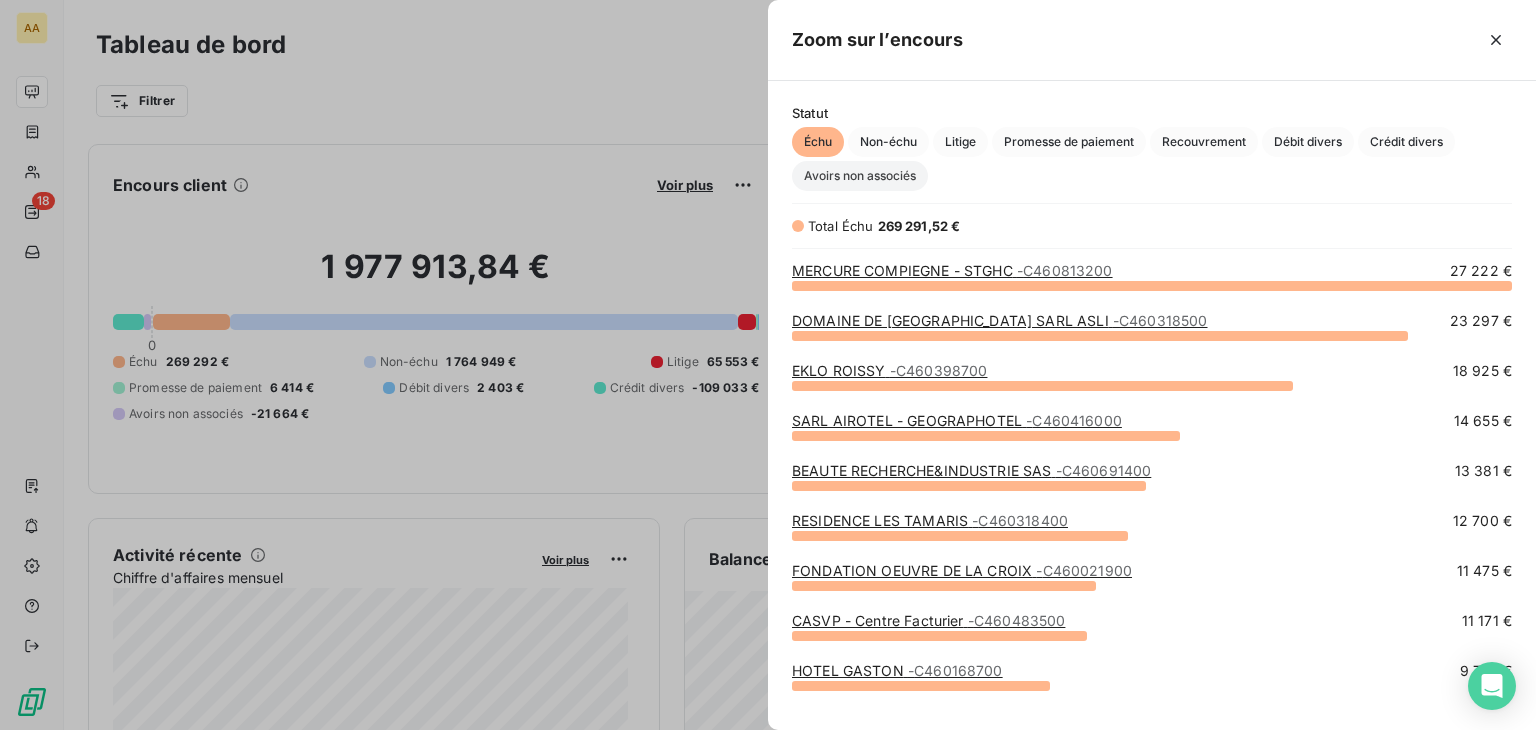 click on "Avoirs non associés" at bounding box center (860, 176) 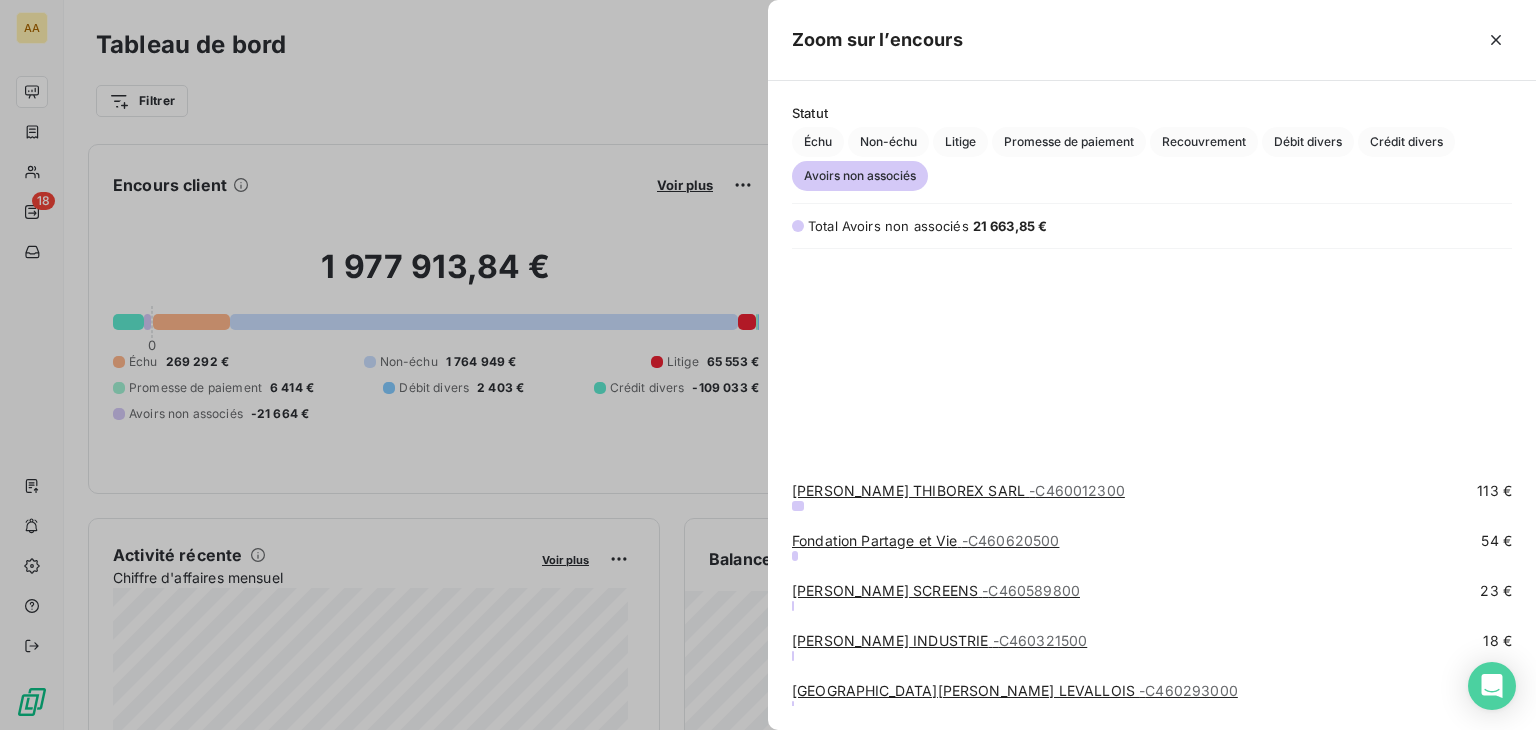 scroll, scrollTop: 929, scrollLeft: 0, axis: vertical 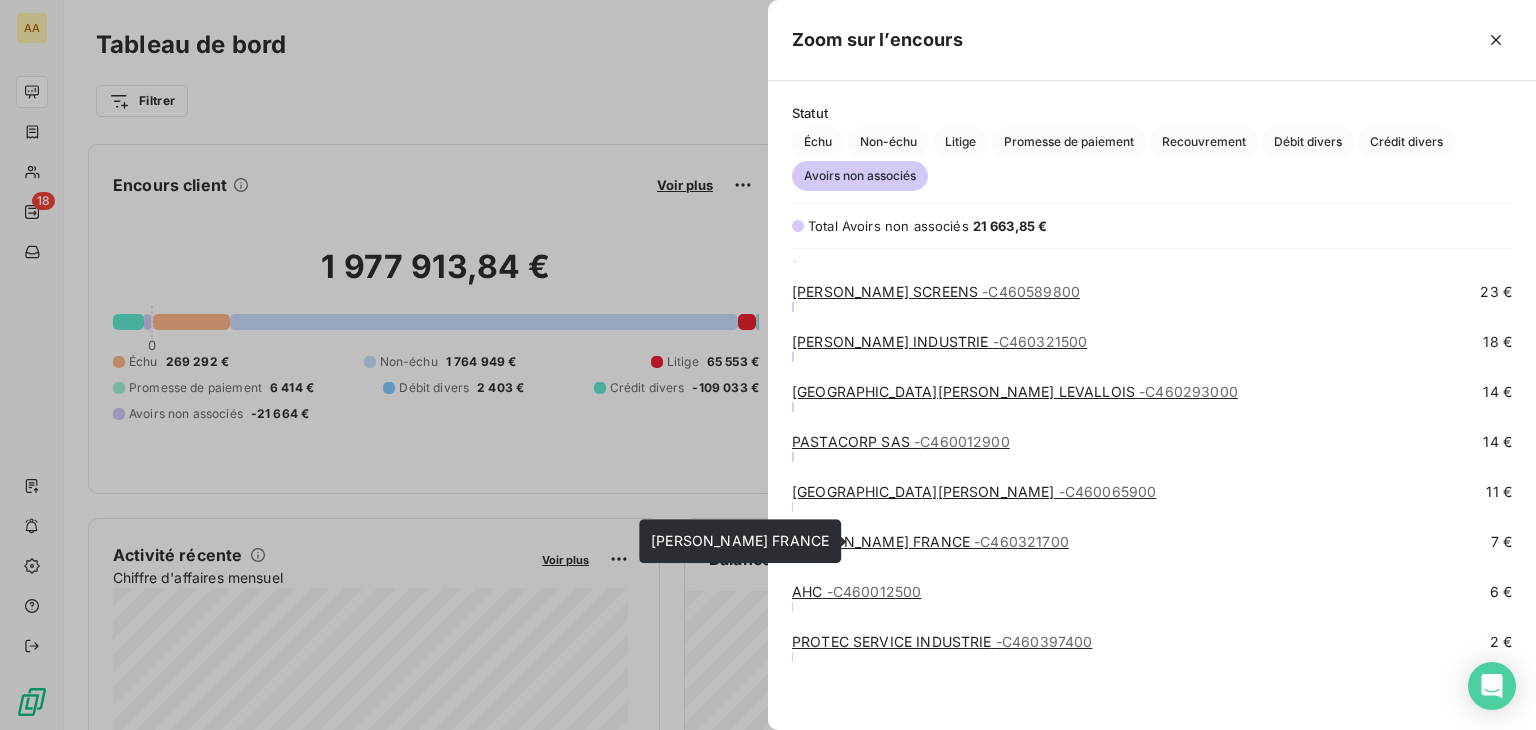 click on "-  C460321700" at bounding box center (1021, 541) 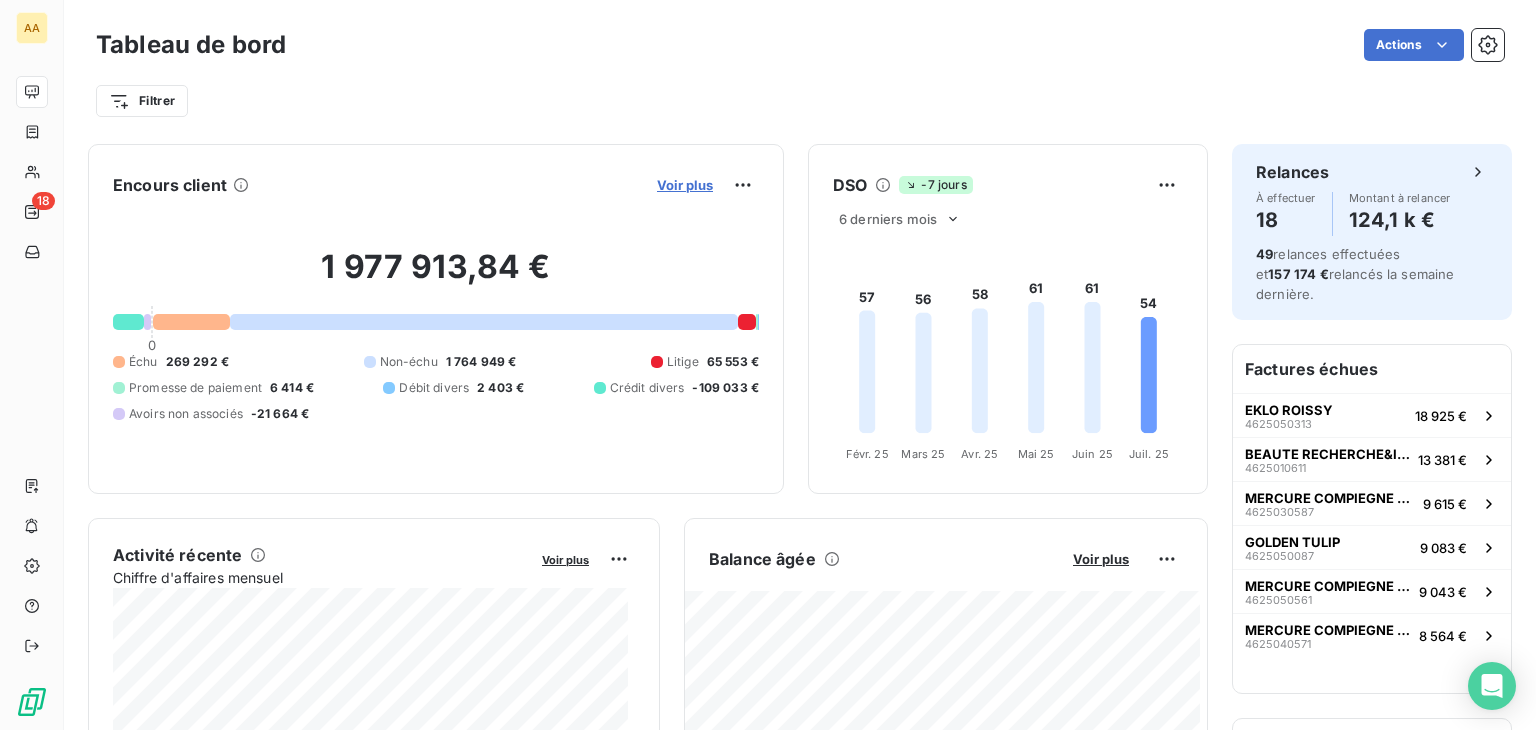 click on "Voir plus" at bounding box center [685, 185] 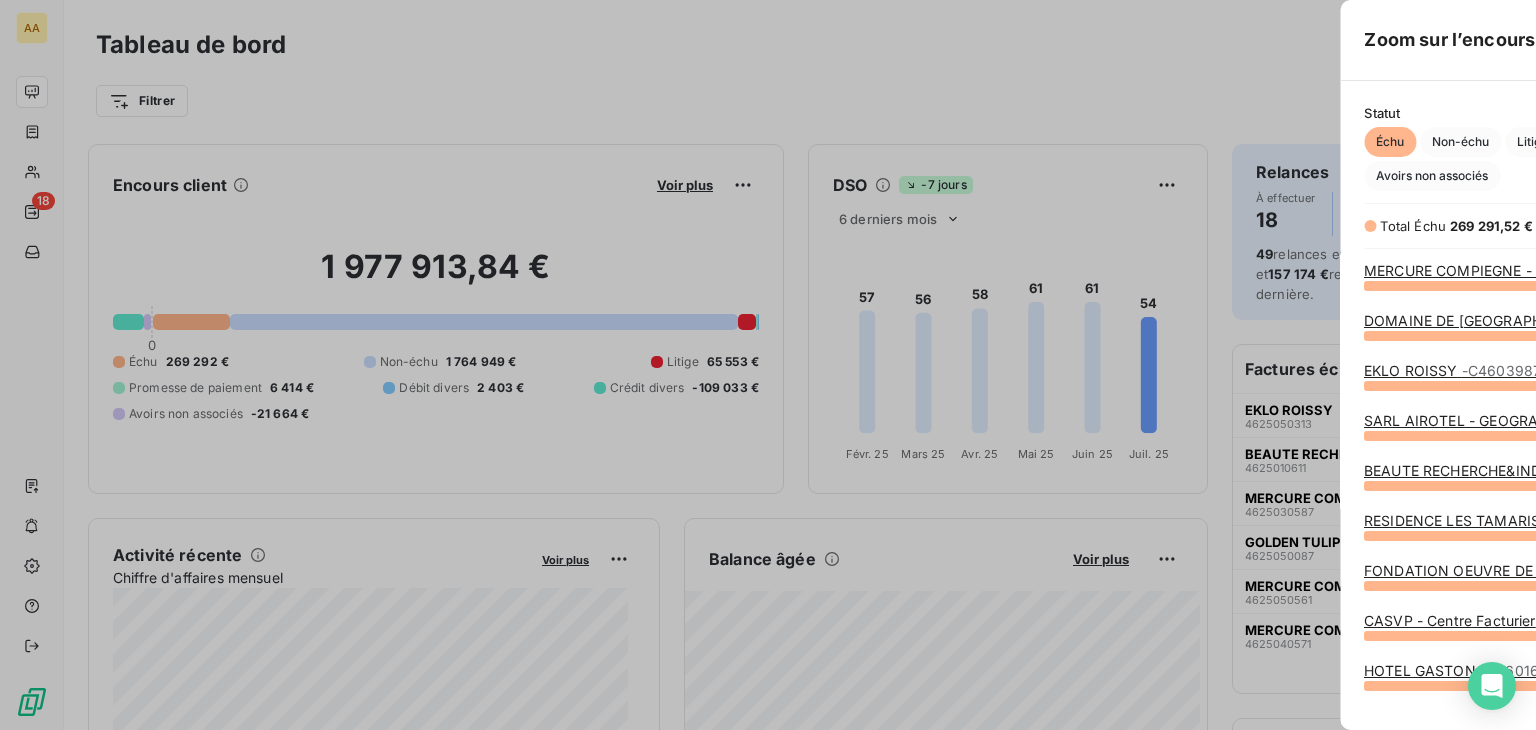 scroll, scrollTop: 16, scrollLeft: 16, axis: both 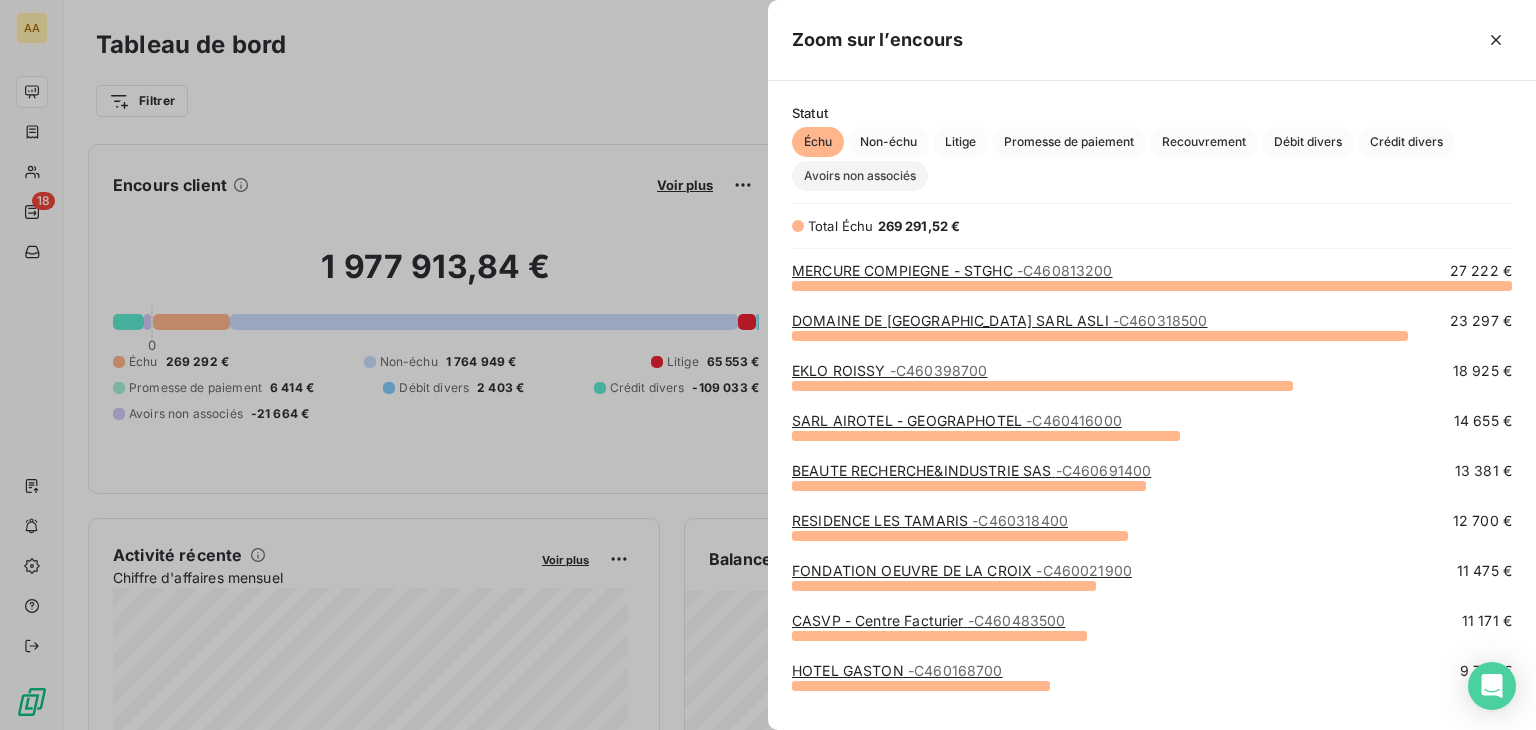 click on "Avoirs non associés" at bounding box center (860, 176) 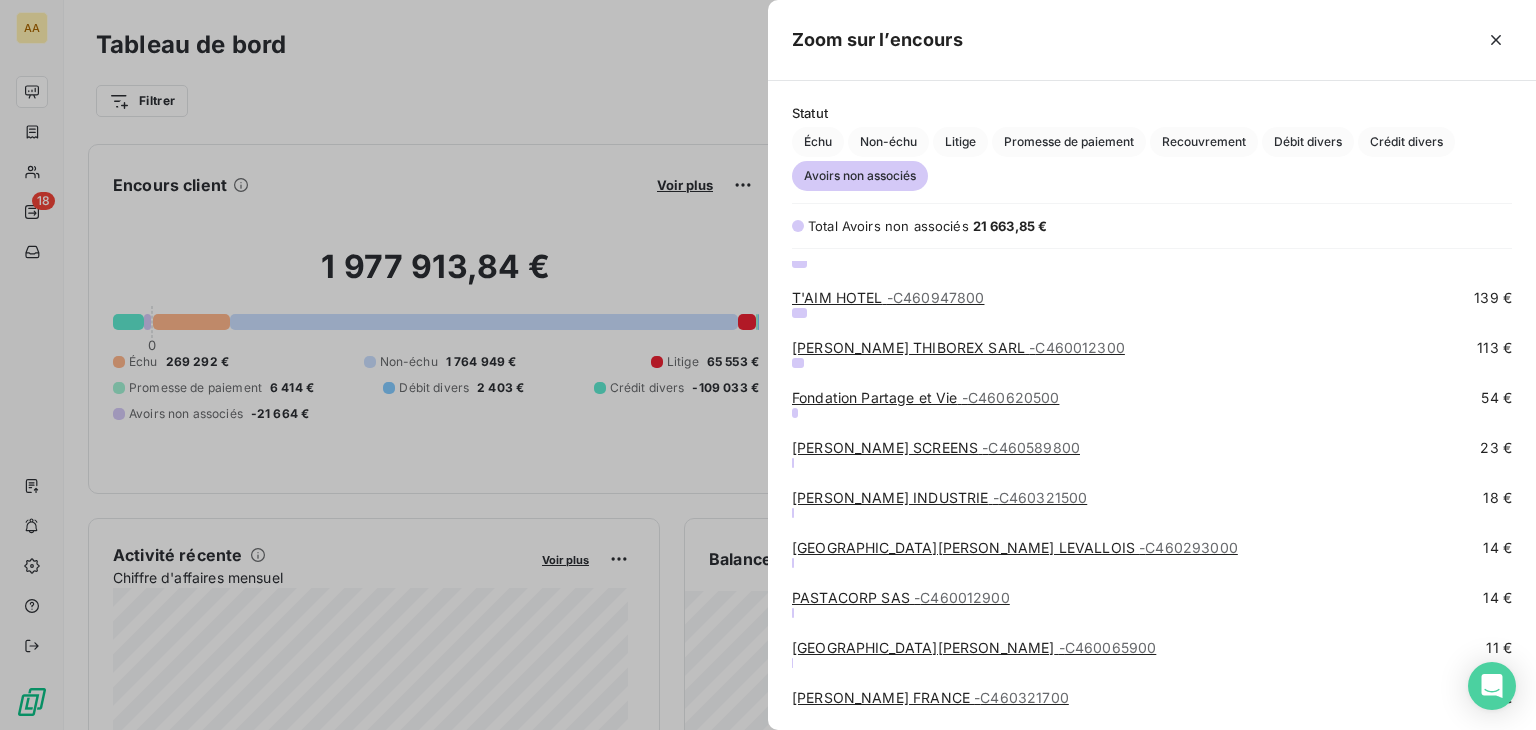scroll, scrollTop: 729, scrollLeft: 0, axis: vertical 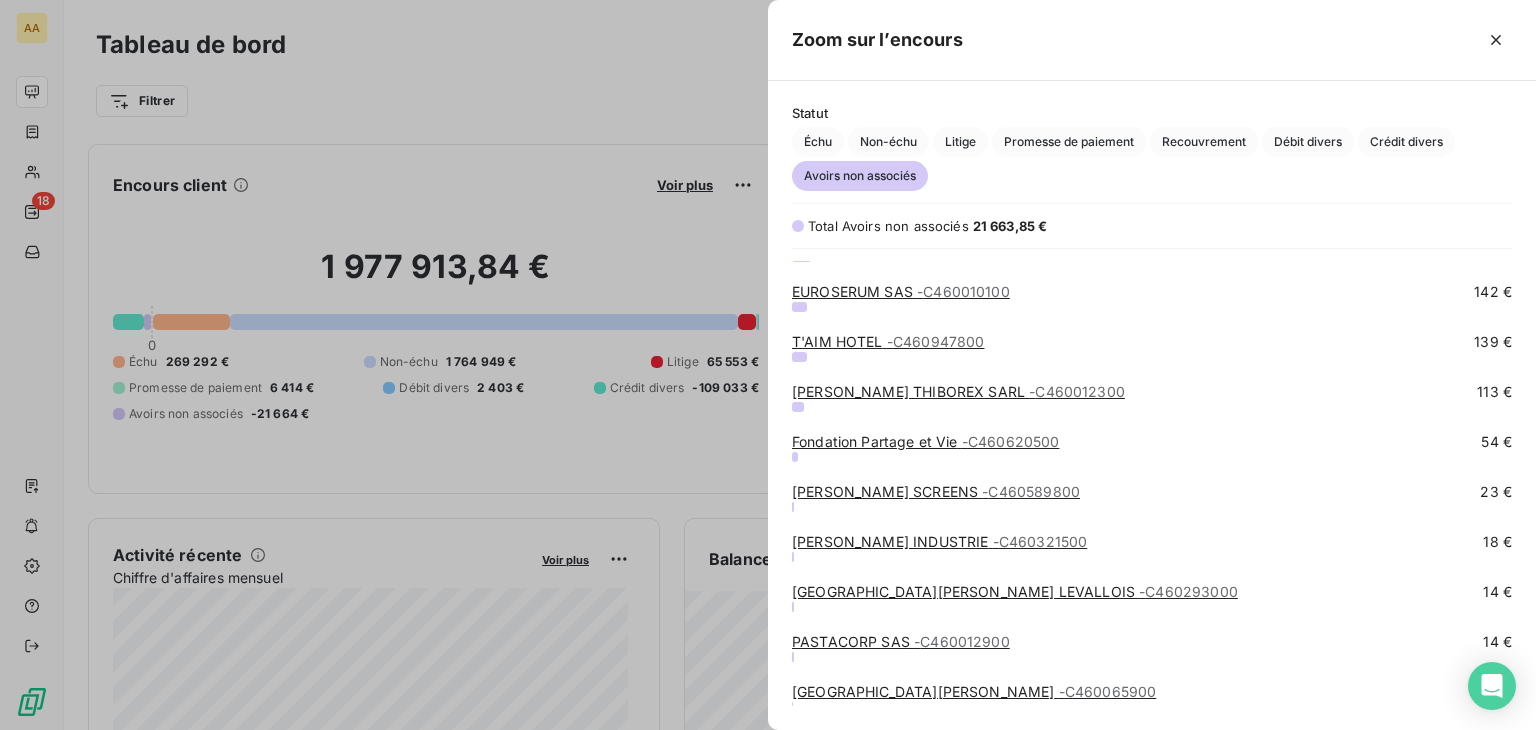 click on "-  C460589800" at bounding box center (1031, 491) 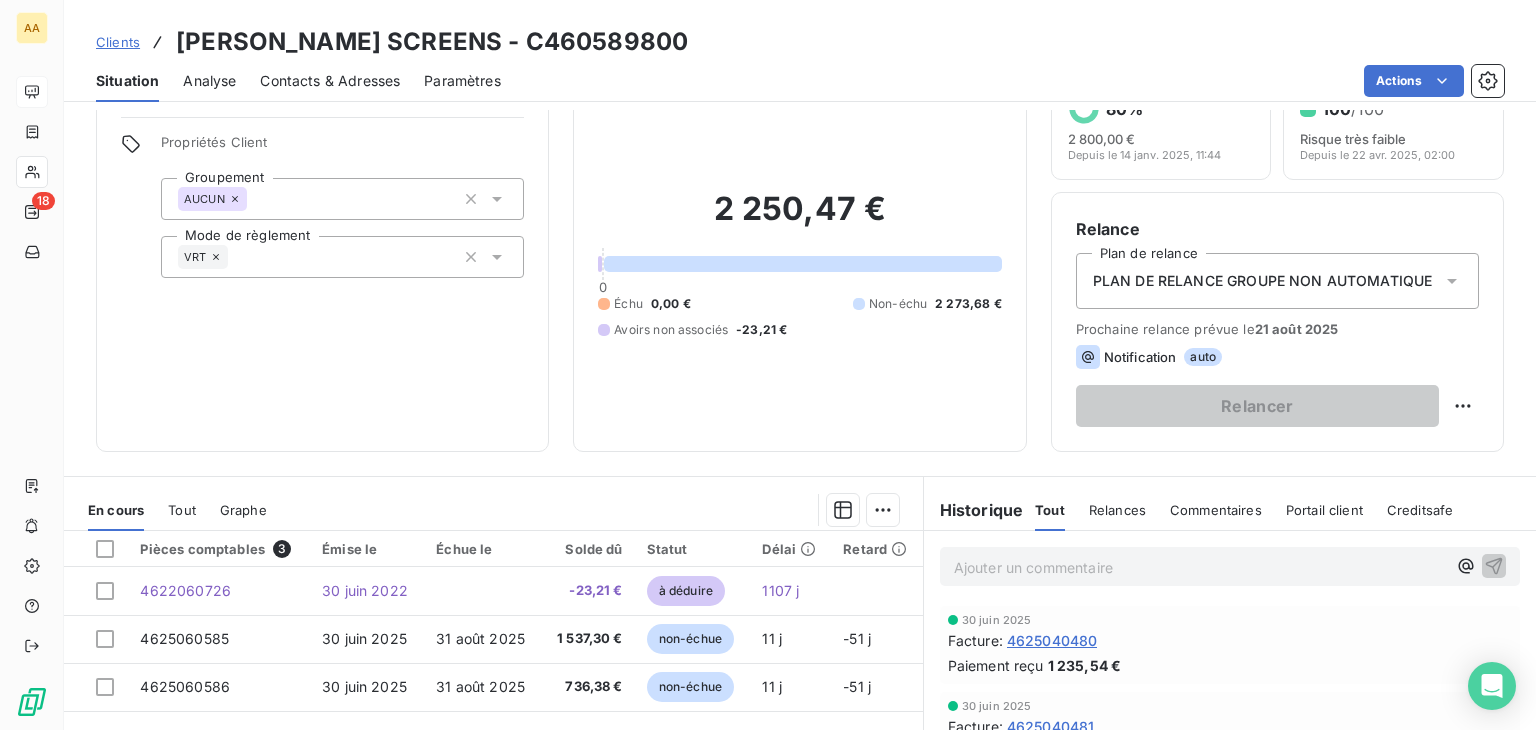 scroll, scrollTop: 300, scrollLeft: 0, axis: vertical 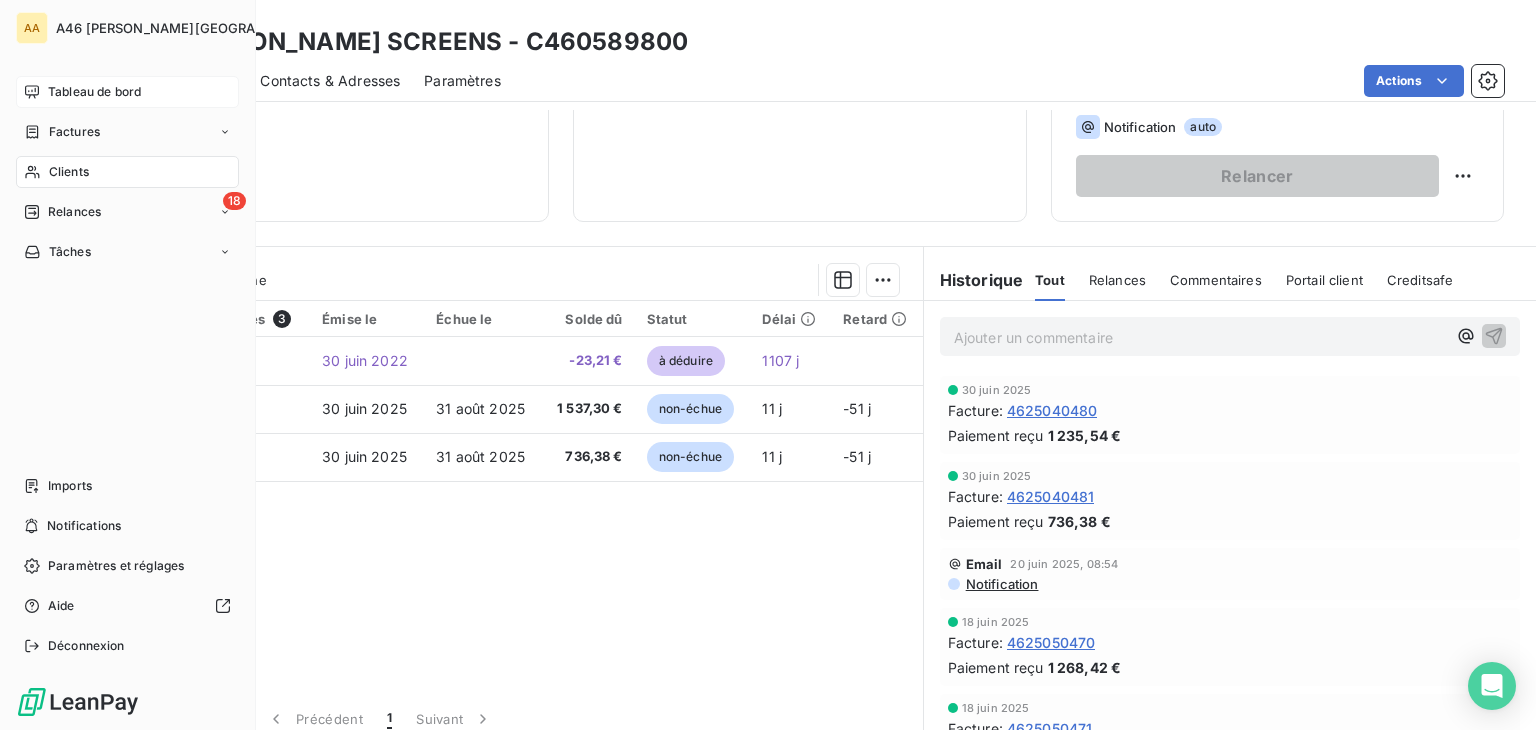 click on "Tableau de bord" at bounding box center [127, 92] 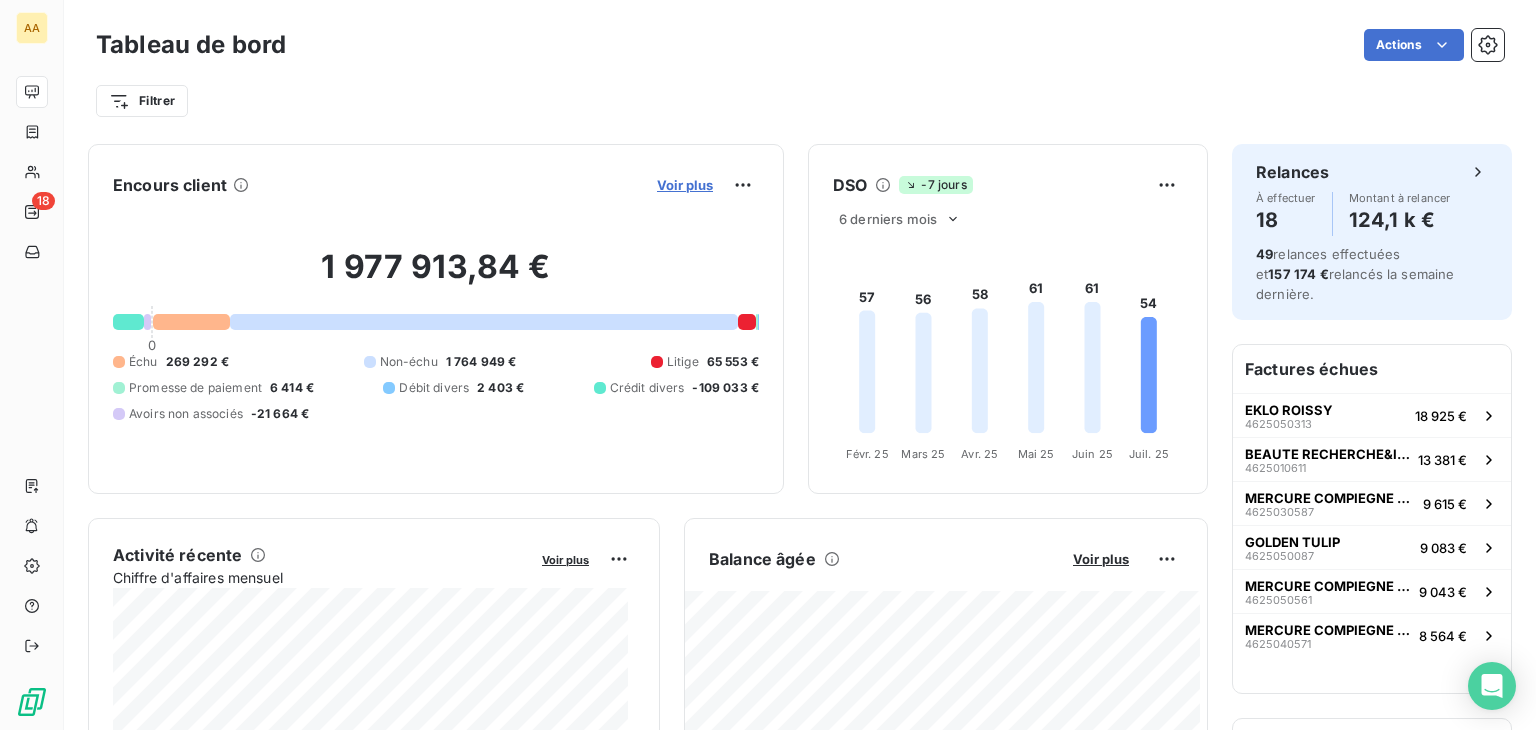 click on "Voir plus" at bounding box center [685, 185] 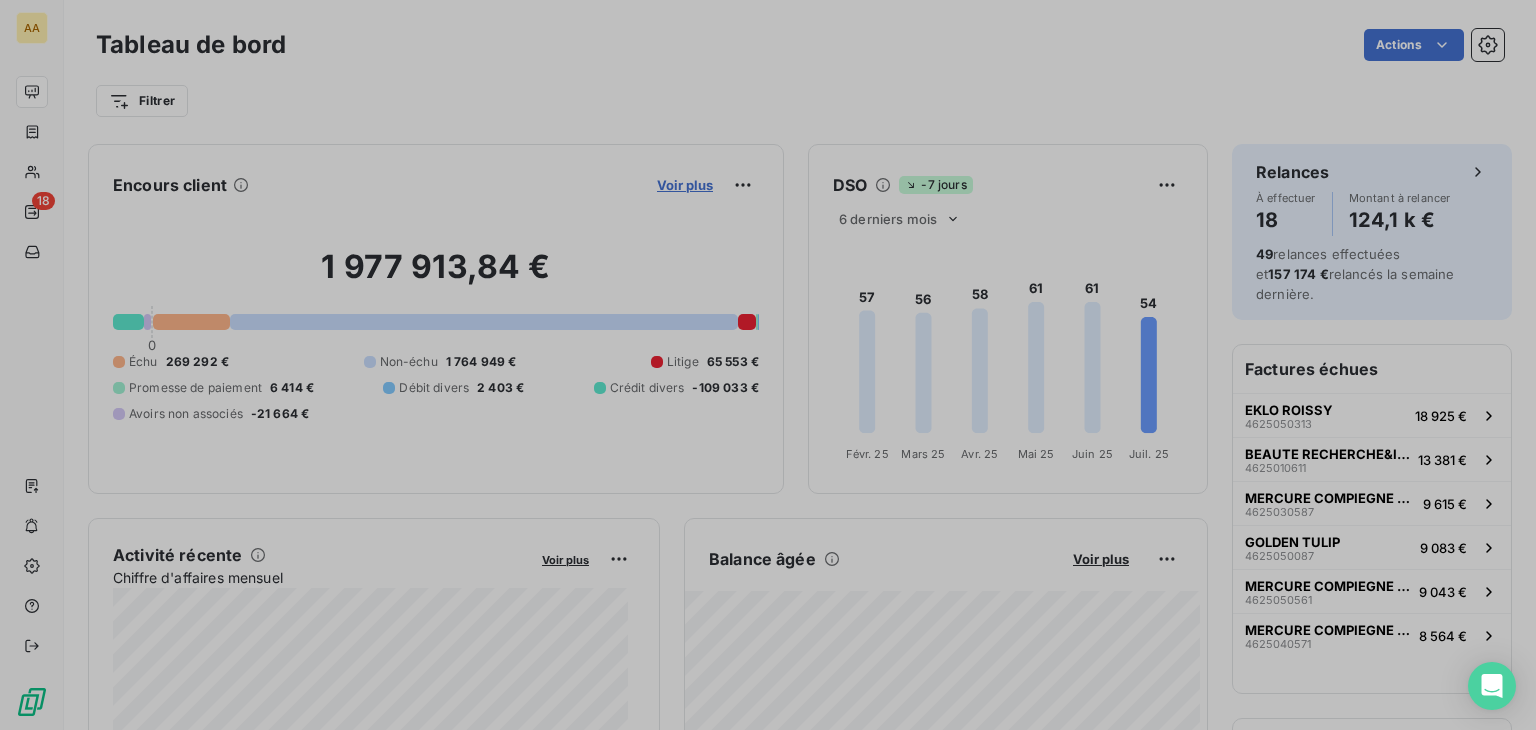 scroll, scrollTop: 16, scrollLeft: 16, axis: both 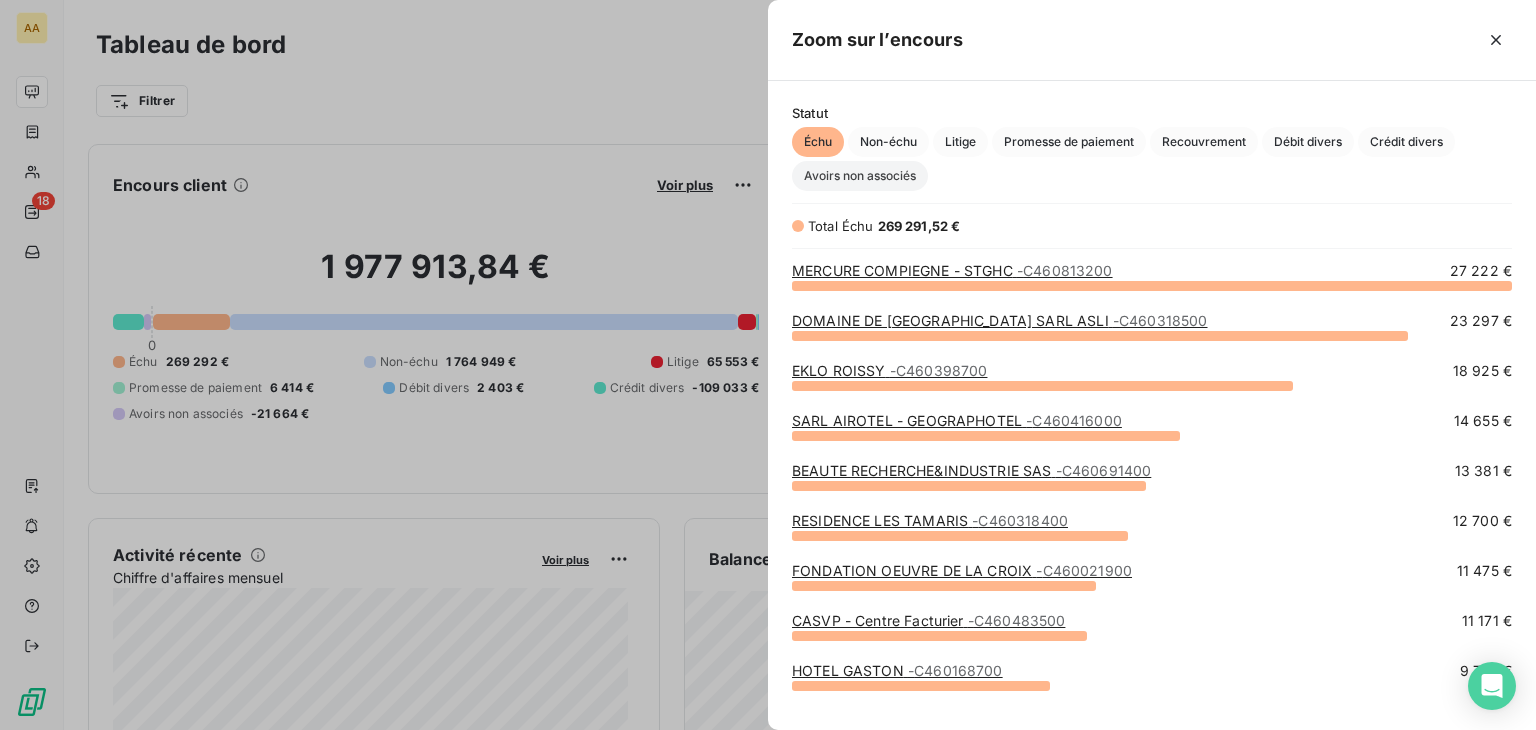 click on "Avoirs non associés" at bounding box center [860, 176] 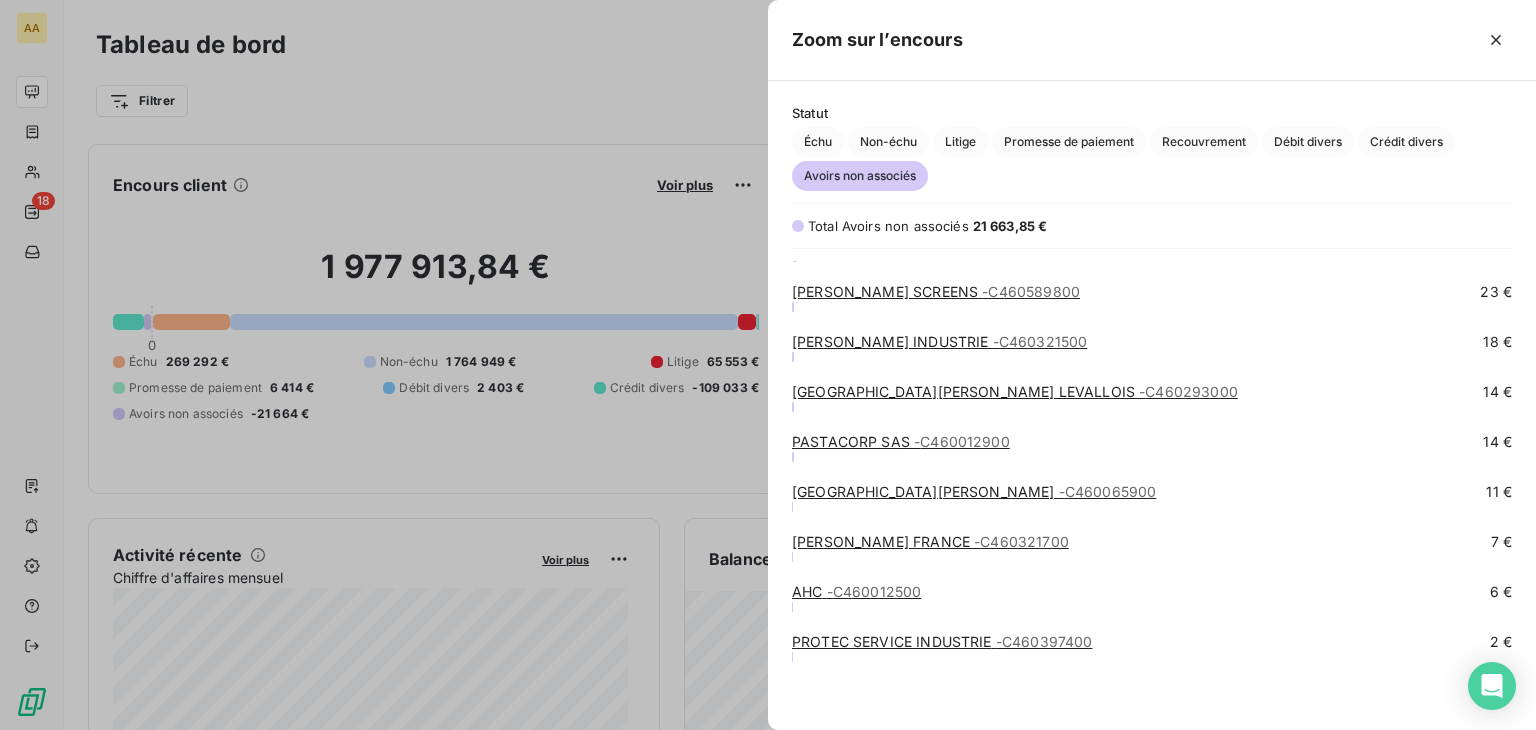 scroll, scrollTop: 629, scrollLeft: 0, axis: vertical 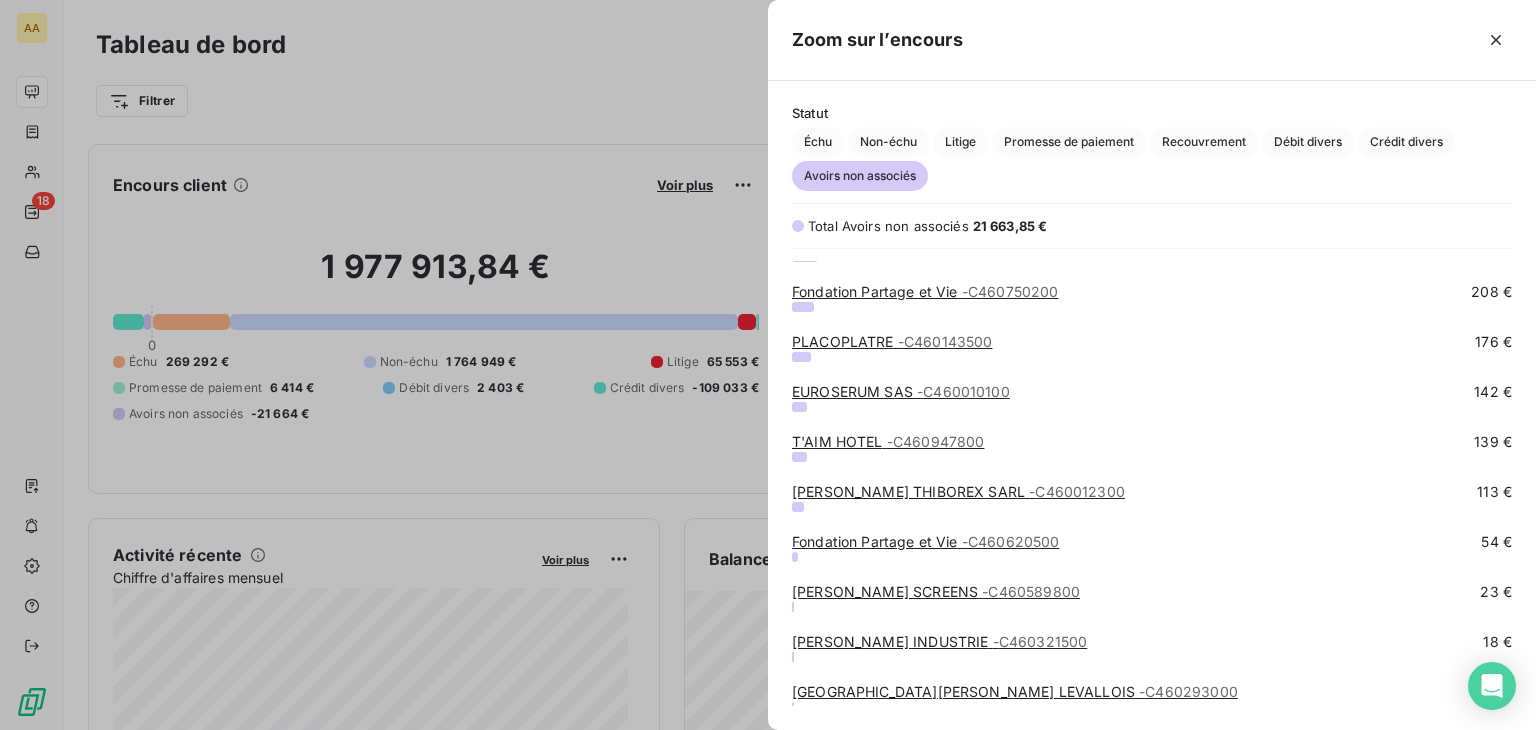 click on "[PERSON_NAME] THIBOREX SARL   -  C460012300" at bounding box center [958, 491] 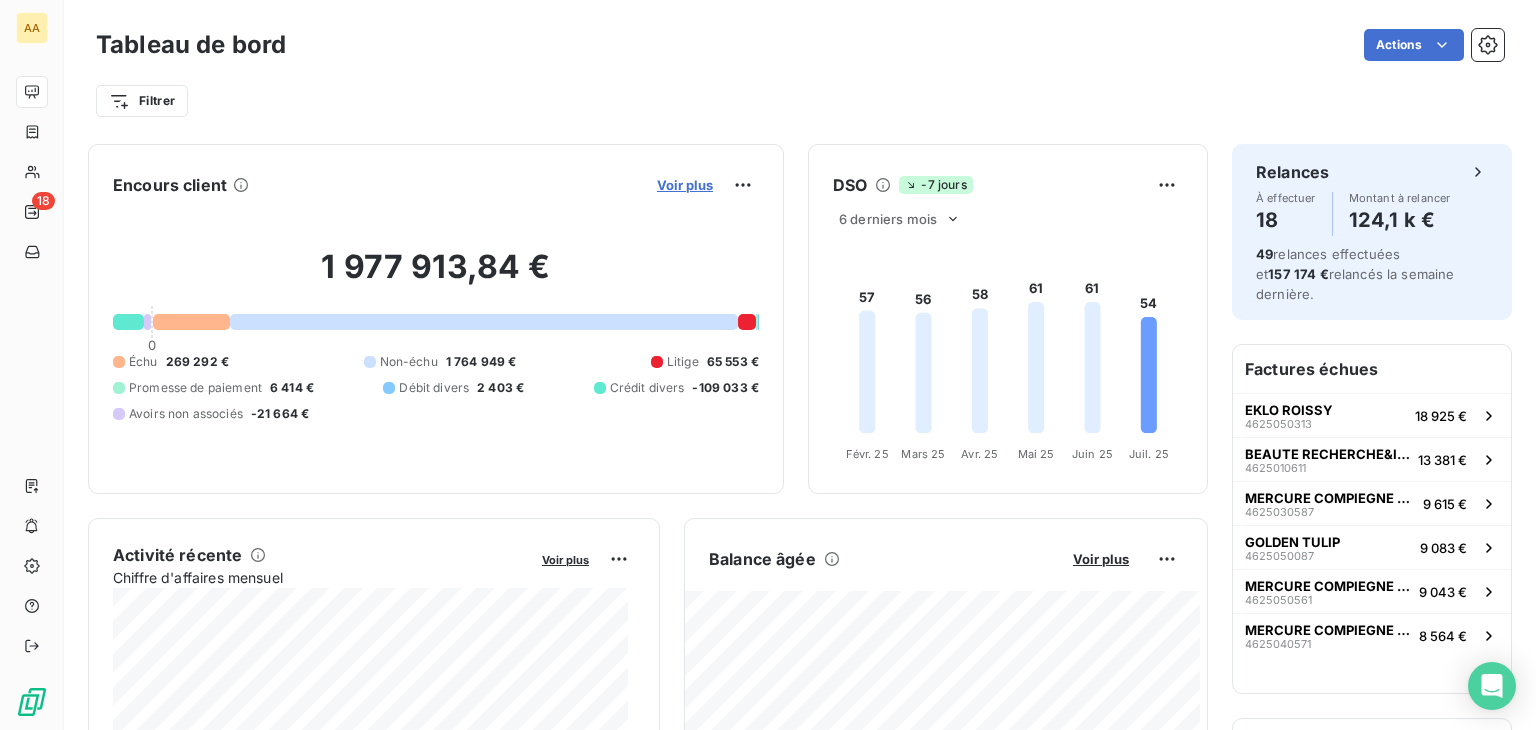 click on "Voir plus" at bounding box center (685, 185) 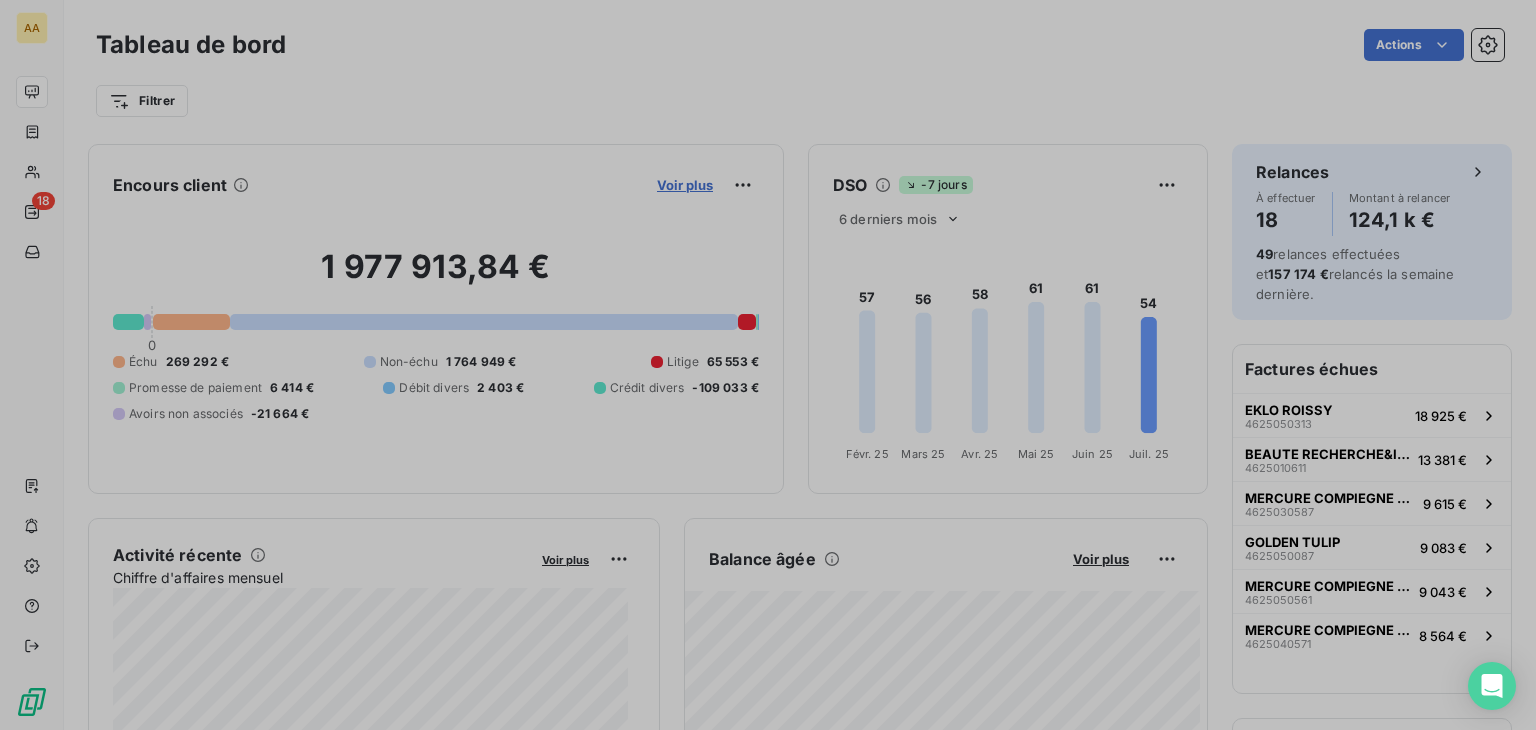 scroll, scrollTop: 714, scrollLeft: 752, axis: both 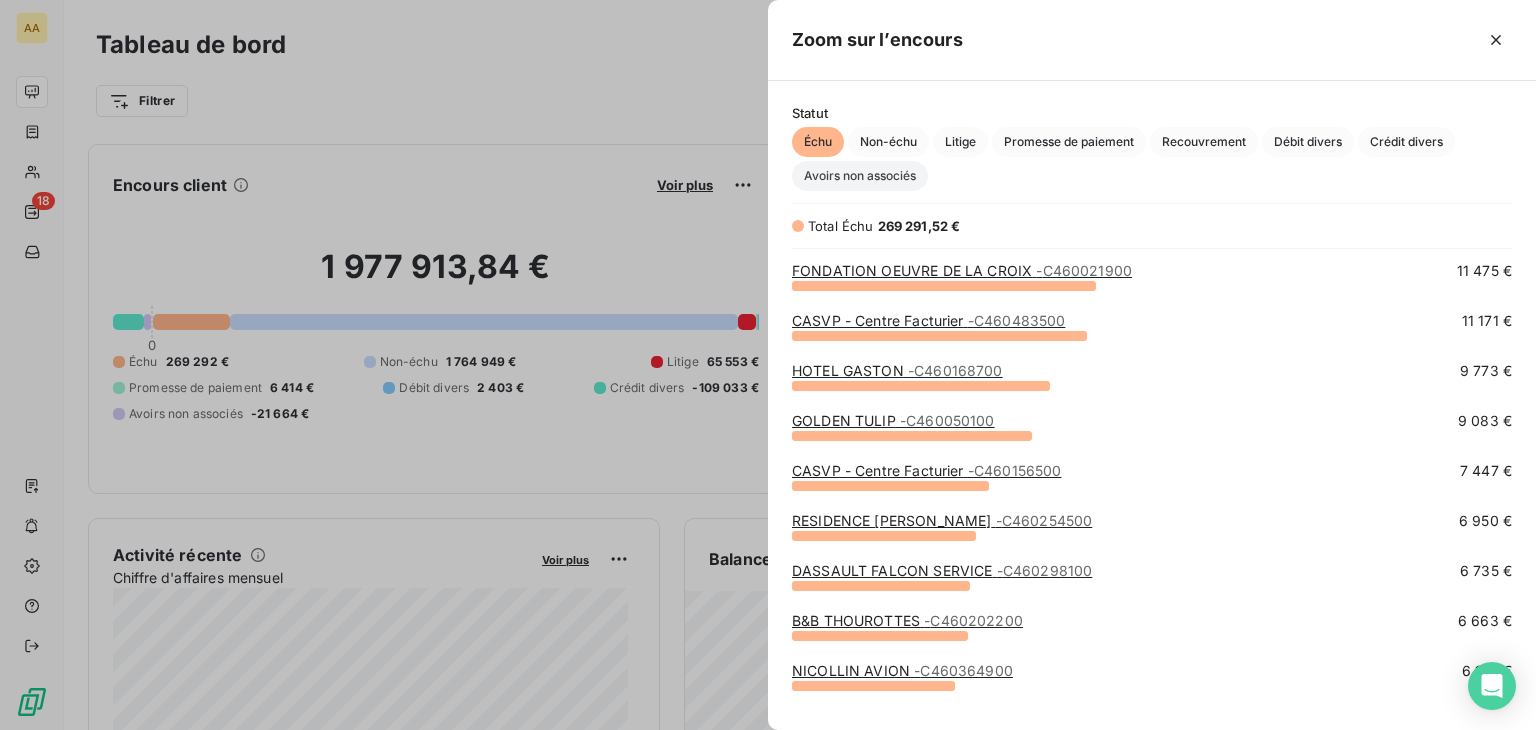 click on "Avoirs non associés" at bounding box center (860, 176) 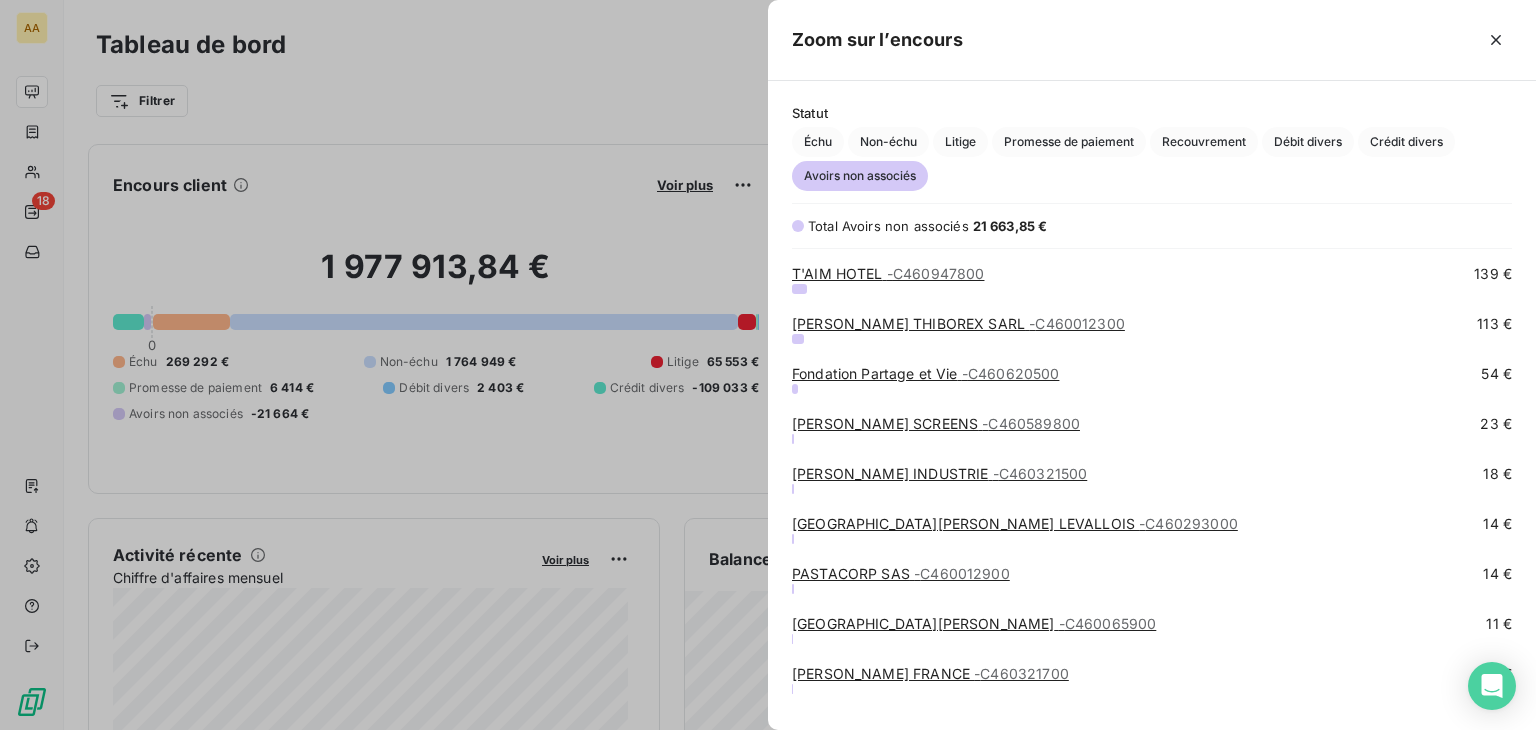 scroll, scrollTop: 800, scrollLeft: 0, axis: vertical 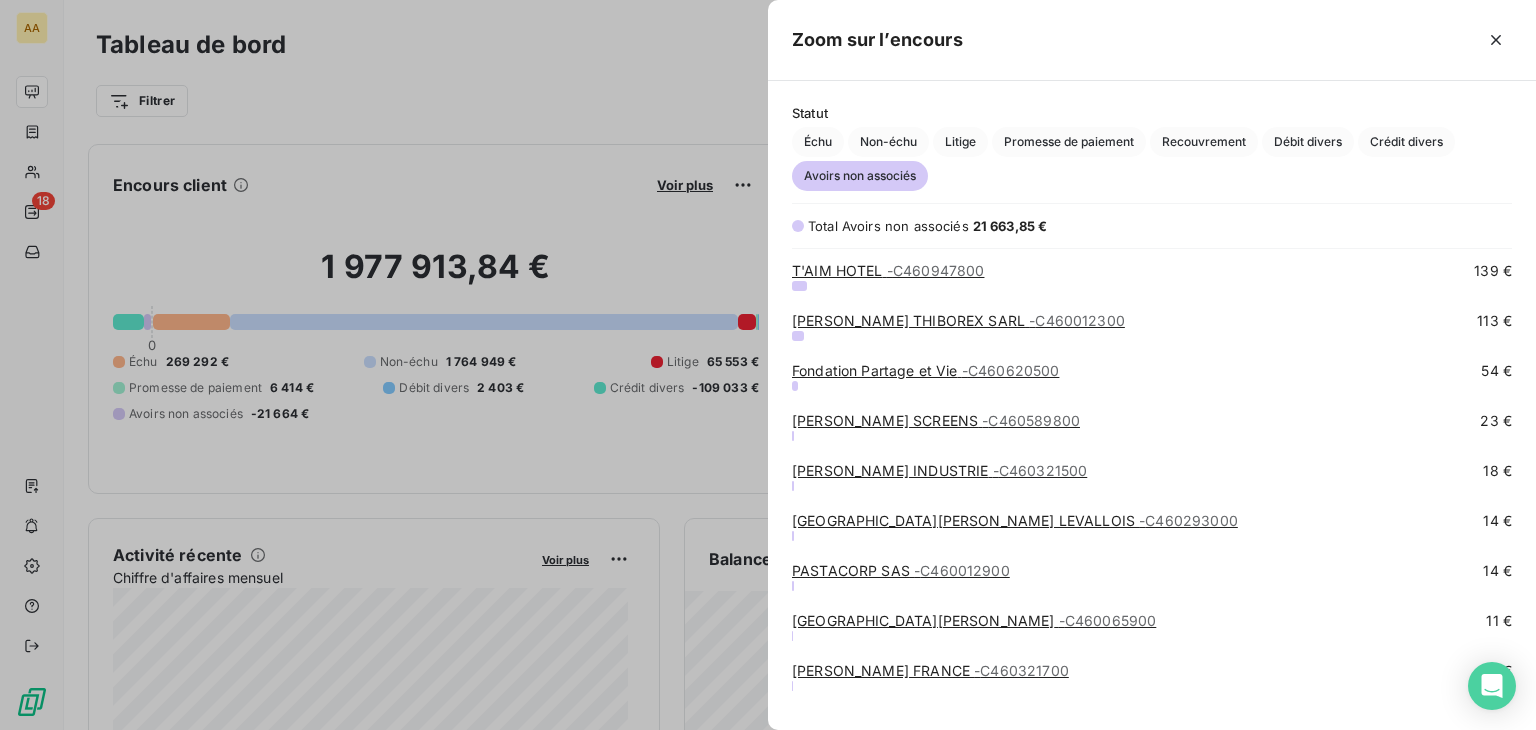 click on "T'AIM HOTEL   -  C460947800" at bounding box center (888, 270) 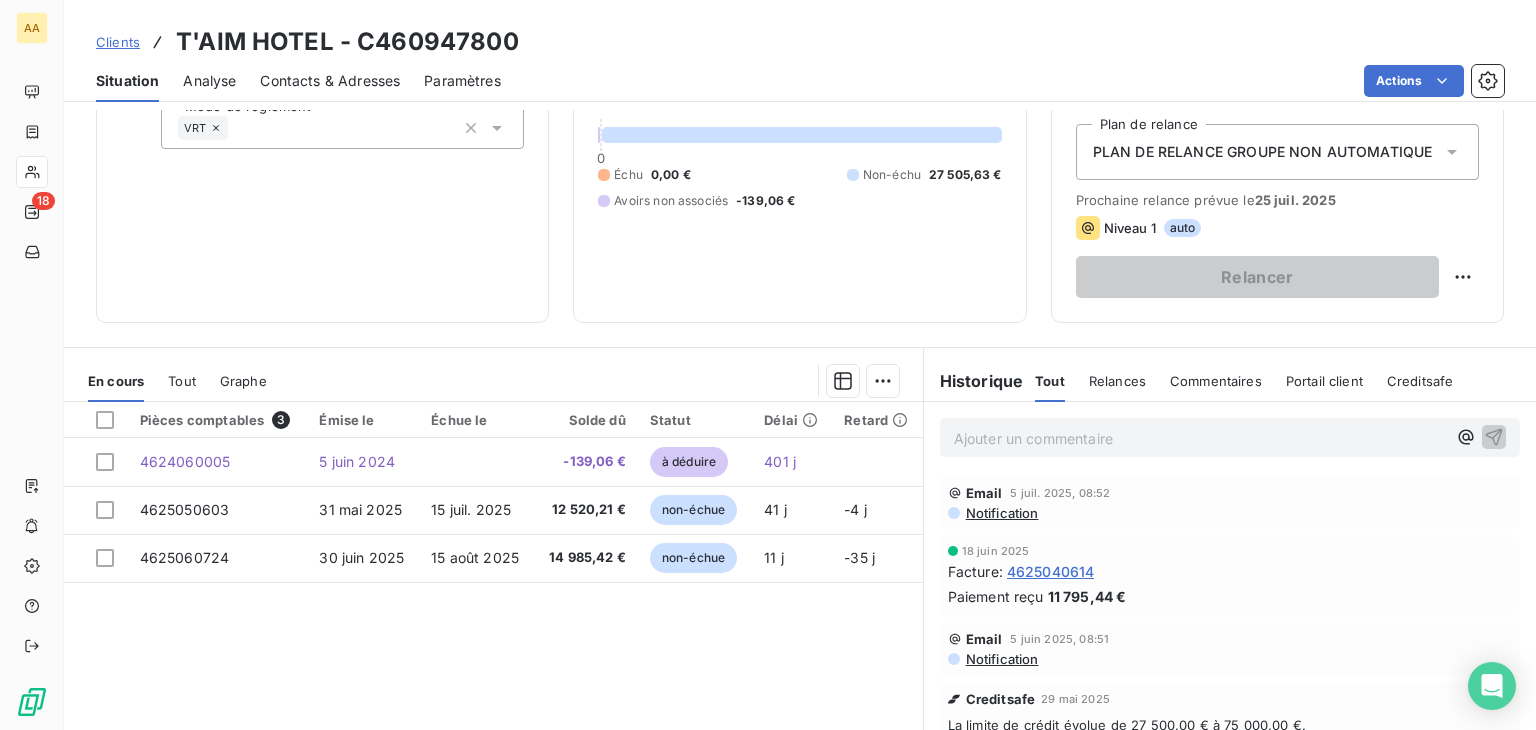 scroll, scrollTop: 200, scrollLeft: 0, axis: vertical 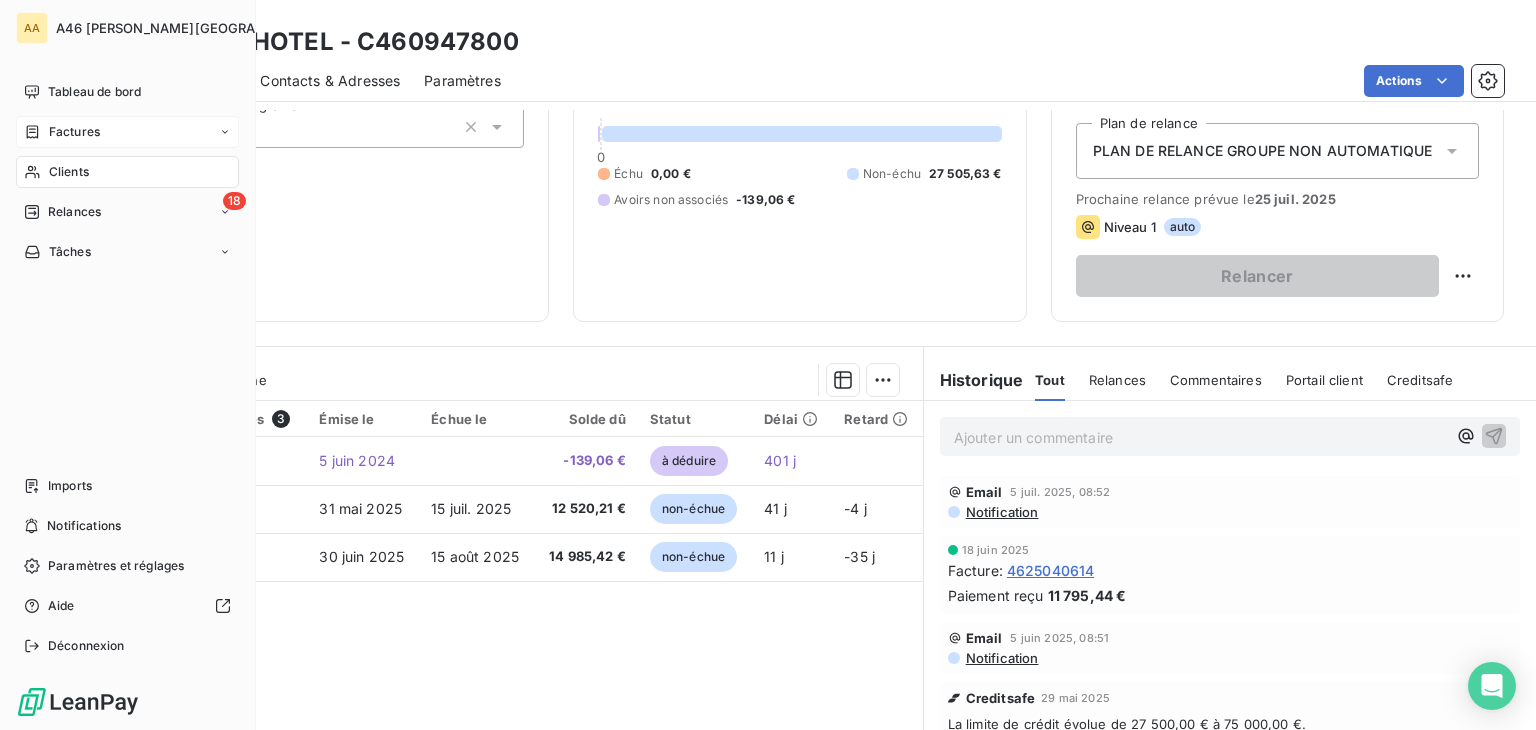 drag, startPoint x: 76, startPoint y: 89, endPoint x: 183, endPoint y: 122, distance: 111.97321 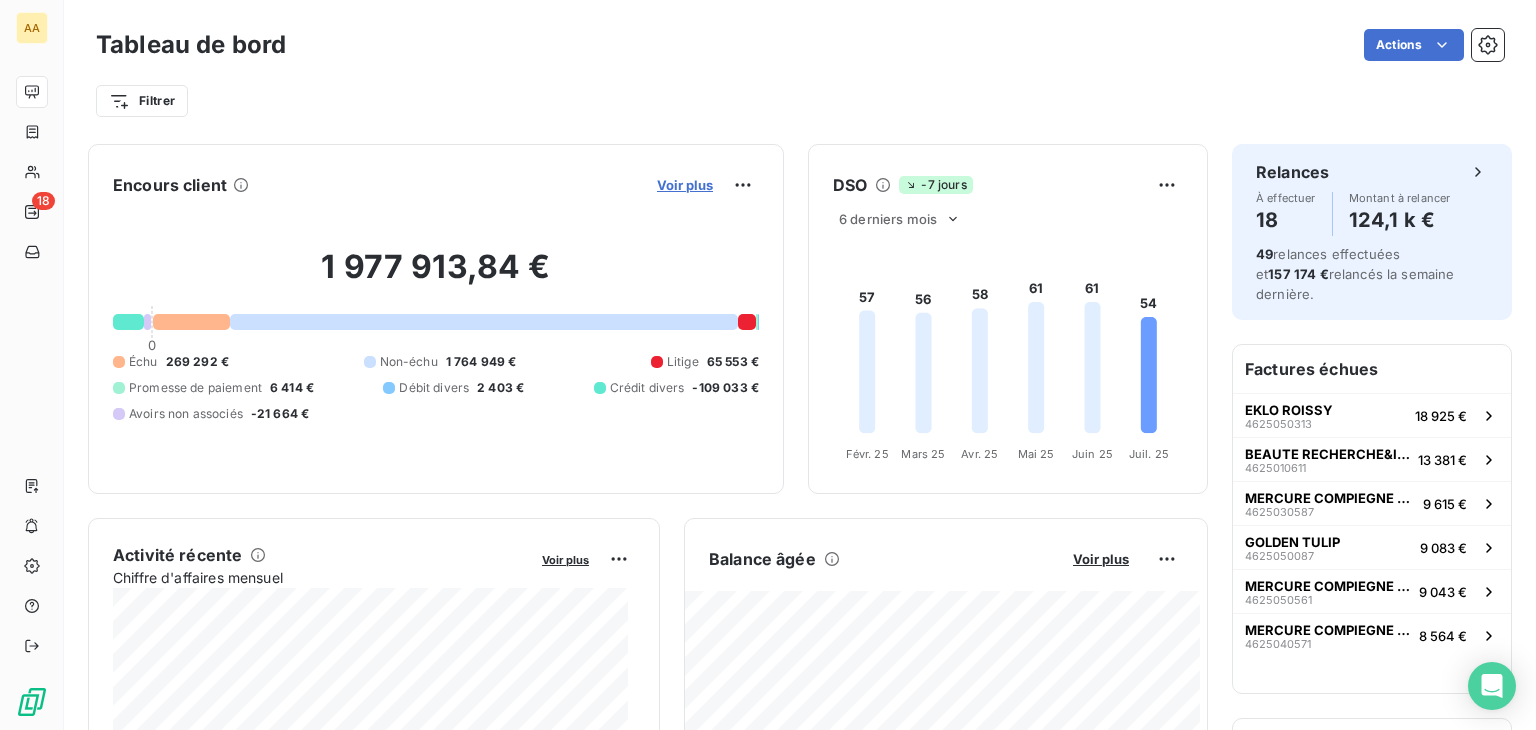 click on "Voir plus" at bounding box center [685, 185] 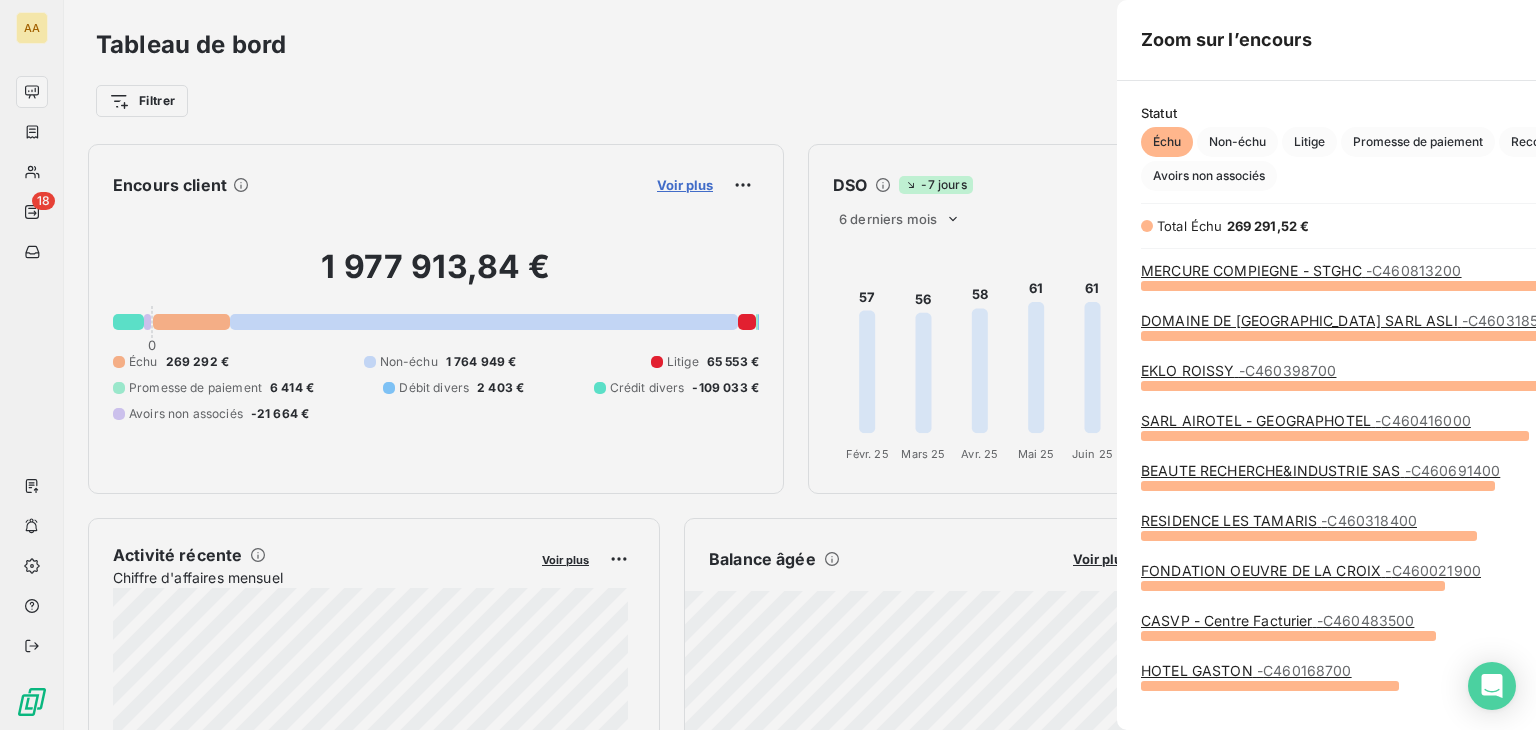 scroll, scrollTop: 16, scrollLeft: 16, axis: both 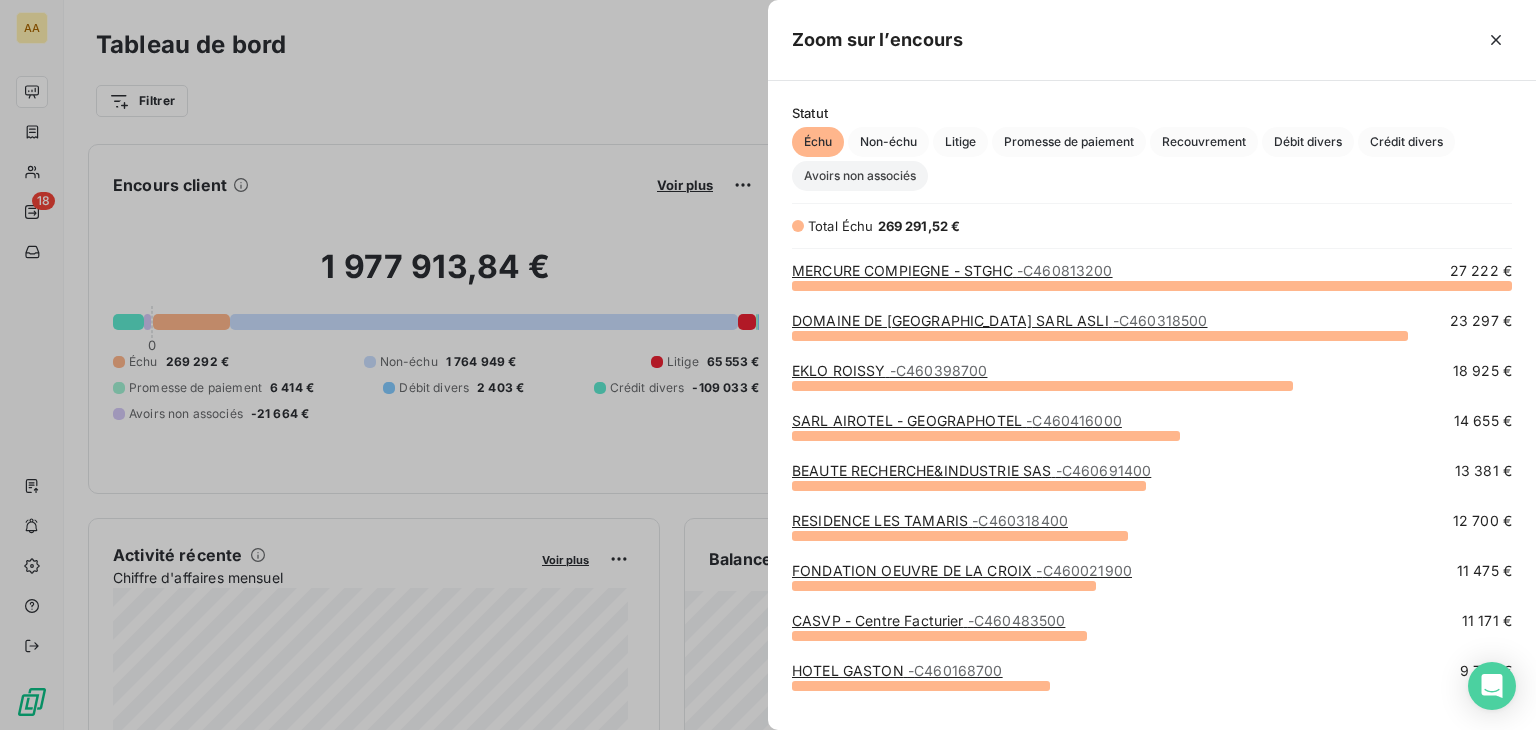 click on "Avoirs non associés" at bounding box center (860, 176) 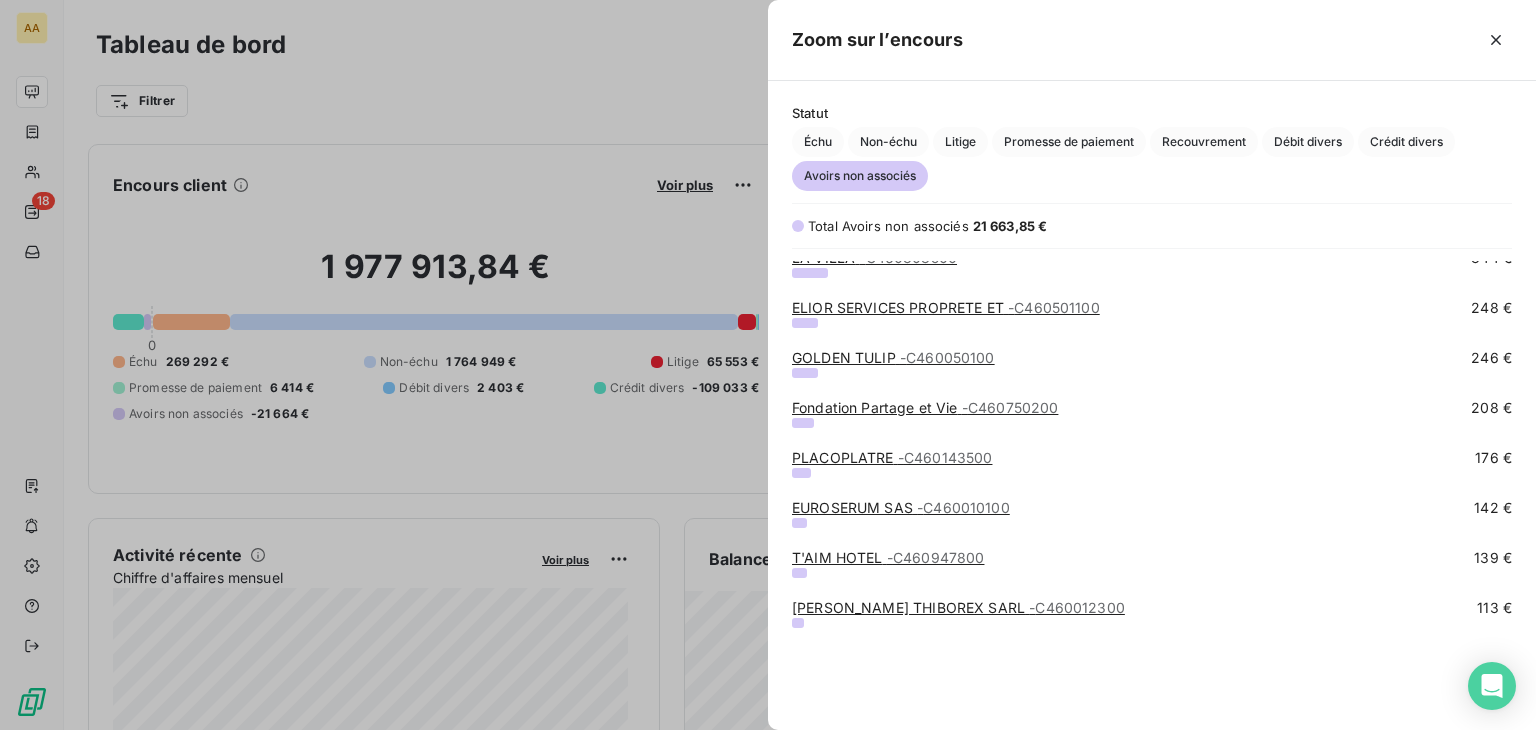 scroll, scrollTop: 400, scrollLeft: 0, axis: vertical 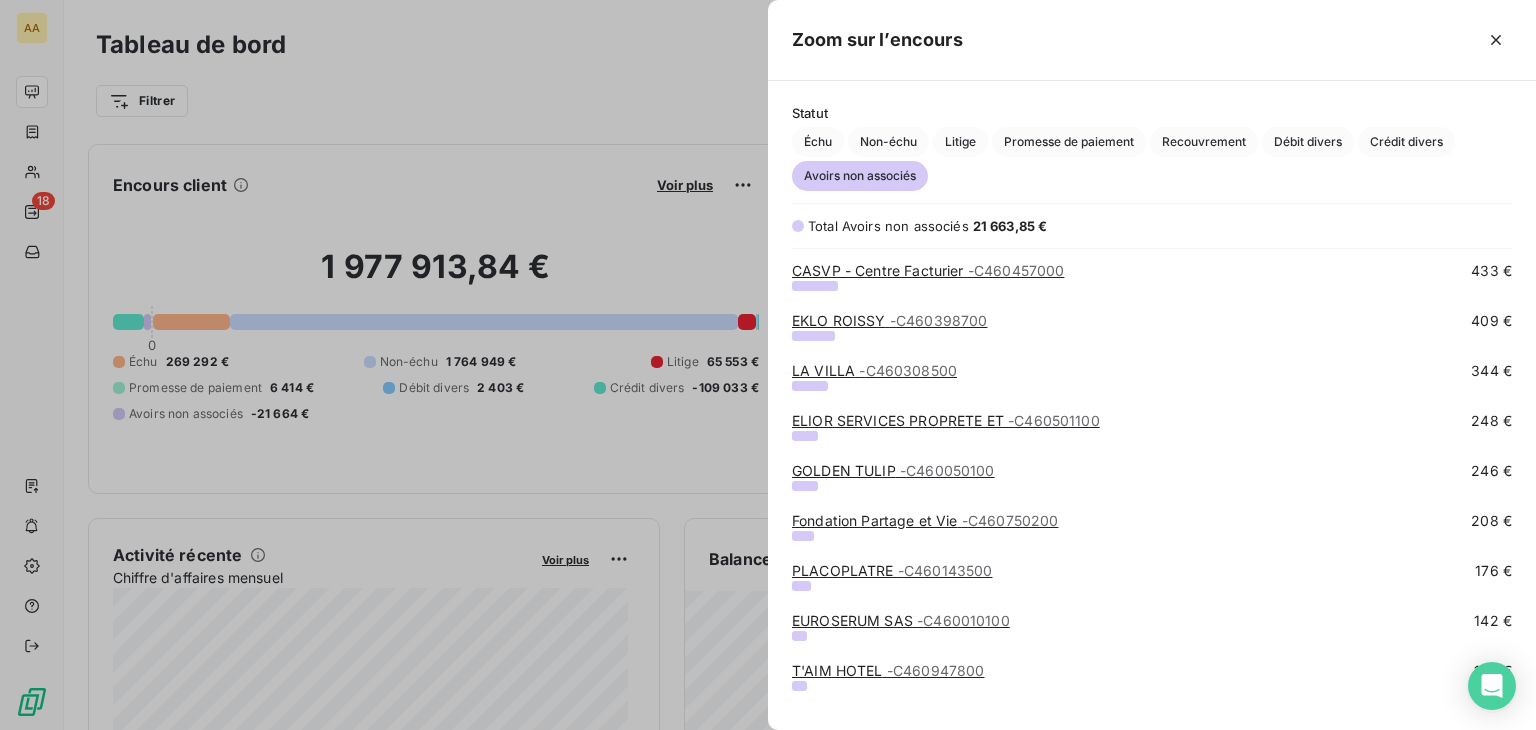 click on "EUROSERUM SAS   -  C460010100" at bounding box center (901, 620) 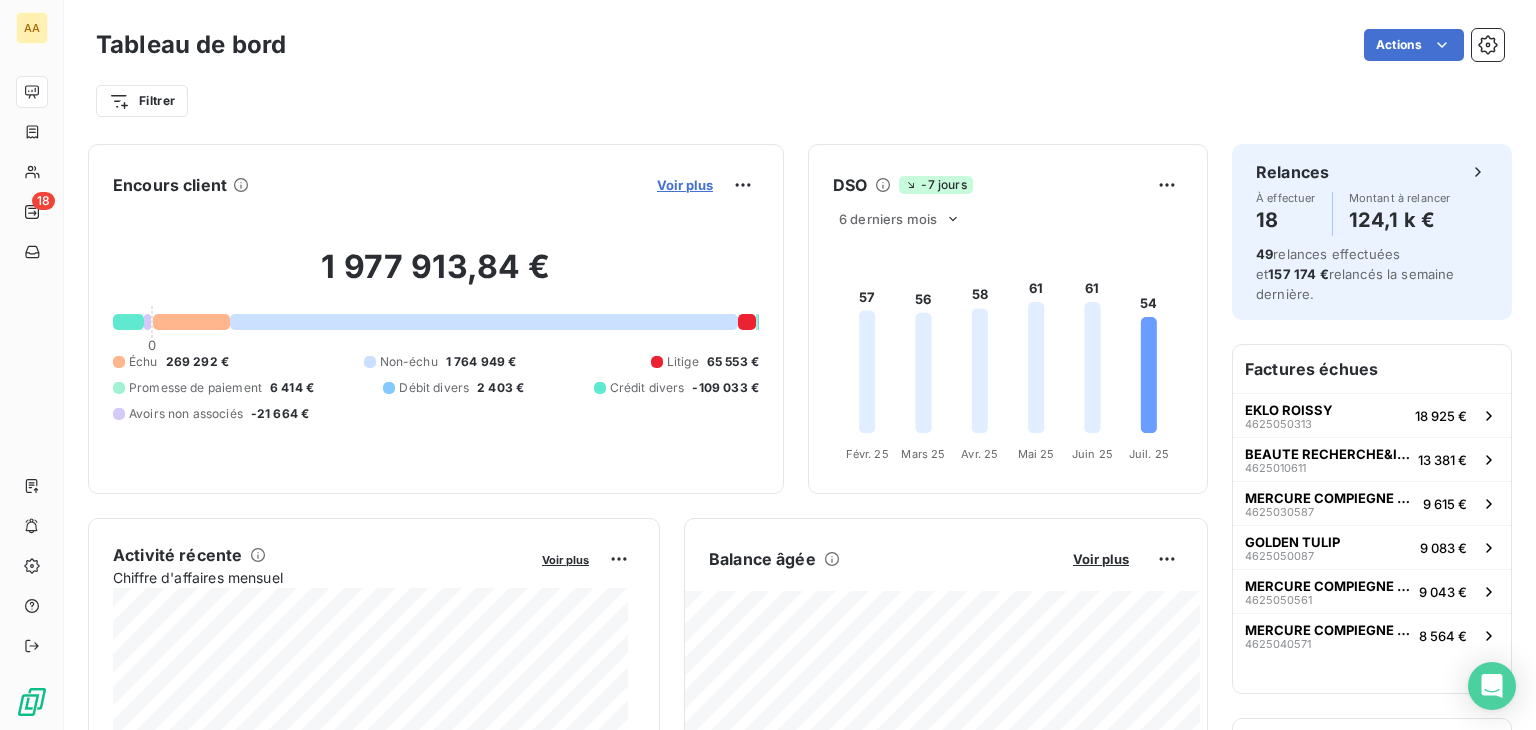 click on "Voir plus" at bounding box center (685, 185) 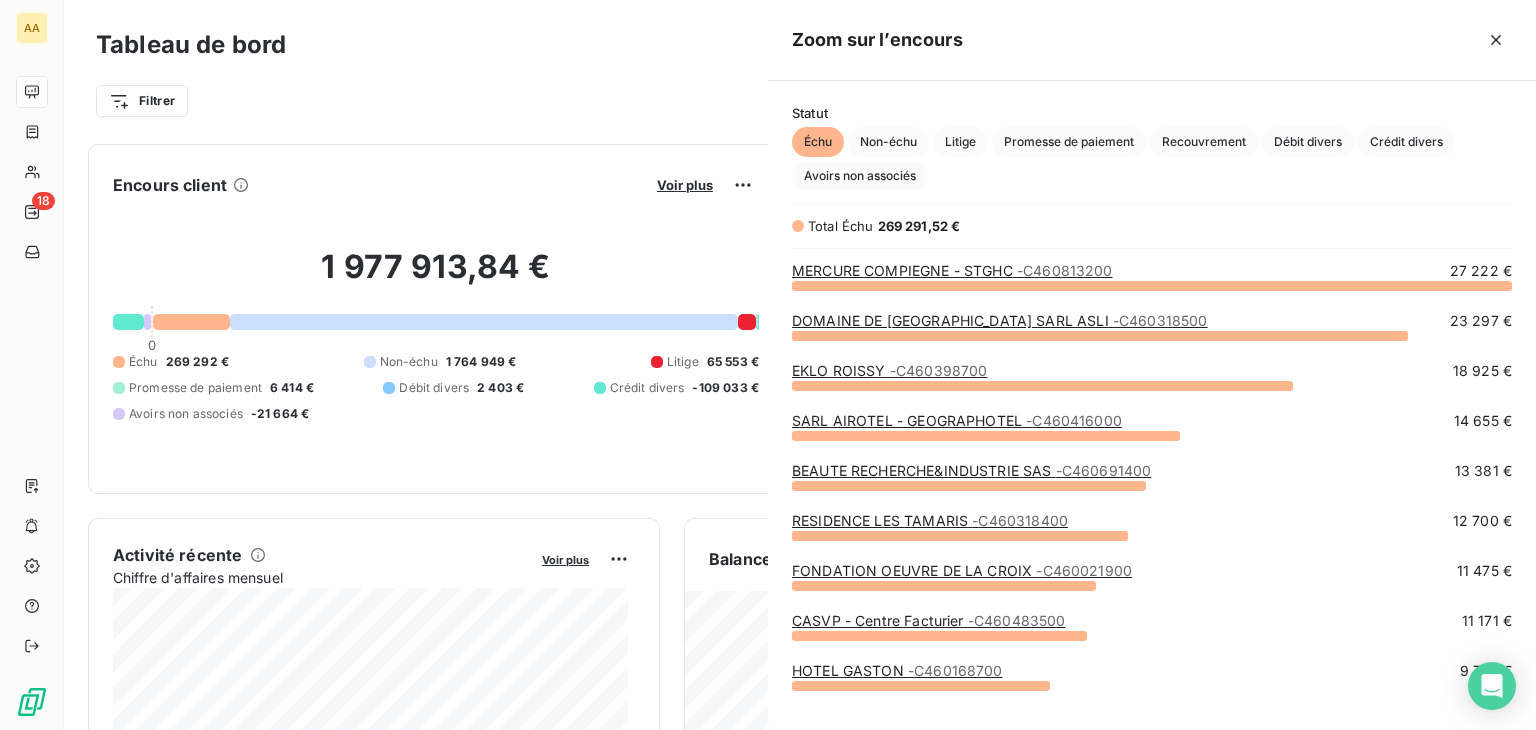 scroll, scrollTop: 16, scrollLeft: 16, axis: both 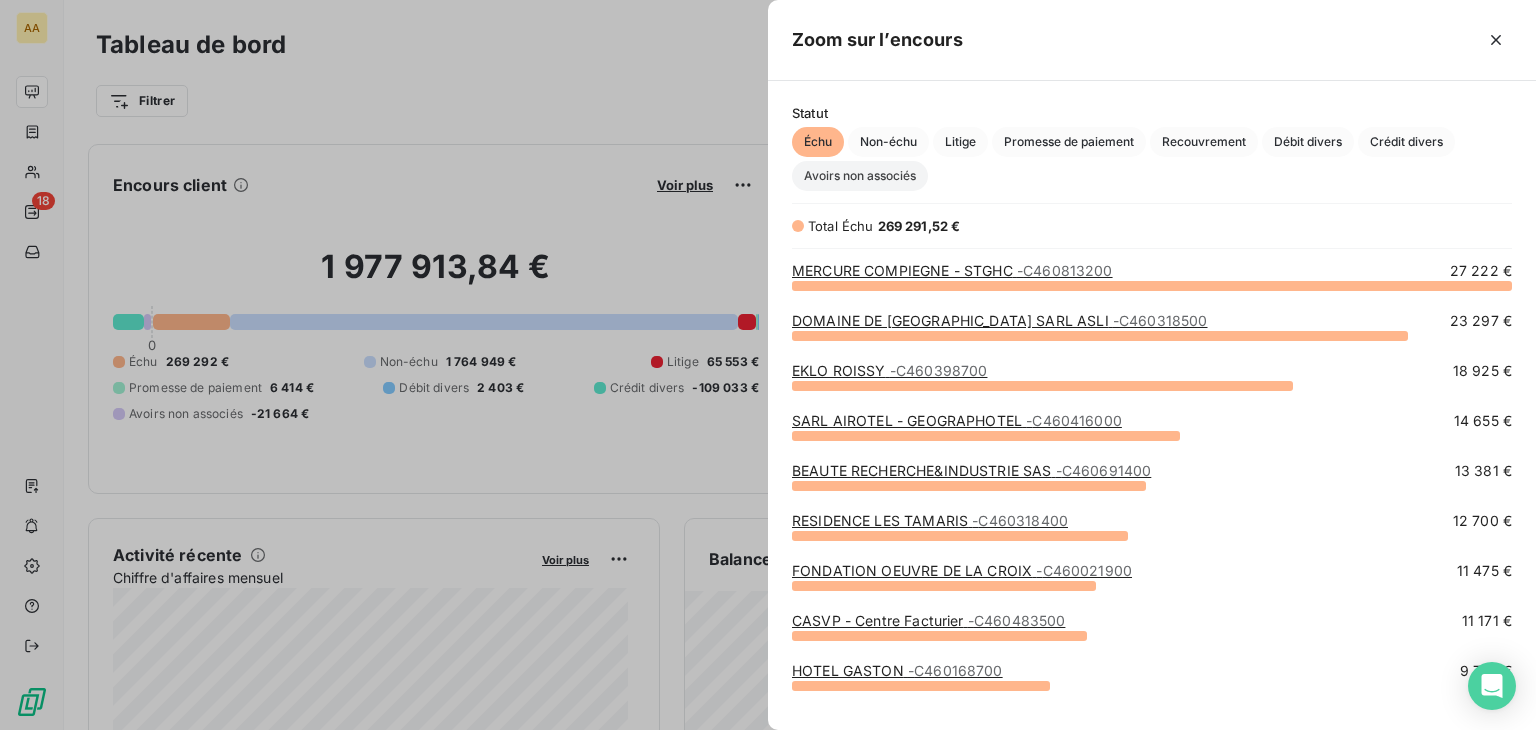 click on "Avoirs non associés" at bounding box center [860, 176] 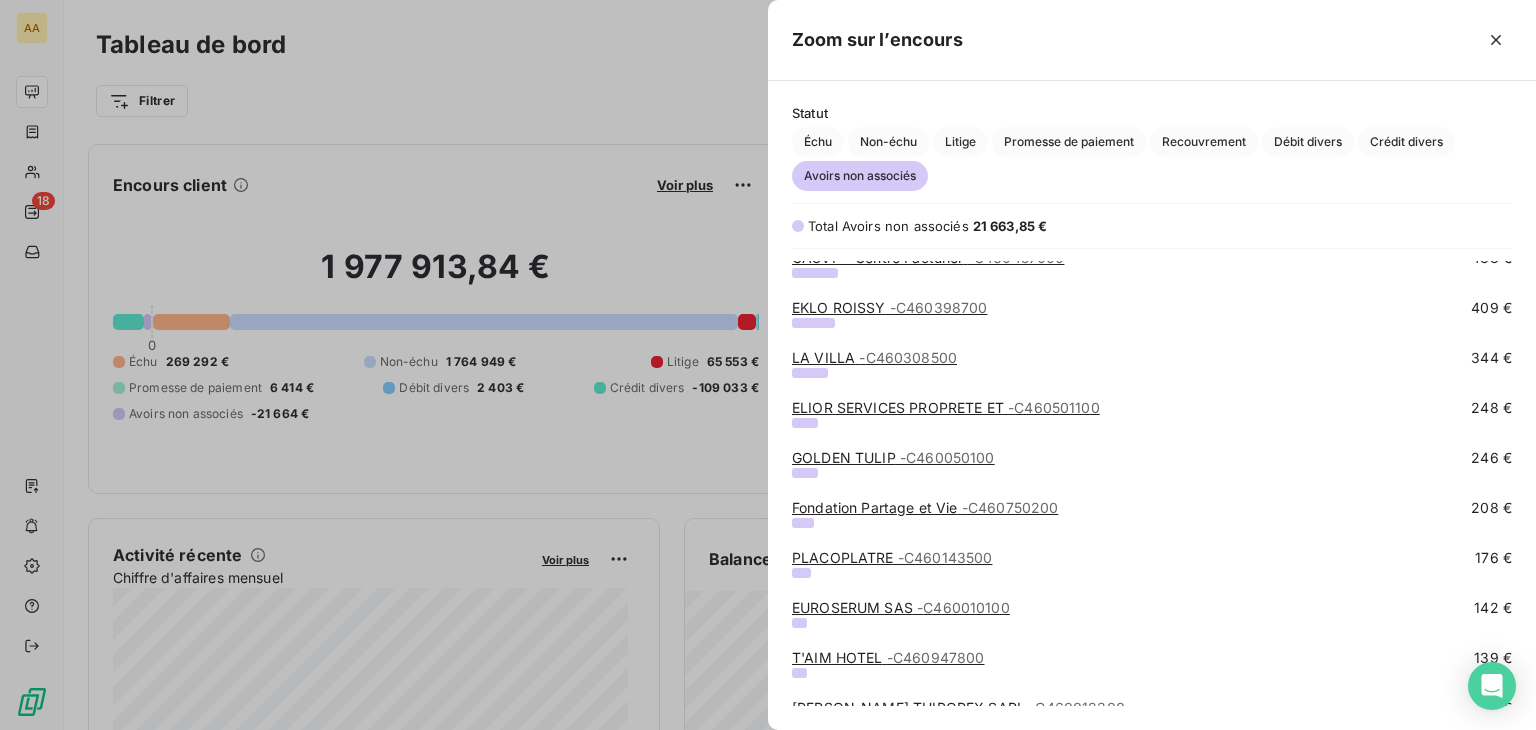 scroll, scrollTop: 500, scrollLeft: 0, axis: vertical 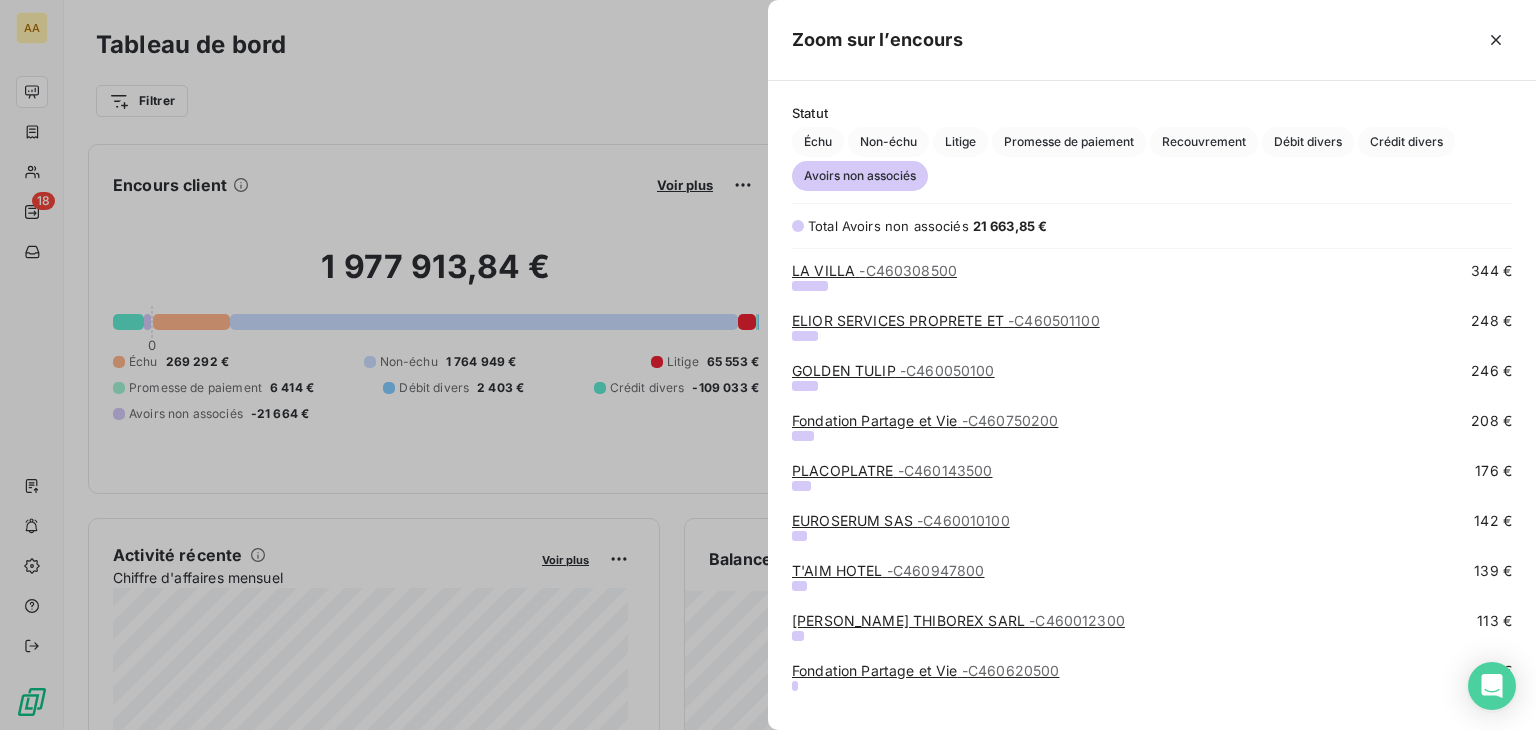 click on "-  C460012300" at bounding box center (1077, 620) 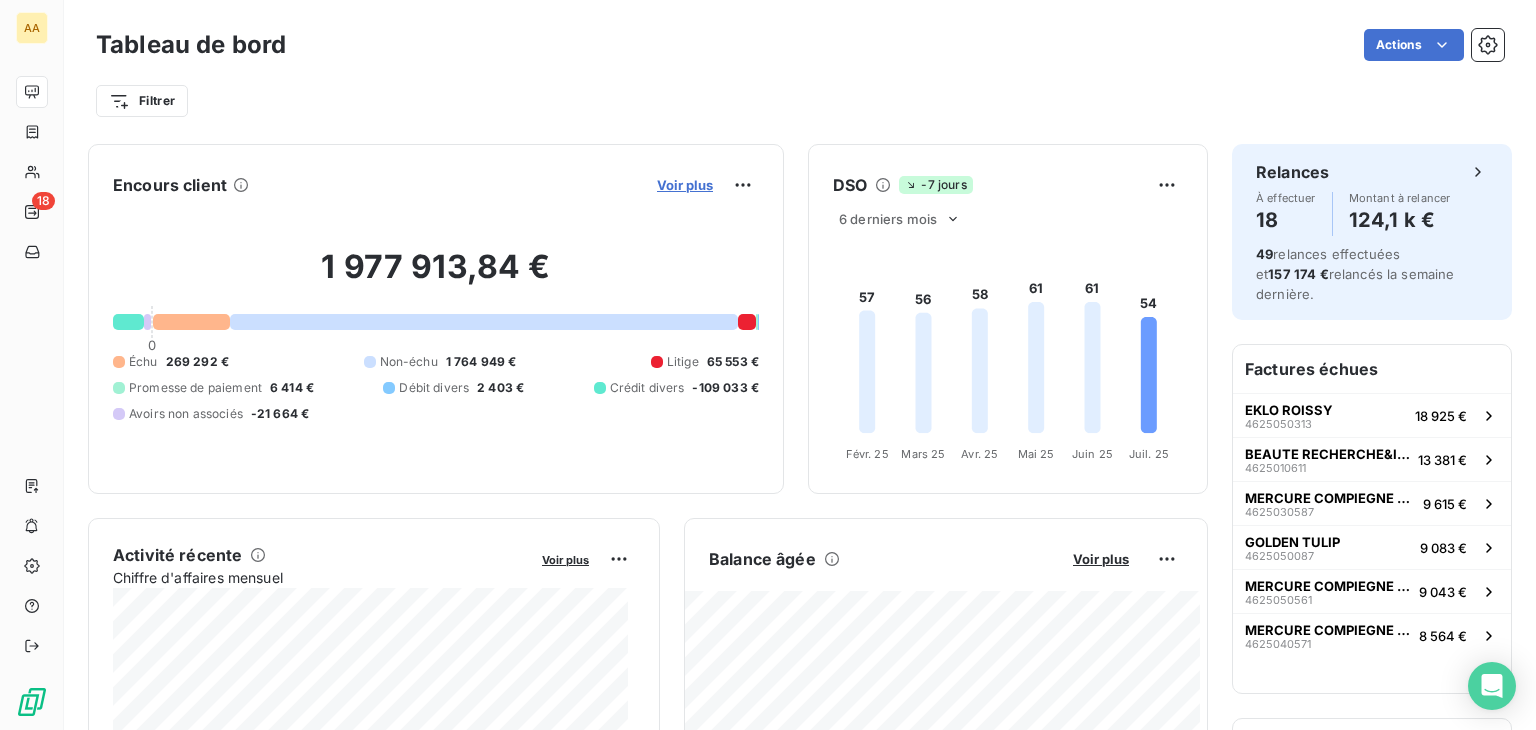 click on "Voir plus" at bounding box center [685, 185] 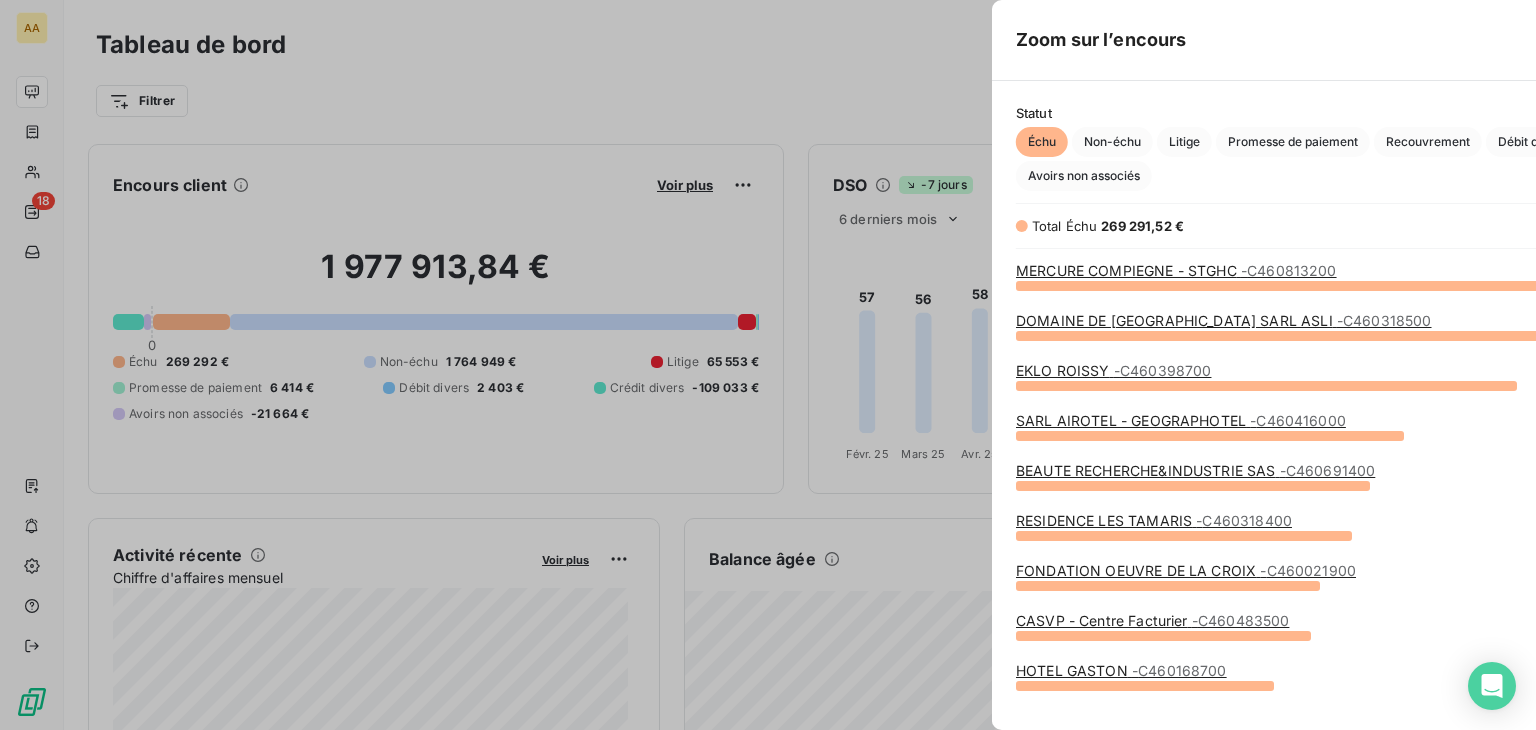 scroll, scrollTop: 16, scrollLeft: 16, axis: both 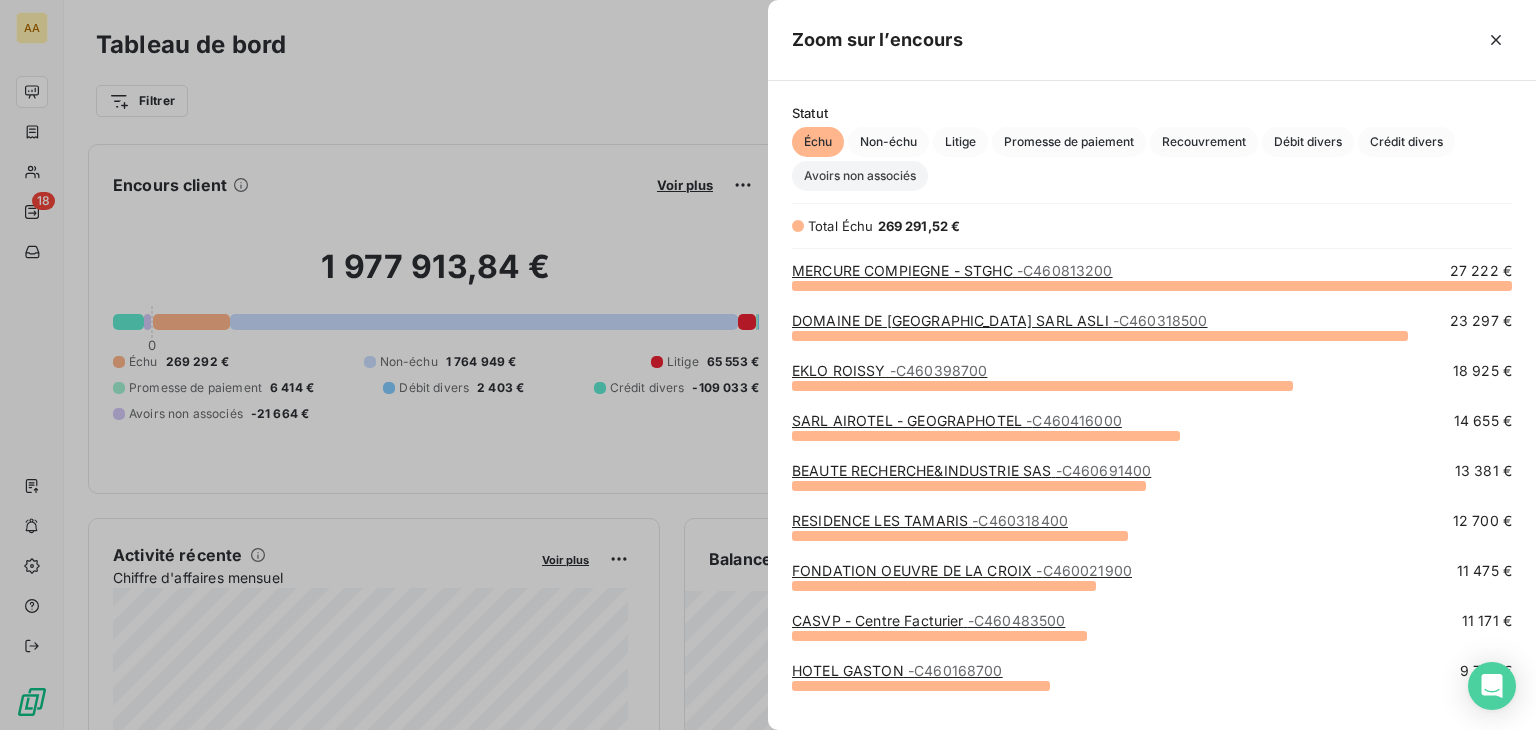 click on "Avoirs non associés" at bounding box center (860, 176) 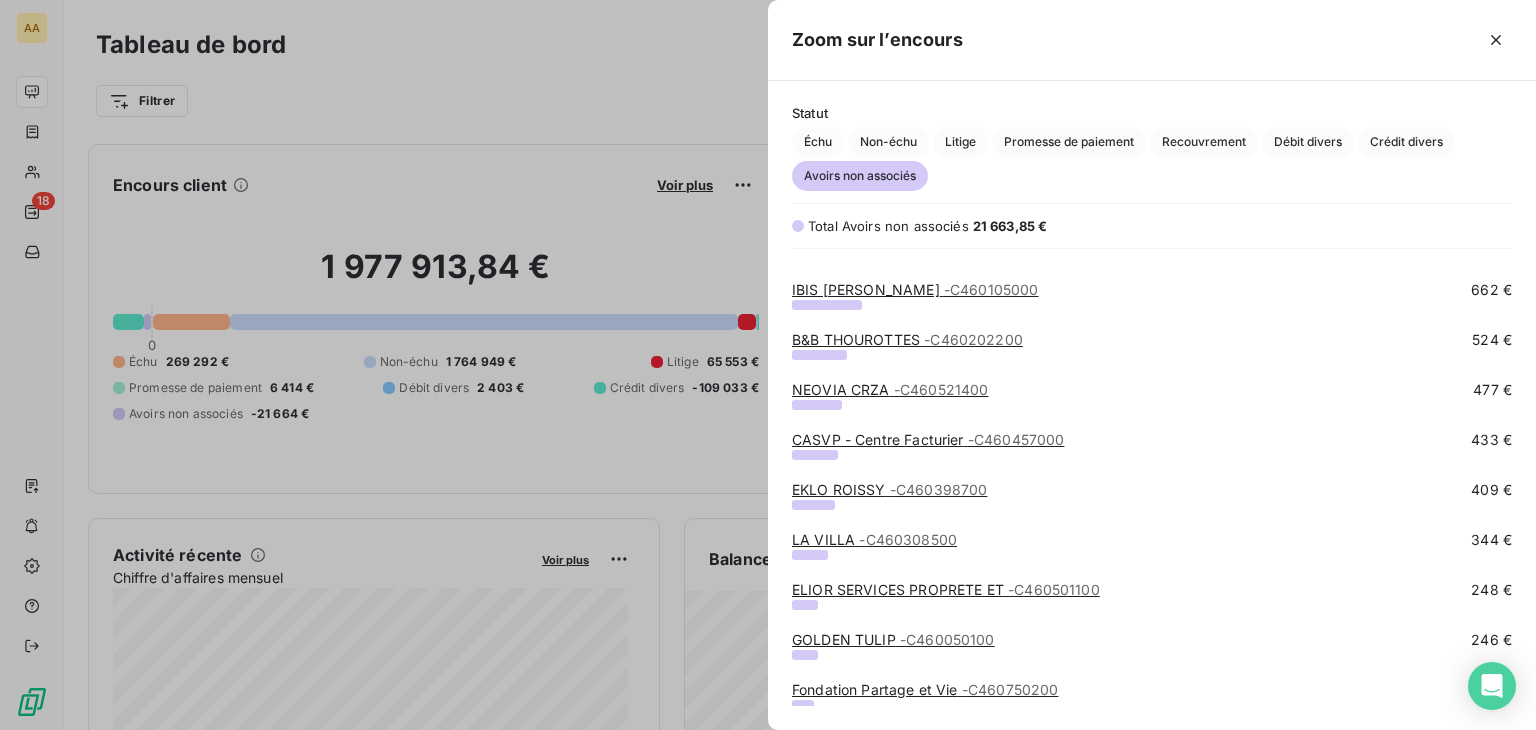scroll, scrollTop: 200, scrollLeft: 0, axis: vertical 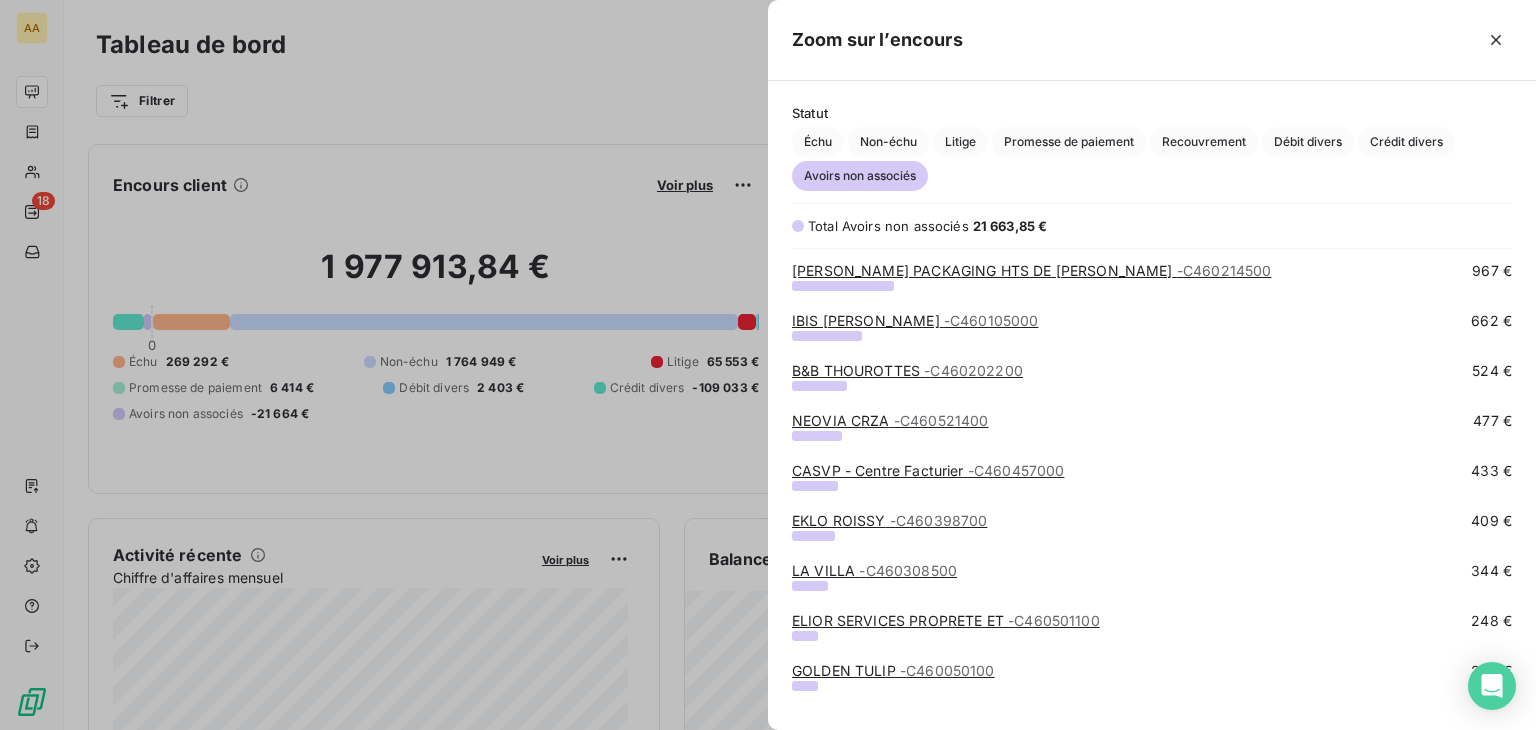 click on "-  C460398700" at bounding box center (939, 520) 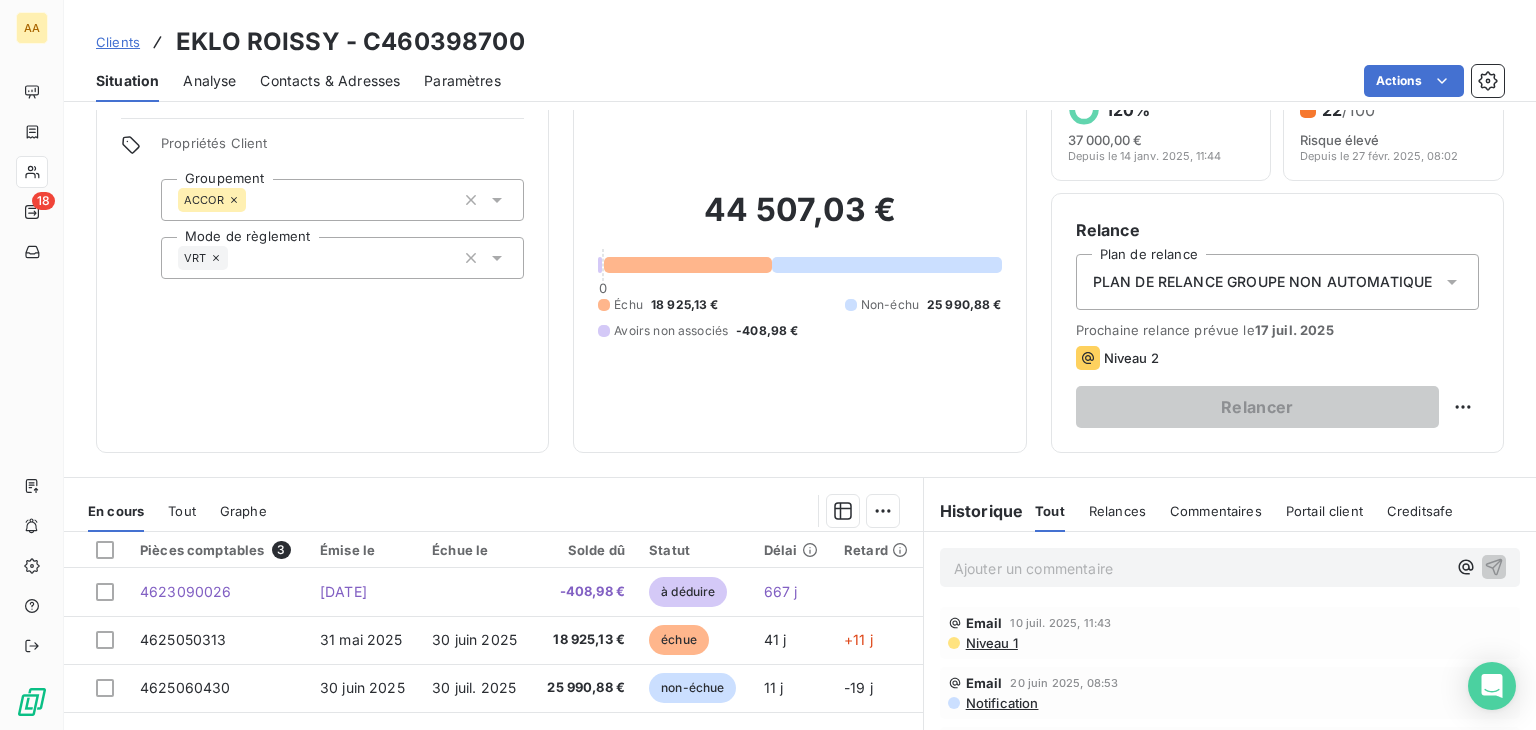 scroll, scrollTop: 200, scrollLeft: 0, axis: vertical 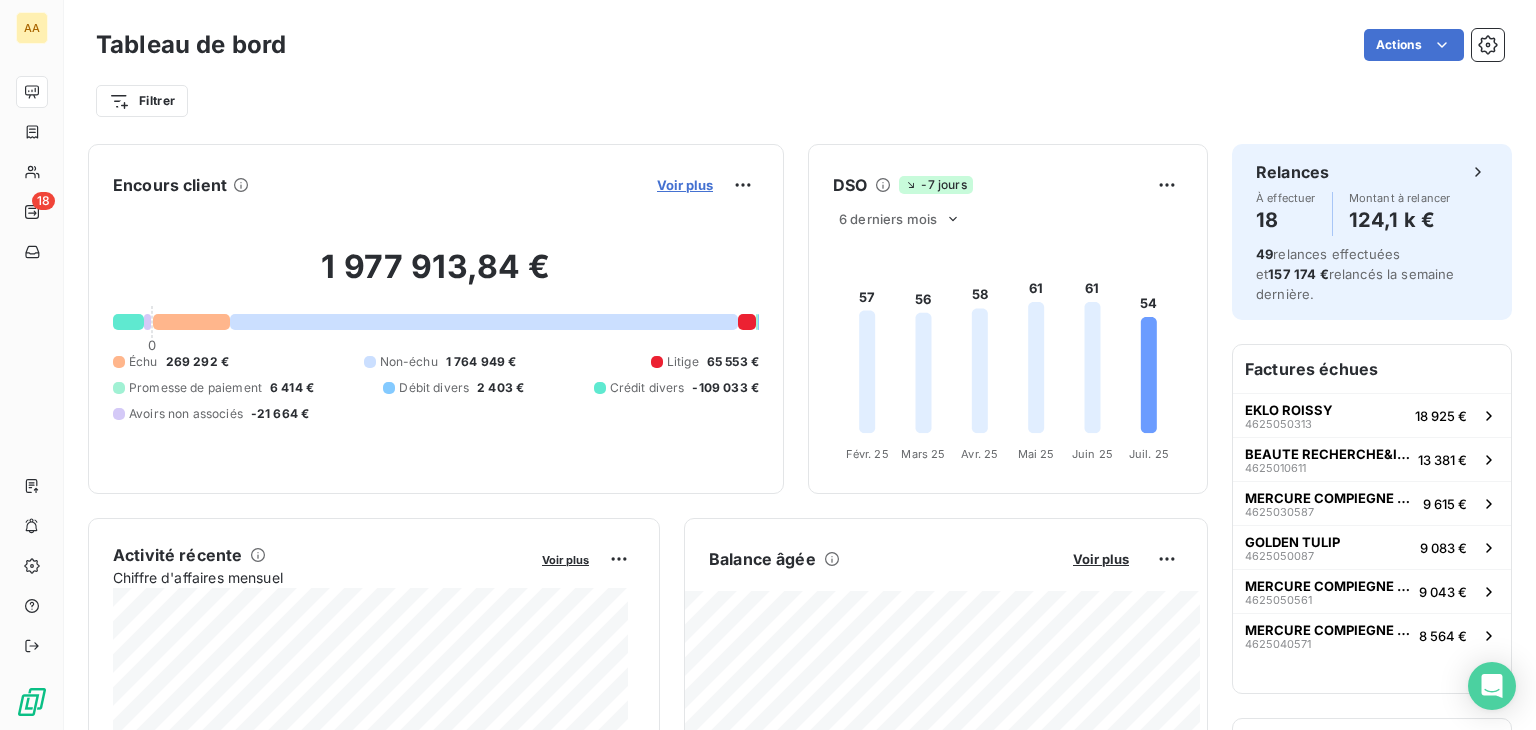click on "Voir plus" at bounding box center (685, 185) 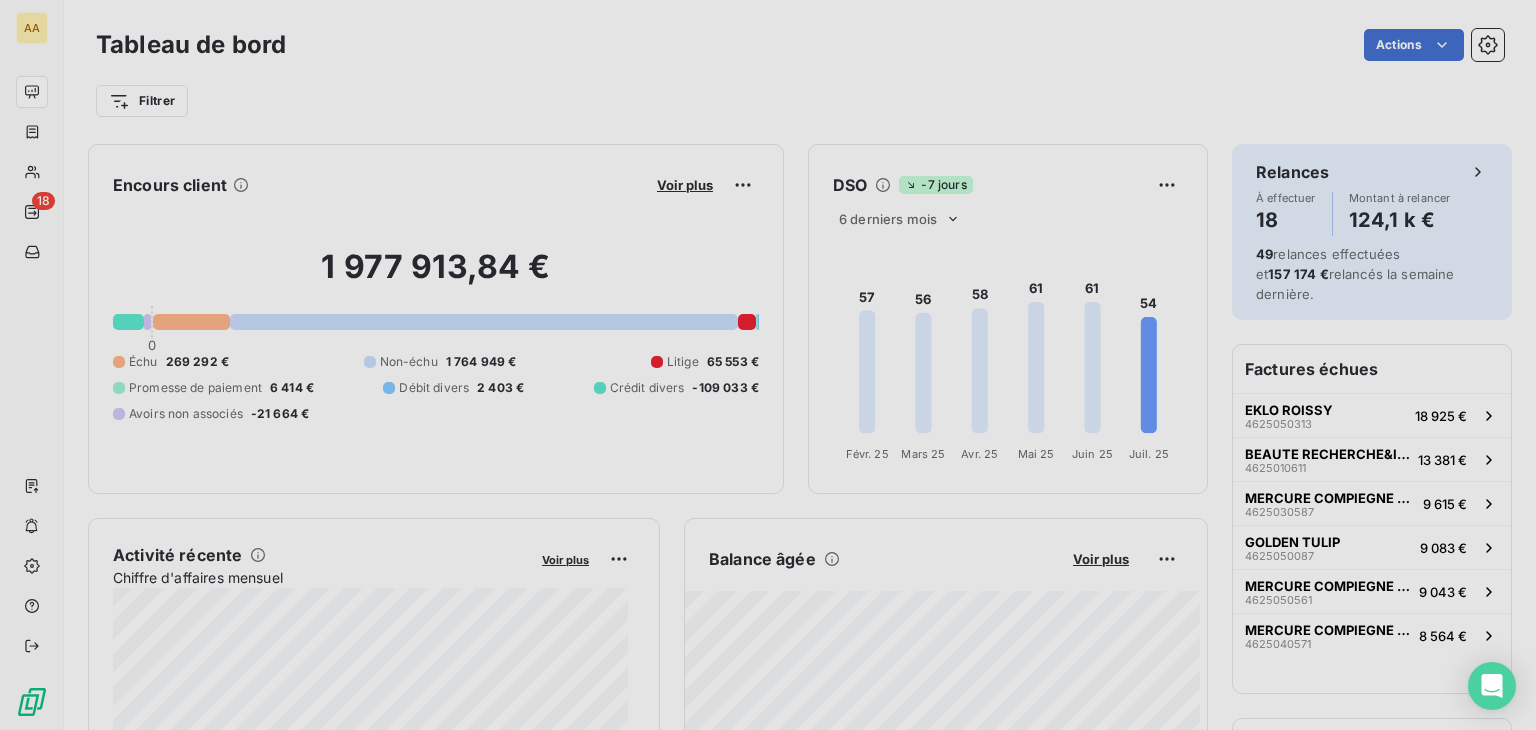 scroll, scrollTop: 714, scrollLeft: 752, axis: both 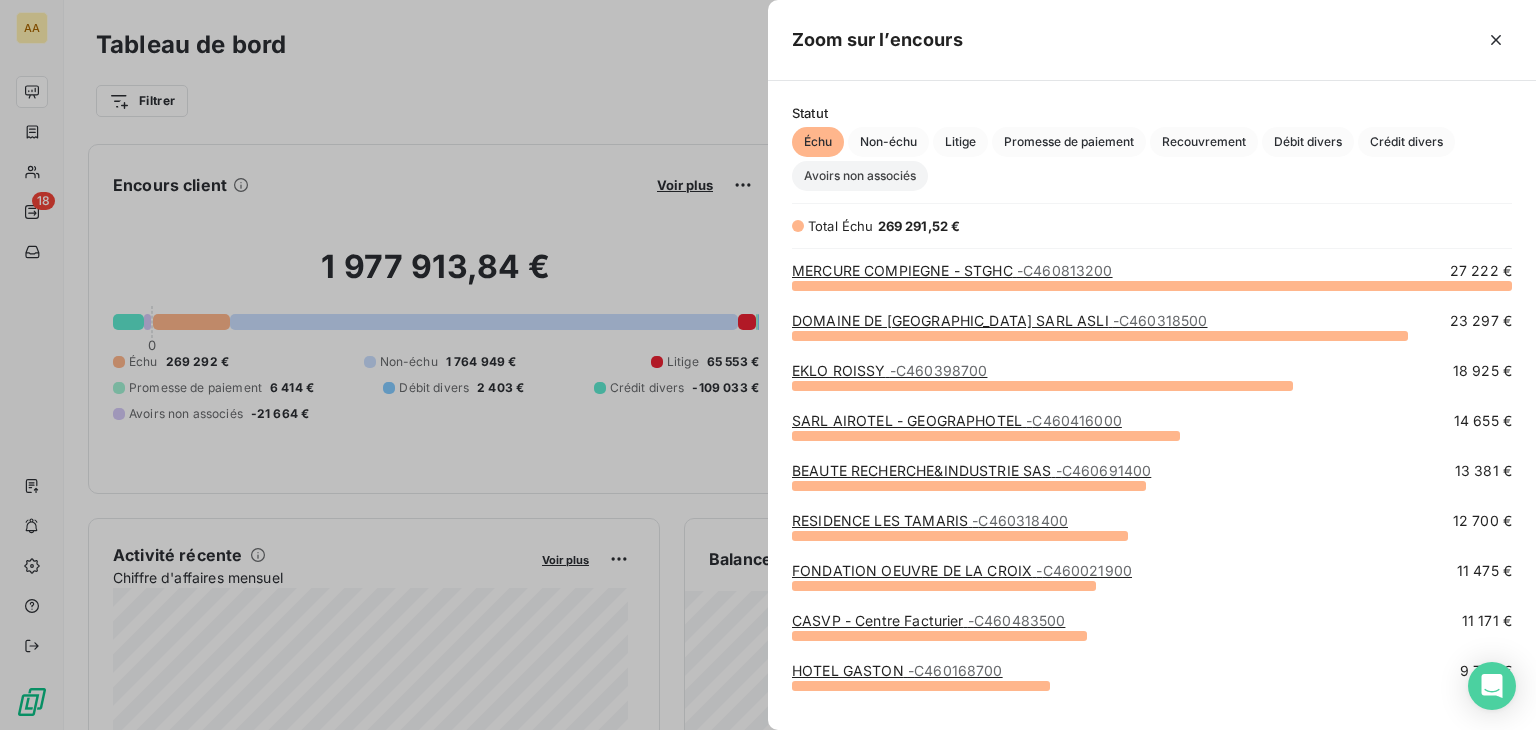 click on "Avoirs non associés" at bounding box center [860, 176] 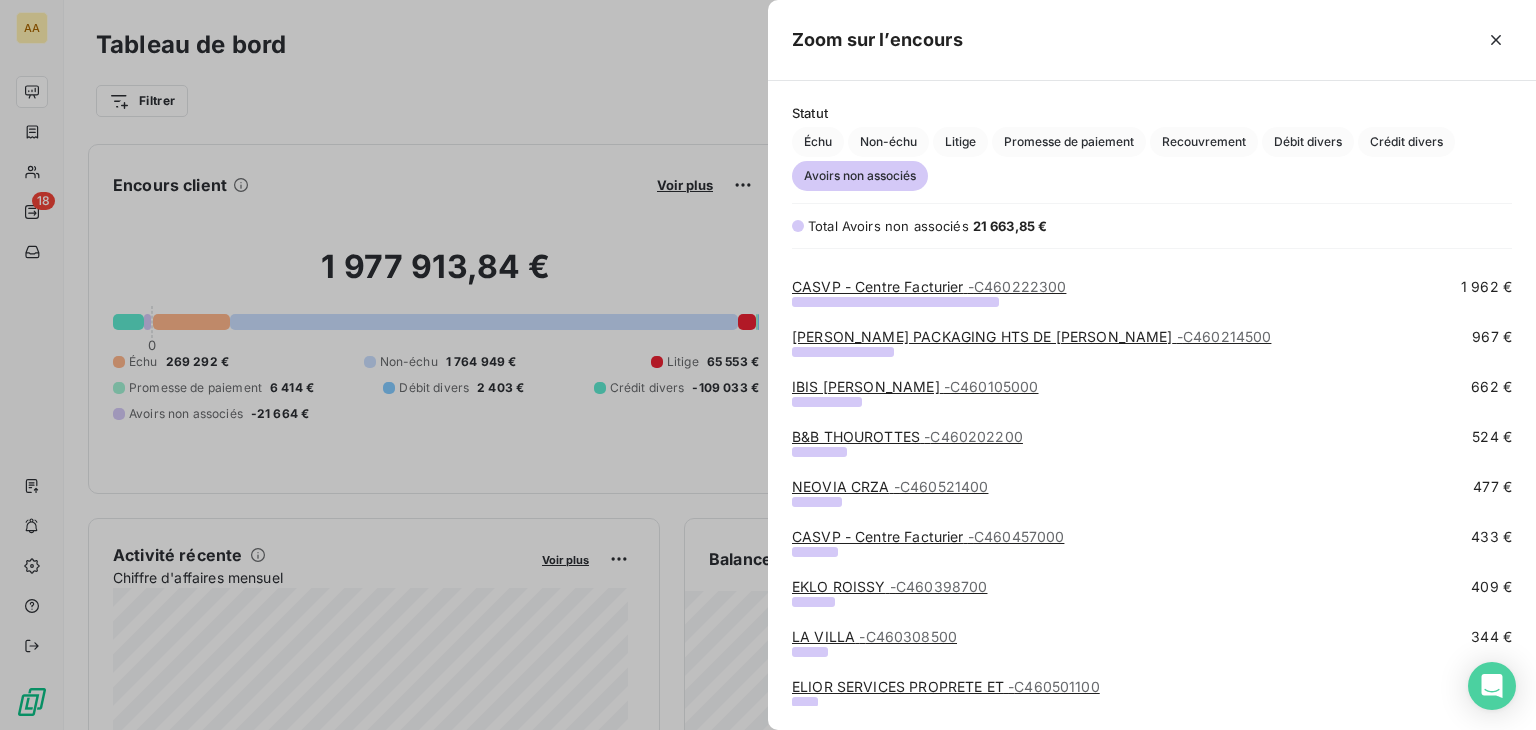 scroll, scrollTop: 100, scrollLeft: 0, axis: vertical 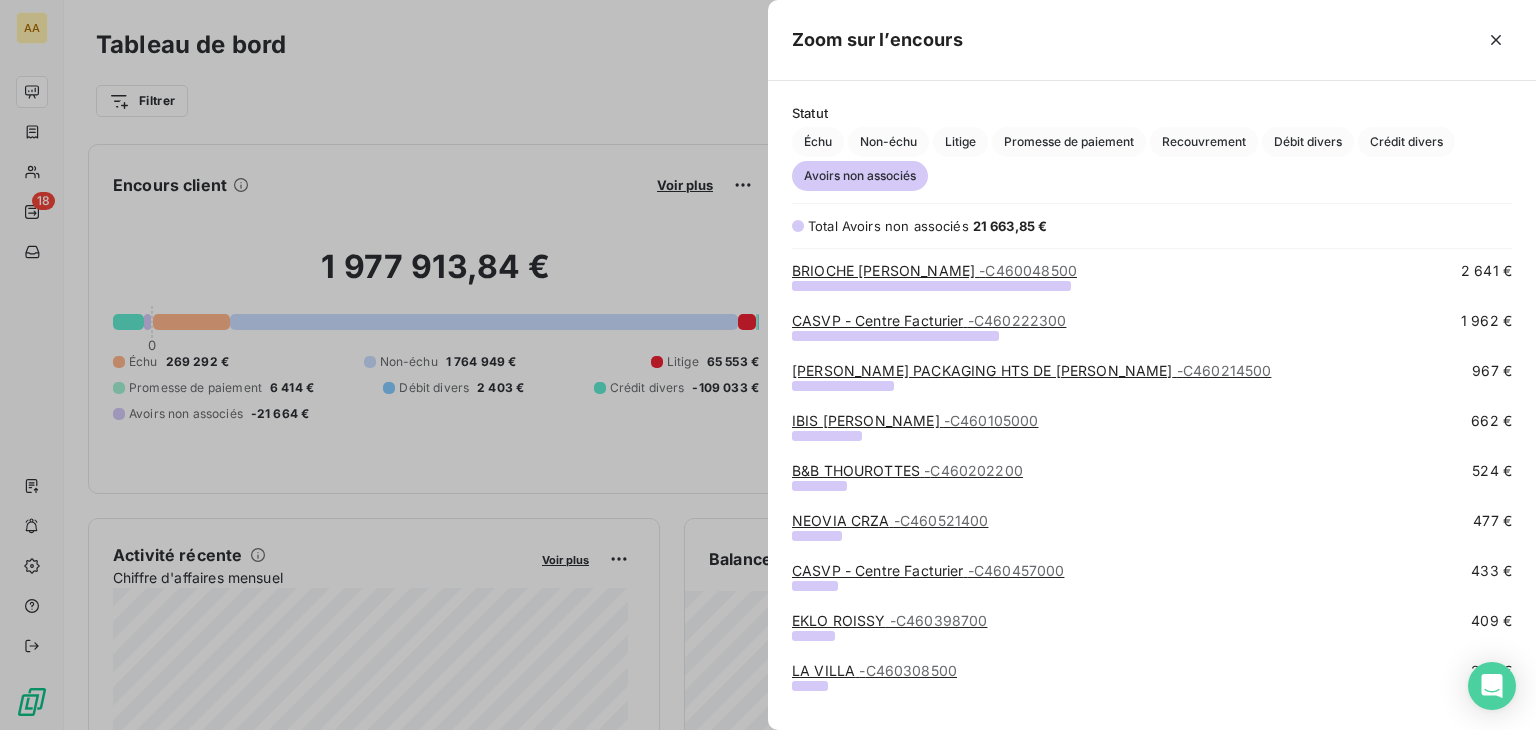 click on "-  C460521400" at bounding box center (941, 520) 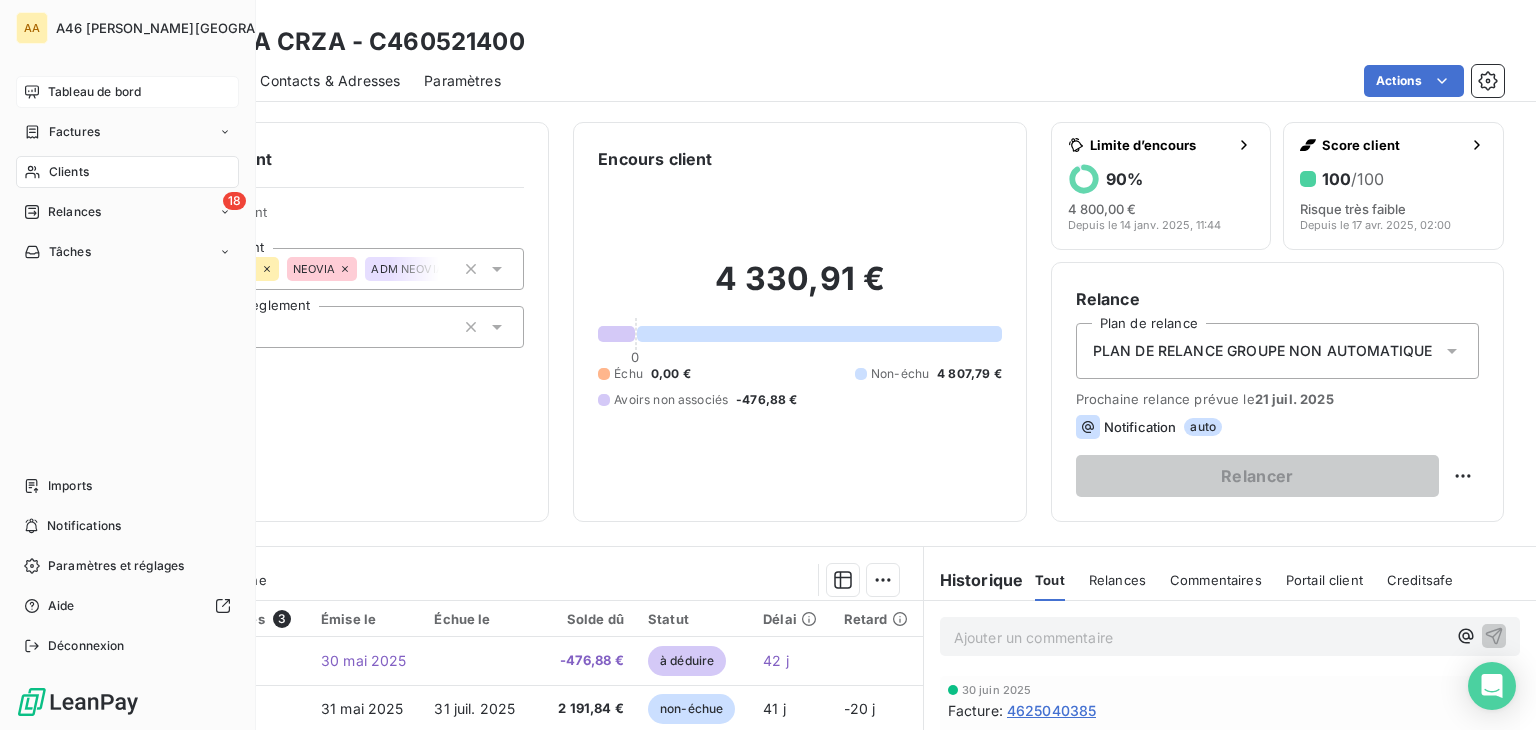 click on "Tableau de bord" at bounding box center (94, 92) 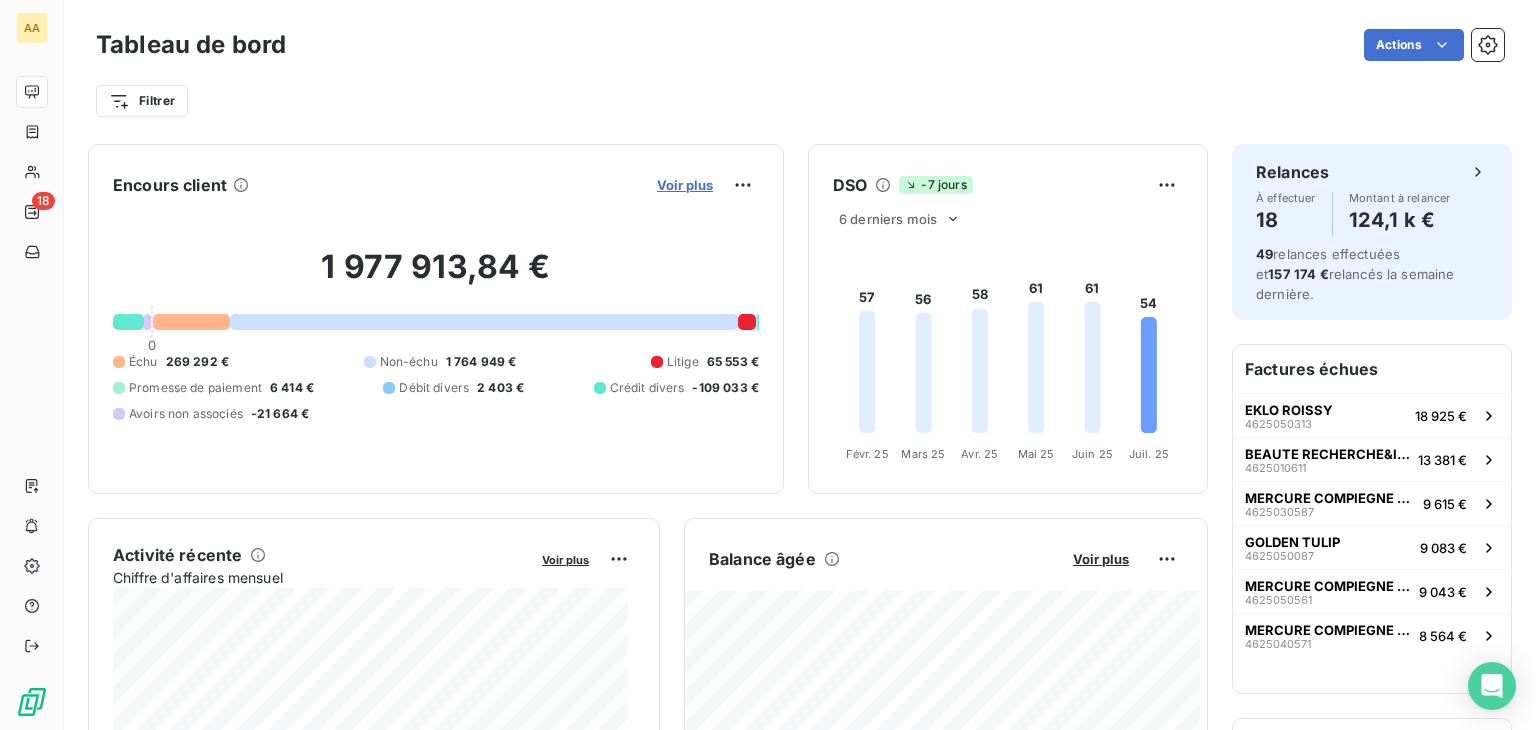 click on "Voir plus" at bounding box center (685, 185) 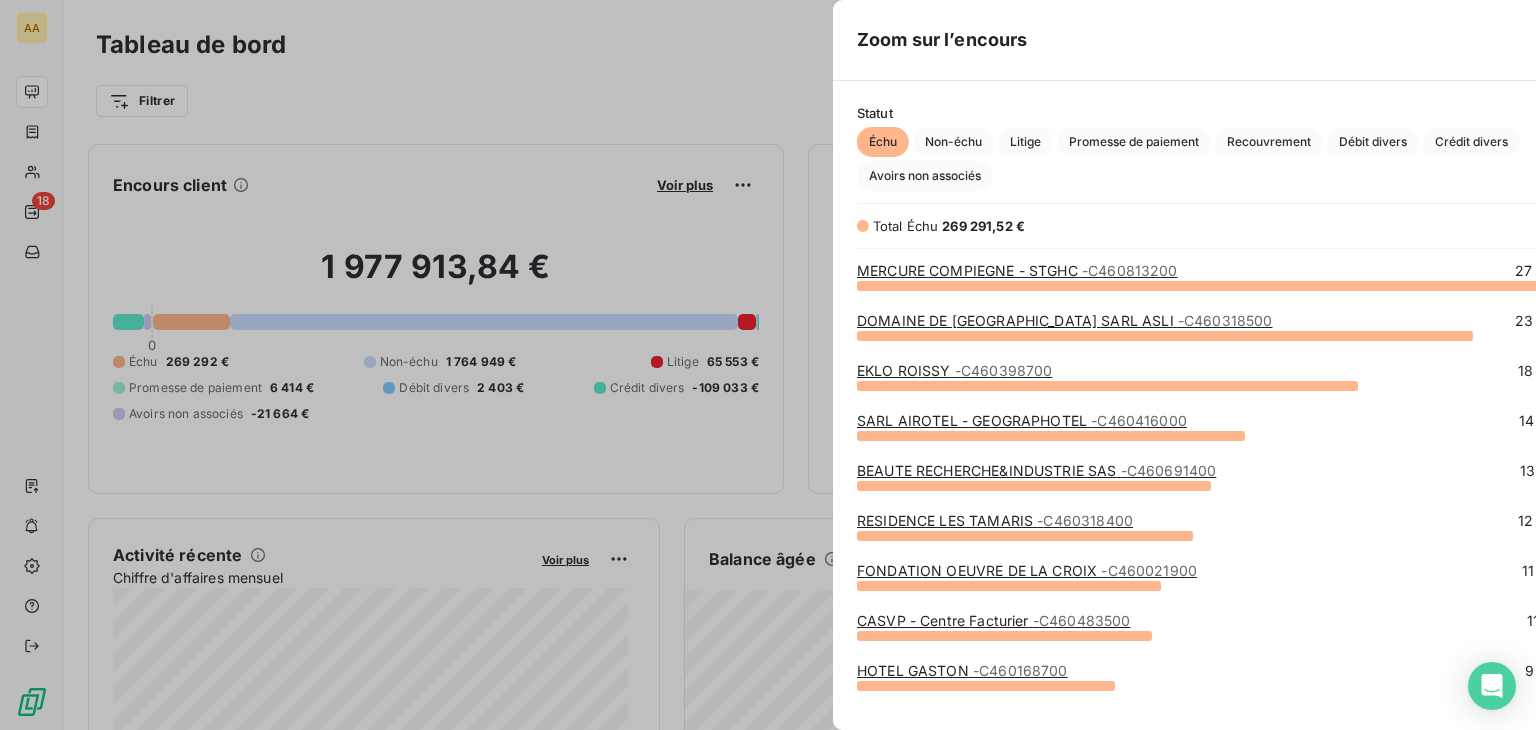 scroll, scrollTop: 16, scrollLeft: 16, axis: both 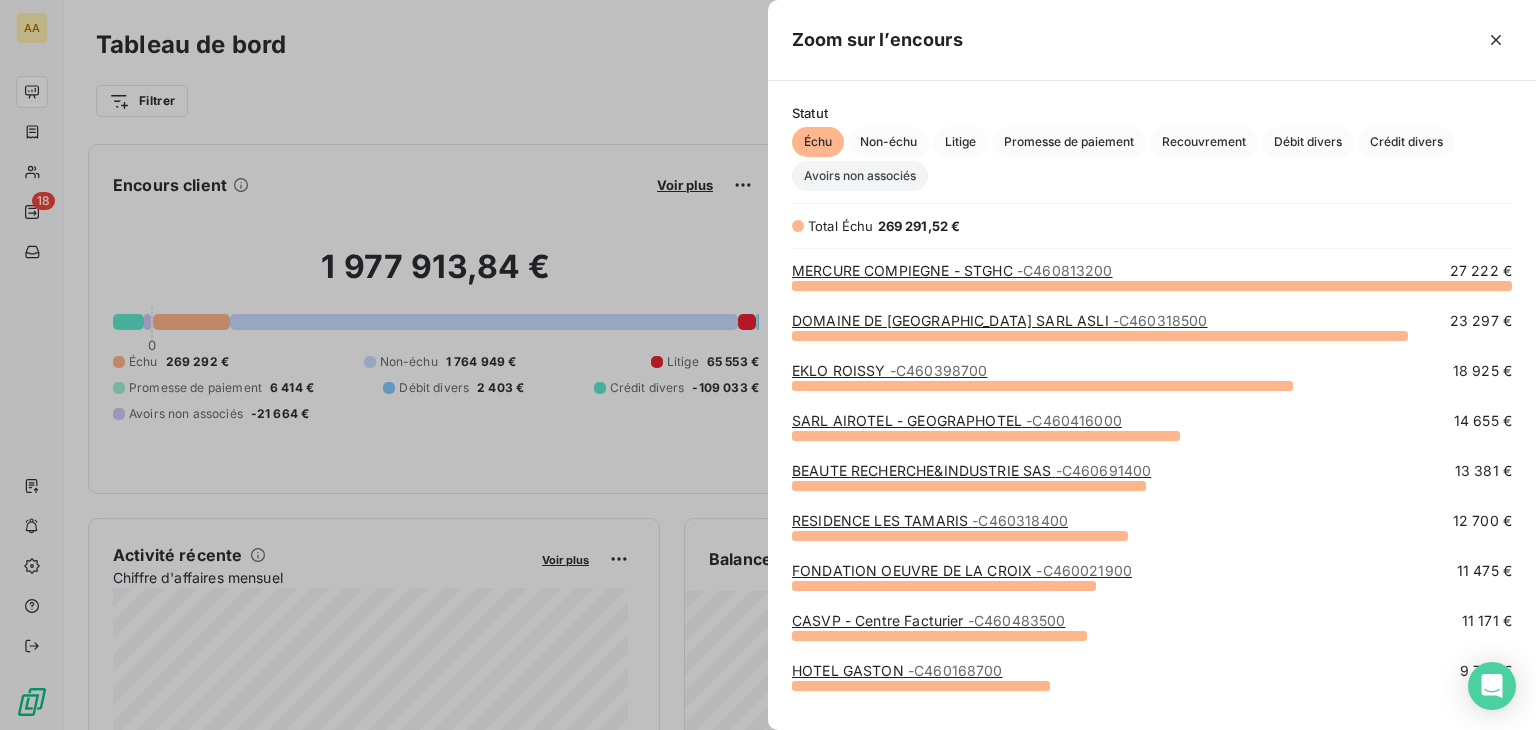 click on "Avoirs non associés" at bounding box center [860, 176] 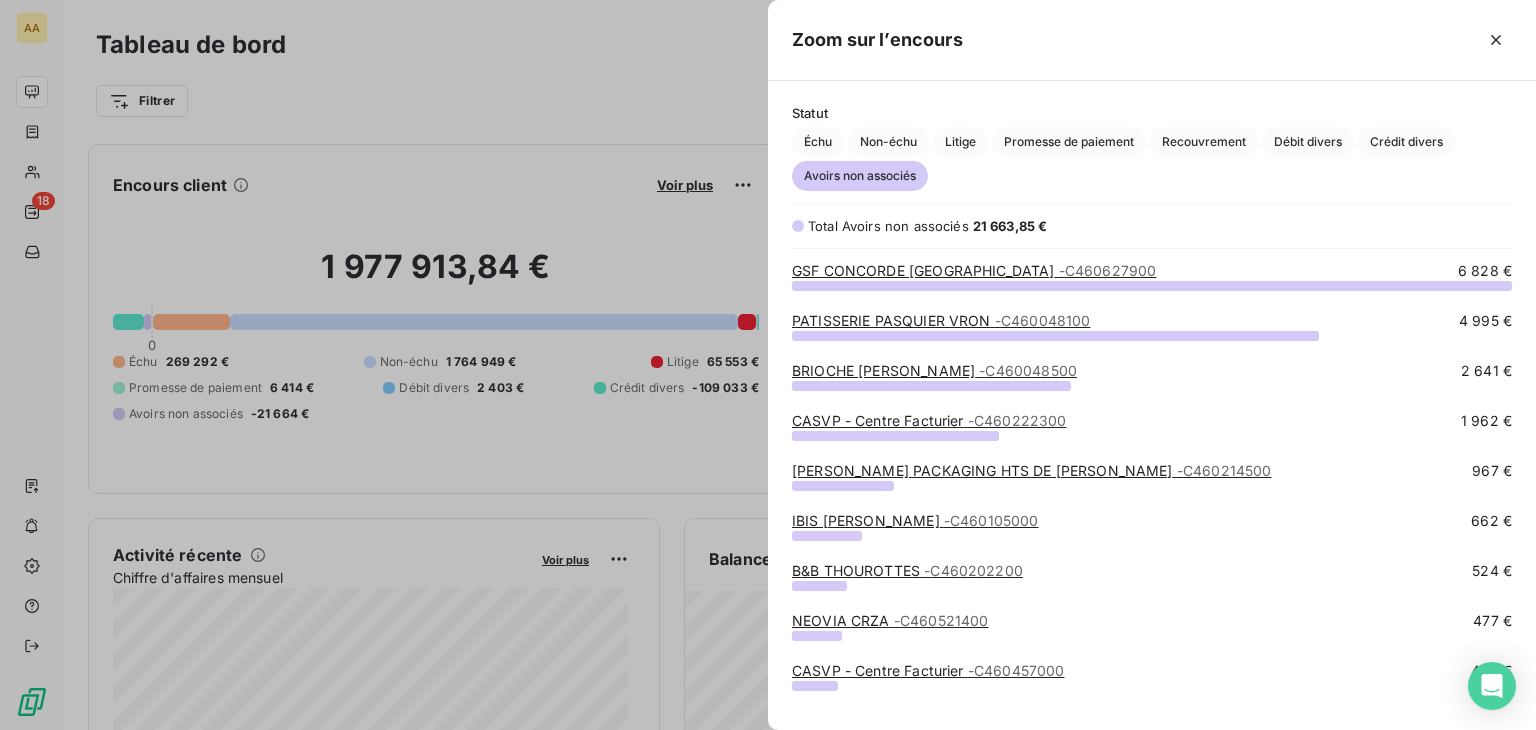 click on "-  C460105000" at bounding box center [991, 520] 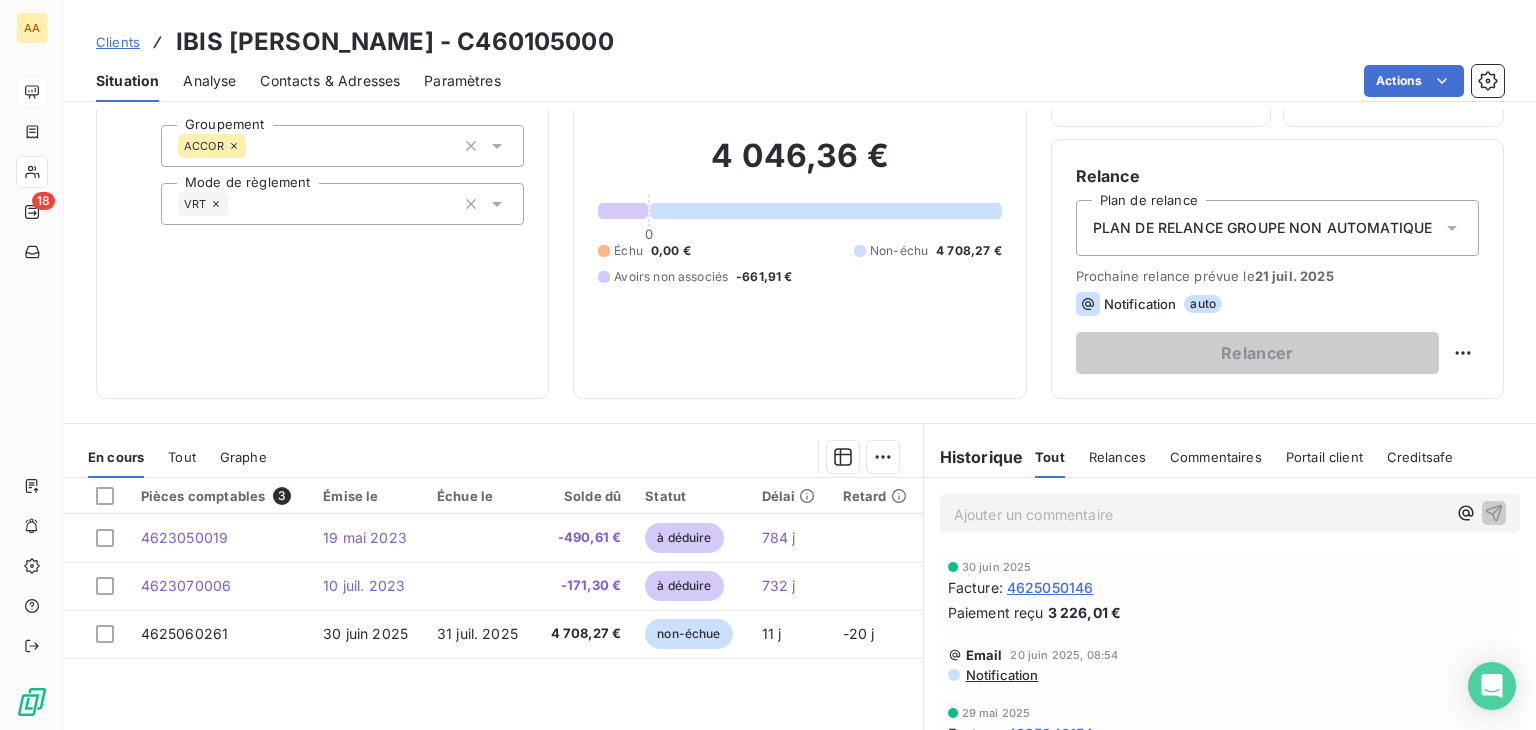 scroll, scrollTop: 0, scrollLeft: 0, axis: both 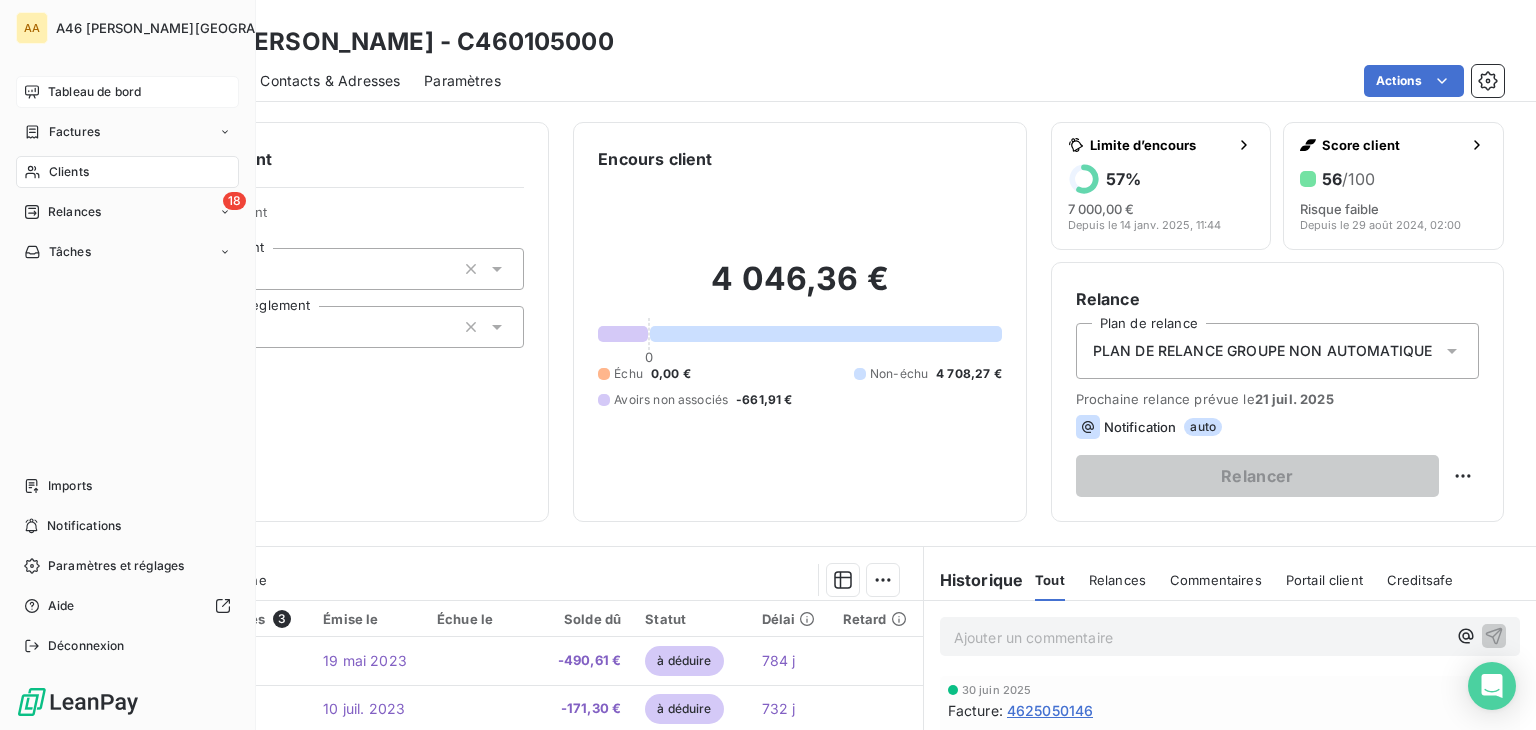 click on "Tableau de bord" at bounding box center [94, 92] 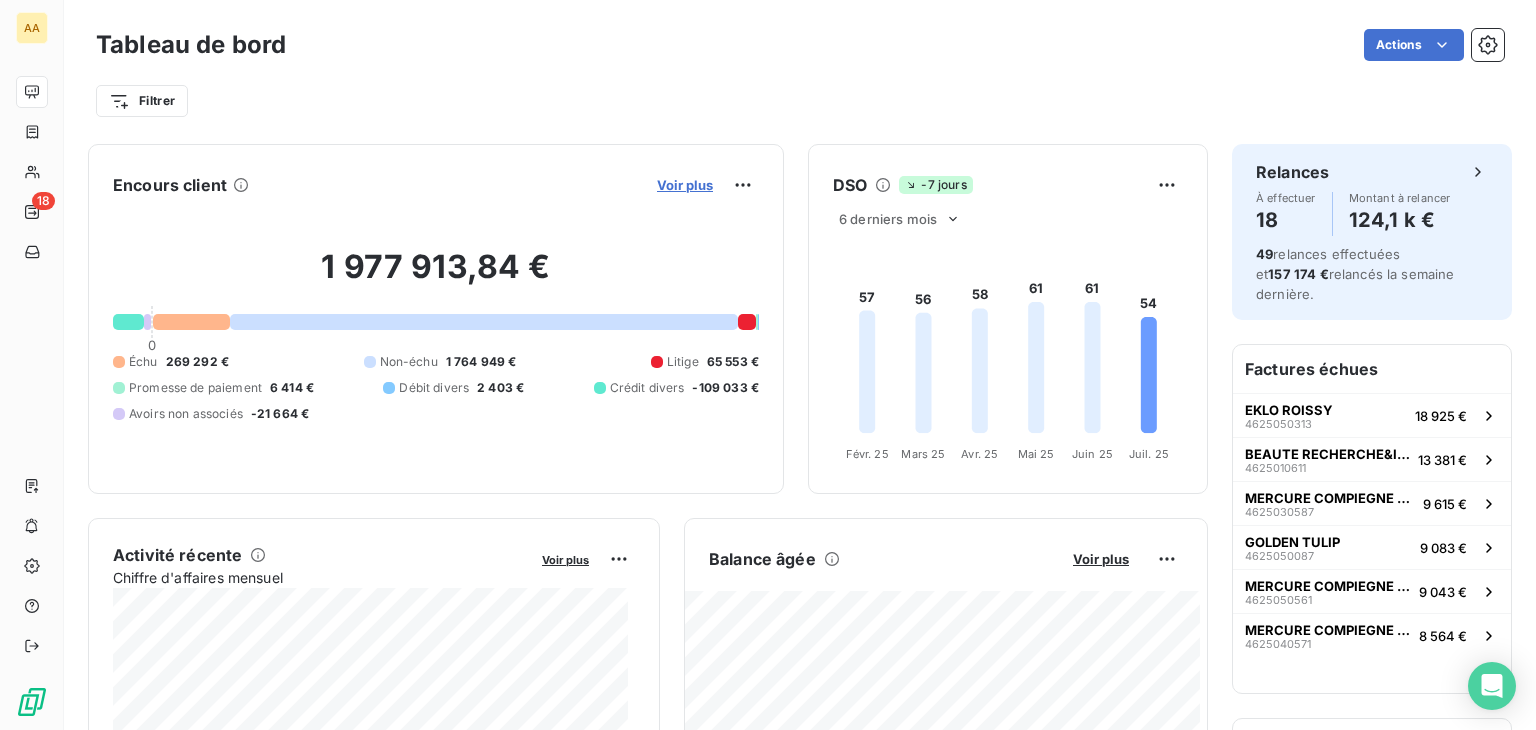 click on "Voir plus" at bounding box center [685, 185] 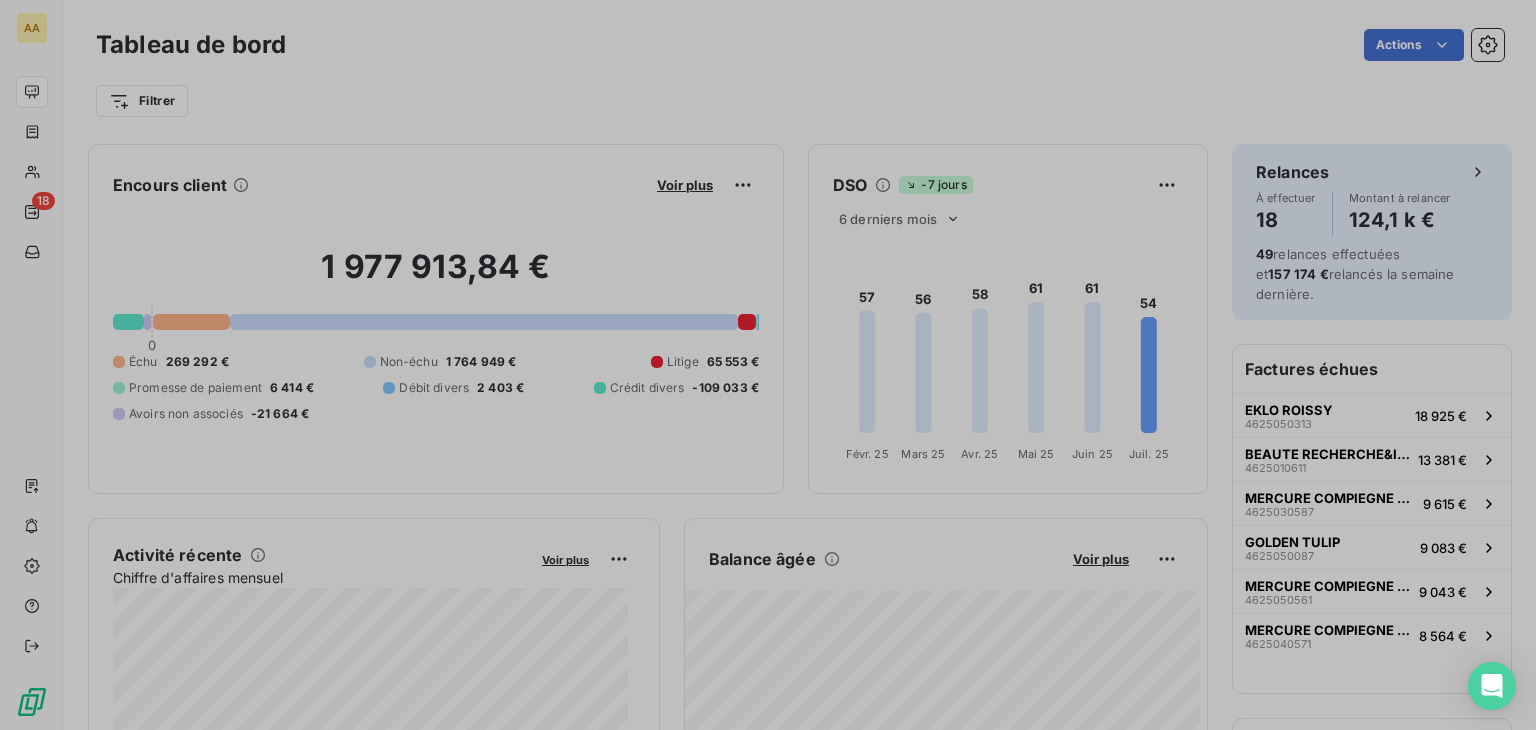 scroll, scrollTop: 16, scrollLeft: 16, axis: both 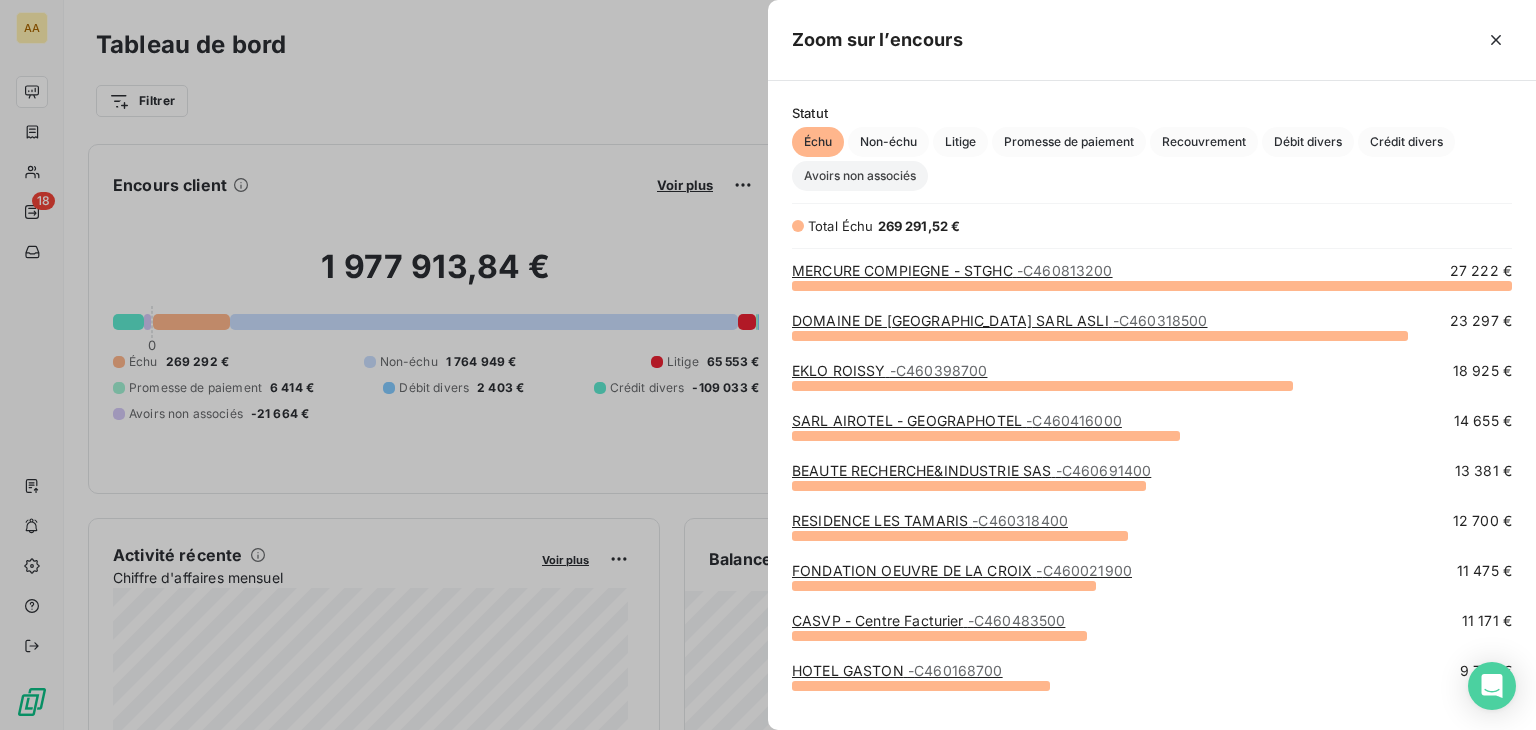 click on "Avoirs non associés" at bounding box center [860, 176] 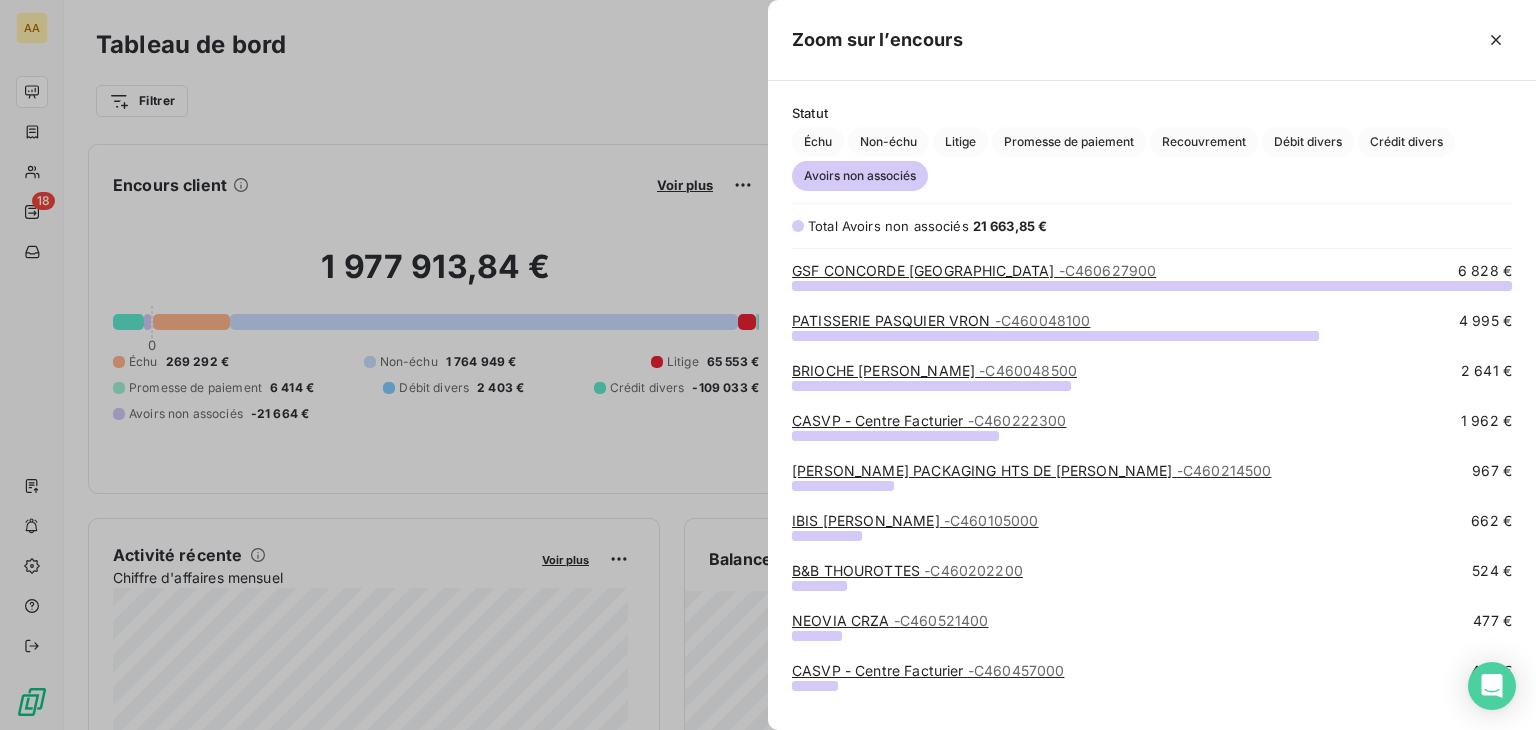 click on "[PERSON_NAME] PACKAGING HTS DE [PERSON_NAME]   -  C460214500" at bounding box center (1031, 470) 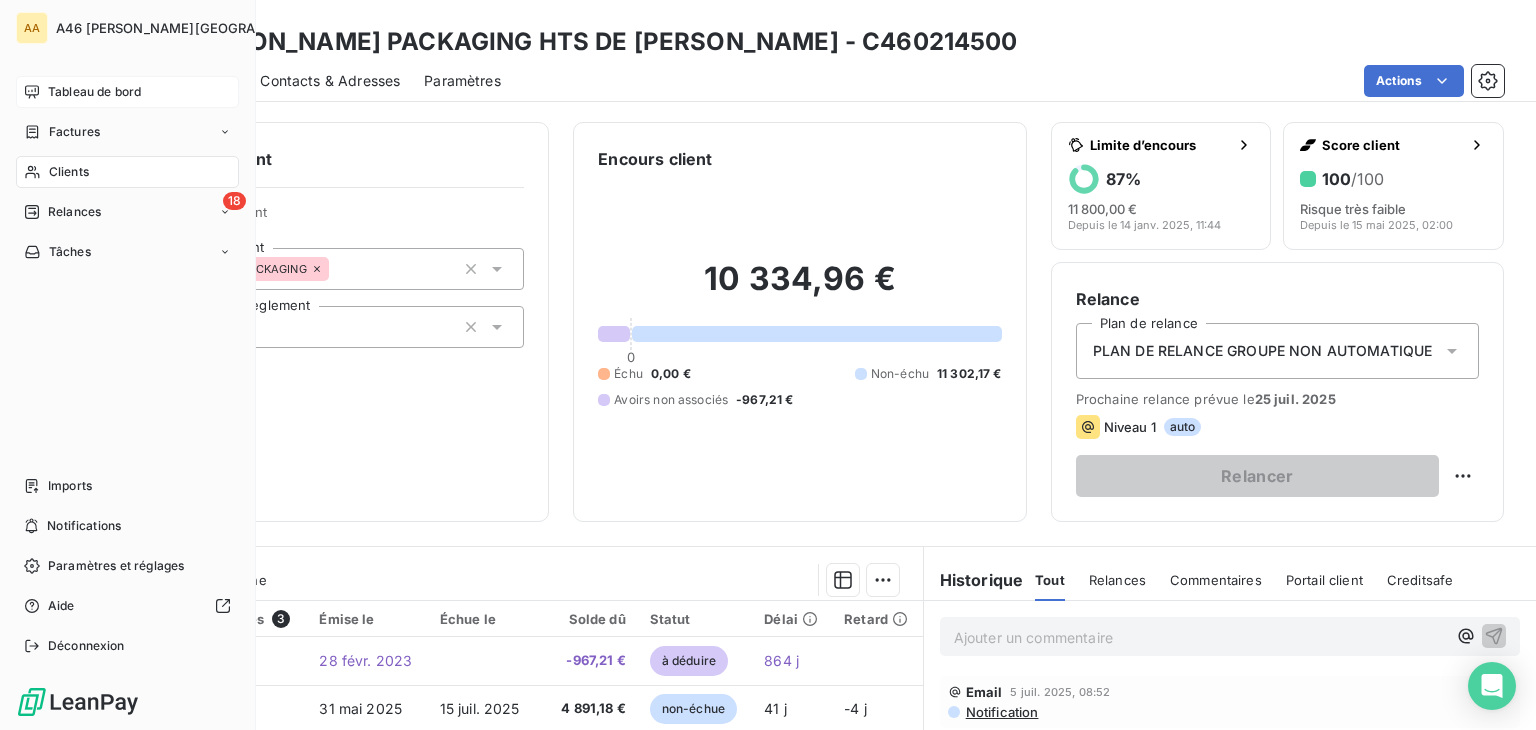click on "Tableau de bord" at bounding box center (94, 92) 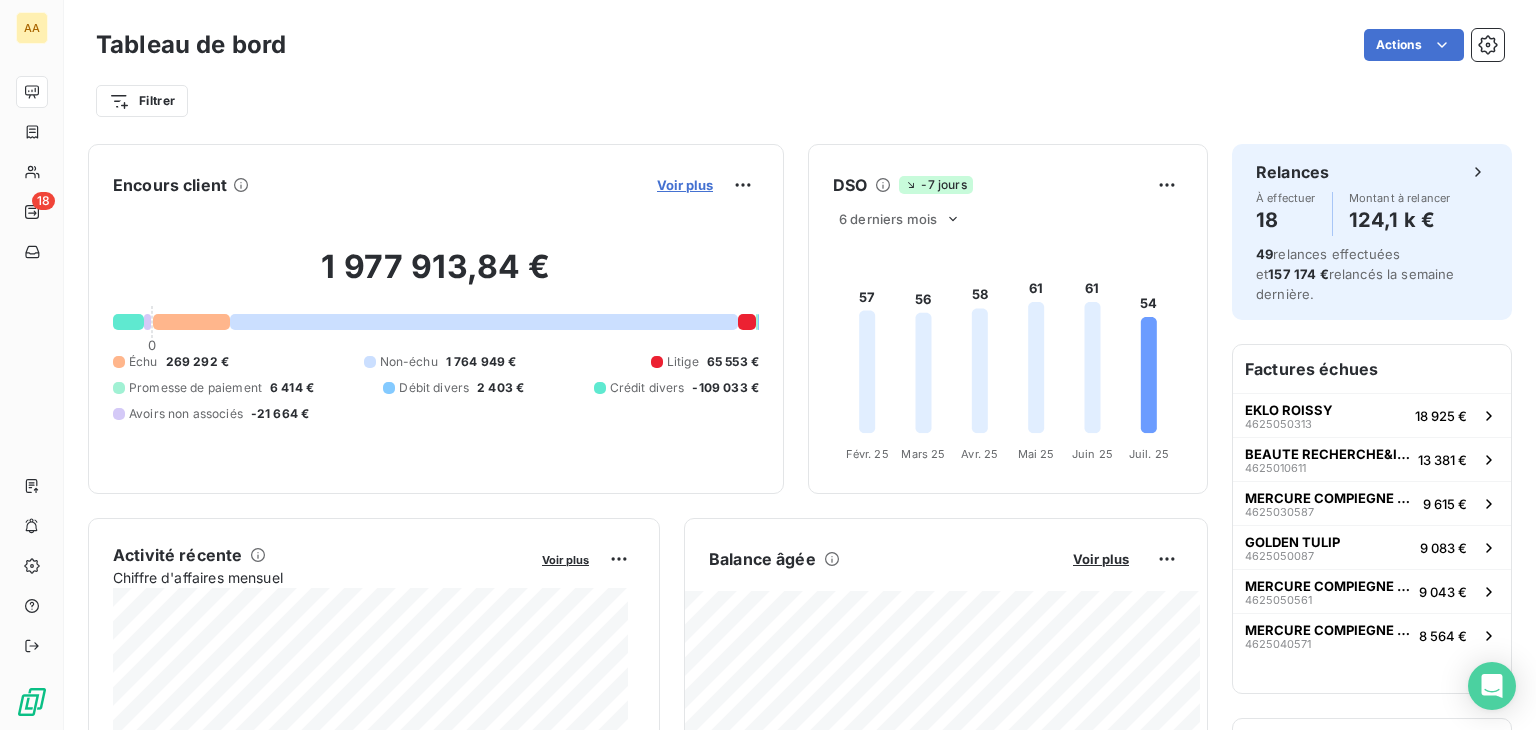 click on "Voir plus" at bounding box center (685, 185) 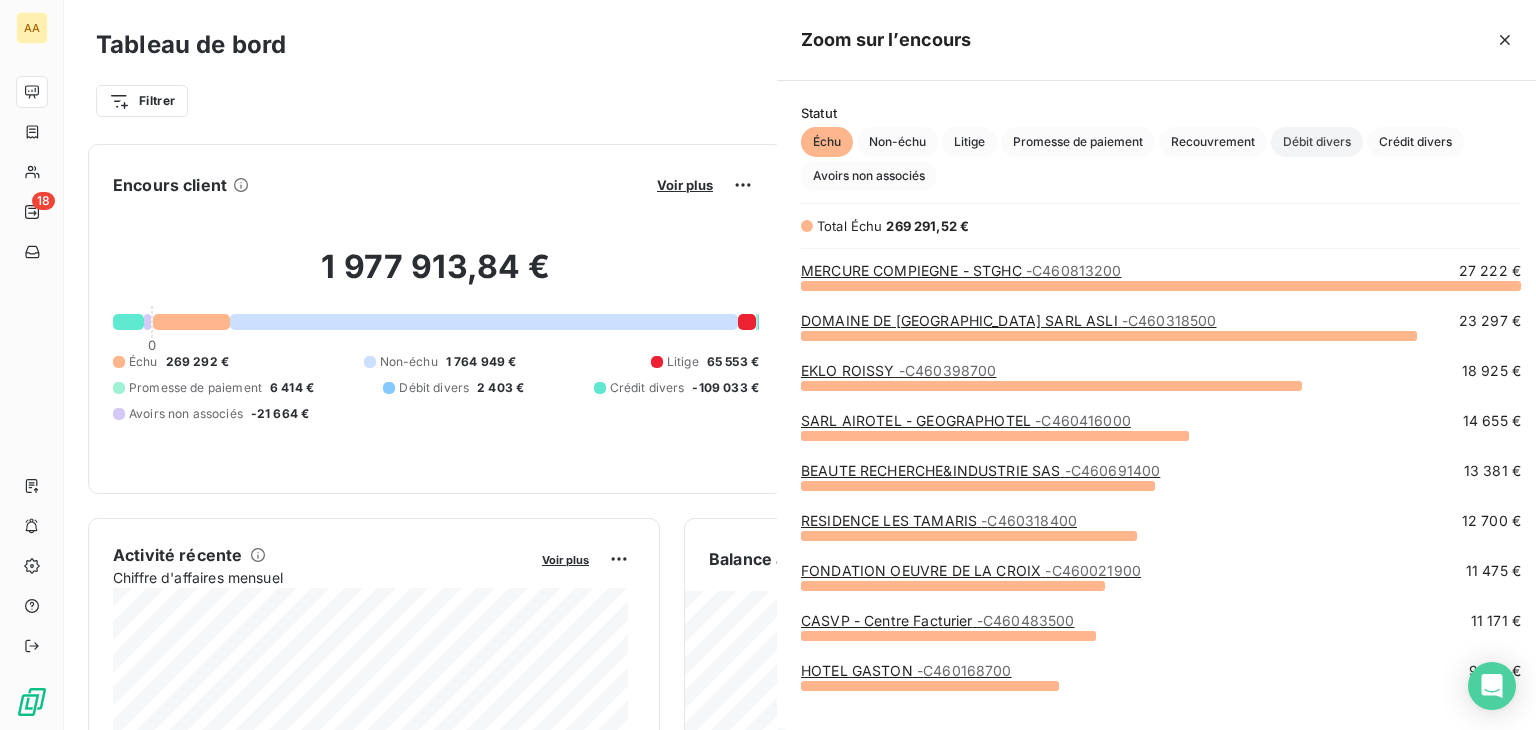 scroll, scrollTop: 16, scrollLeft: 16, axis: both 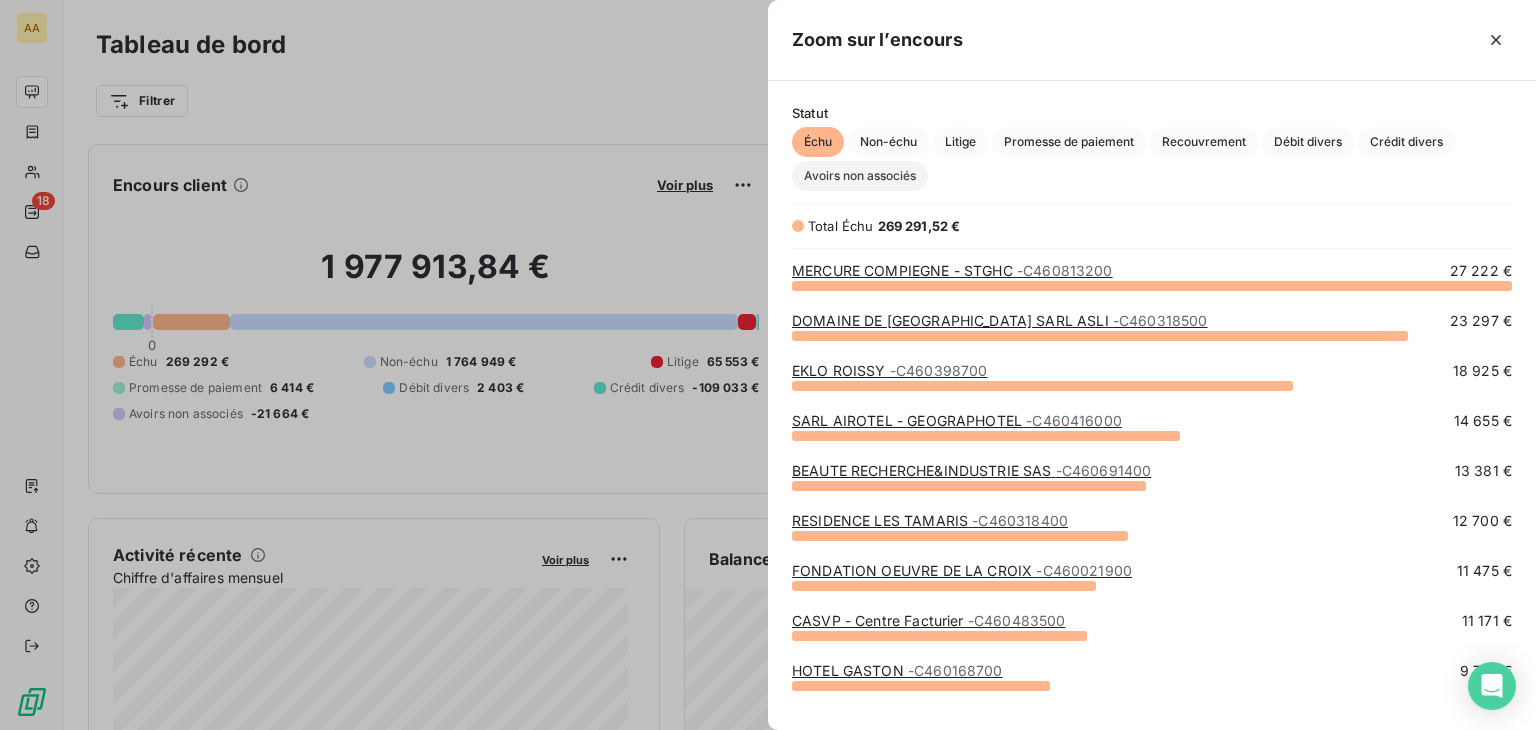 click on "Avoirs non associés" at bounding box center [860, 176] 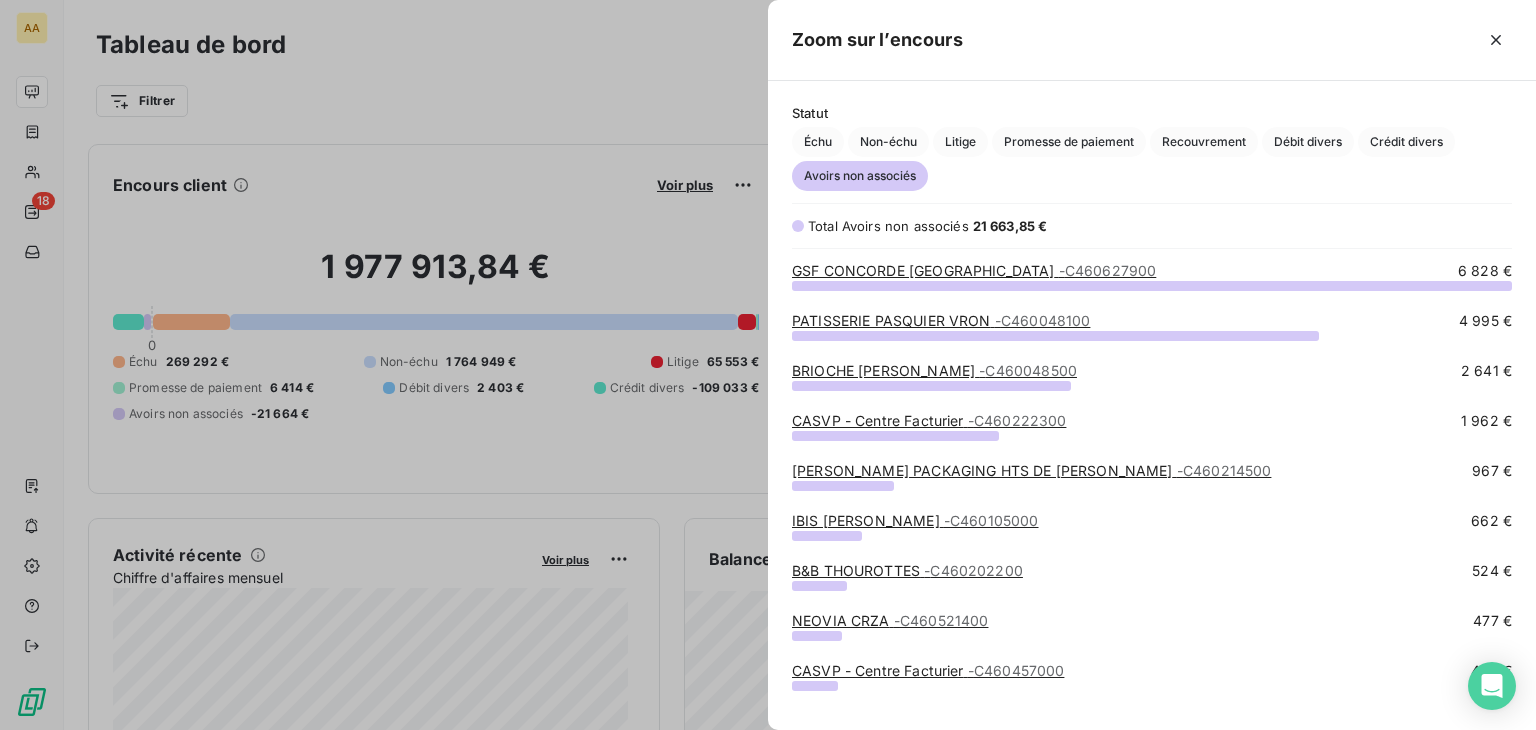 click on "BRIOCHE PASQUIER AUBIGNY   -  C460048500" at bounding box center [934, 370] 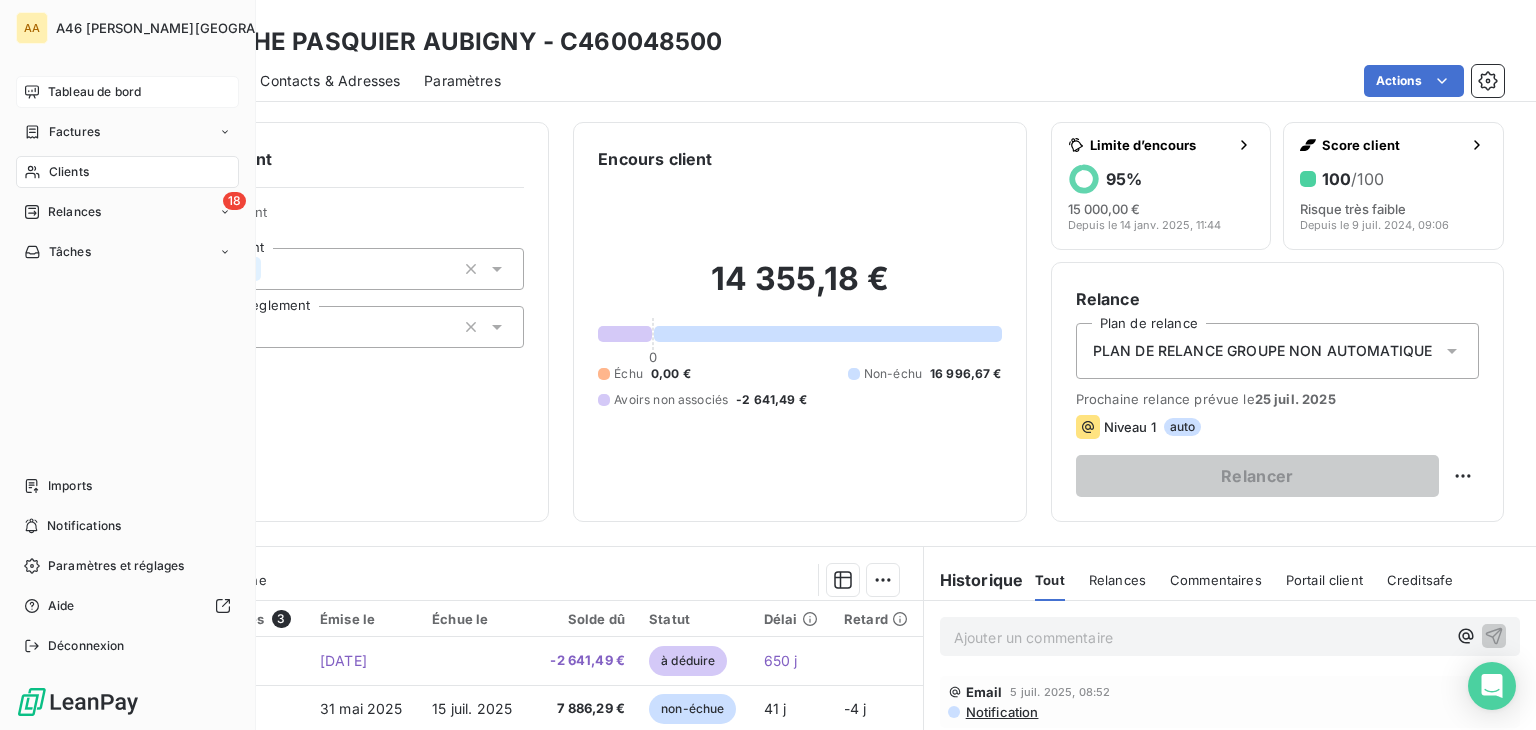 click on "Tableau de bord" at bounding box center (94, 92) 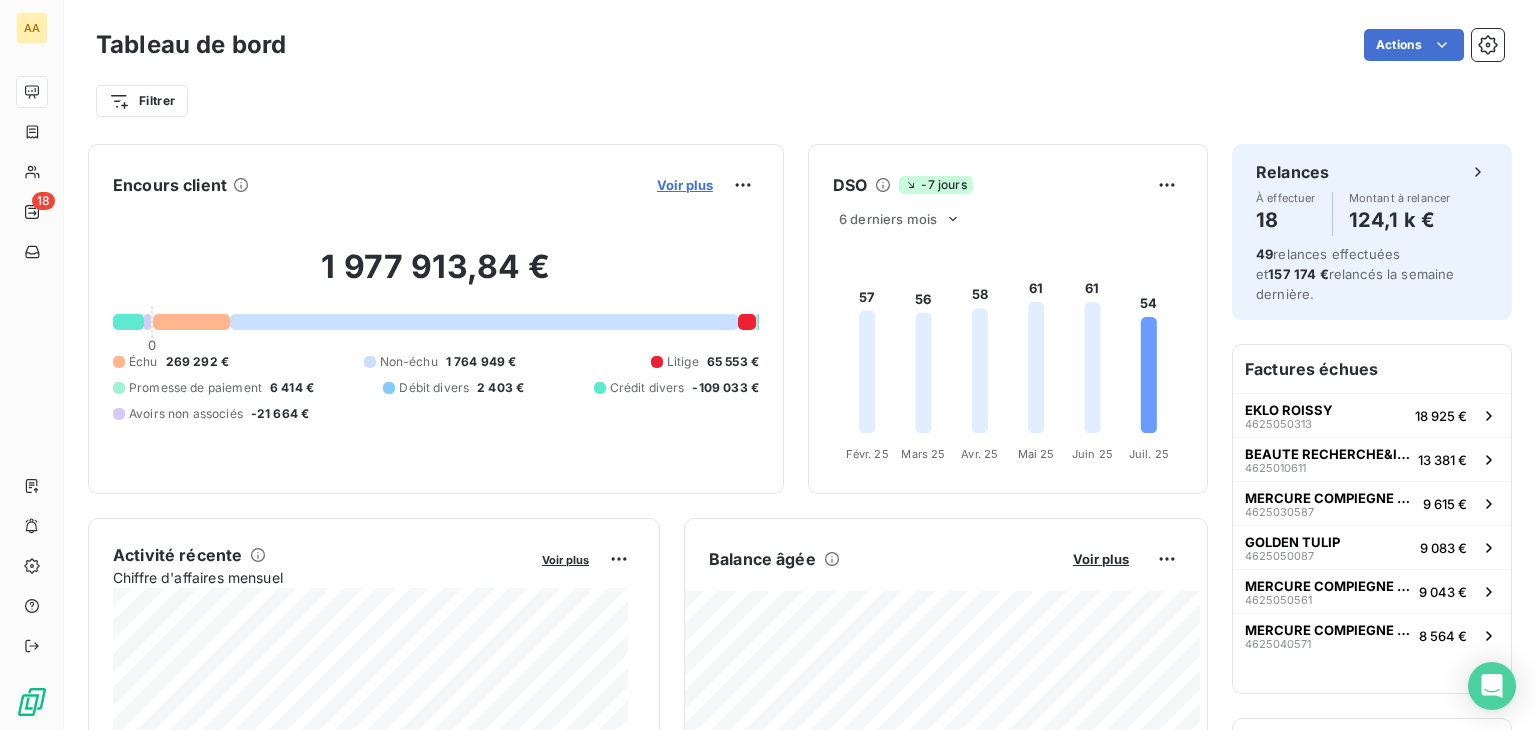 click on "Voir plus" at bounding box center (685, 185) 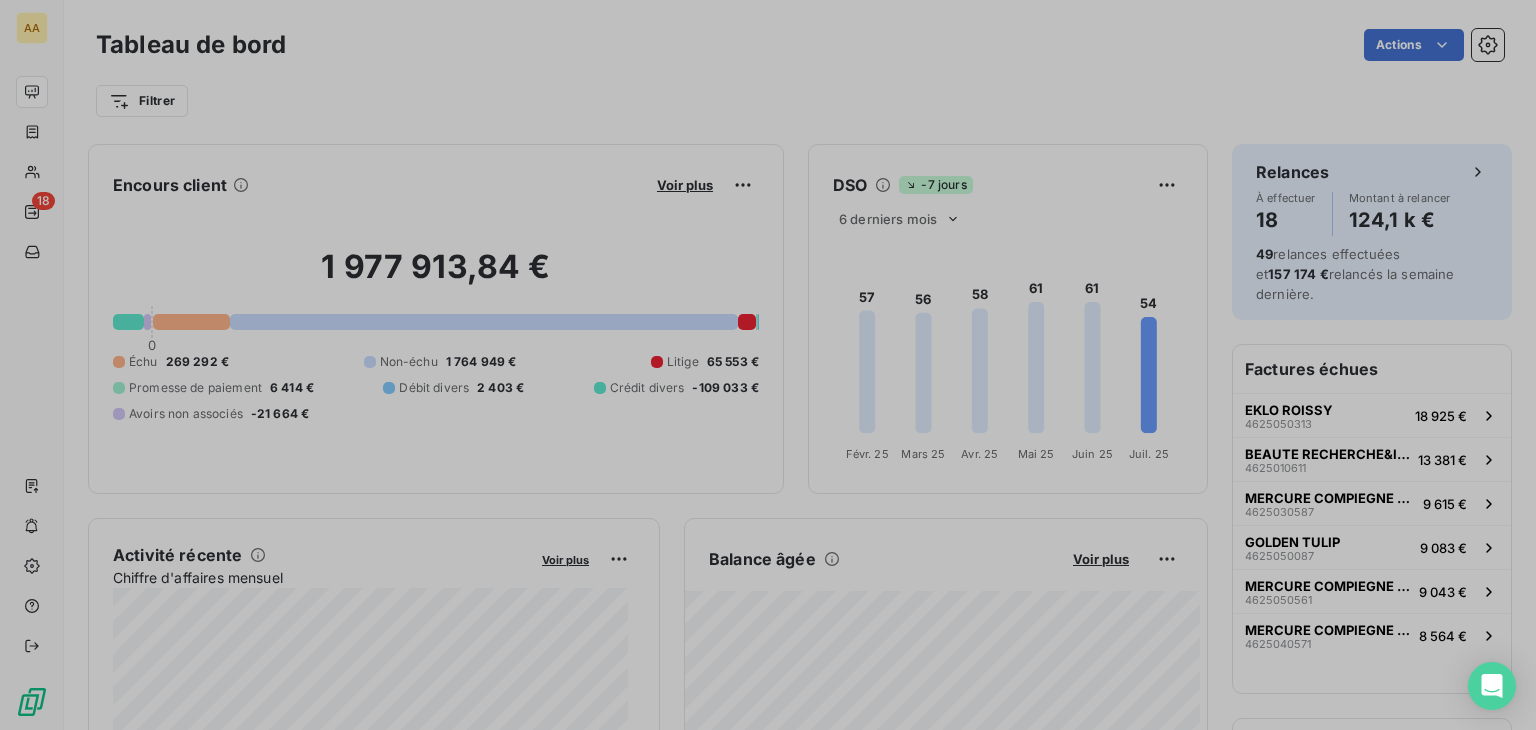 scroll, scrollTop: 16, scrollLeft: 16, axis: both 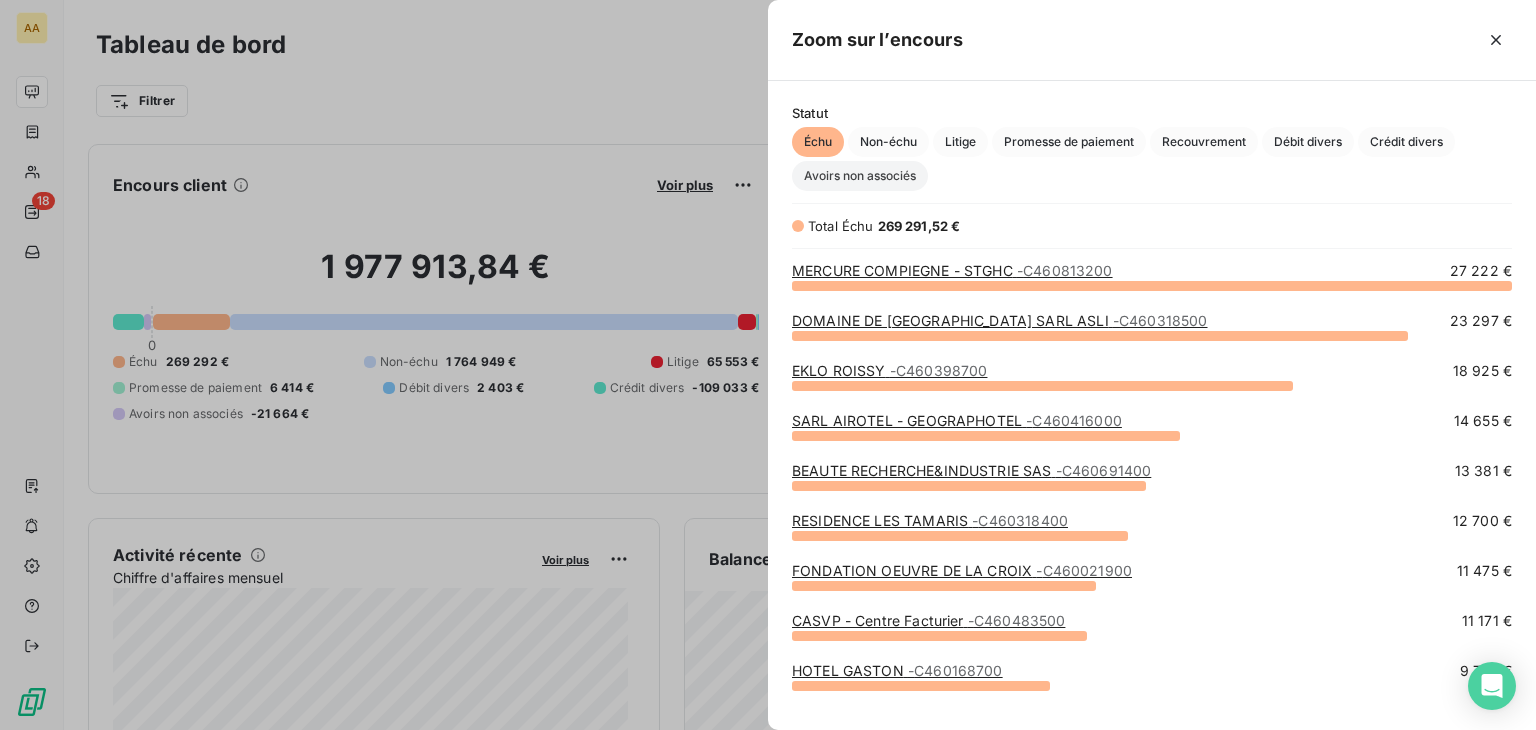 click on "Avoirs non associés" at bounding box center [860, 176] 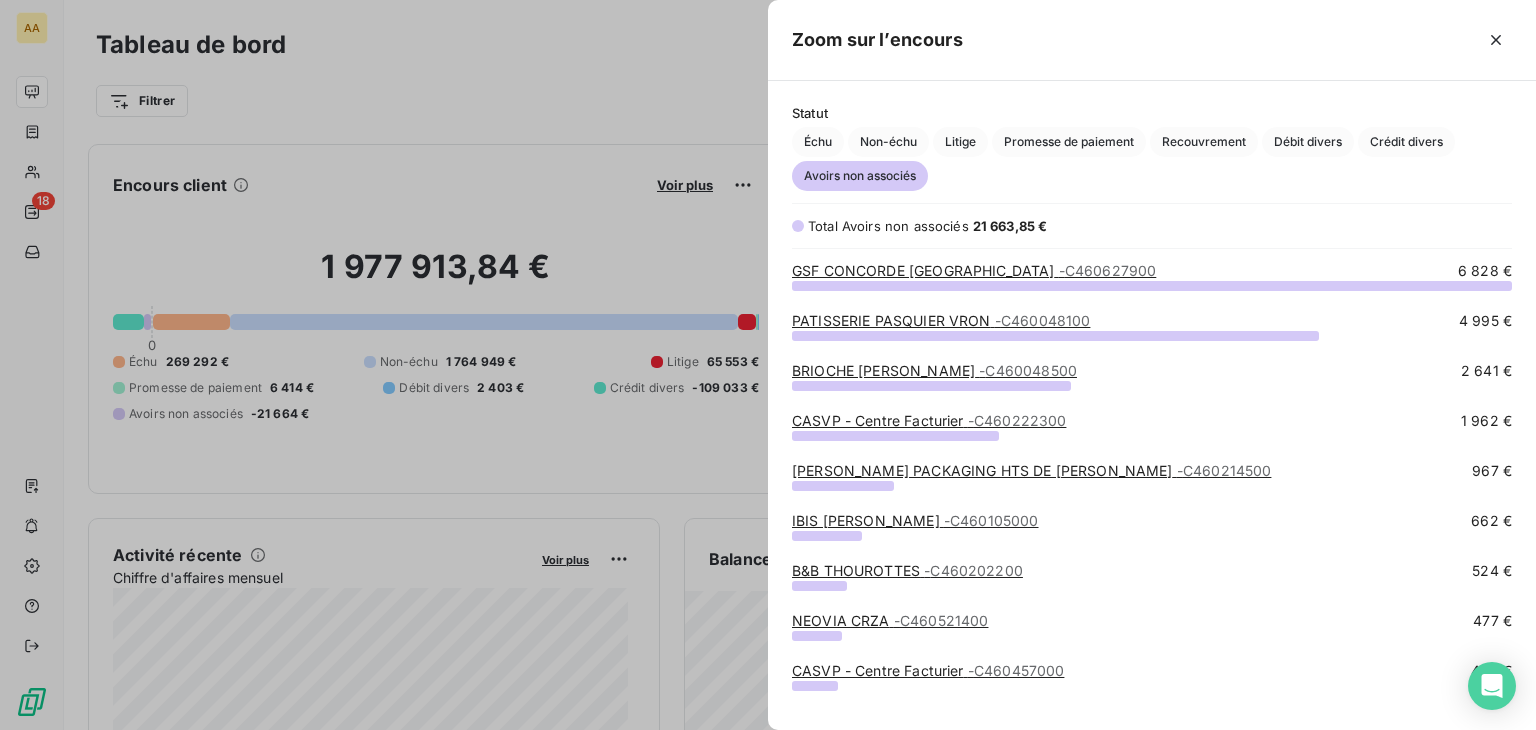click on "PATISSERIE PASQUIER VRON   -  C460048100" at bounding box center [941, 320] 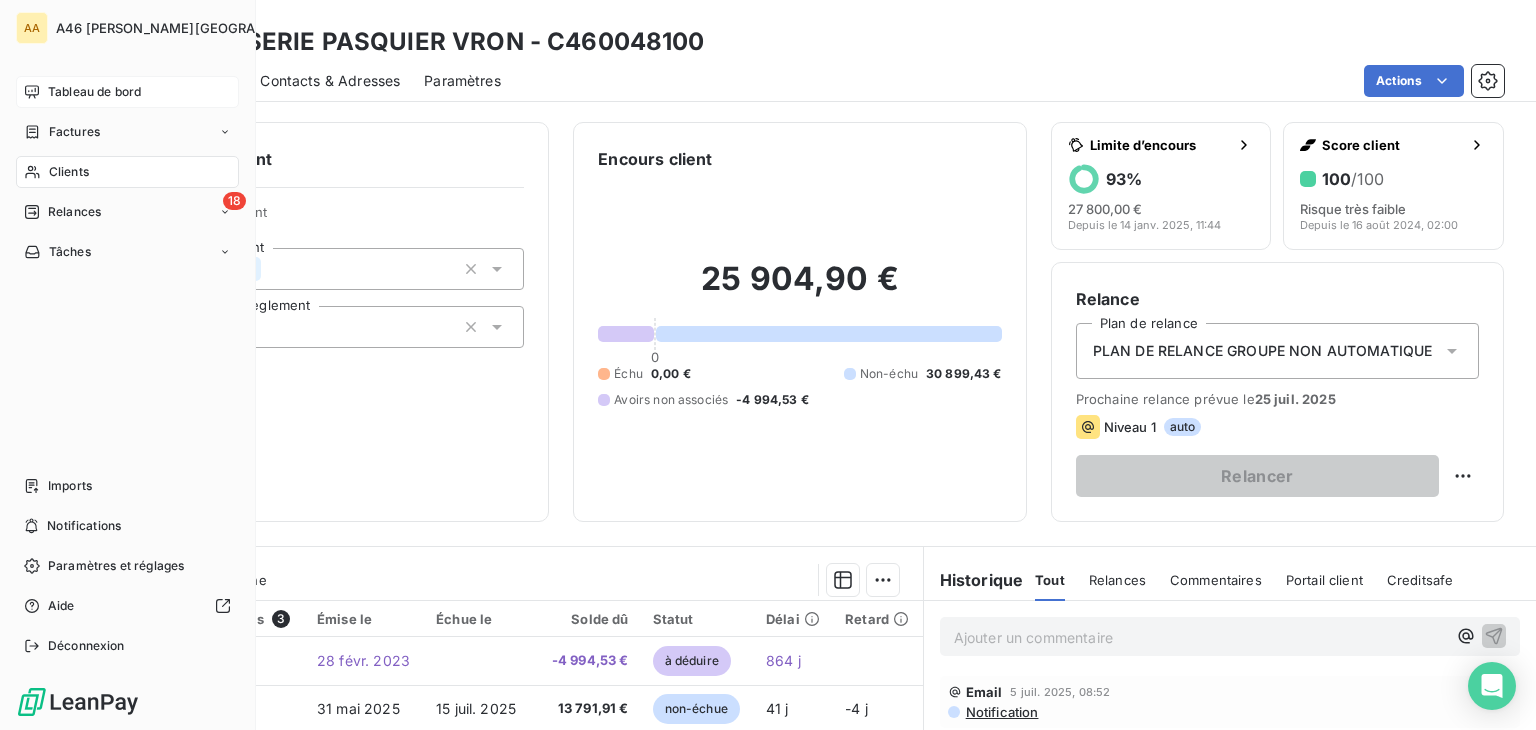 click on "Tableau de bord" at bounding box center (94, 92) 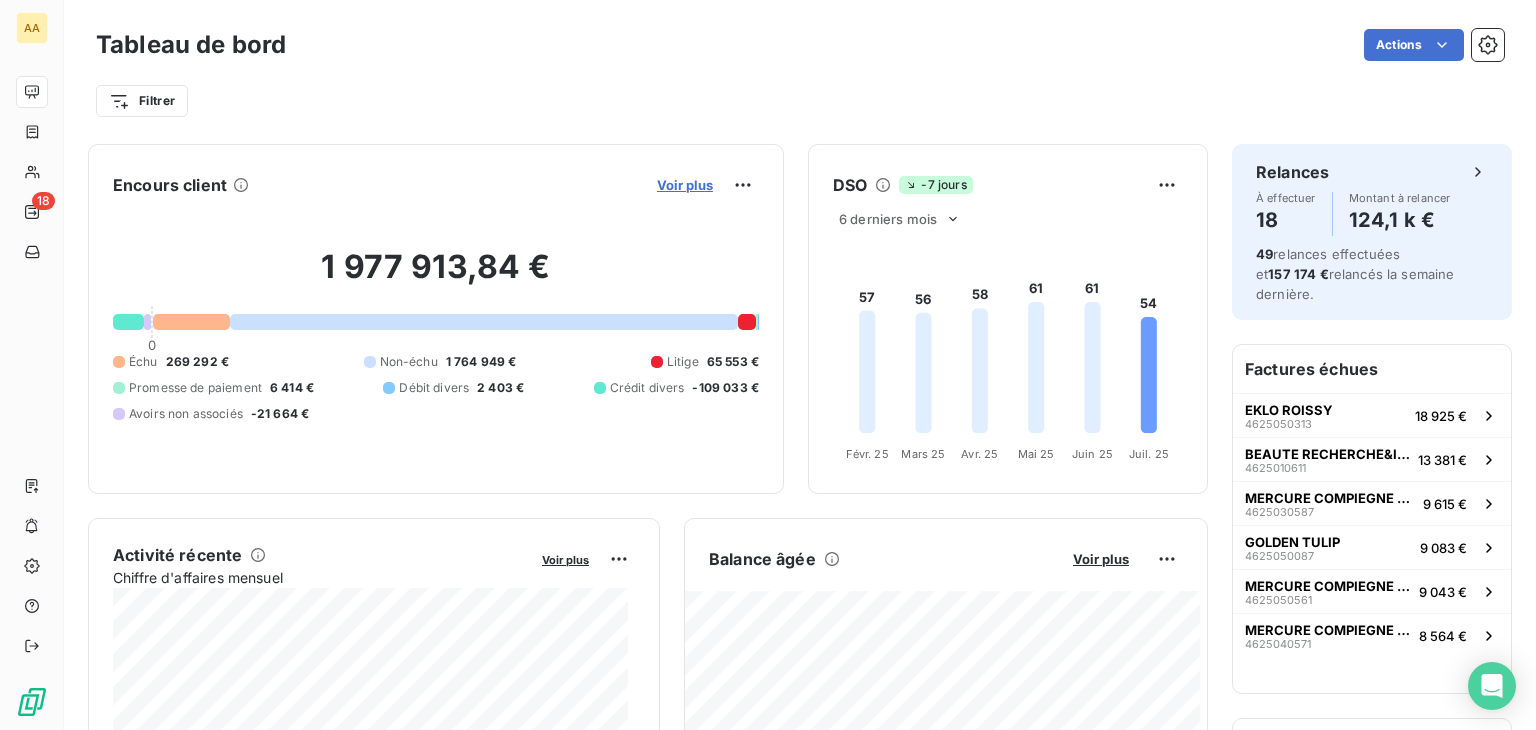 click on "Voir plus" at bounding box center [685, 185] 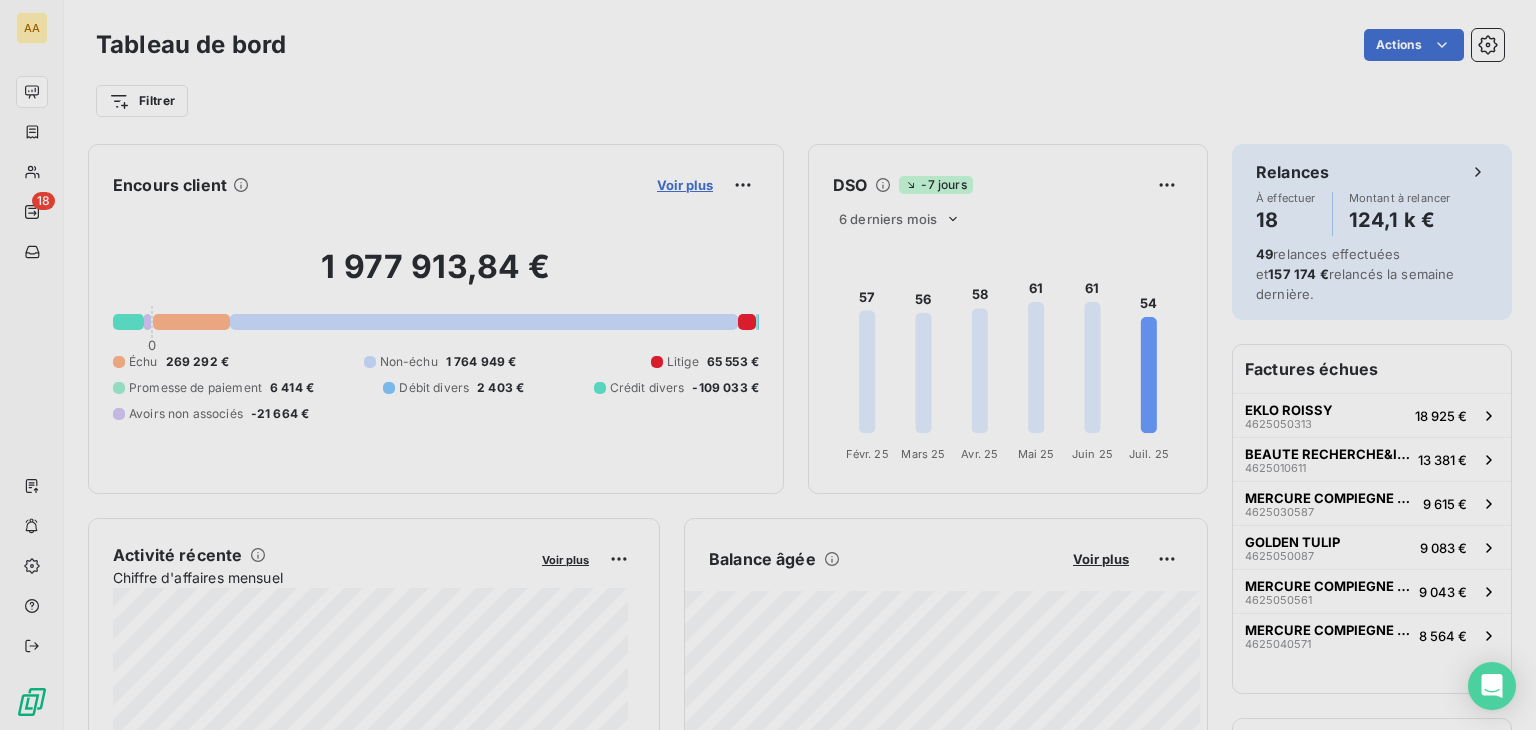 scroll, scrollTop: 16, scrollLeft: 16, axis: both 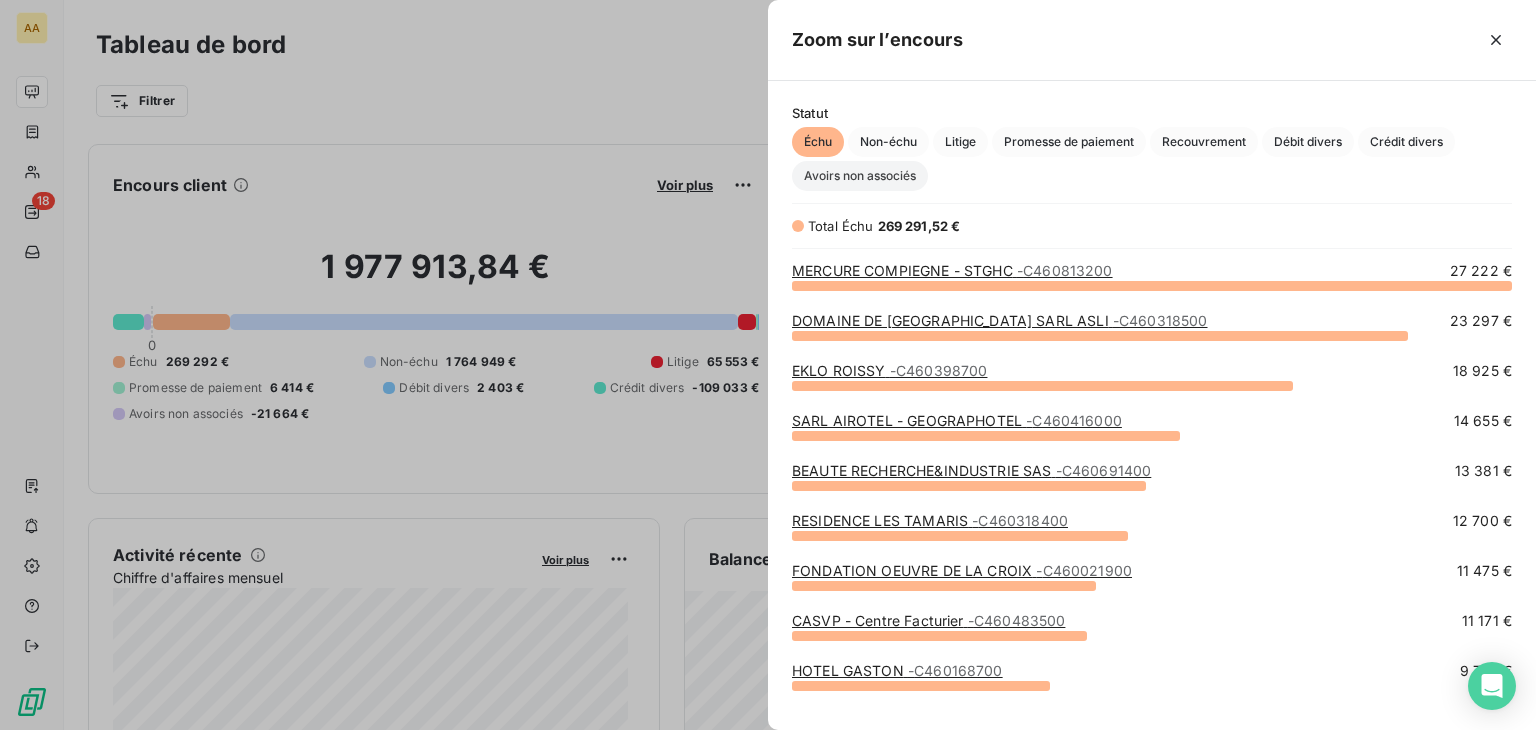 click on "Avoirs non associés" at bounding box center (860, 176) 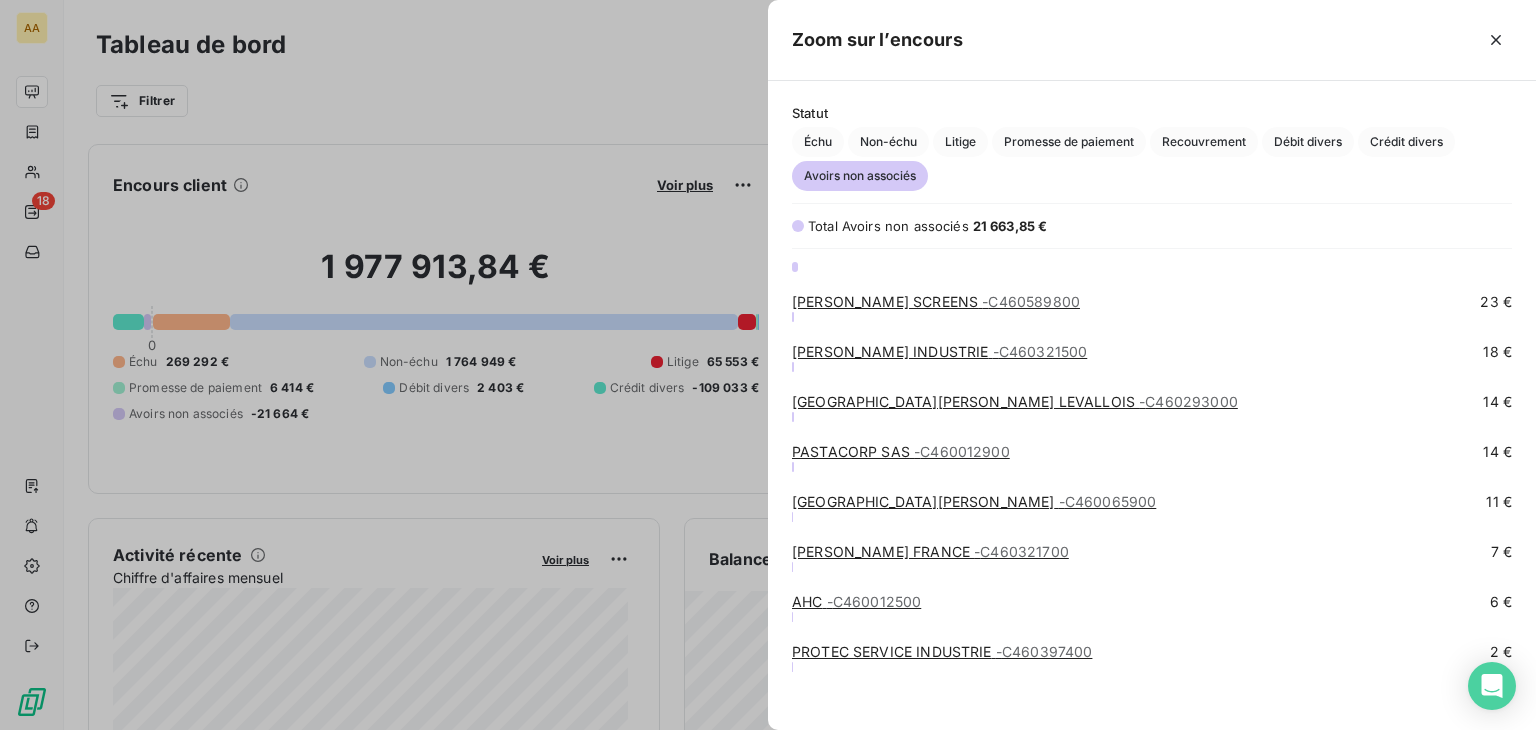scroll, scrollTop: 929, scrollLeft: 0, axis: vertical 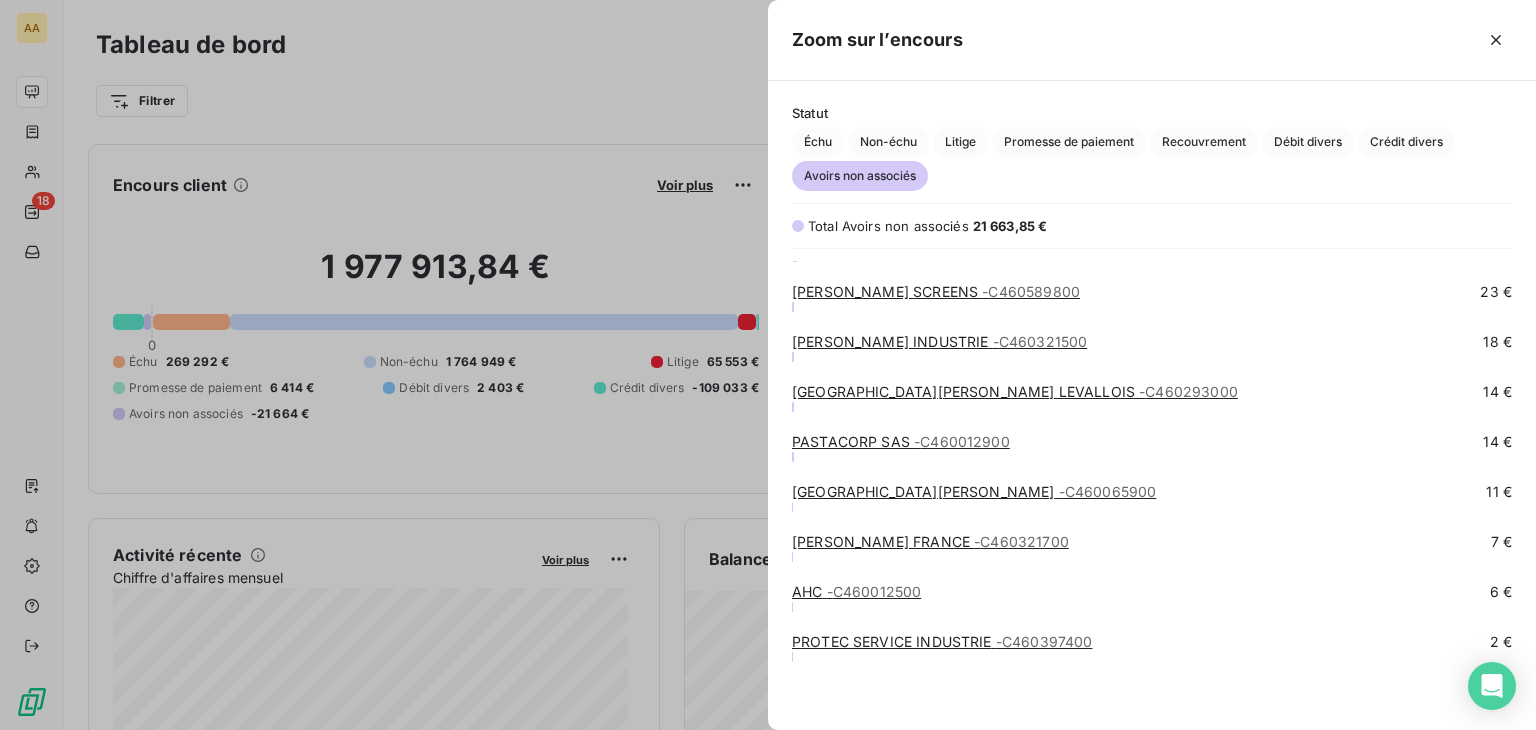 click on "PASTACORP SAS   -  C460012900" at bounding box center [901, 441] 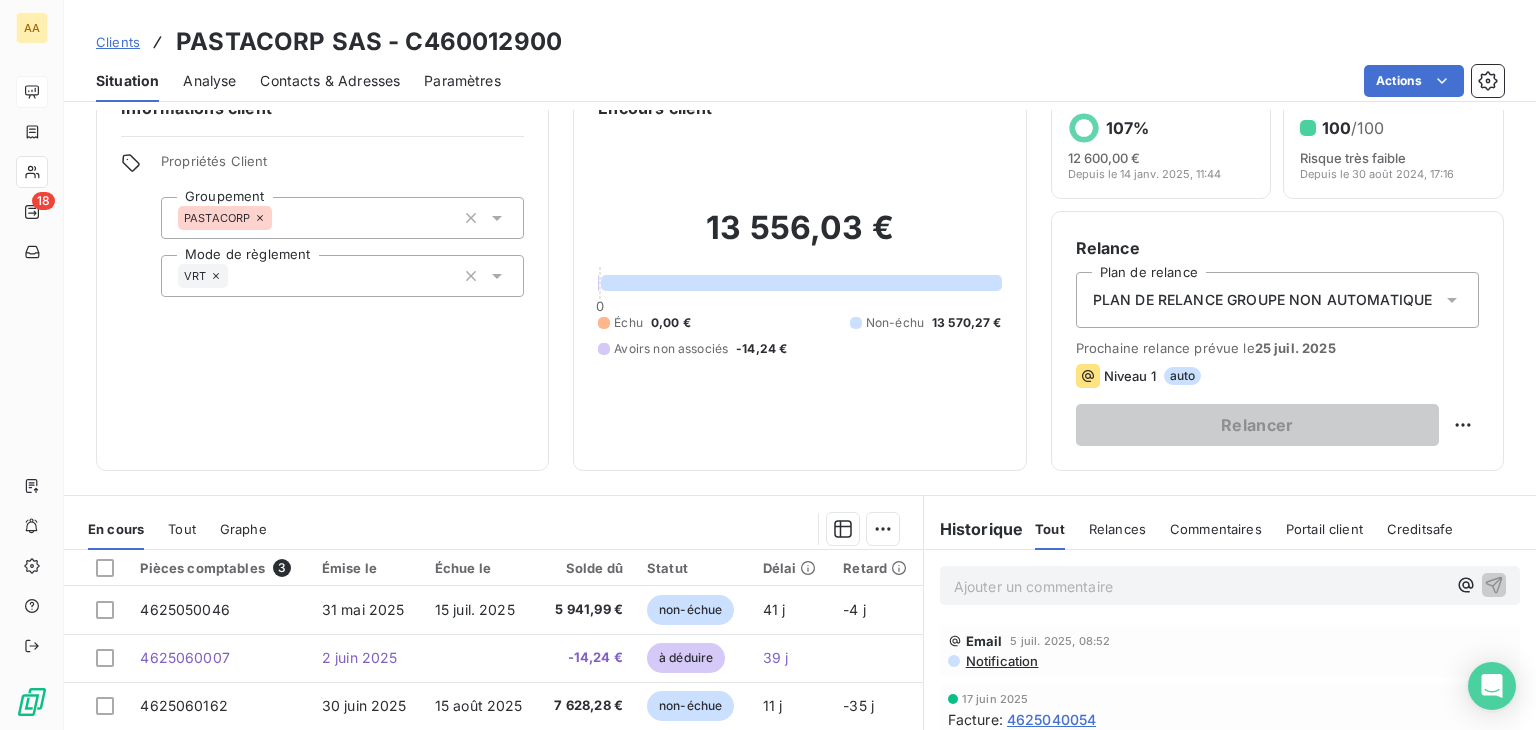 scroll, scrollTop: 0, scrollLeft: 0, axis: both 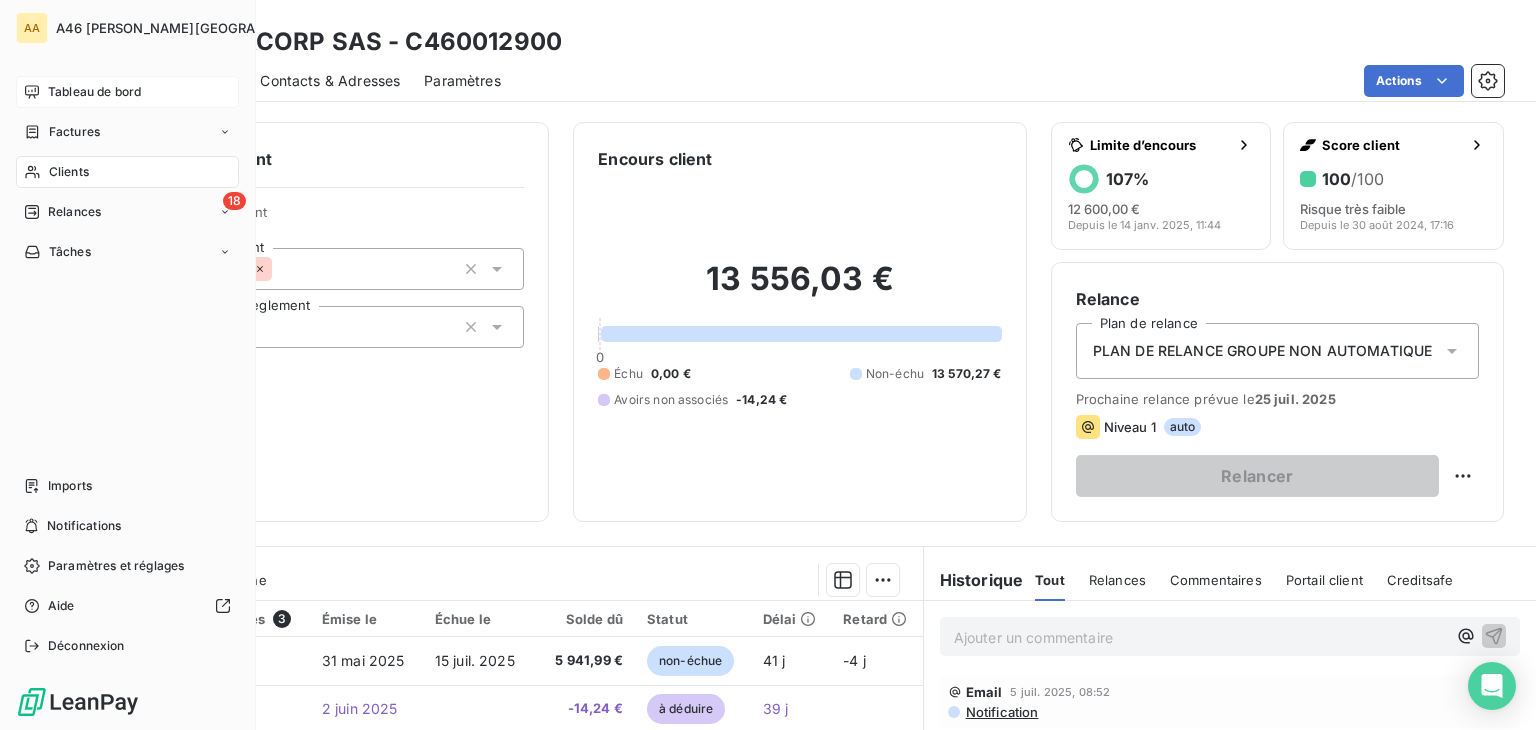 click on "Tableau de bord" at bounding box center [94, 92] 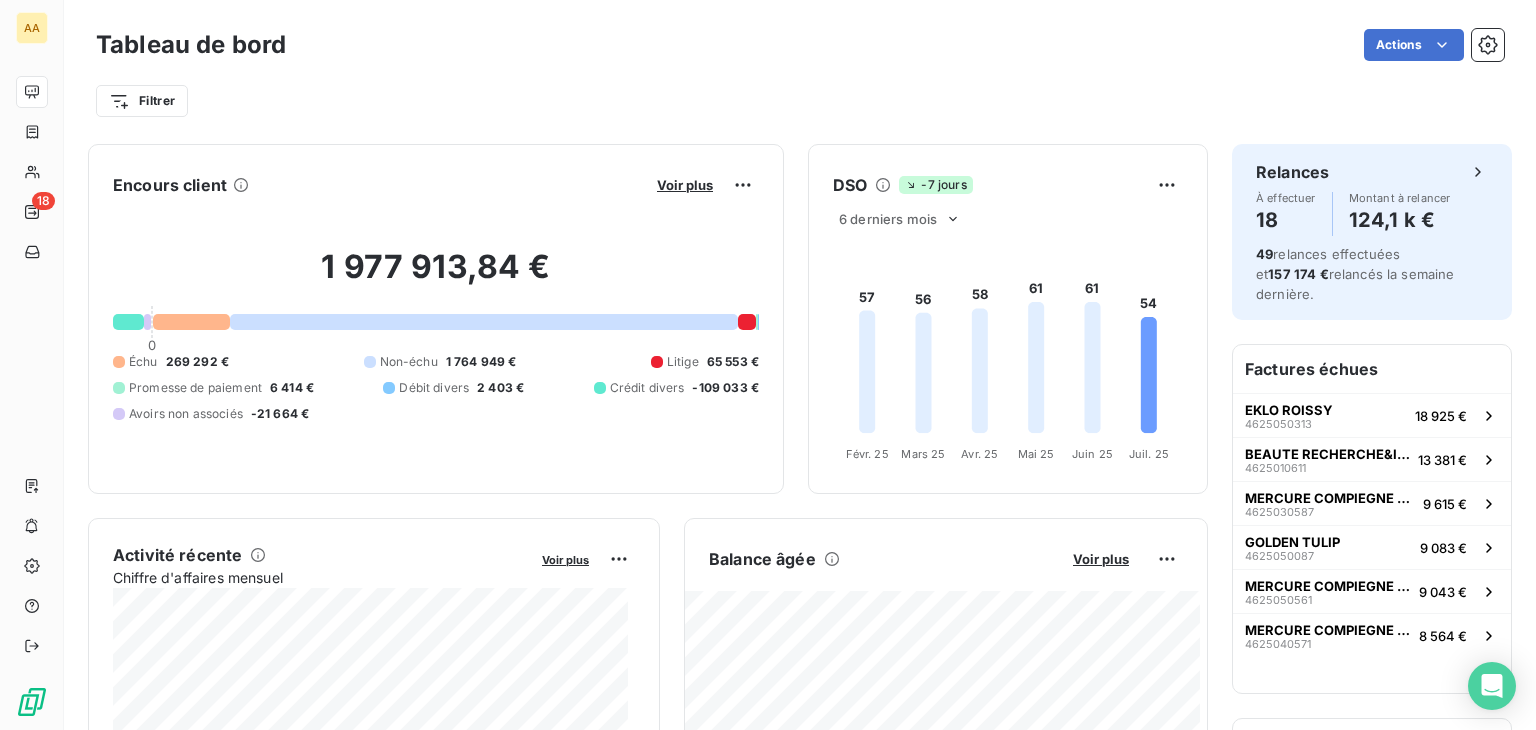 click on "Promesse de paiement" at bounding box center (195, 388) 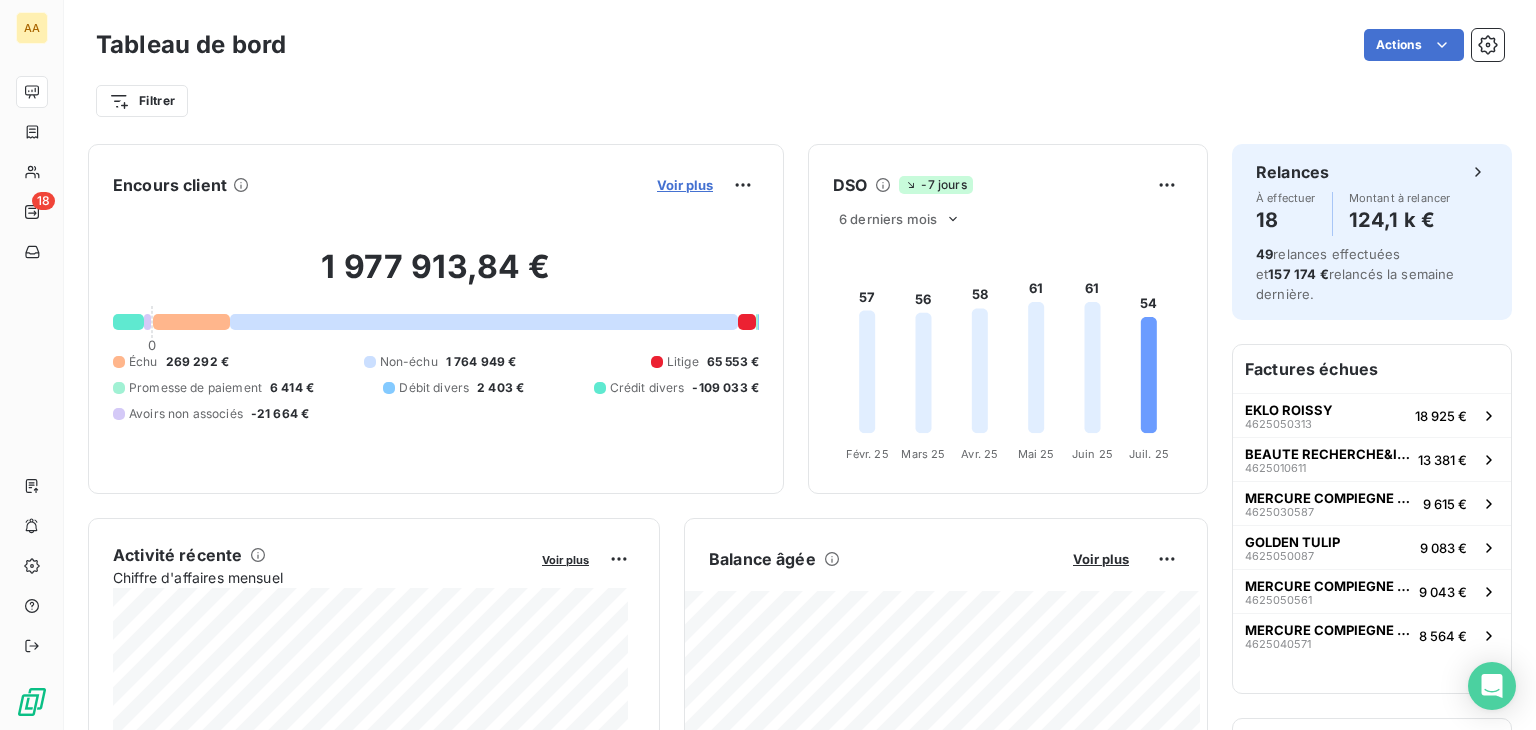 click on "Voir plus" at bounding box center (685, 185) 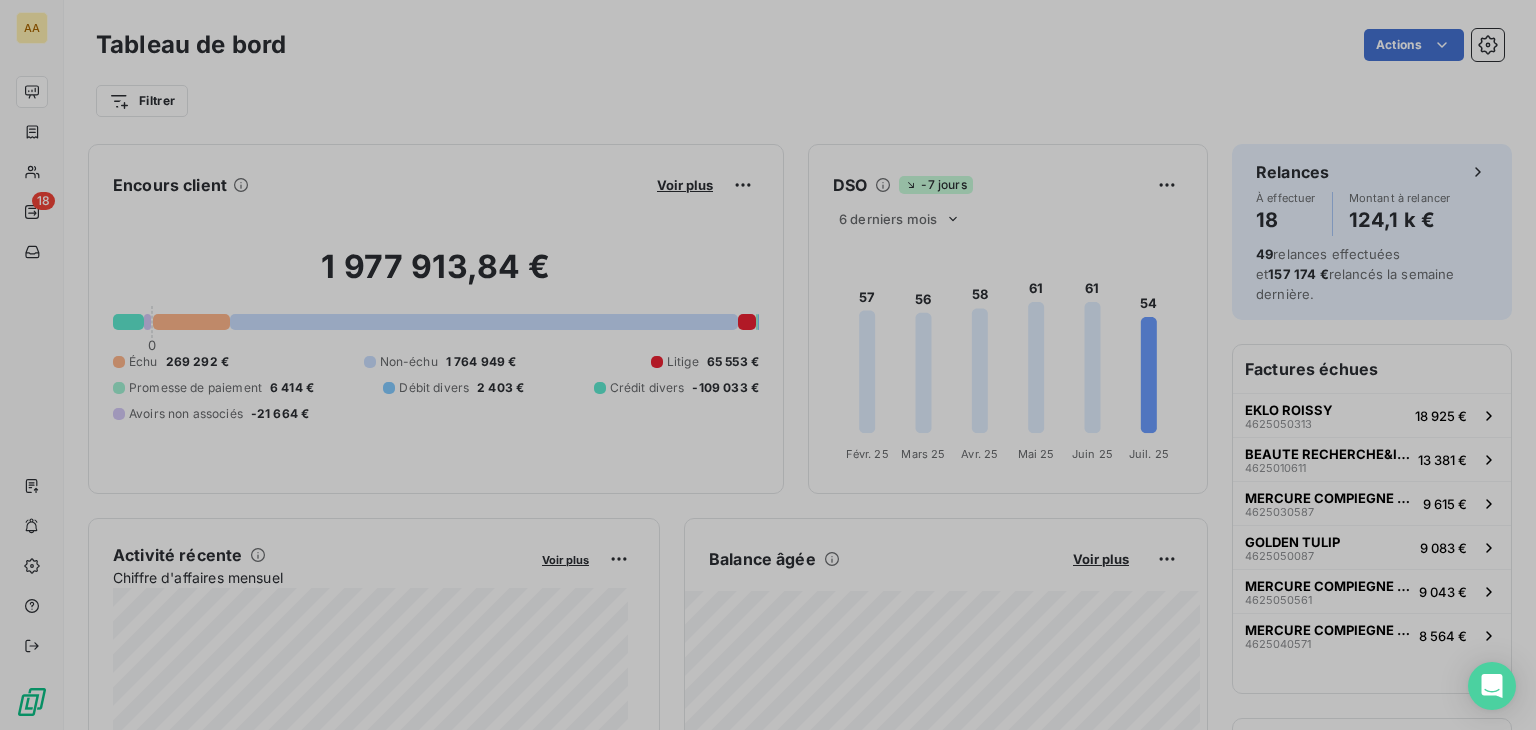 scroll, scrollTop: 16, scrollLeft: 16, axis: both 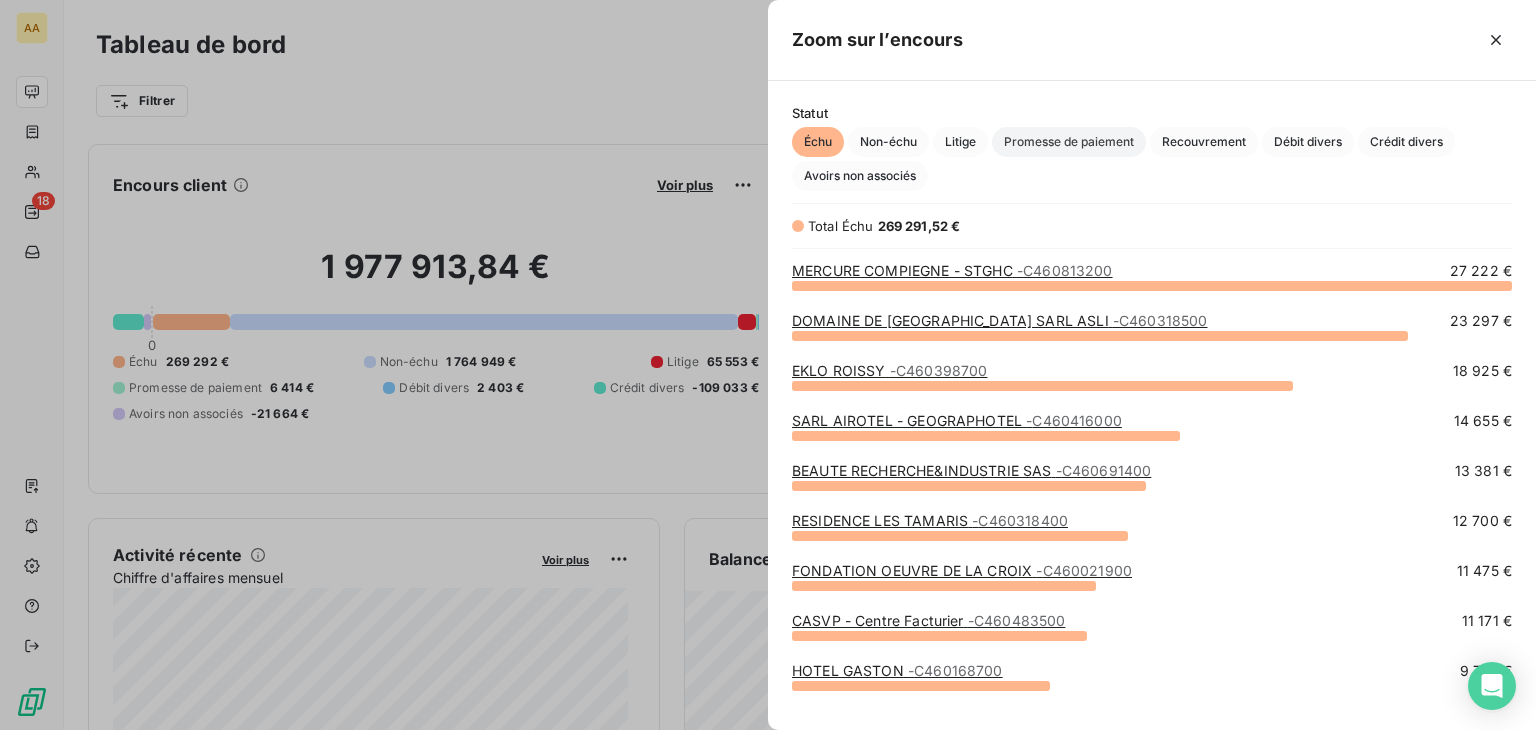 click on "Promesse de paiement" at bounding box center [1069, 142] 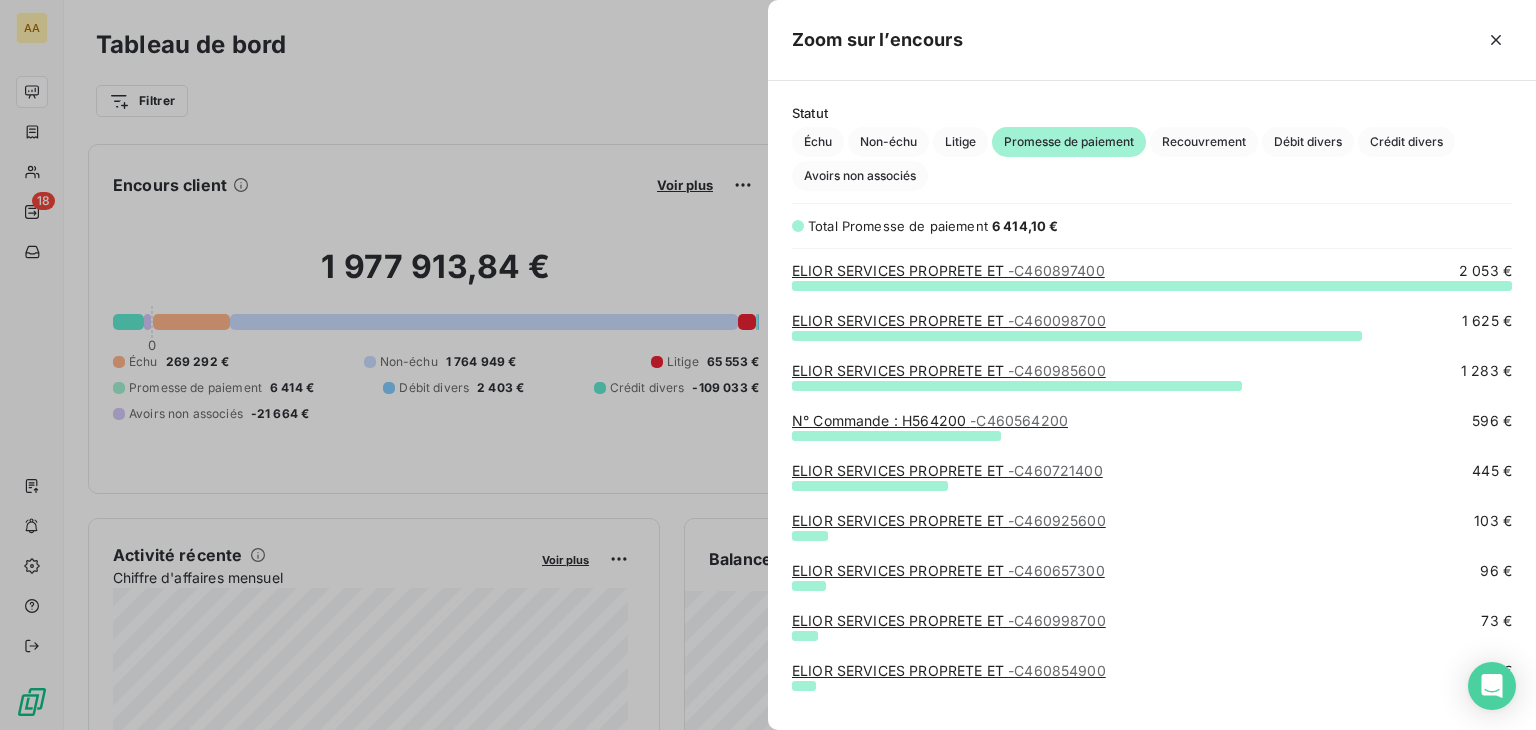 scroll, scrollTop: 16, scrollLeft: 16, axis: both 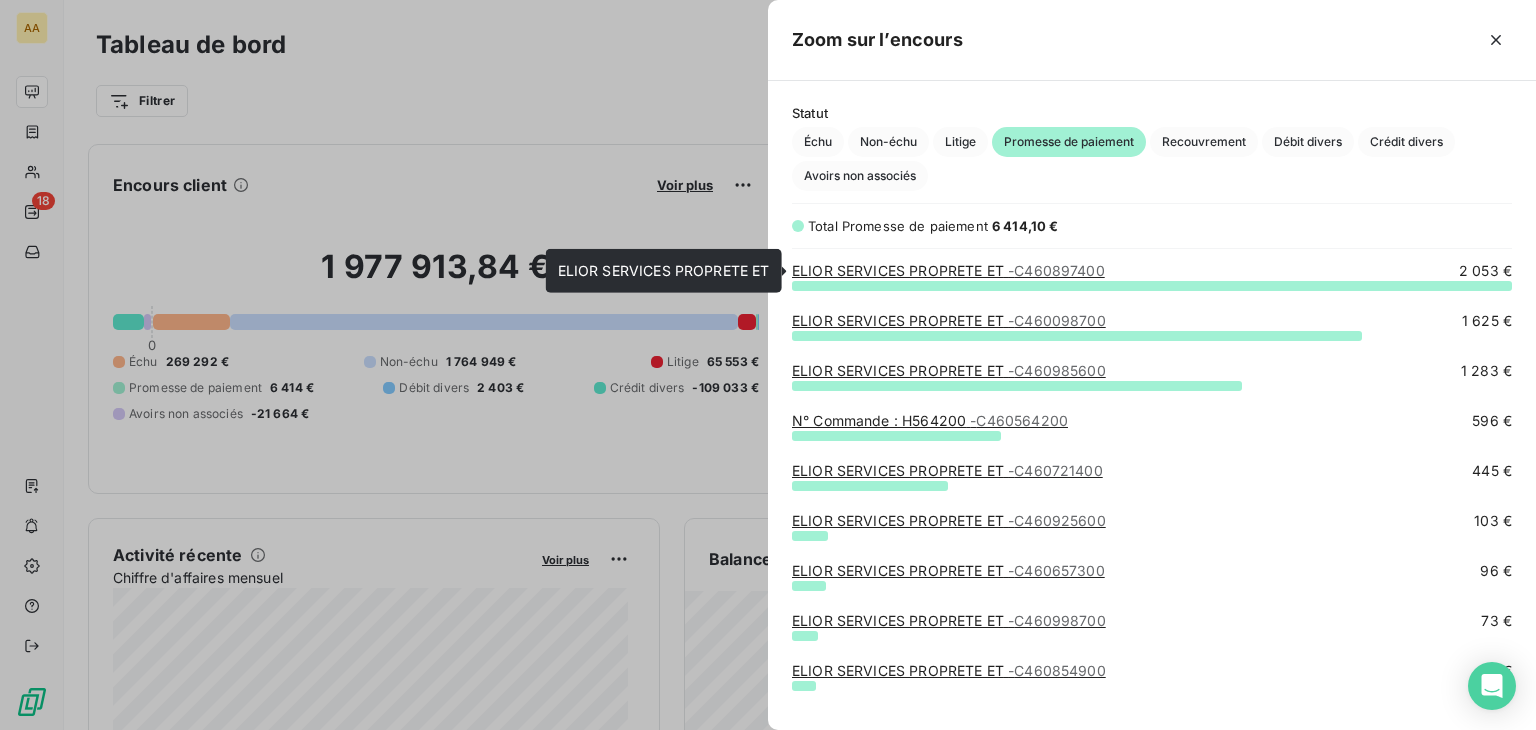 click on "-  C460897400" at bounding box center [1056, 270] 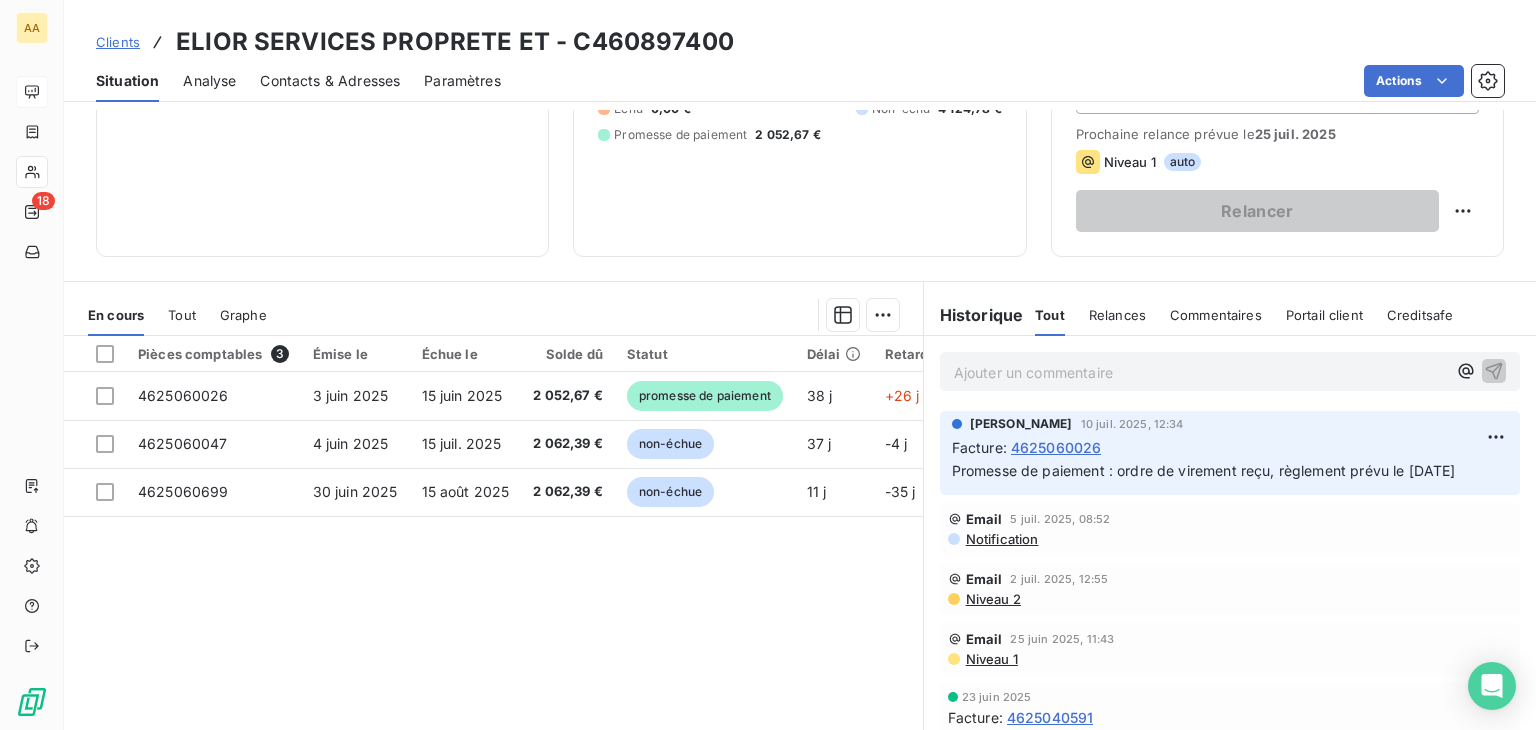scroll, scrollTop: 300, scrollLeft: 0, axis: vertical 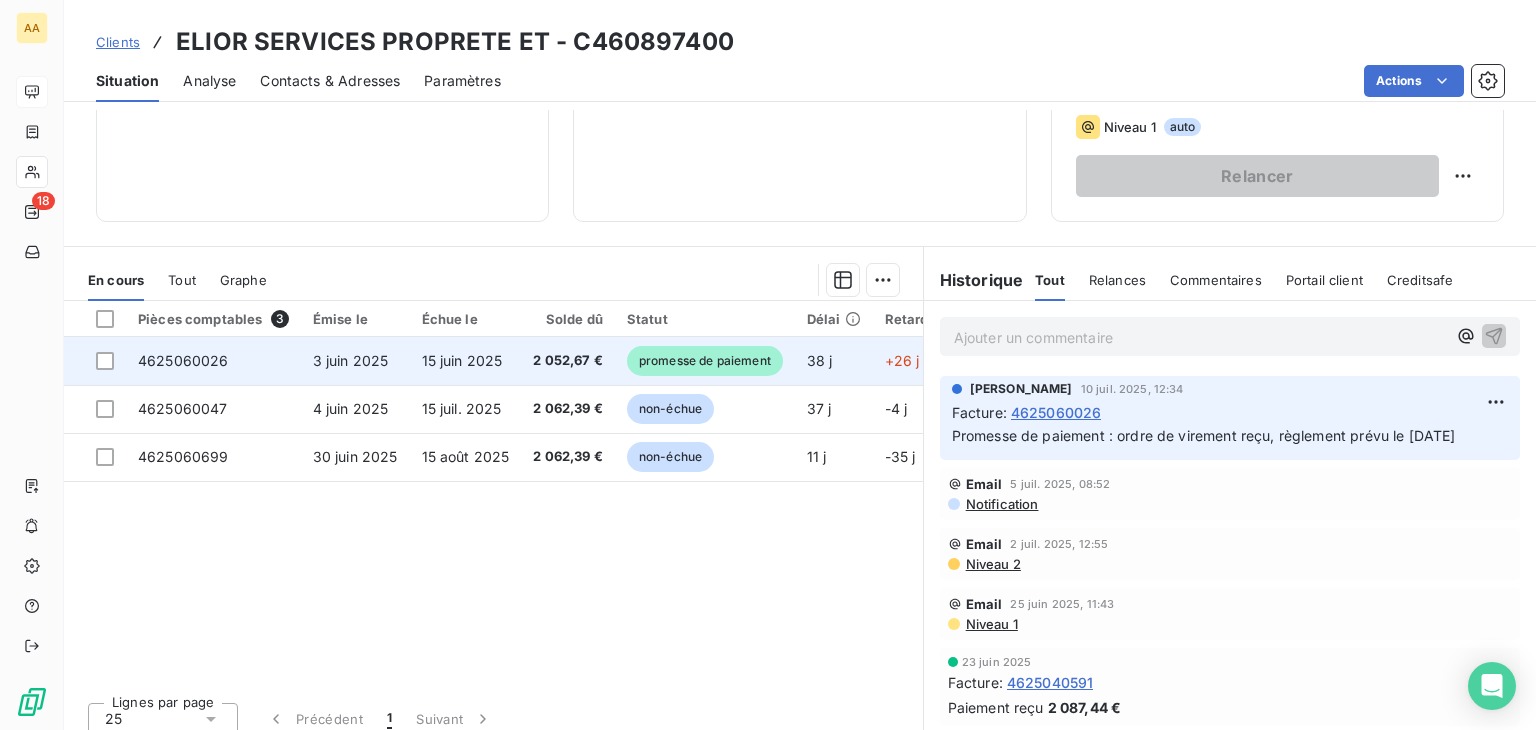 click on "4625060026" at bounding box center (183, 360) 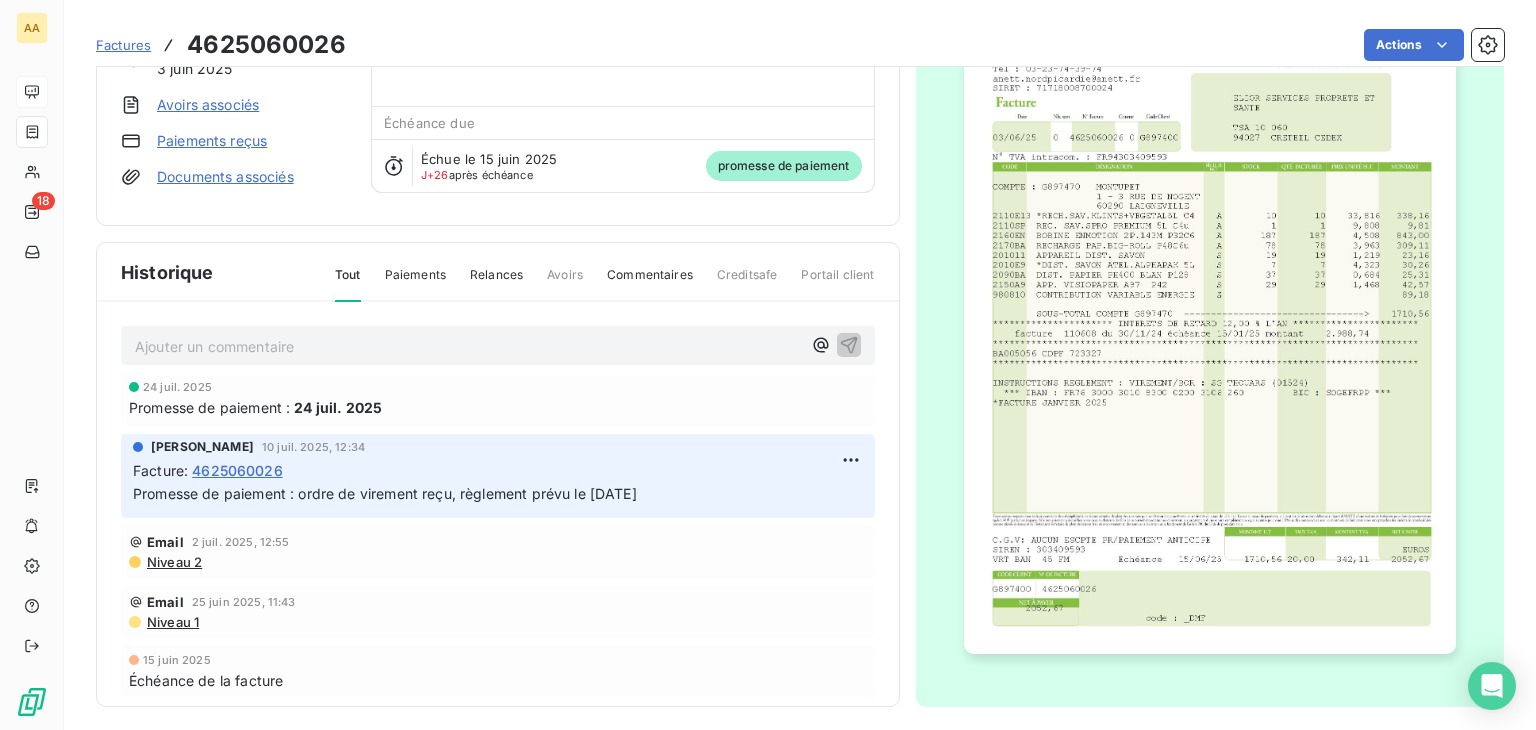 scroll, scrollTop: 0, scrollLeft: 0, axis: both 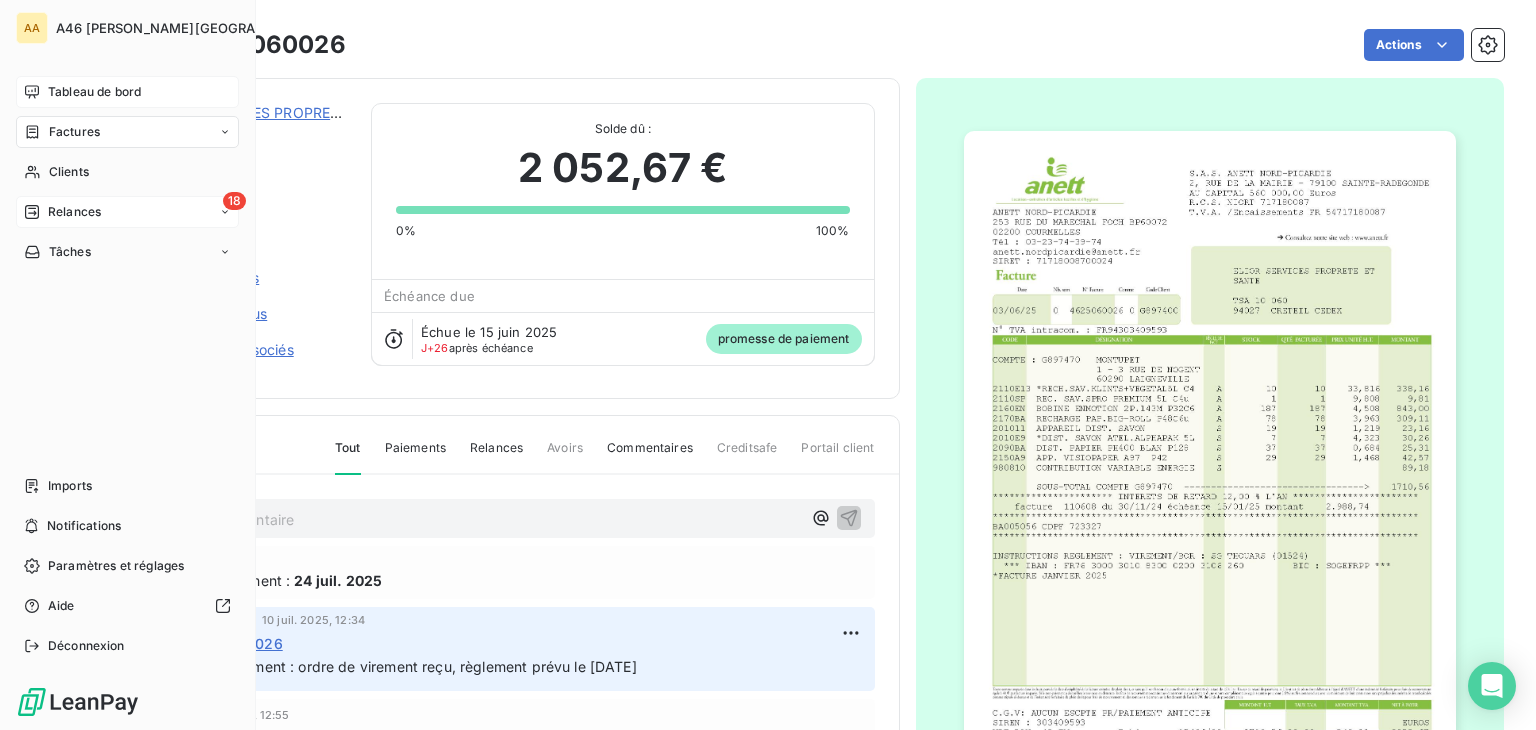 click on "Relances" at bounding box center [74, 212] 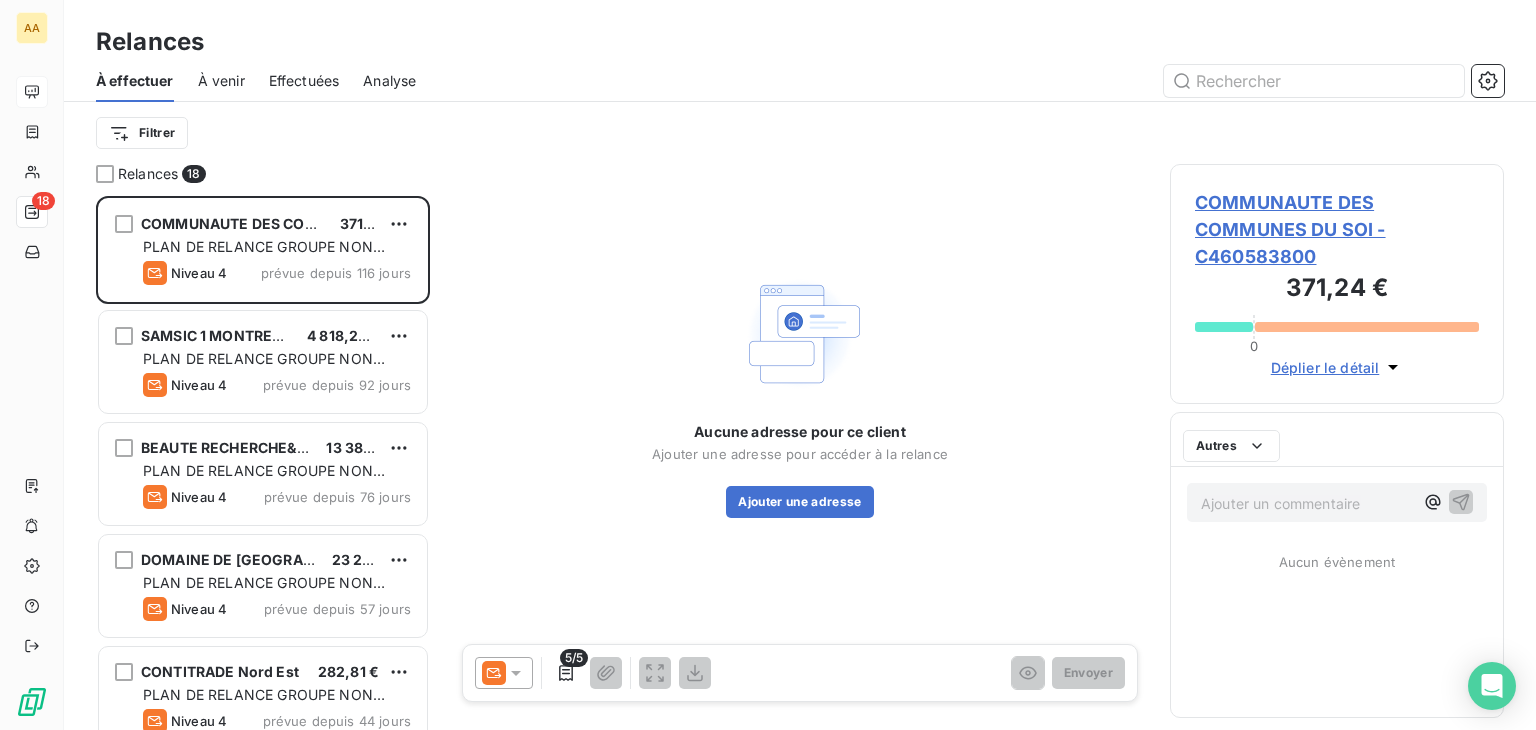 scroll, scrollTop: 16, scrollLeft: 16, axis: both 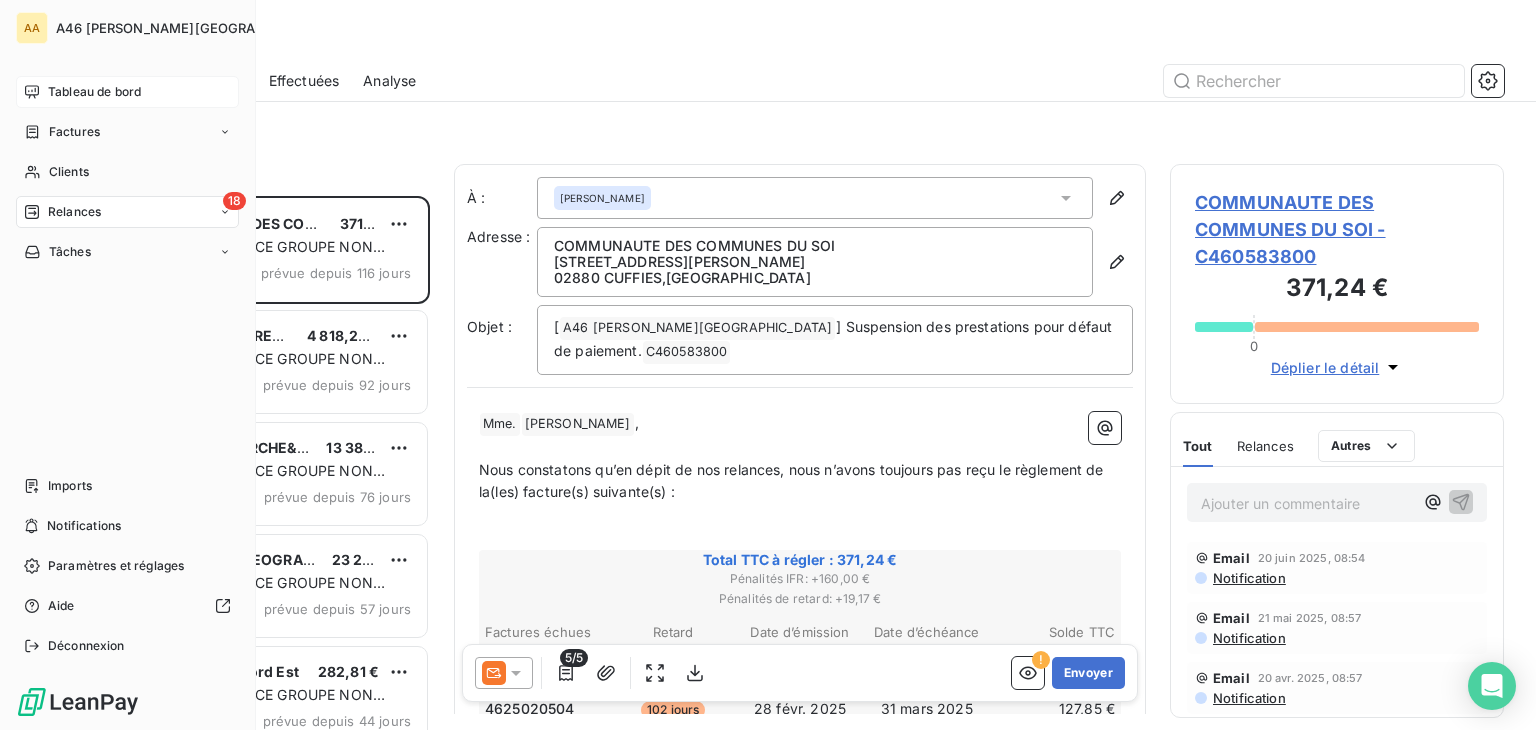 click on "Tableau de bord" at bounding box center (94, 92) 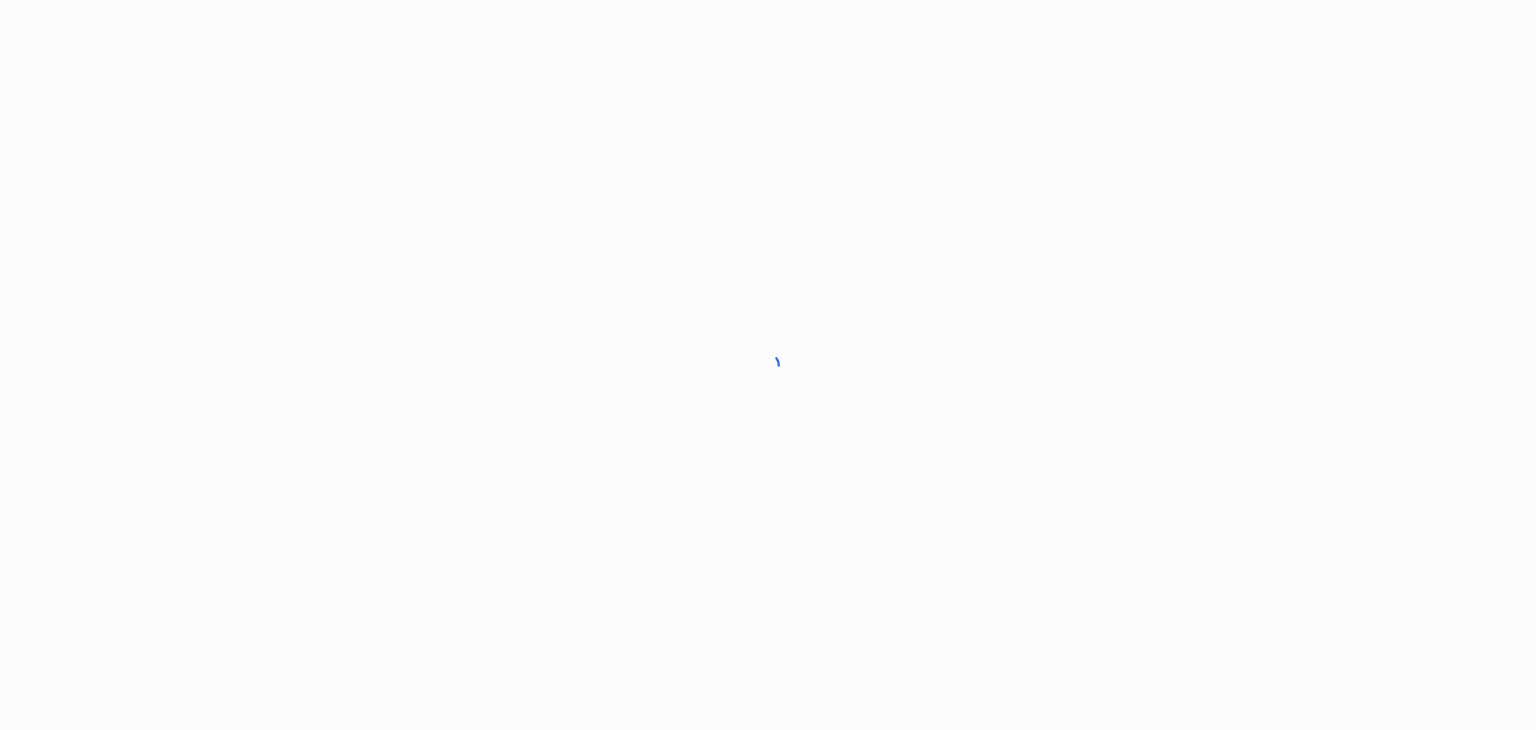 scroll, scrollTop: 0, scrollLeft: 0, axis: both 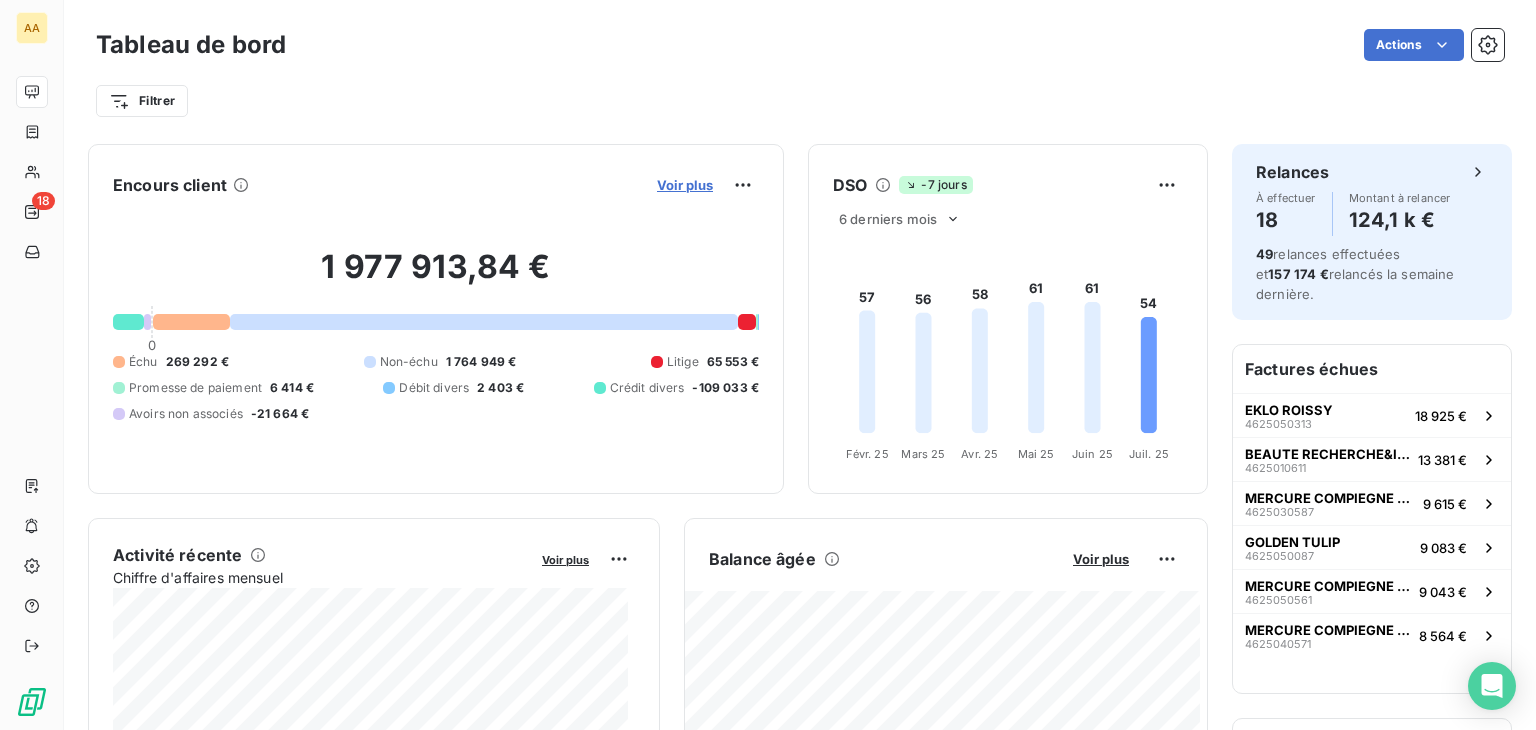 click on "Voir plus" at bounding box center (685, 185) 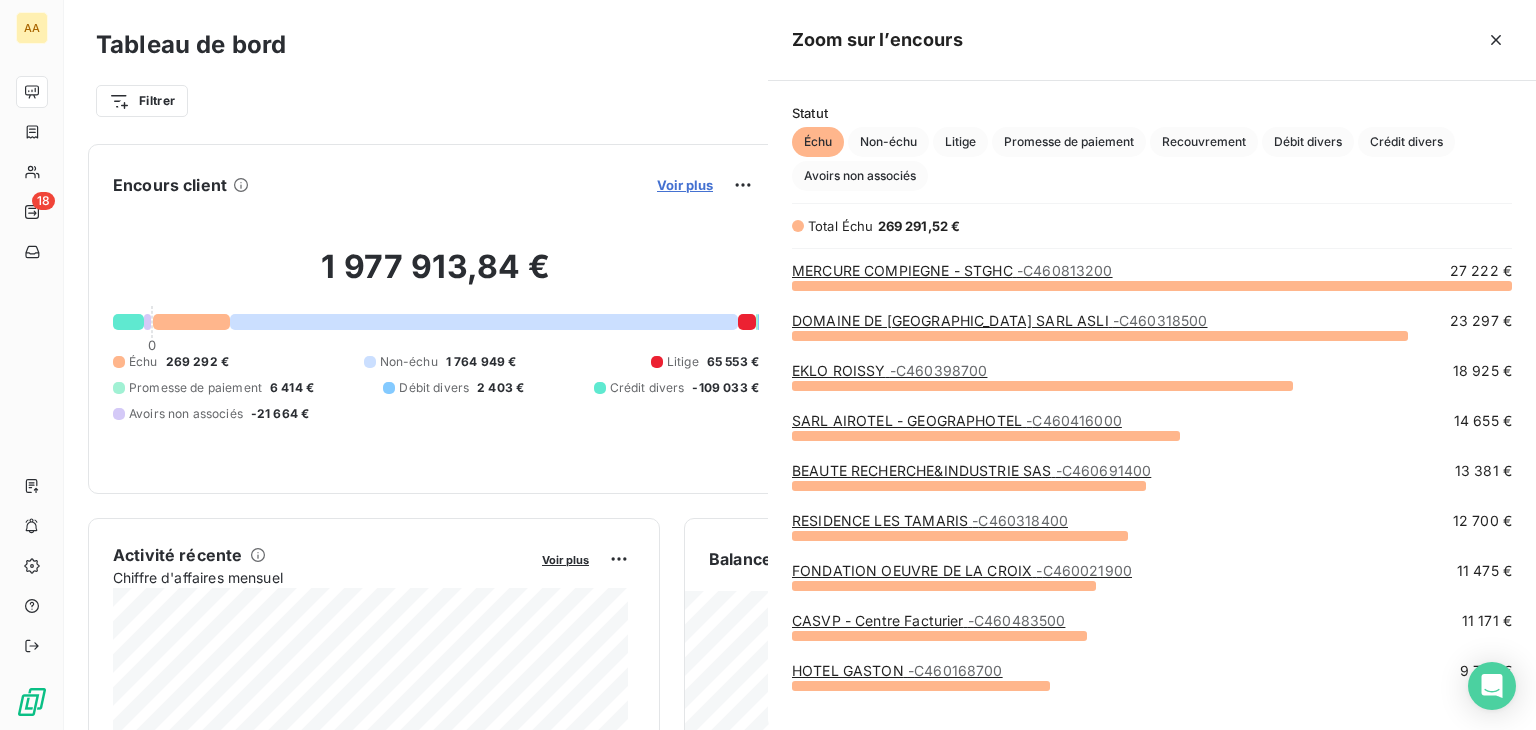 scroll, scrollTop: 16, scrollLeft: 16, axis: both 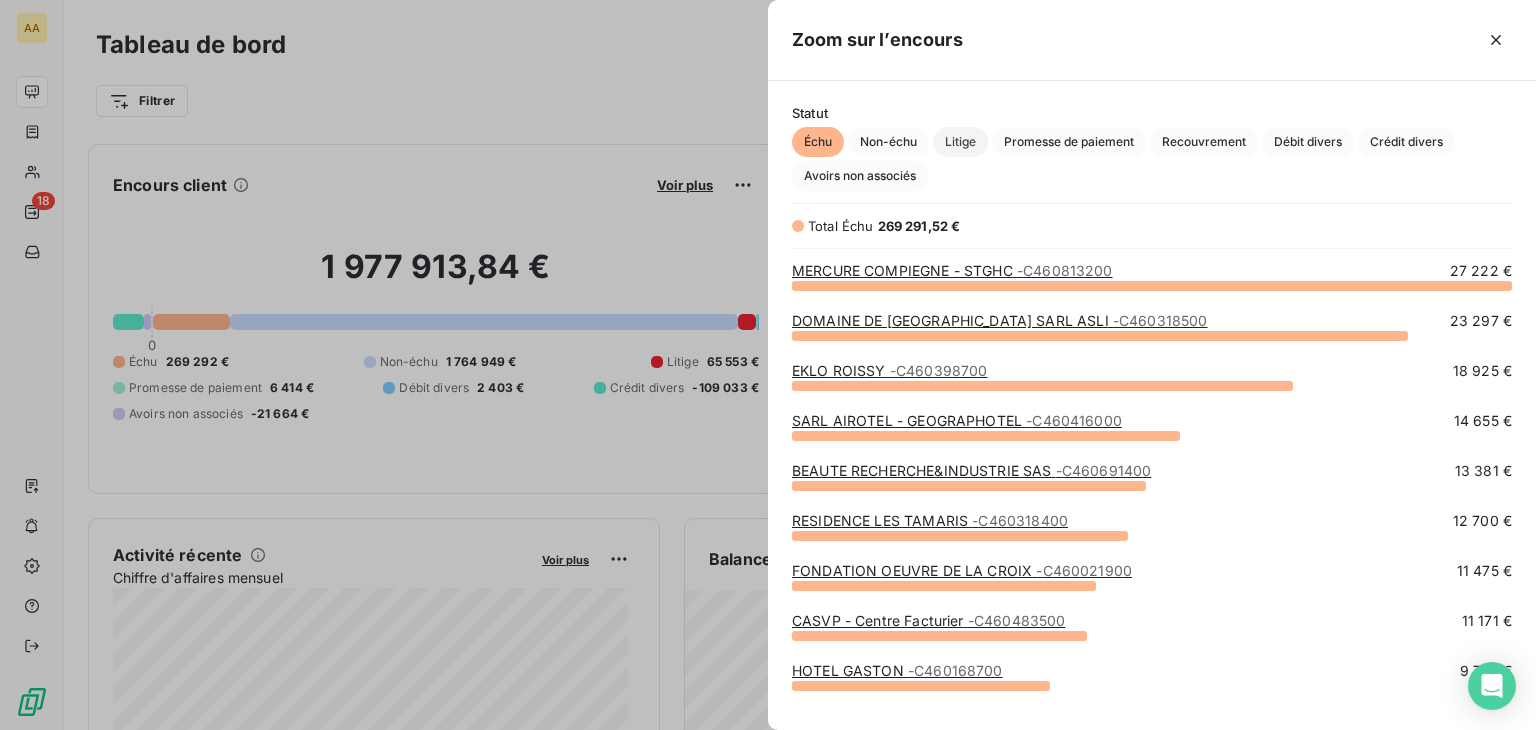 click on "Litige" at bounding box center [960, 142] 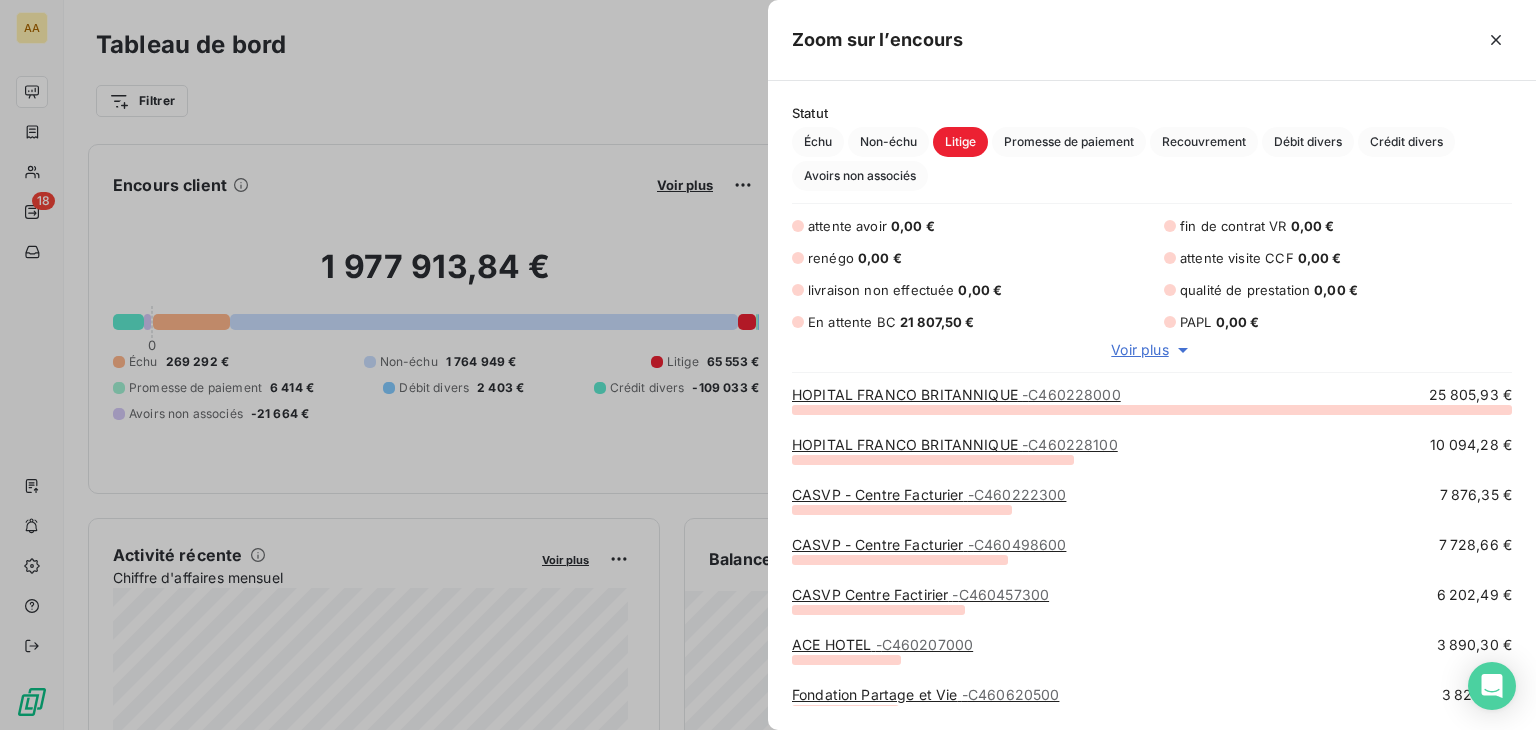 scroll, scrollTop: 16, scrollLeft: 16, axis: both 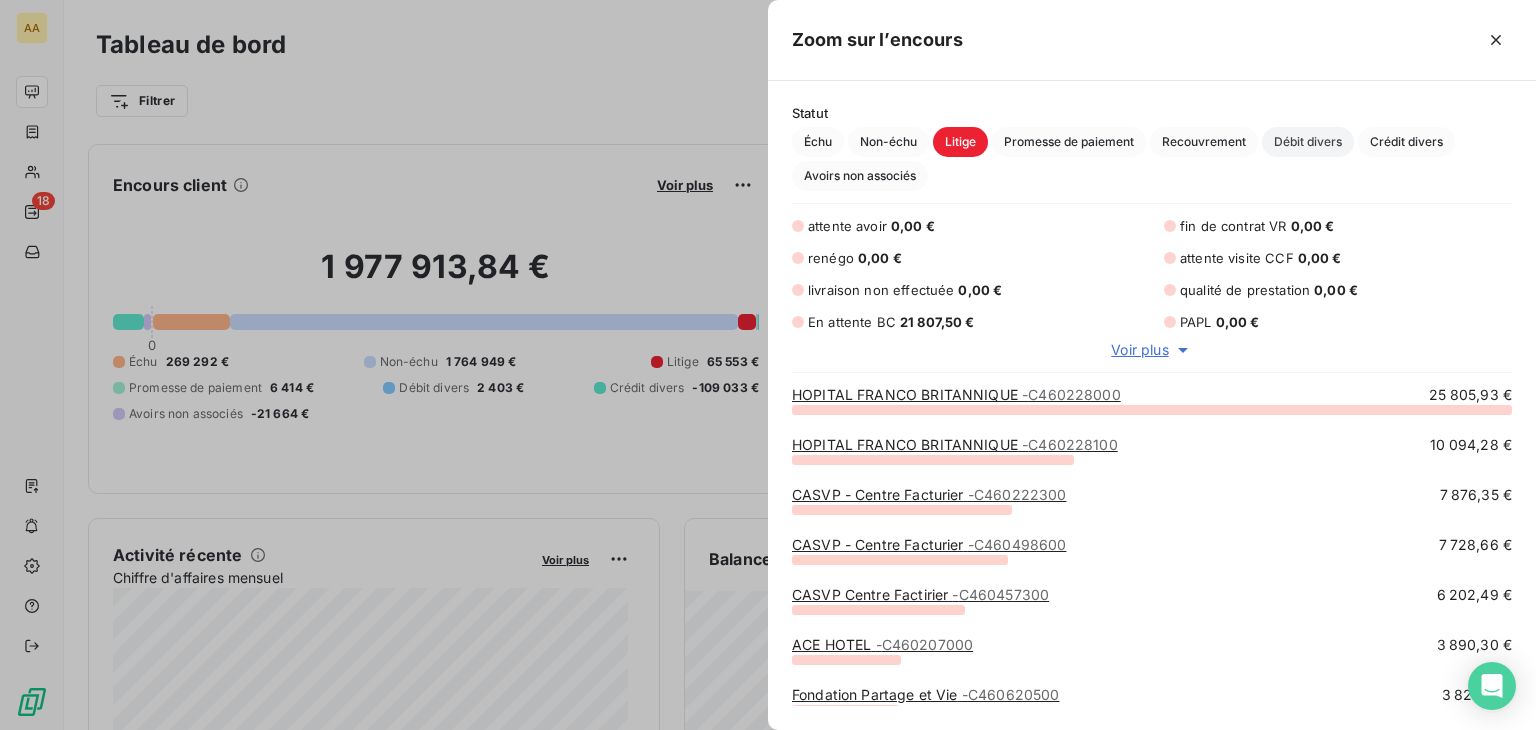 click on "Débit divers" at bounding box center (1308, 142) 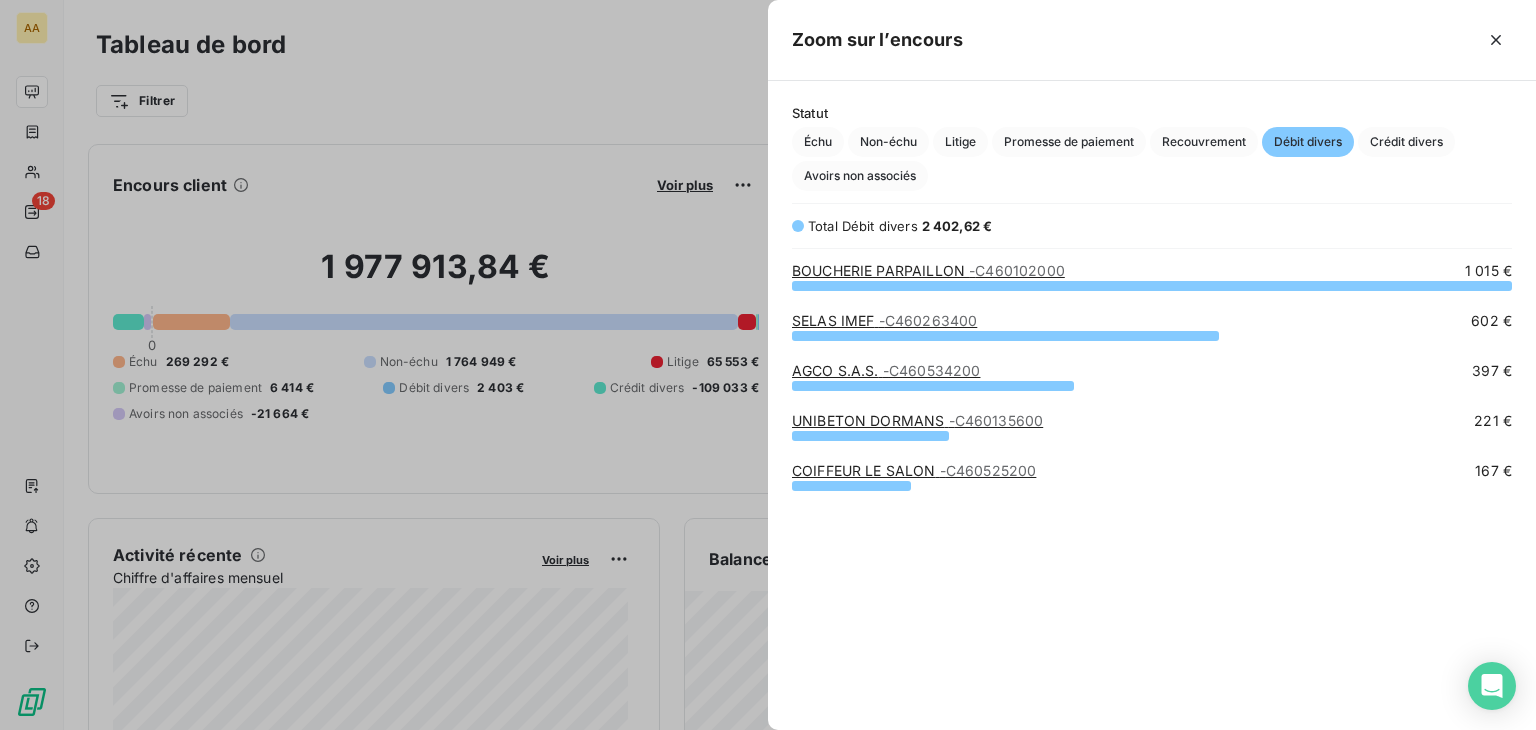 scroll, scrollTop: 16, scrollLeft: 16, axis: both 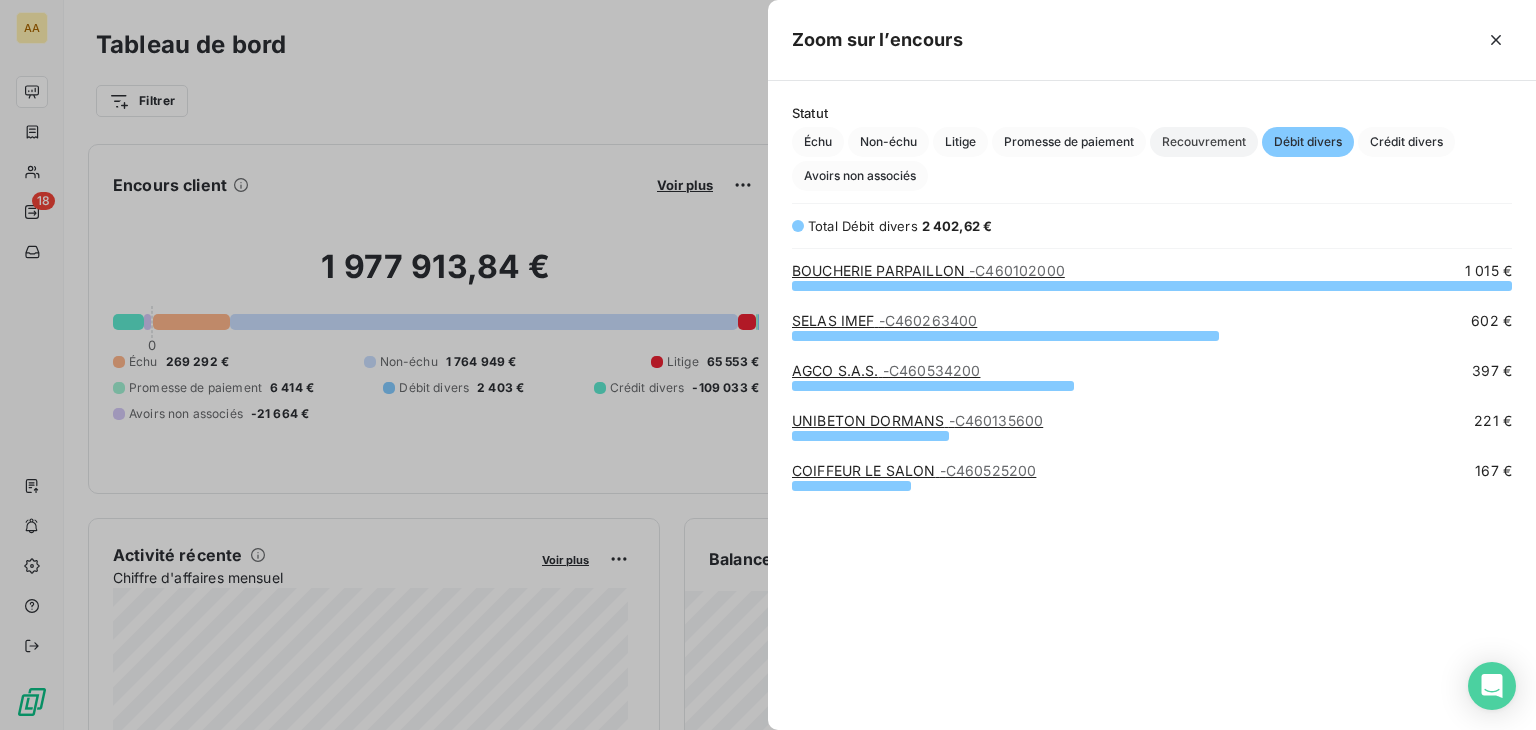 click on "Recouvrement" at bounding box center [1204, 142] 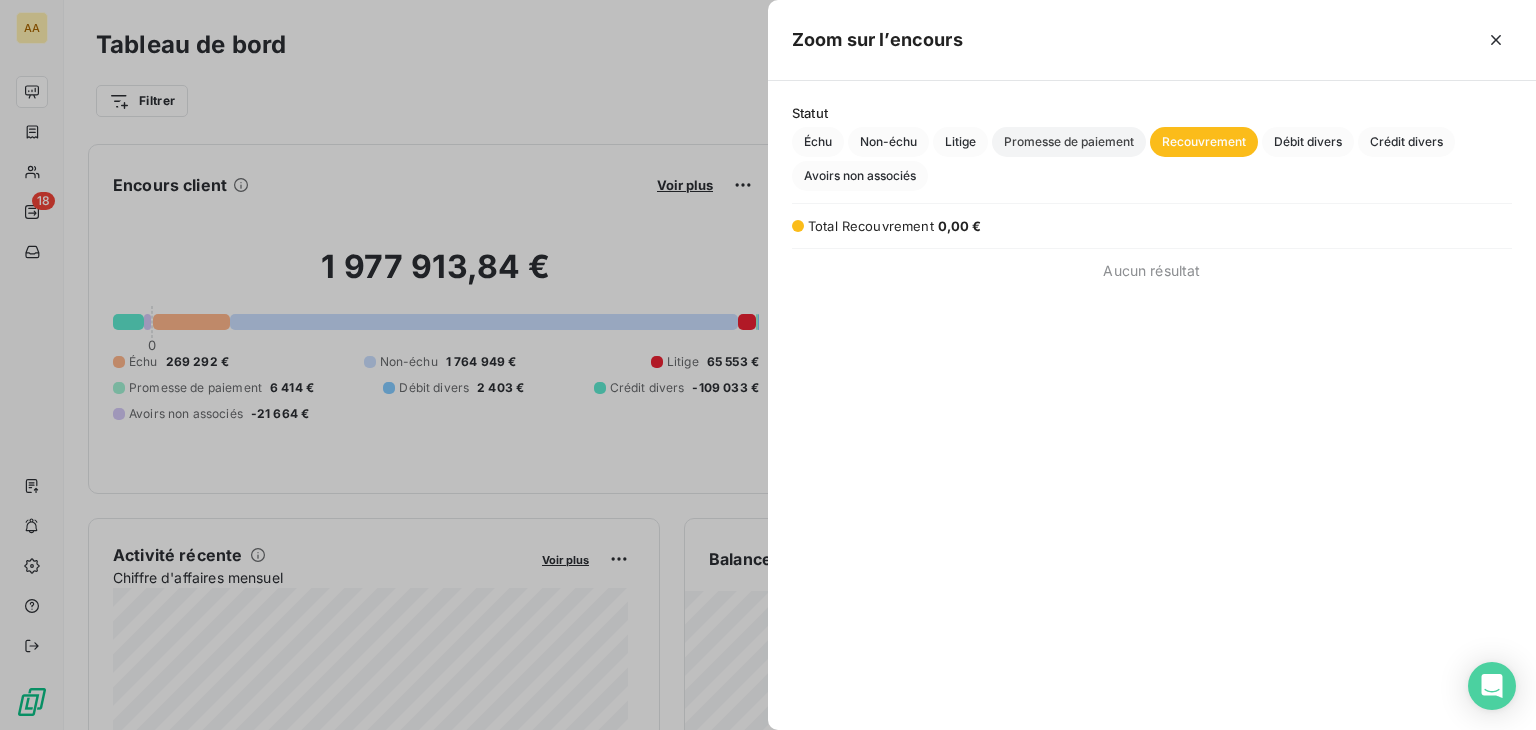 click on "Promesse de paiement" at bounding box center [1069, 142] 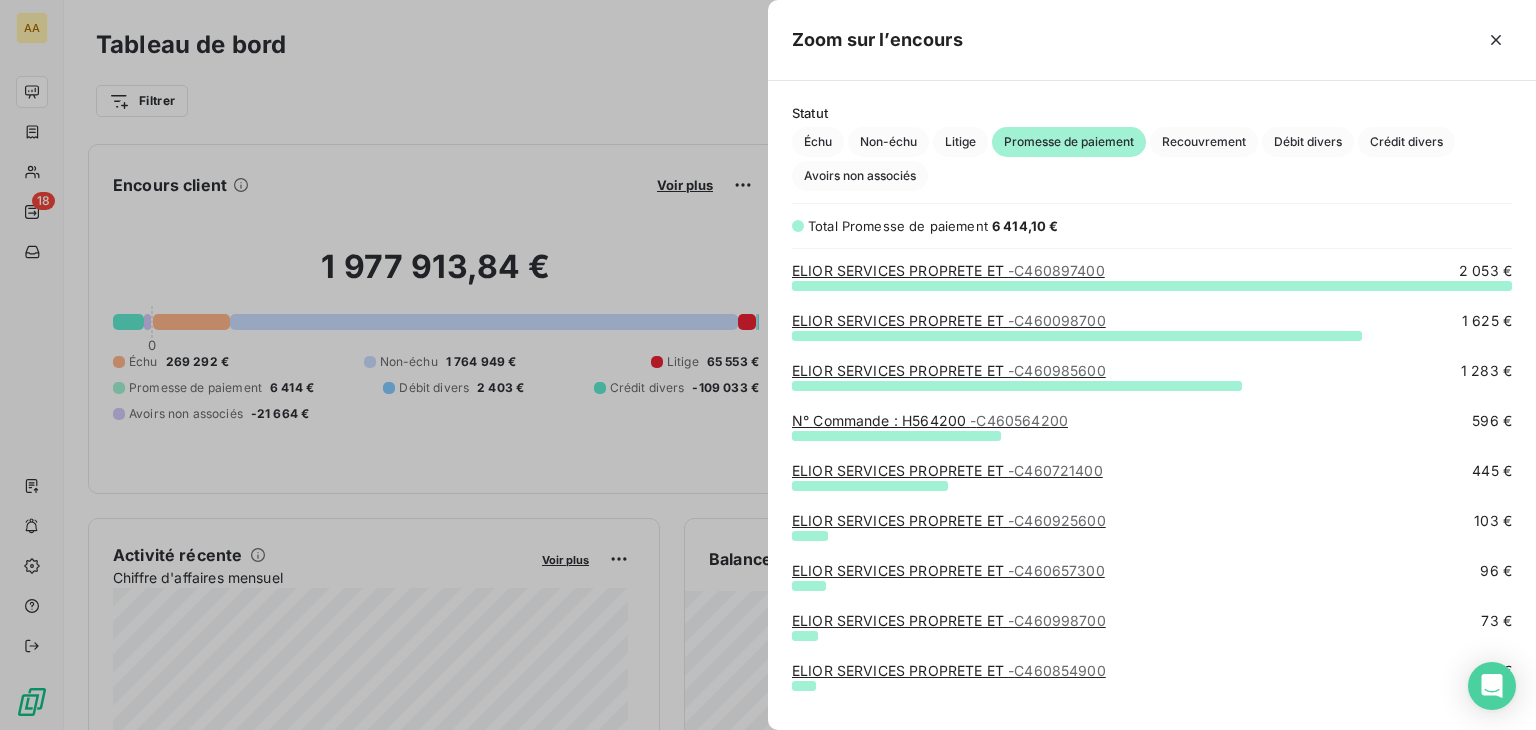 scroll, scrollTop: 16, scrollLeft: 16, axis: both 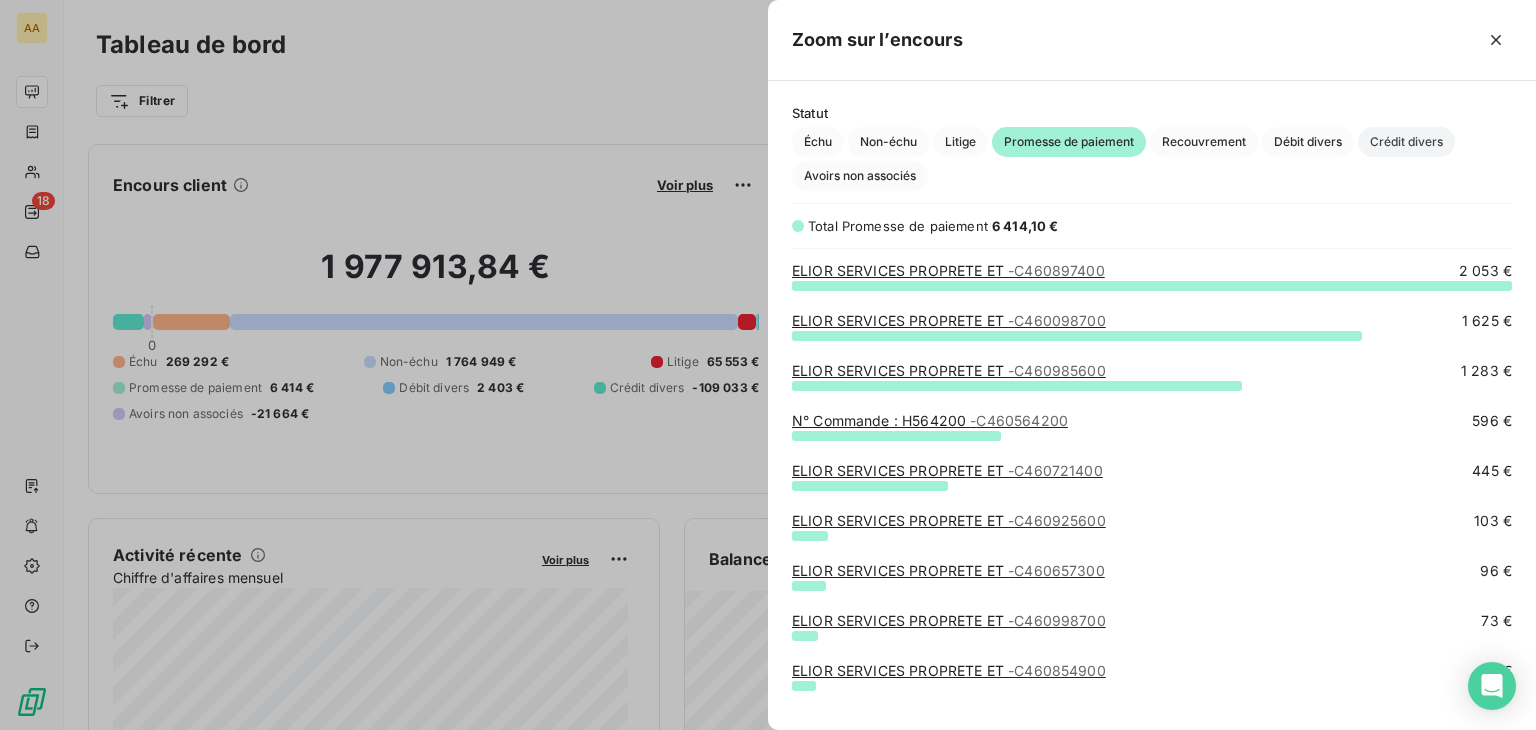 click on "Crédit divers" at bounding box center (1406, 142) 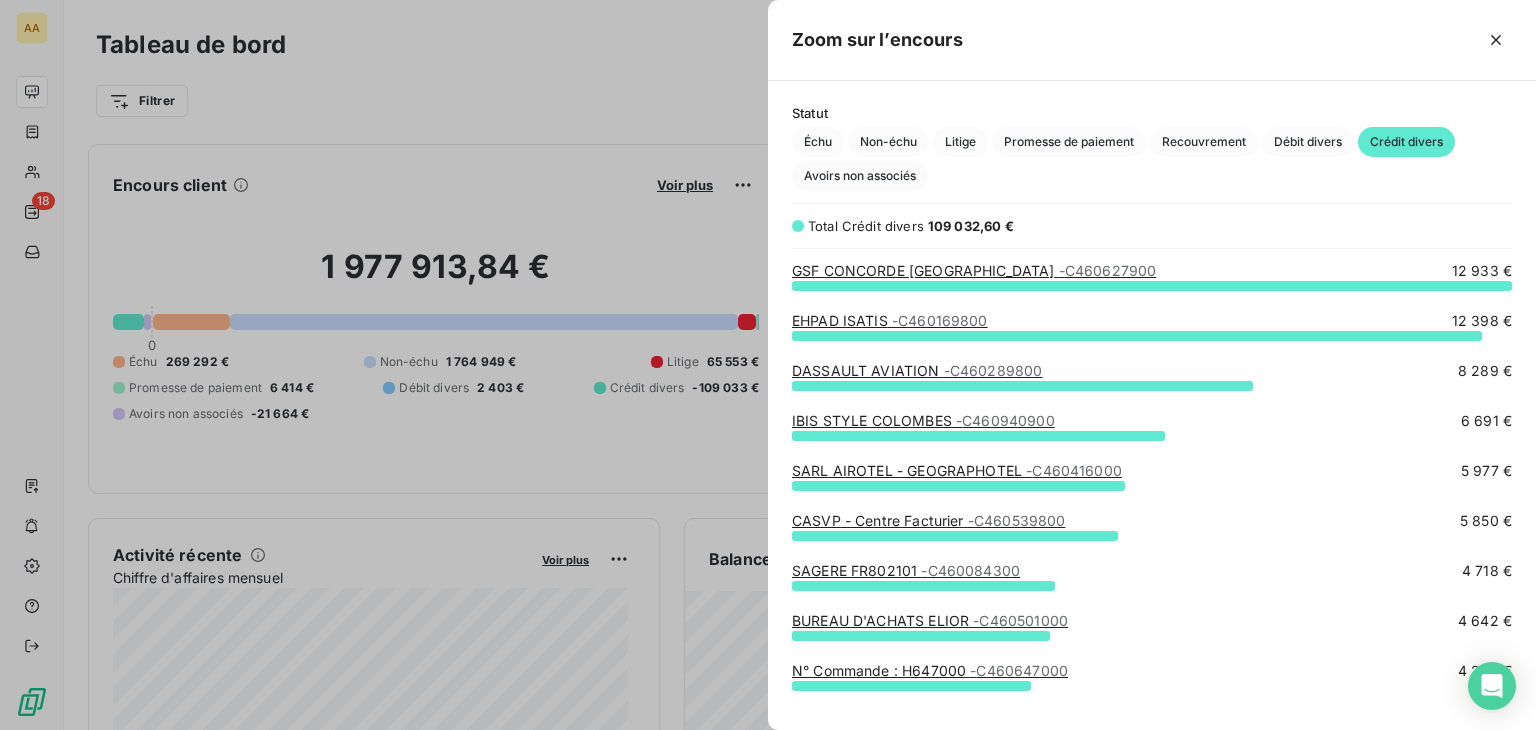 scroll, scrollTop: 16, scrollLeft: 16, axis: both 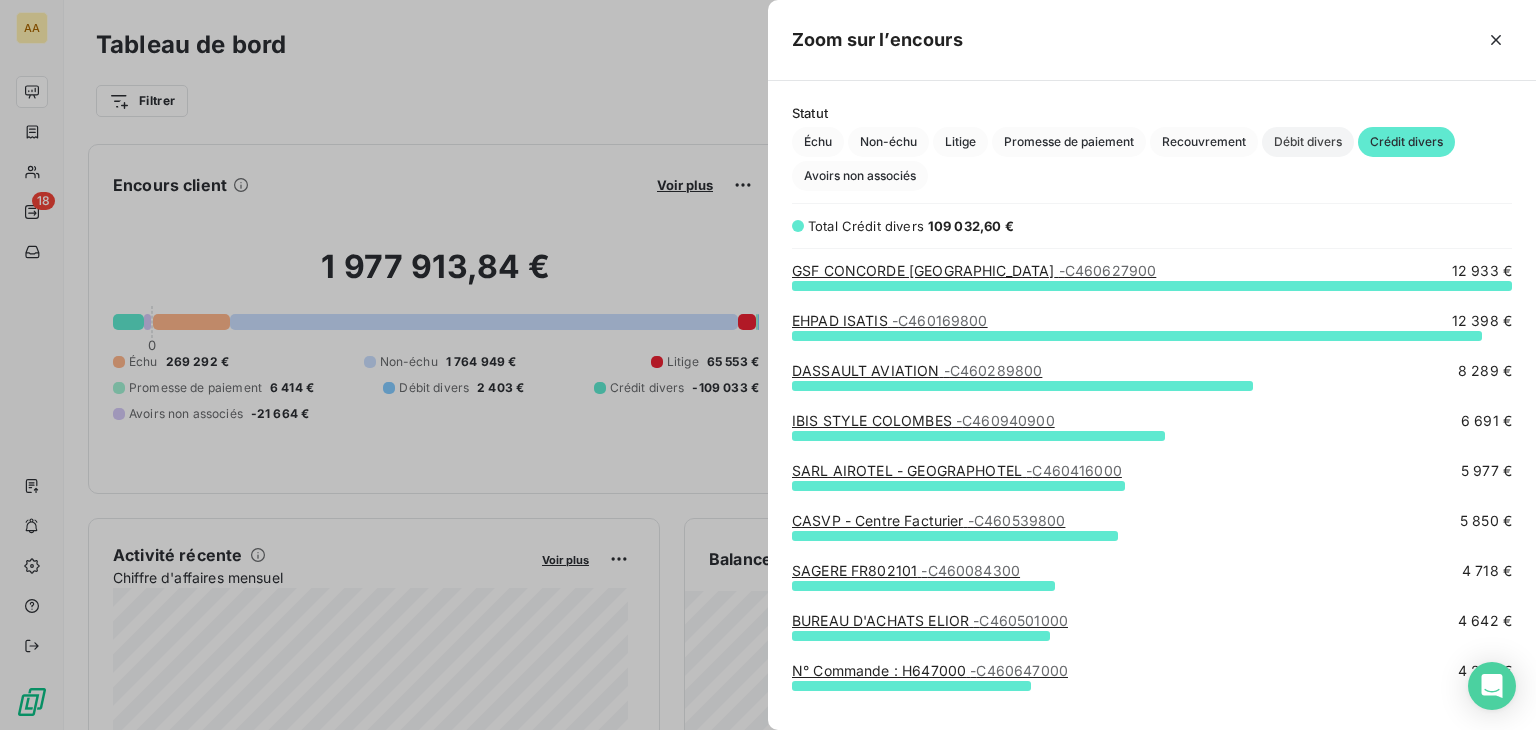 click on "Débit divers" at bounding box center (1308, 142) 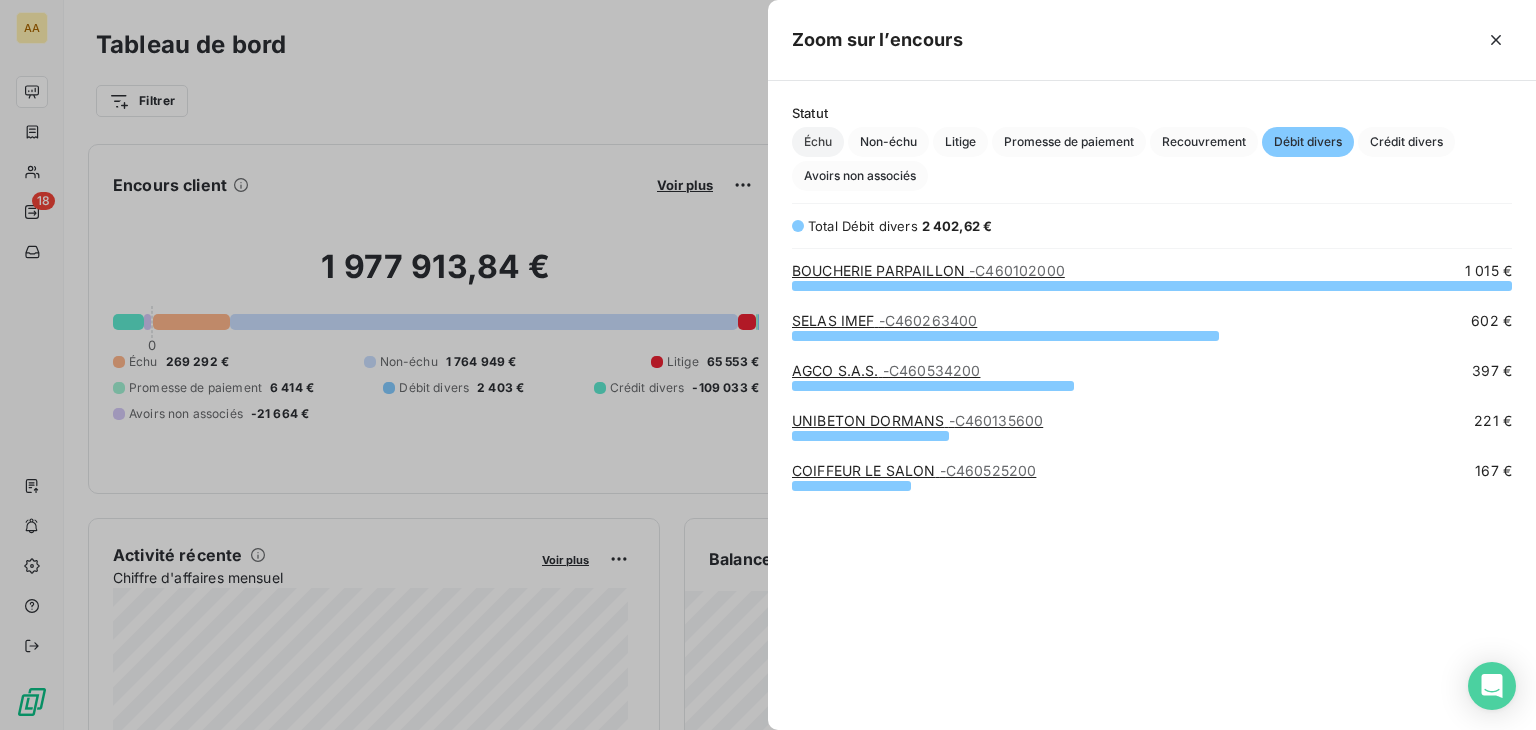 click on "Échu" at bounding box center (818, 142) 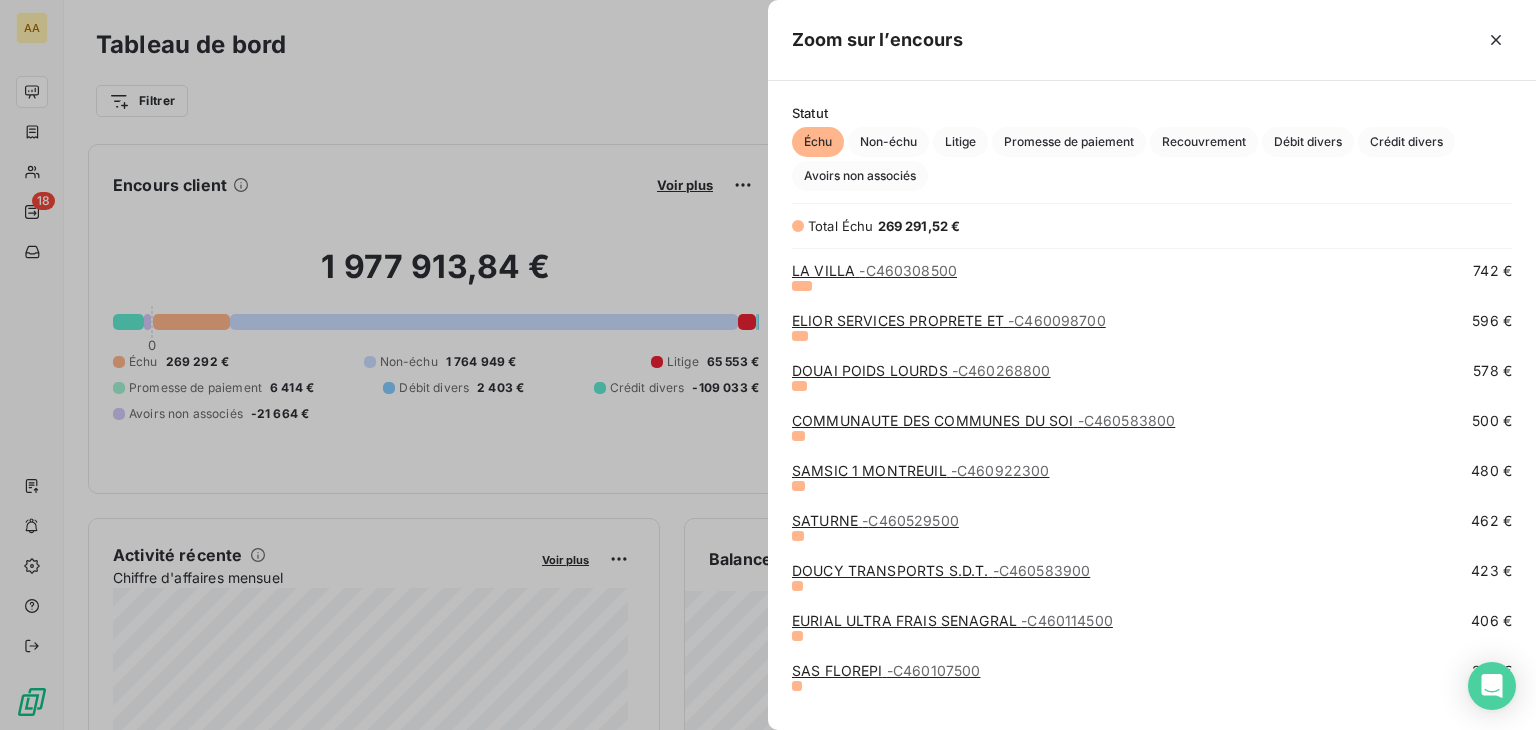 scroll, scrollTop: 2000, scrollLeft: 0, axis: vertical 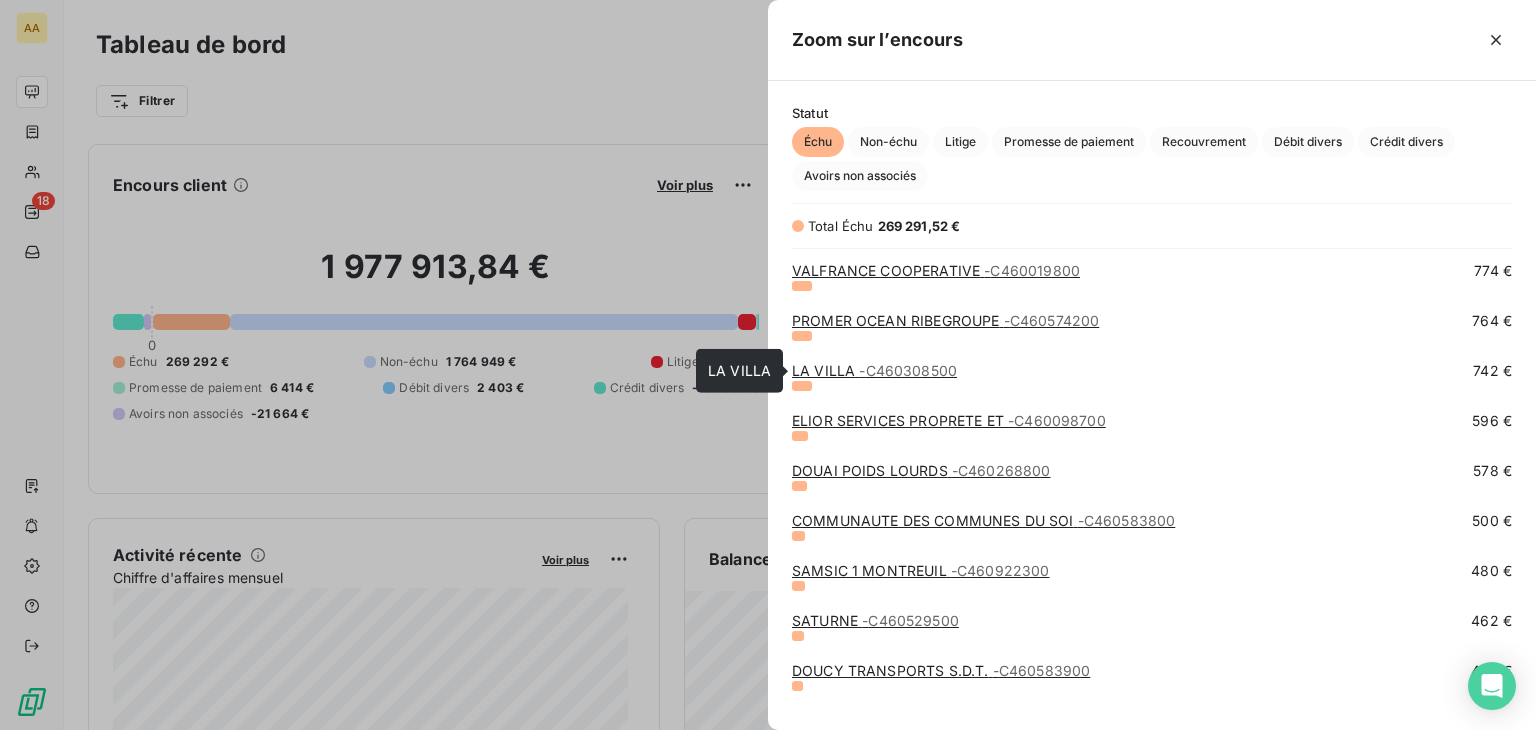 click on "-  C460308500" at bounding box center [908, 370] 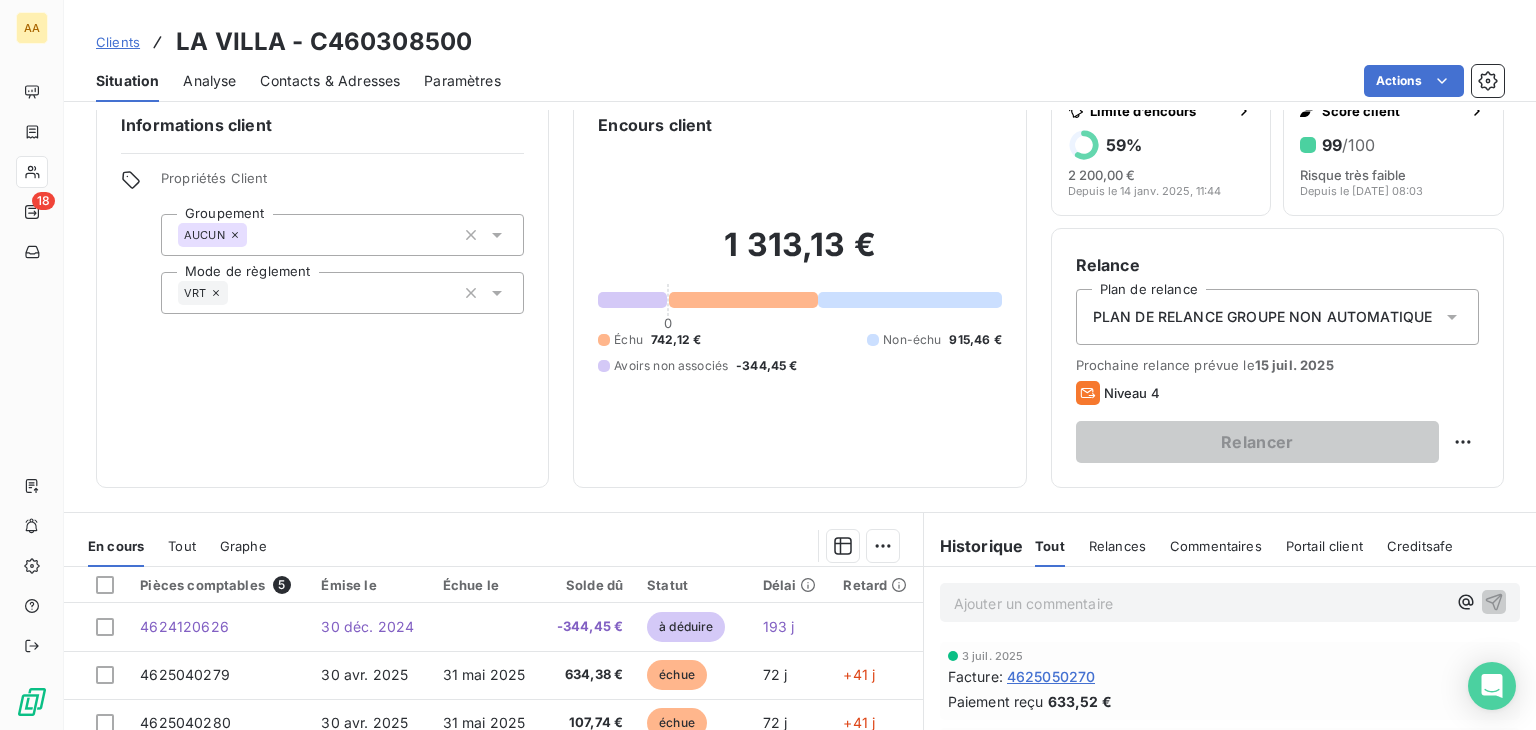 scroll, scrollTop: 0, scrollLeft: 0, axis: both 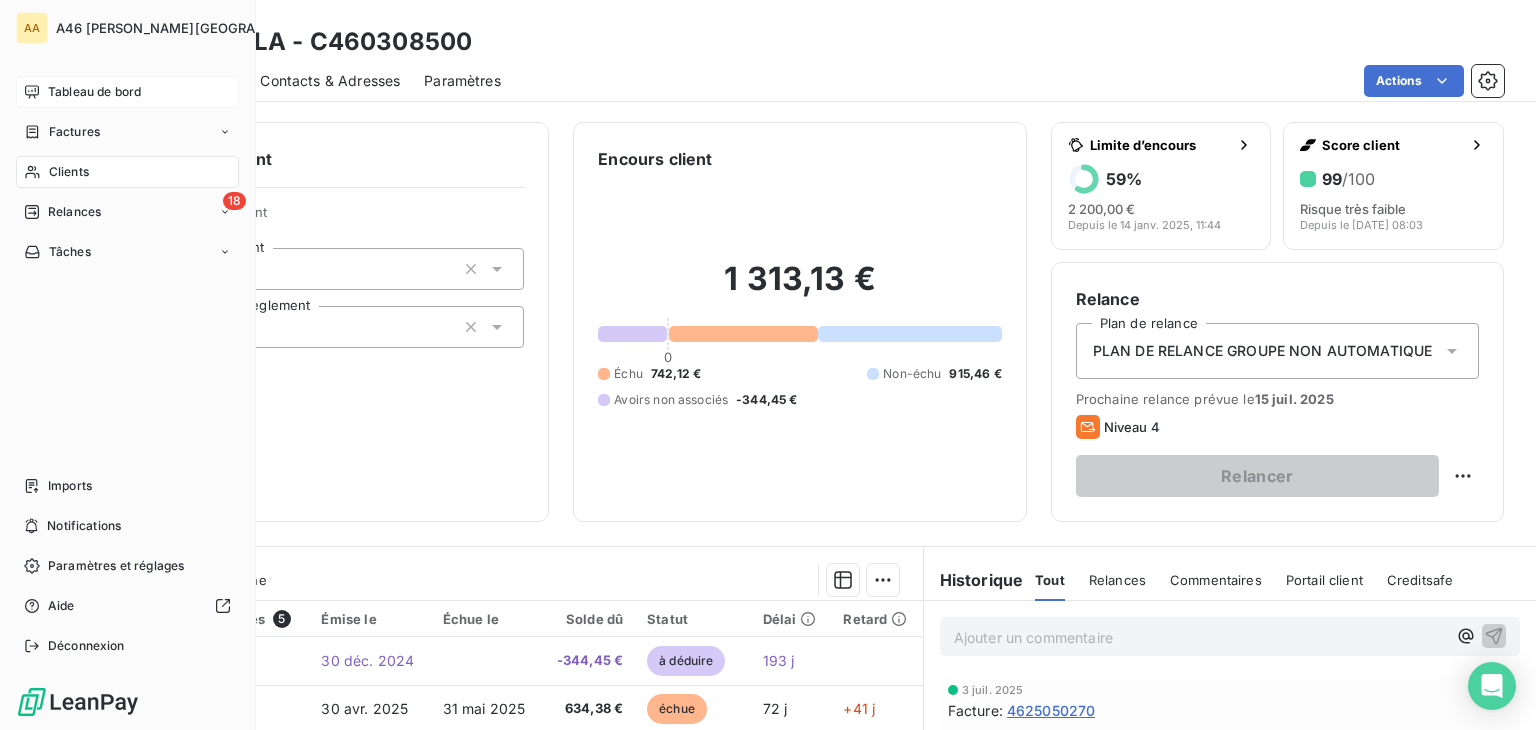 click on "Tableau de bord" at bounding box center [94, 92] 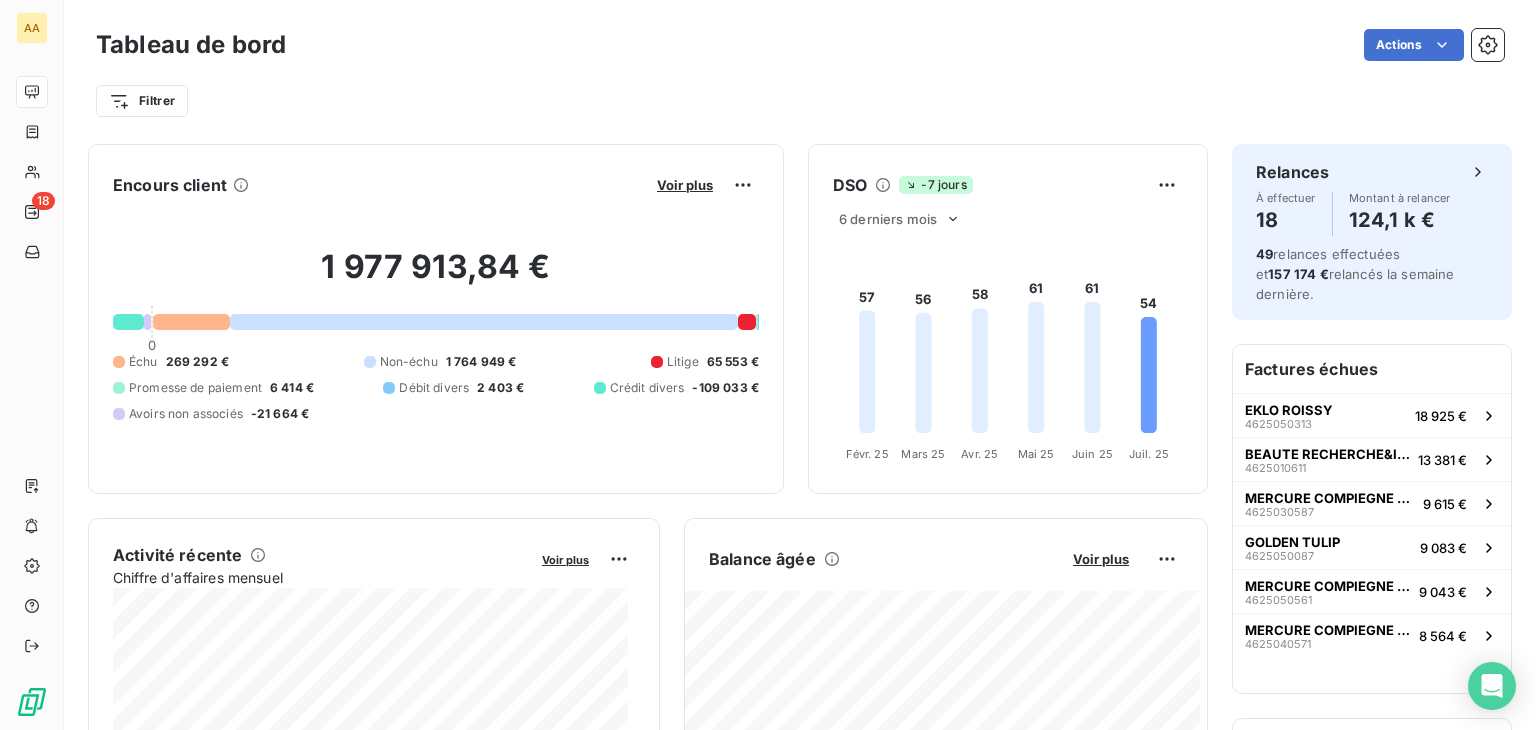 click on "Filtrer" at bounding box center [800, 93] 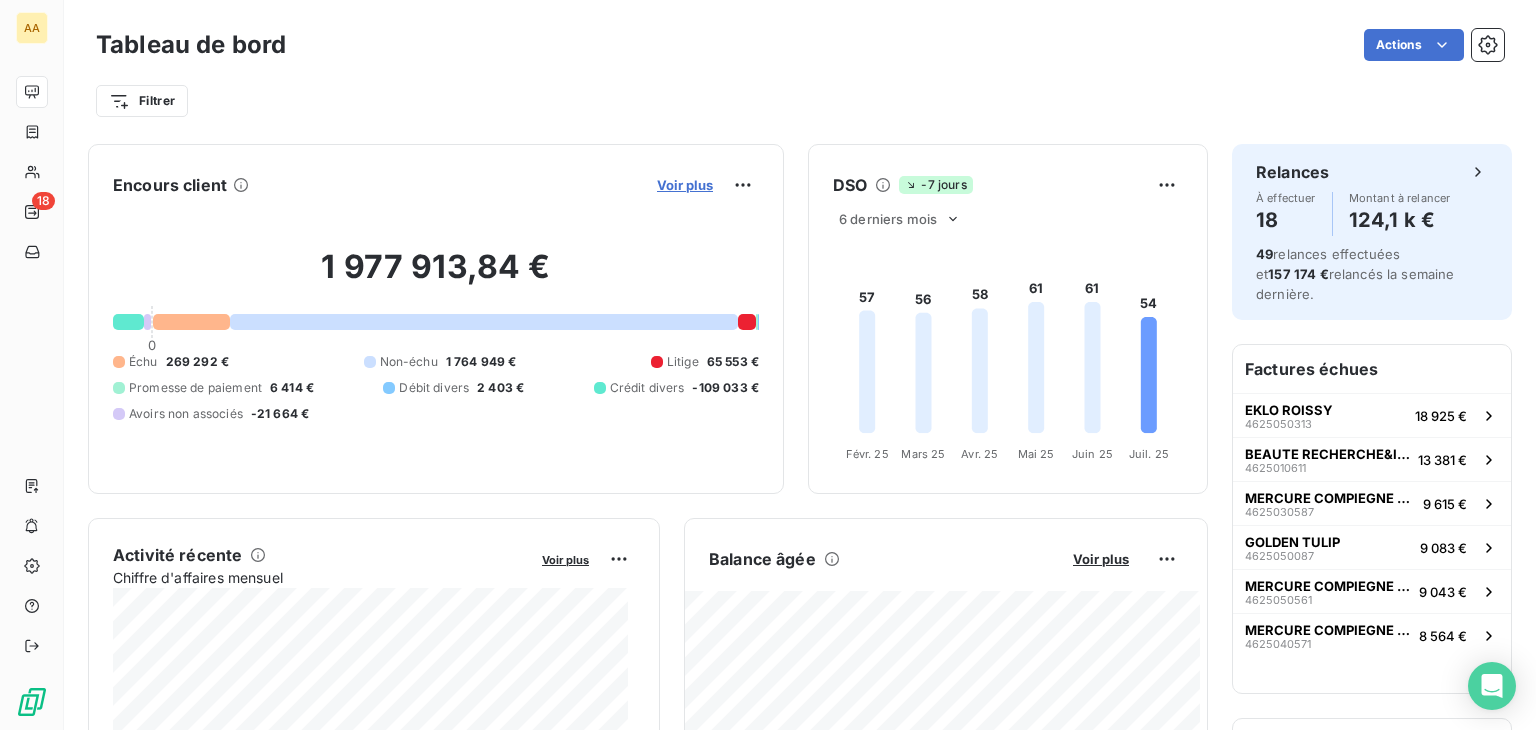 click on "Voir plus" at bounding box center (685, 185) 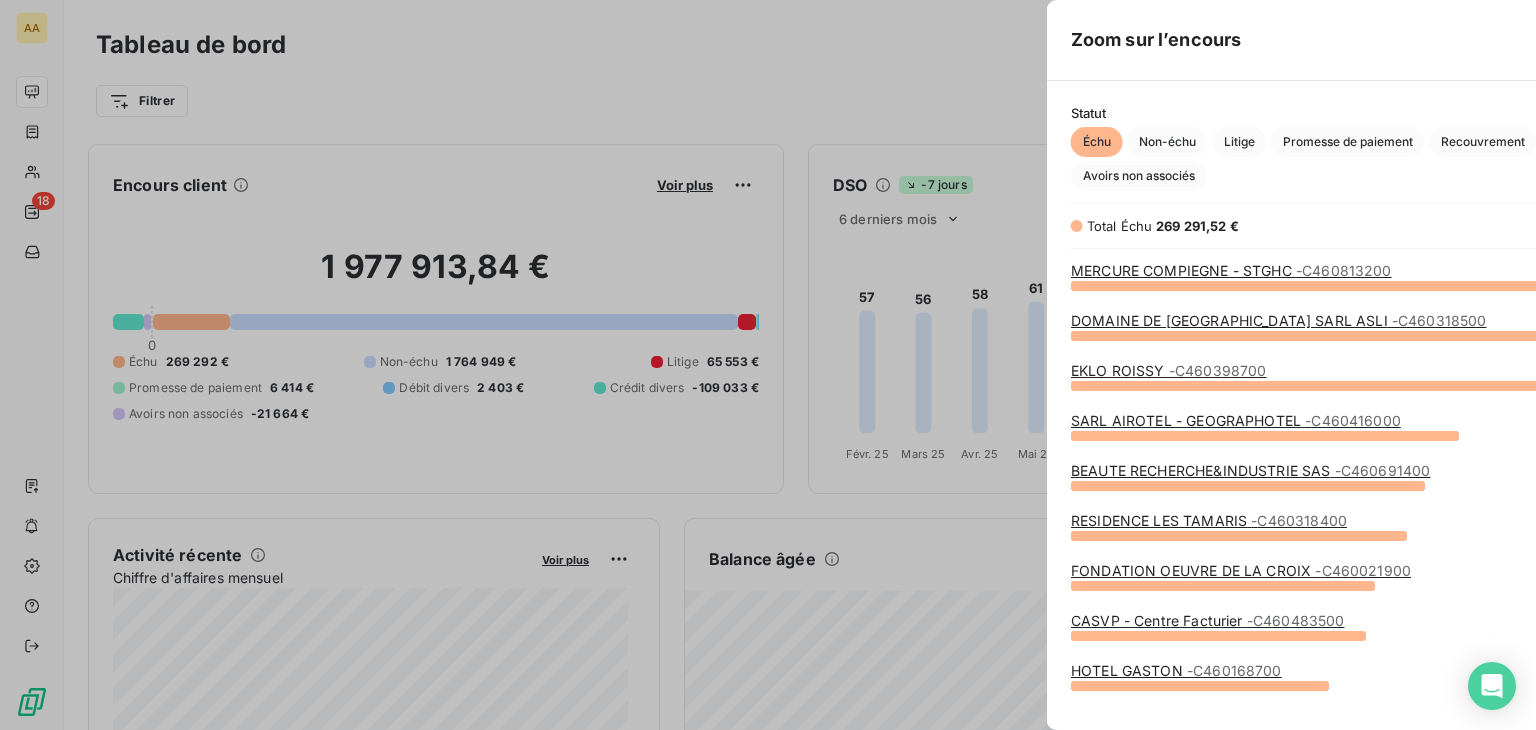 scroll, scrollTop: 16, scrollLeft: 16, axis: both 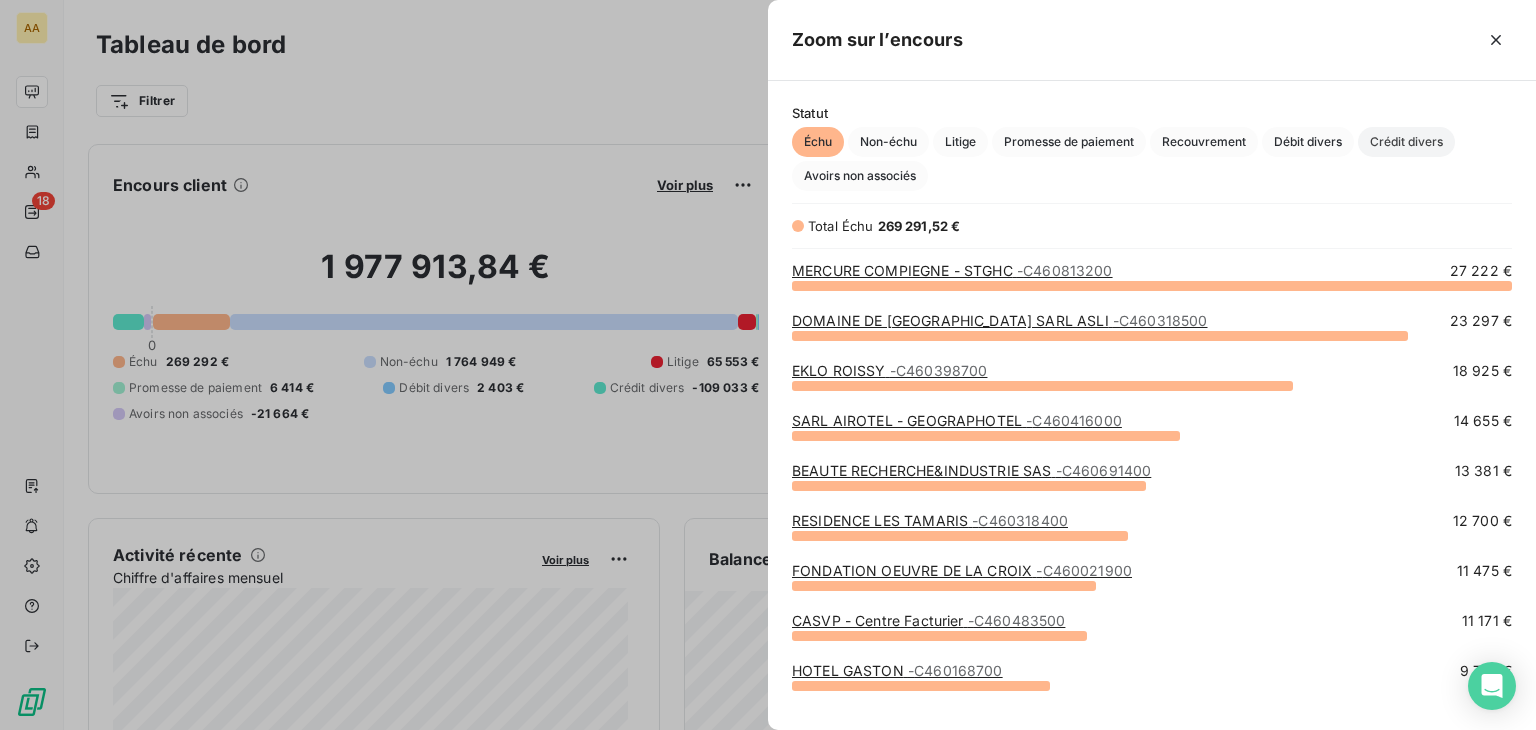 click on "Crédit divers" at bounding box center (1406, 142) 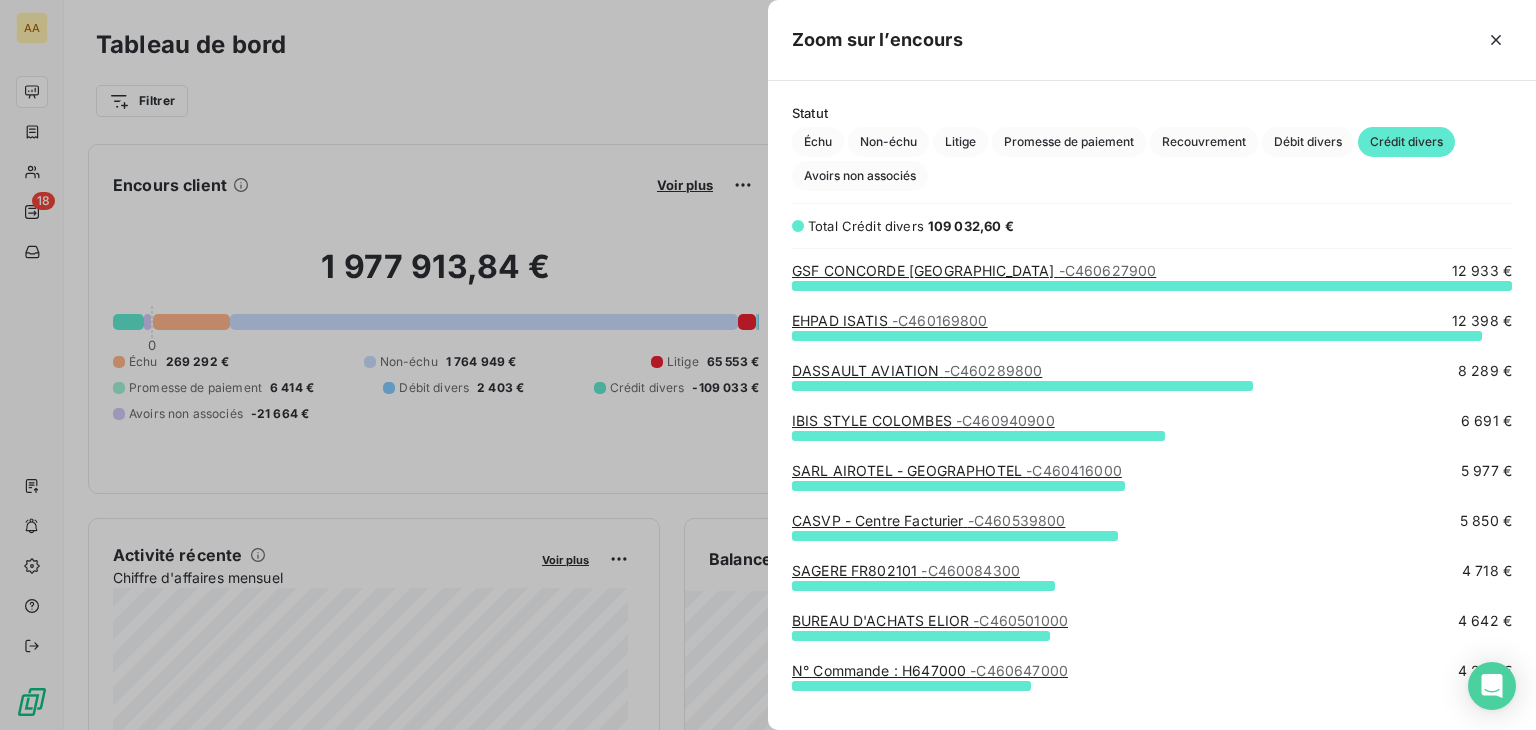 click on "-  C460647000" at bounding box center [1019, 670] 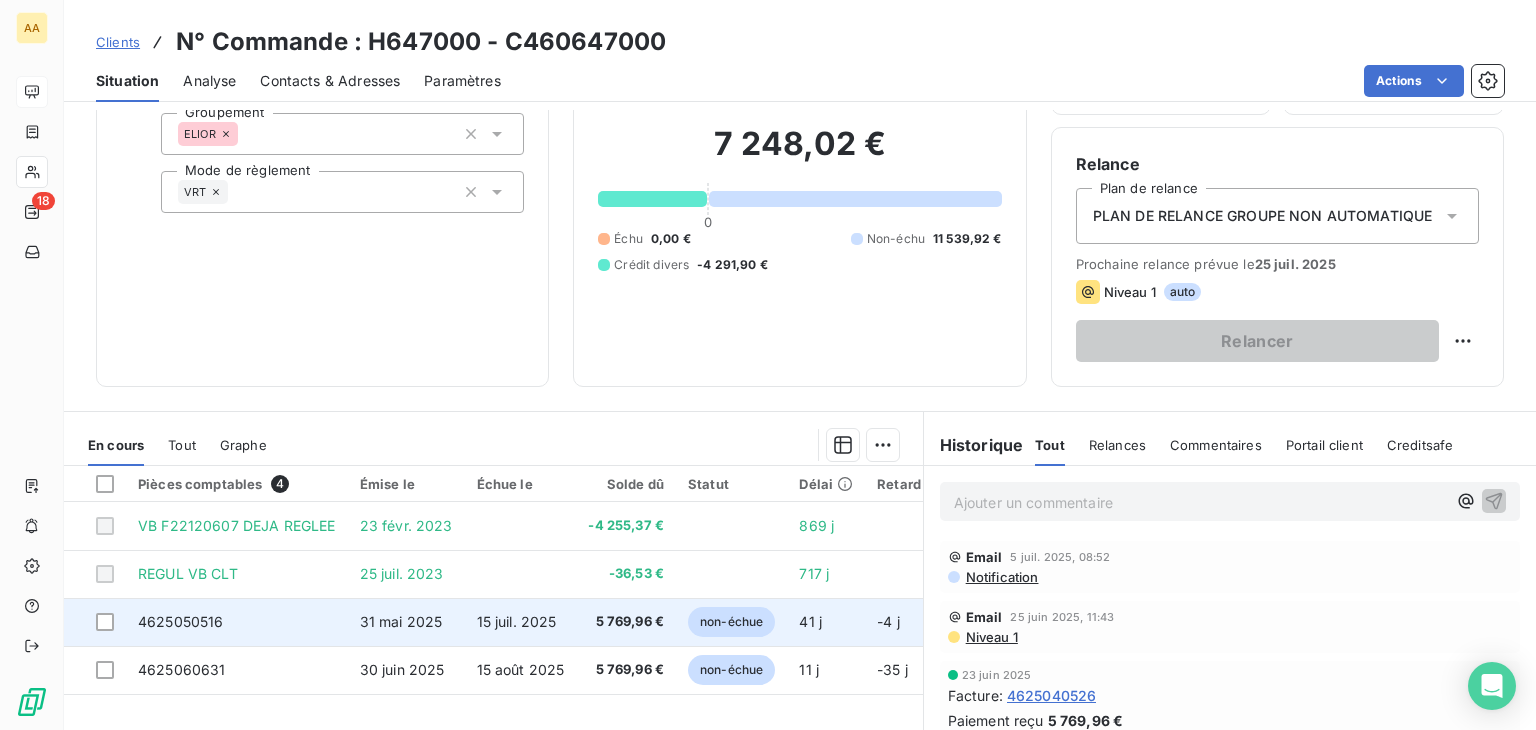 scroll, scrollTop: 300, scrollLeft: 0, axis: vertical 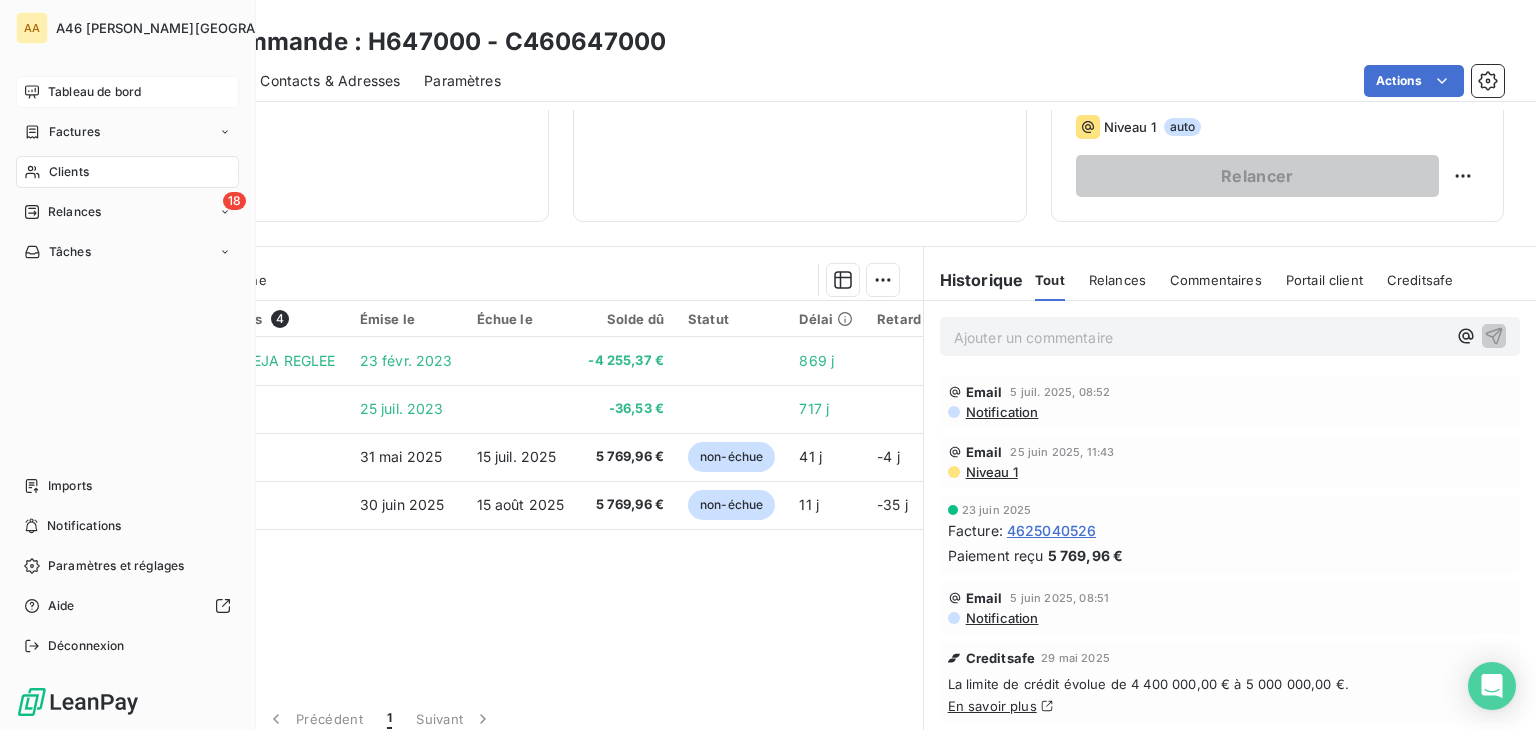 click on "Tableau de bord" at bounding box center [127, 92] 